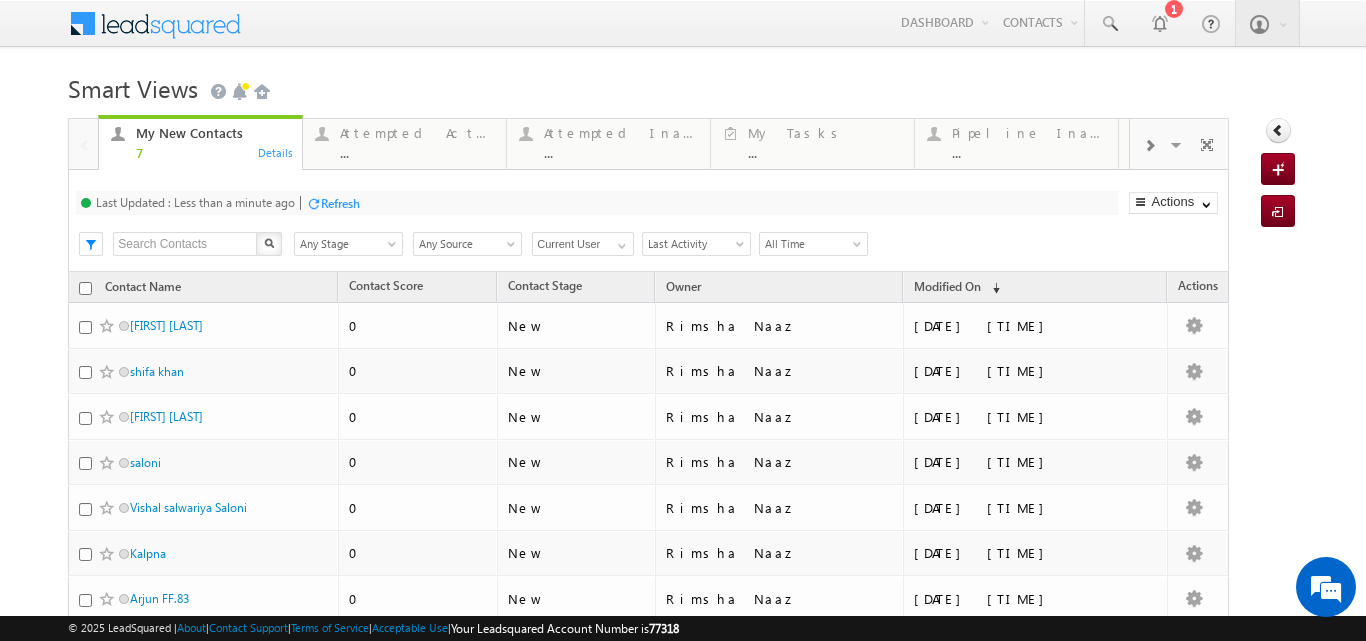scroll, scrollTop: 0, scrollLeft: 0, axis: both 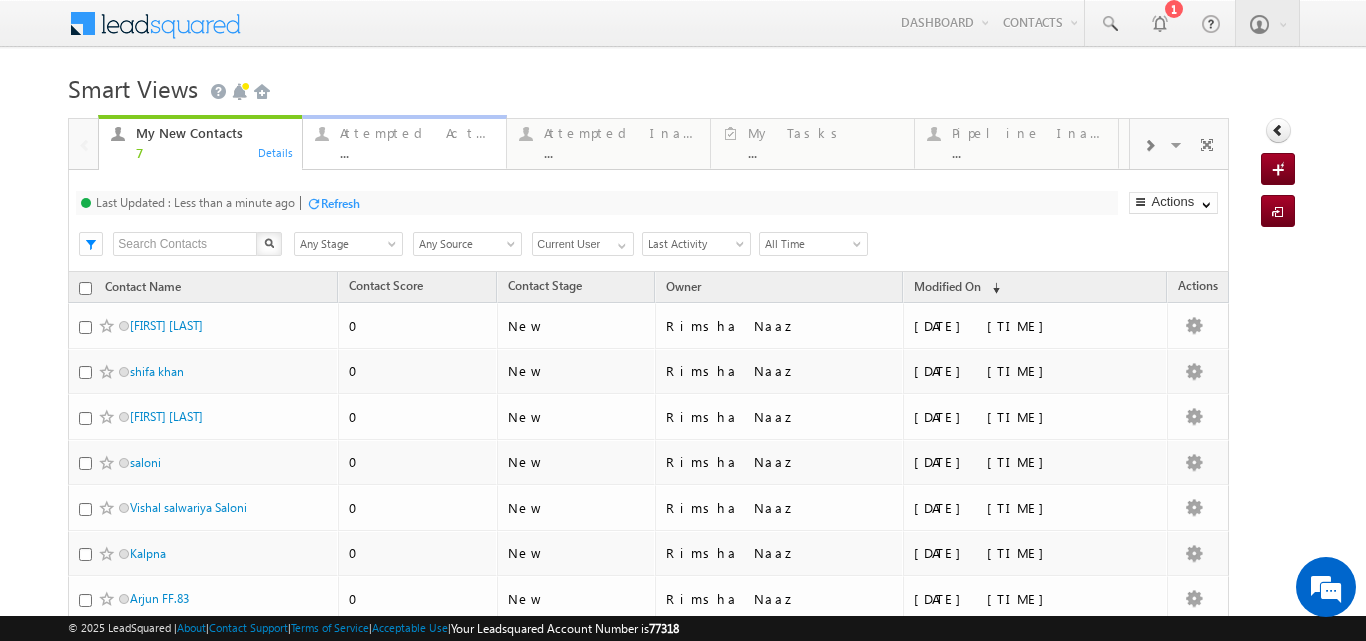 click on "Attempted Active ..." at bounding box center [417, 140] 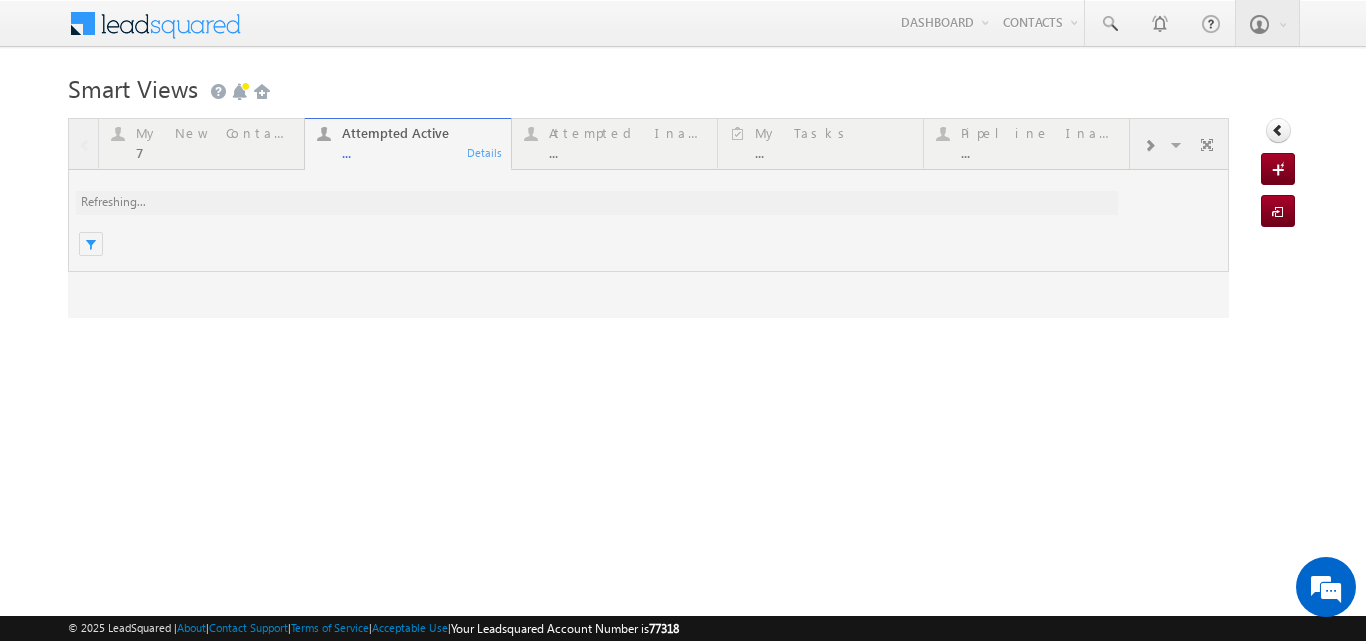 scroll, scrollTop: 0, scrollLeft: 0, axis: both 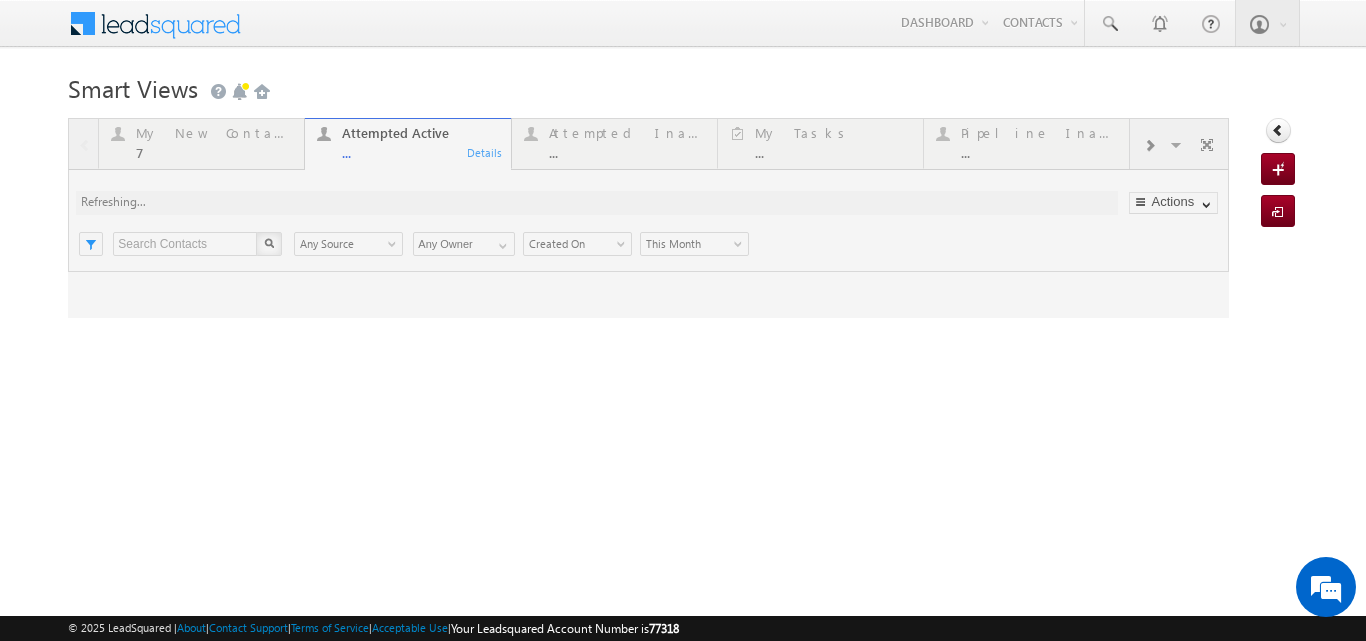 click on "Menu
Rimsha Naaz
rnaaz +1@am ity.e du
Amity" at bounding box center [682, 24] 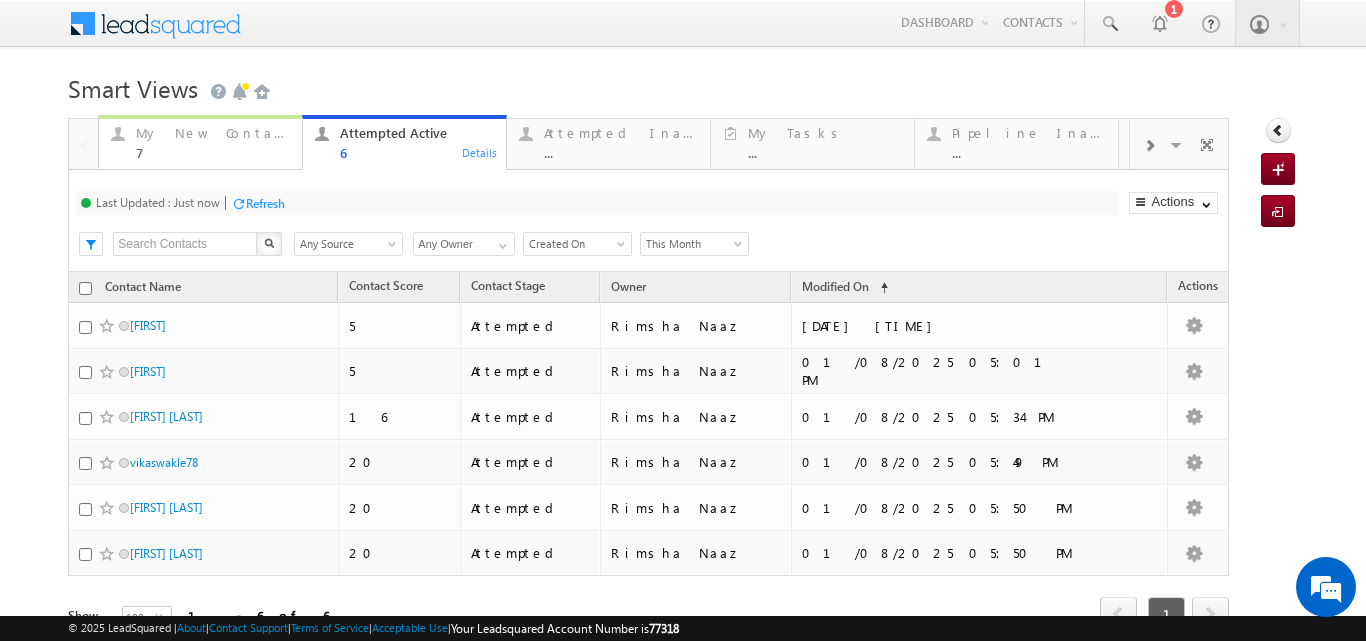 click on "My New Contact" at bounding box center (213, 133) 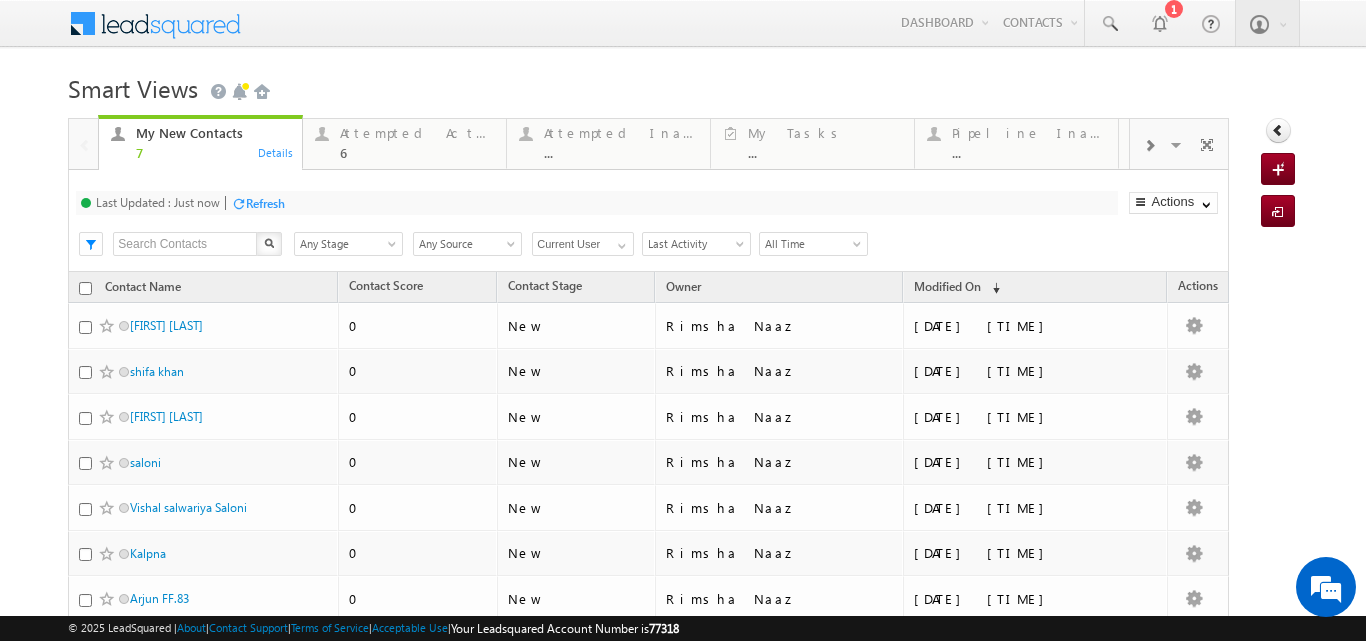 click on "Smart Views Getting Started" at bounding box center [682, 86] 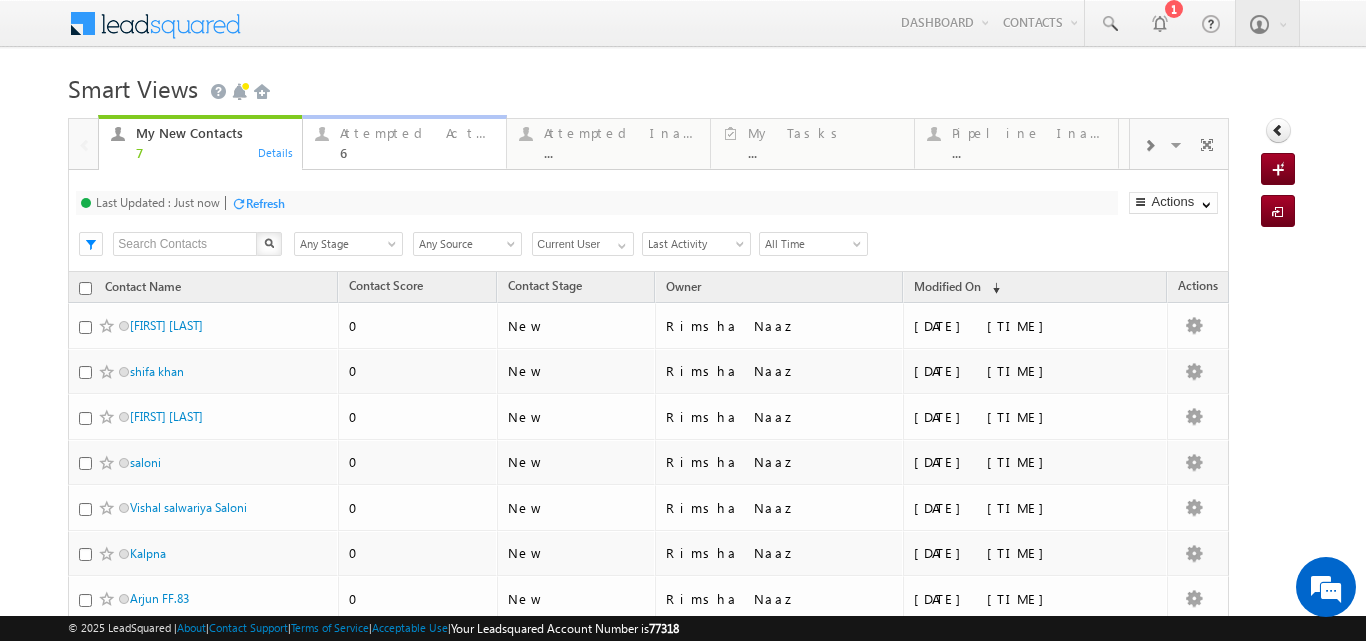 click on "Attempted Active" at bounding box center [417, 133] 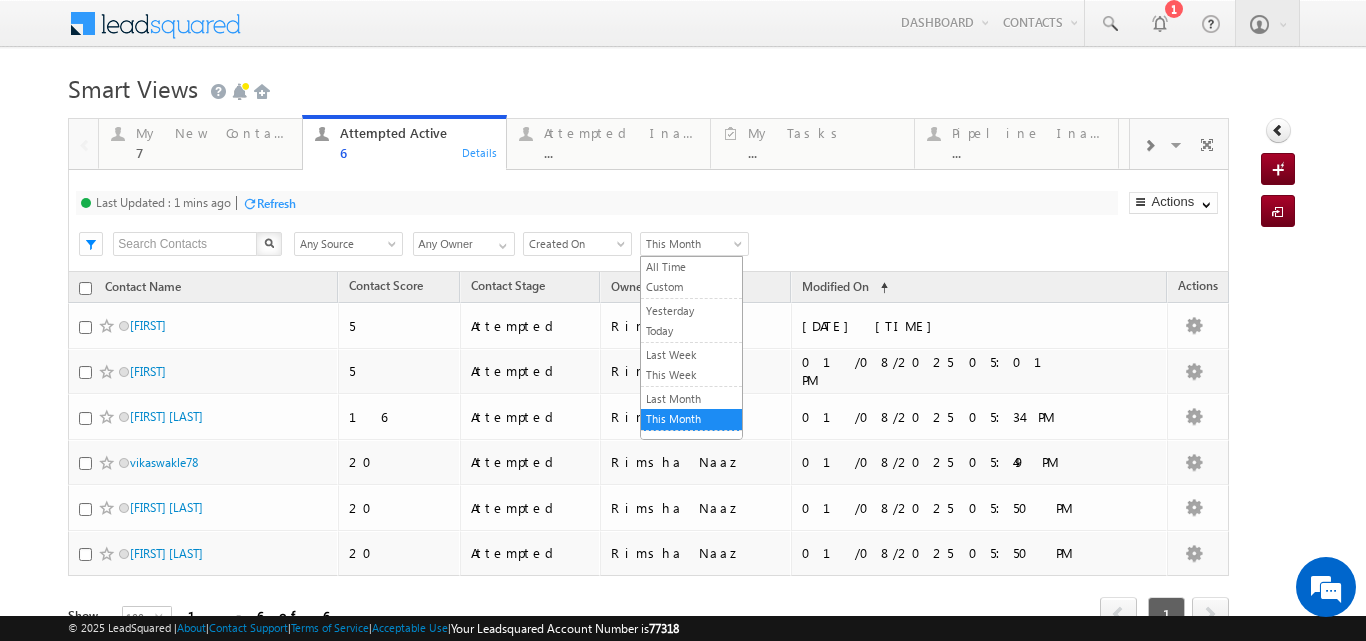 click on "This Month" at bounding box center (691, 244) 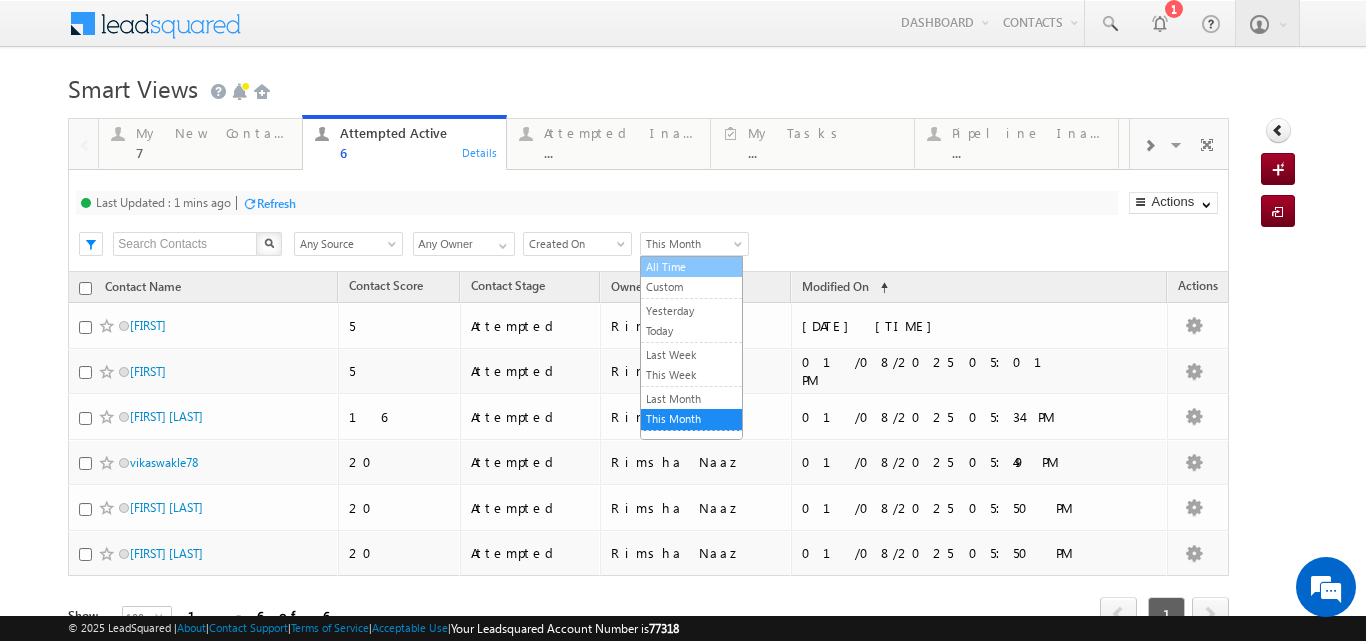 click on "All Time" at bounding box center (691, 267) 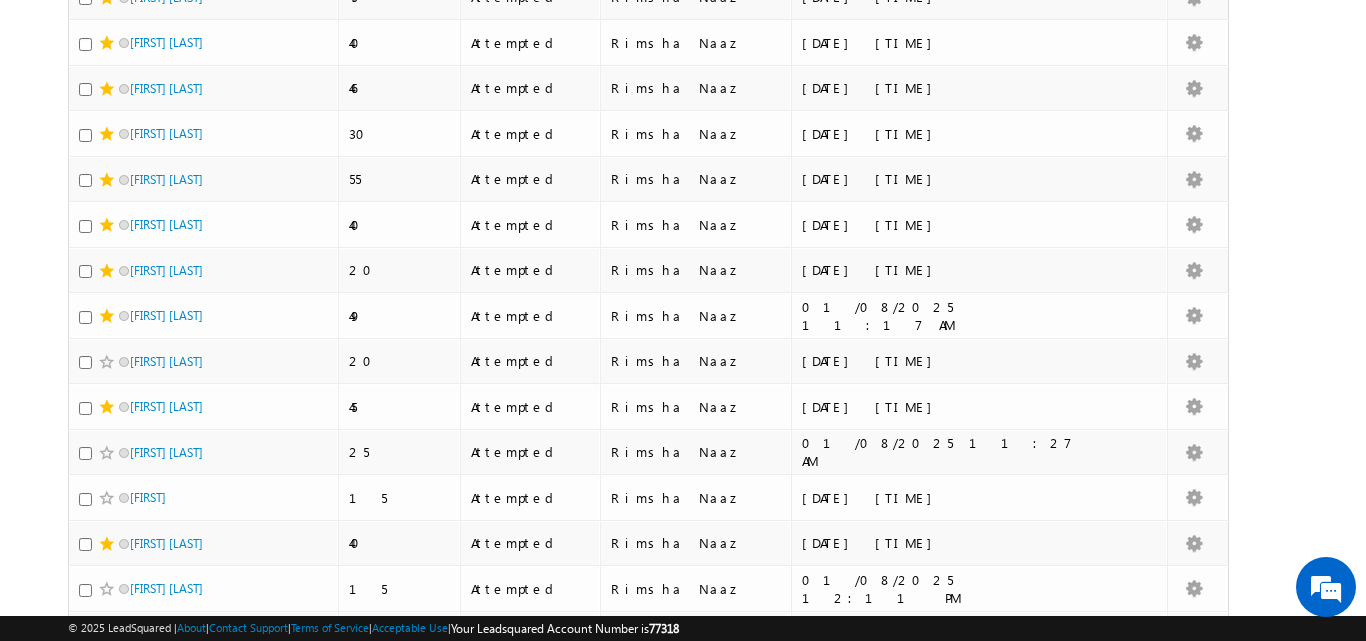 scroll, scrollTop: 0, scrollLeft: 0, axis: both 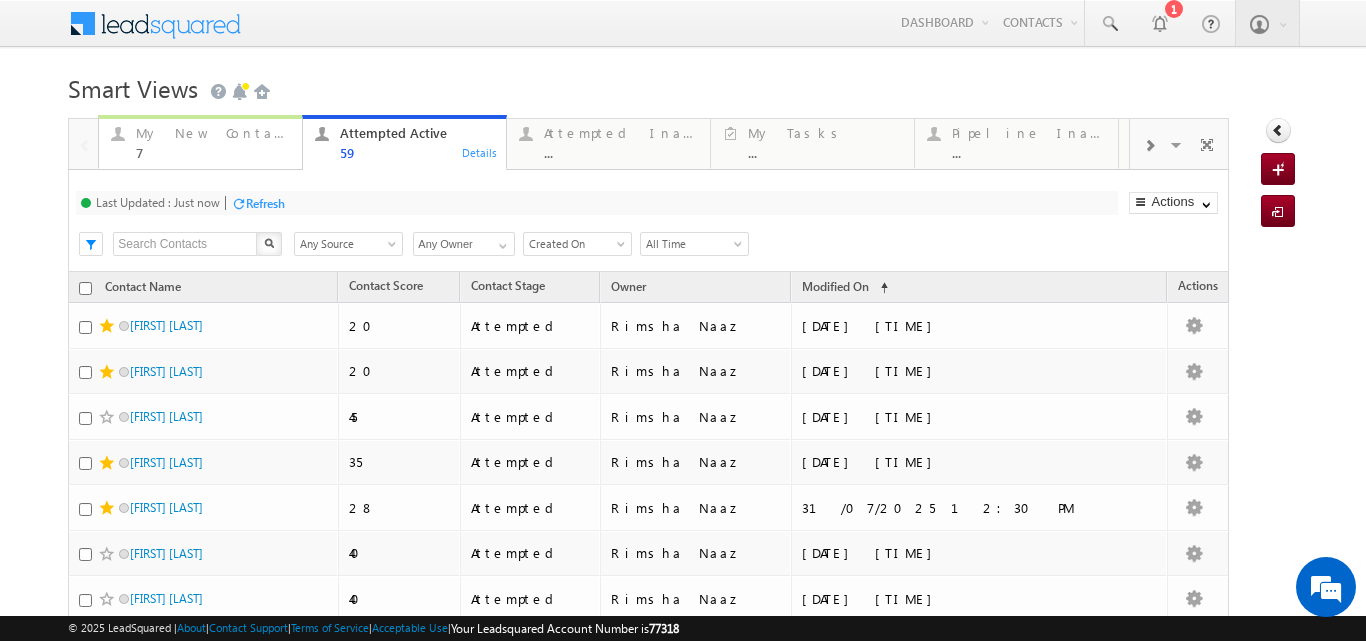 click on "My New Contacts" at bounding box center [213, 133] 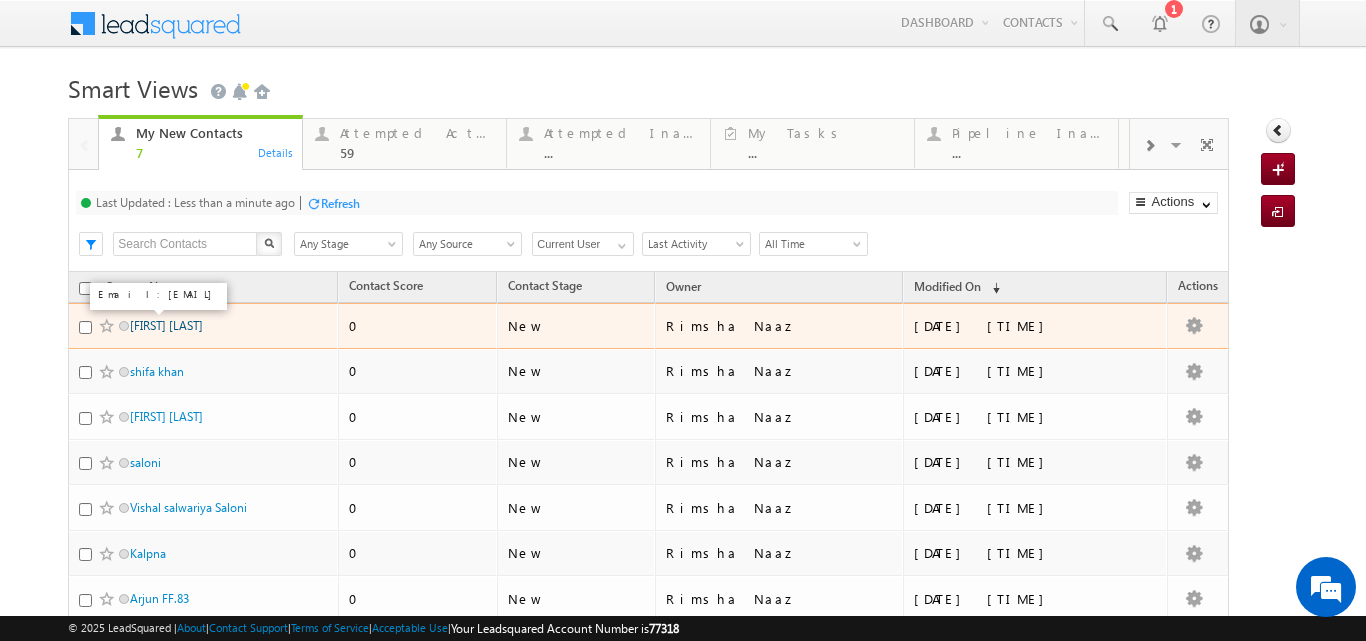 click on "Aminulfaiz Ansari" at bounding box center (166, 325) 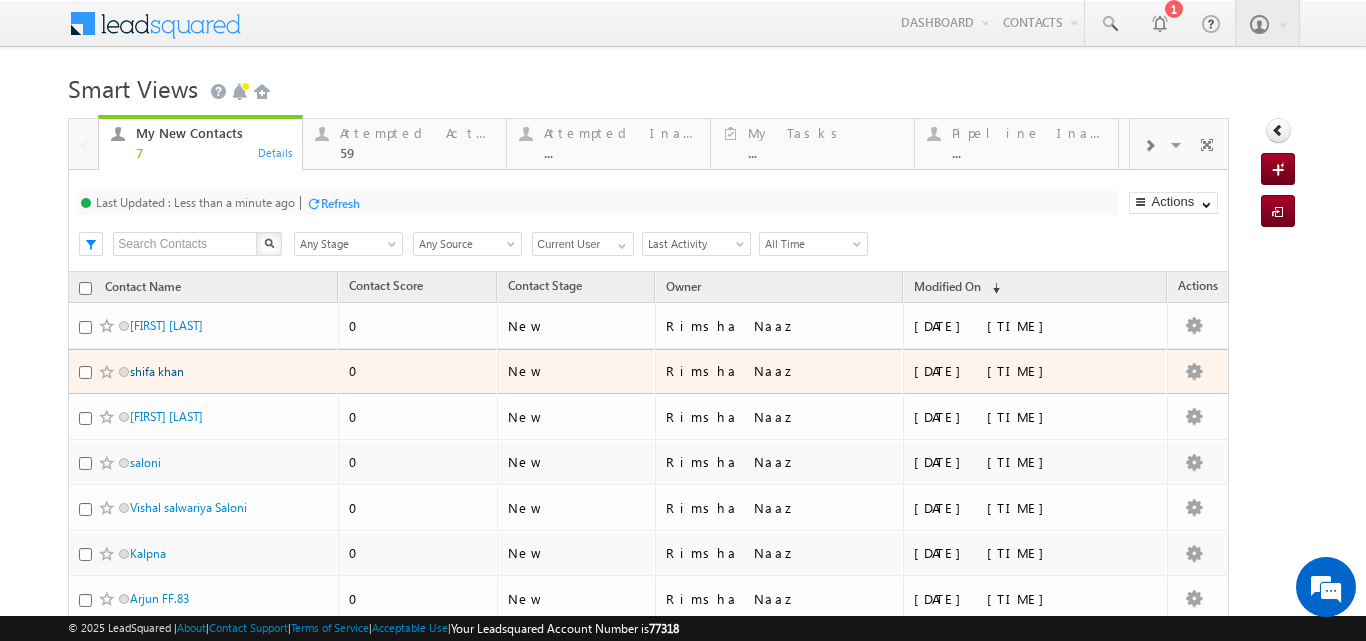 click on "shifa khan" at bounding box center [157, 371] 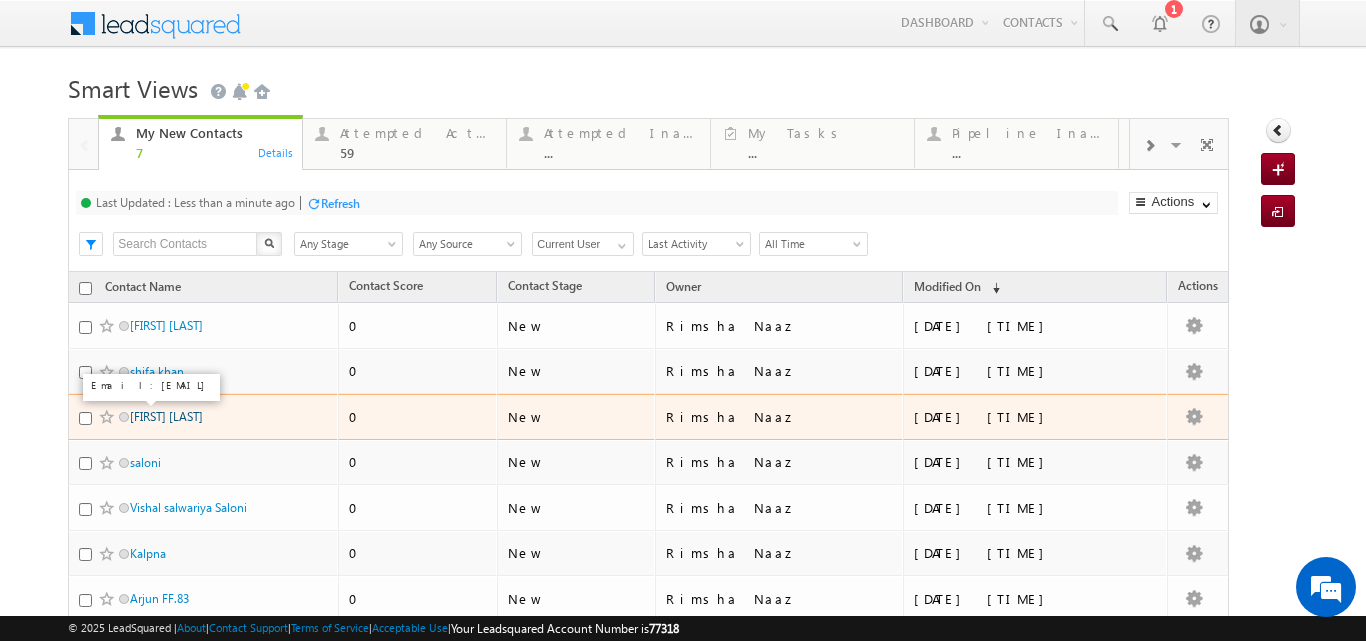 click on "Sachin kumar" at bounding box center [166, 416] 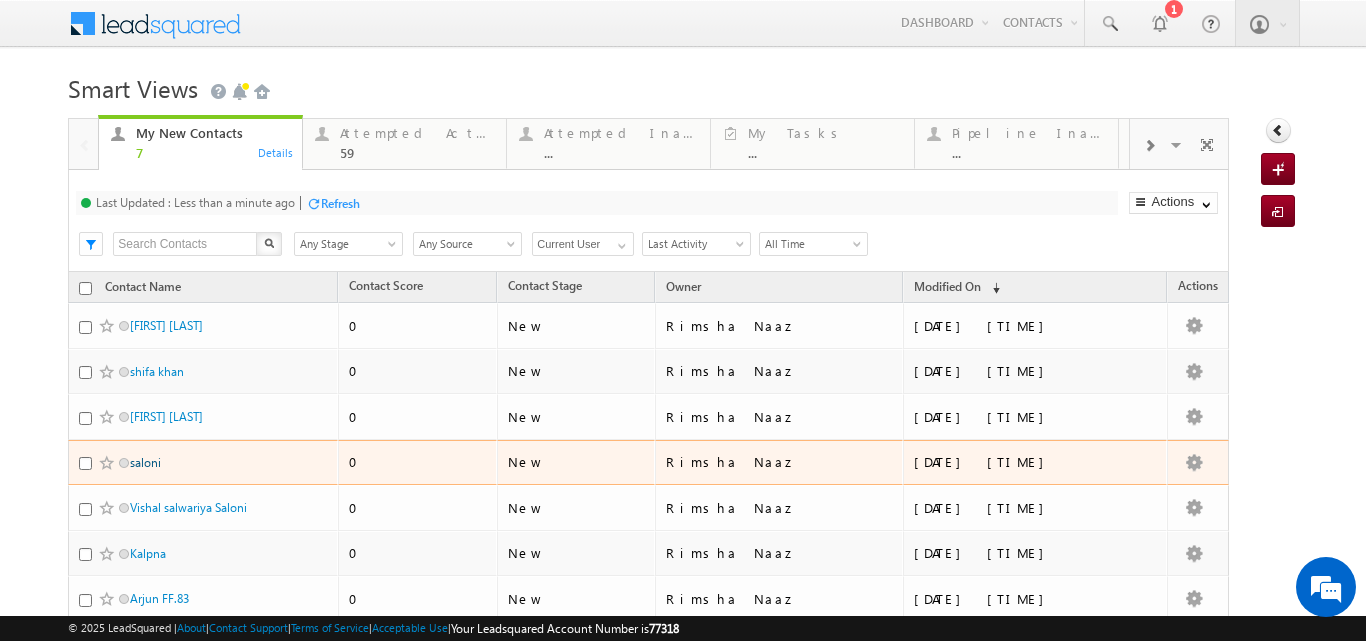 click on "saloni" at bounding box center (145, 462) 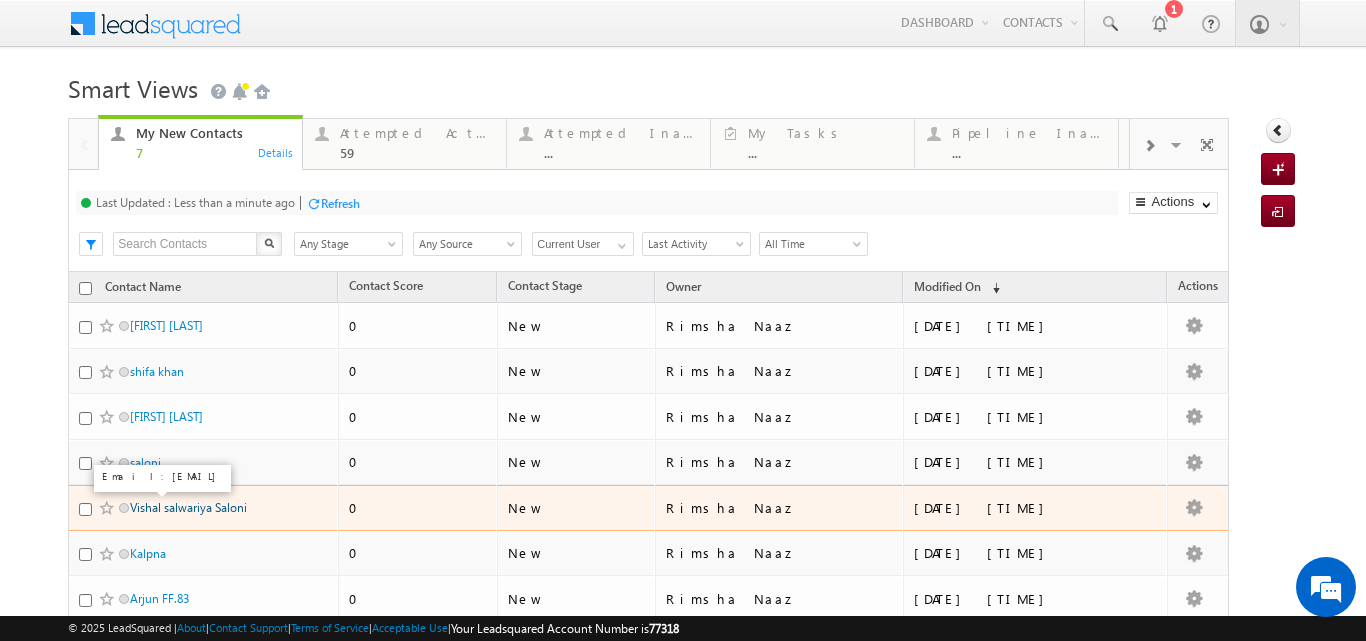 click on "Vishal salwariya Saloni" at bounding box center (188, 507) 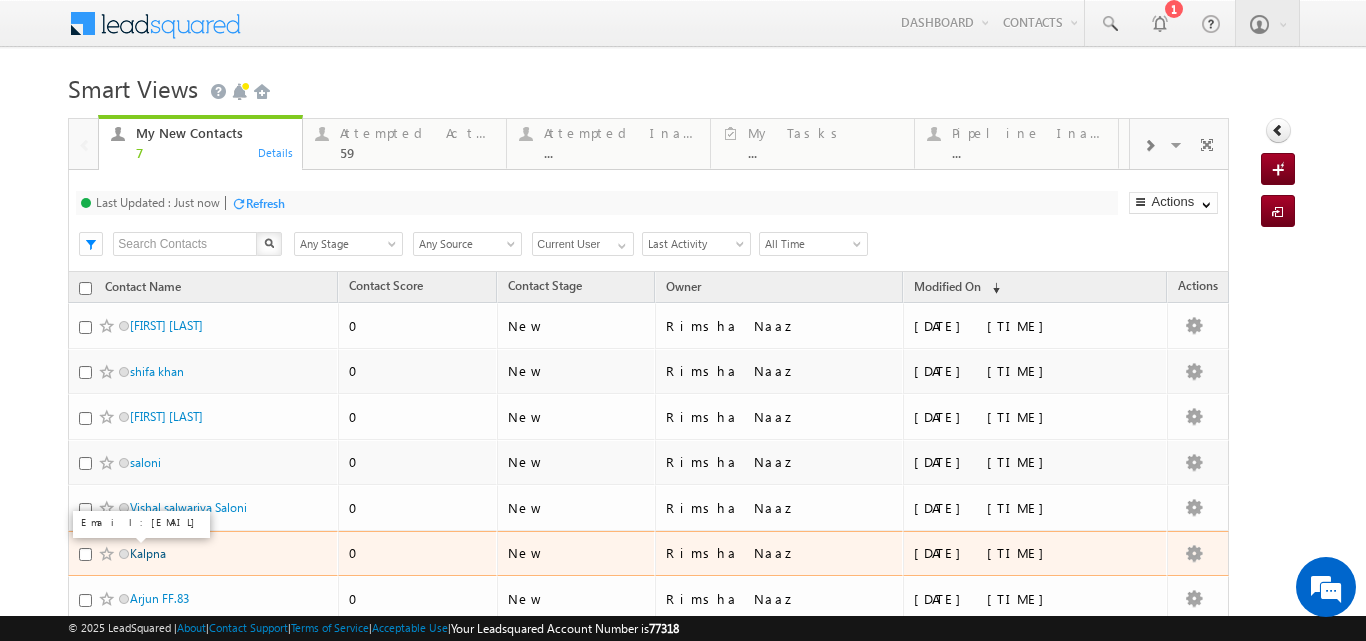 click on "Kalpna" at bounding box center (148, 553) 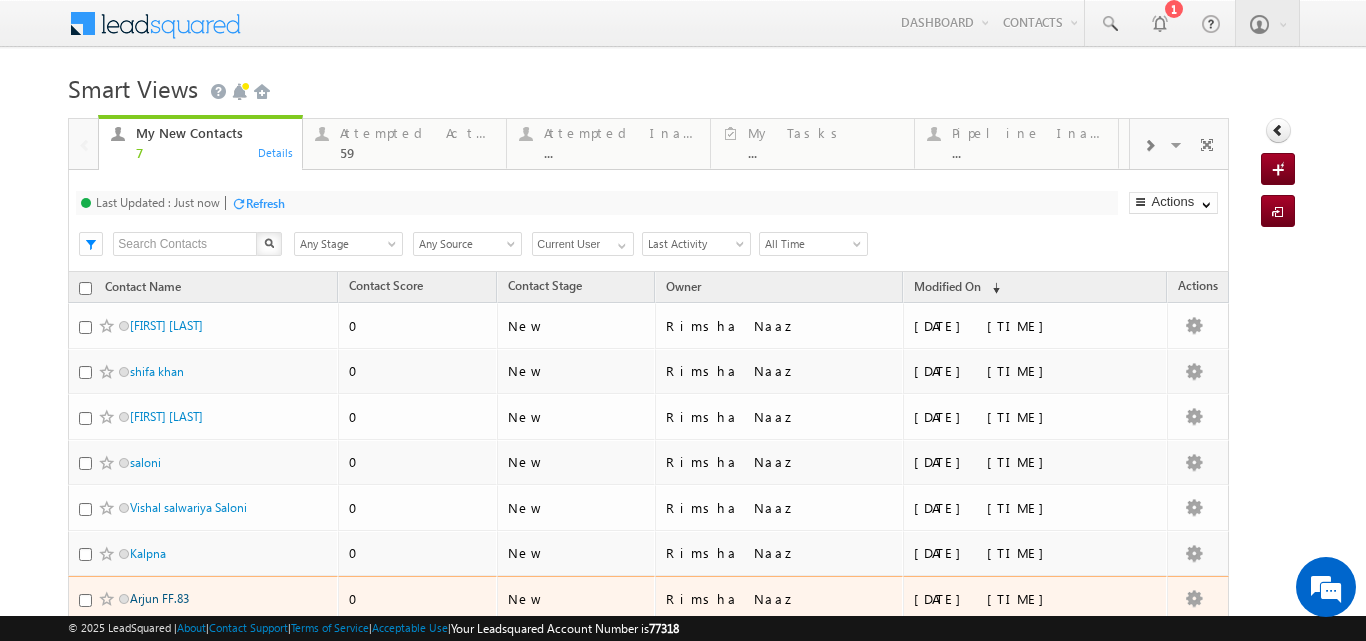 click on "Arjun FF.83" at bounding box center [159, 598] 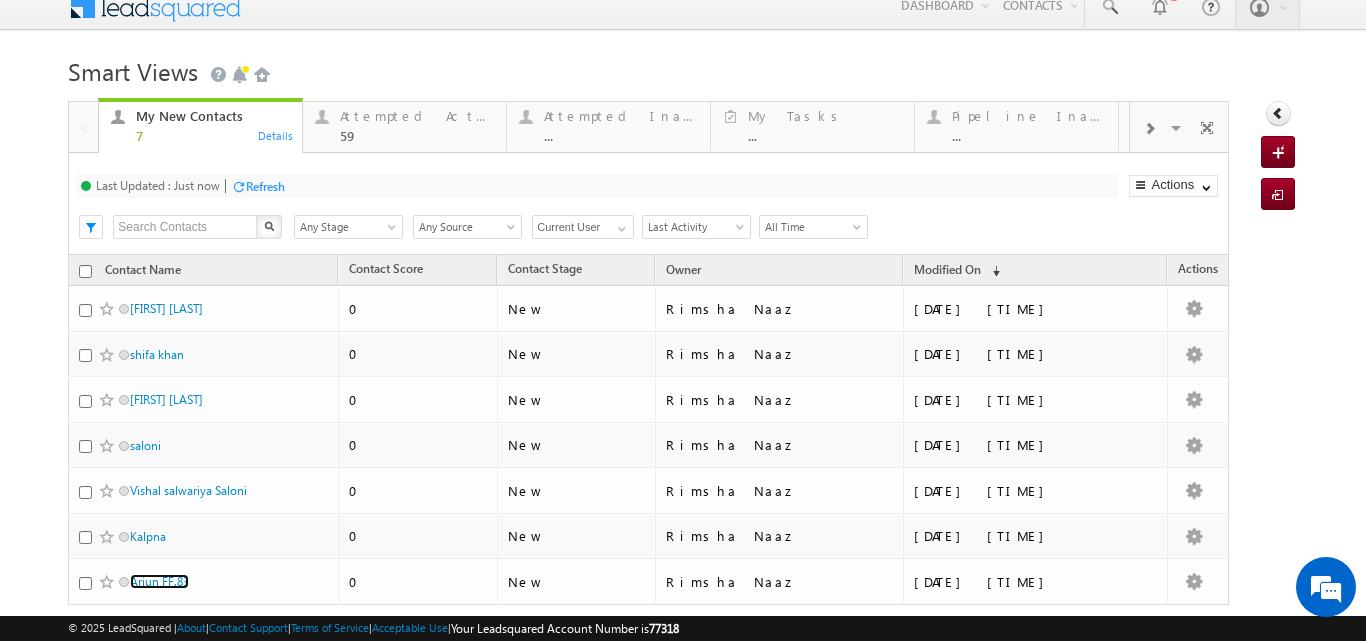 scroll, scrollTop: 0, scrollLeft: 0, axis: both 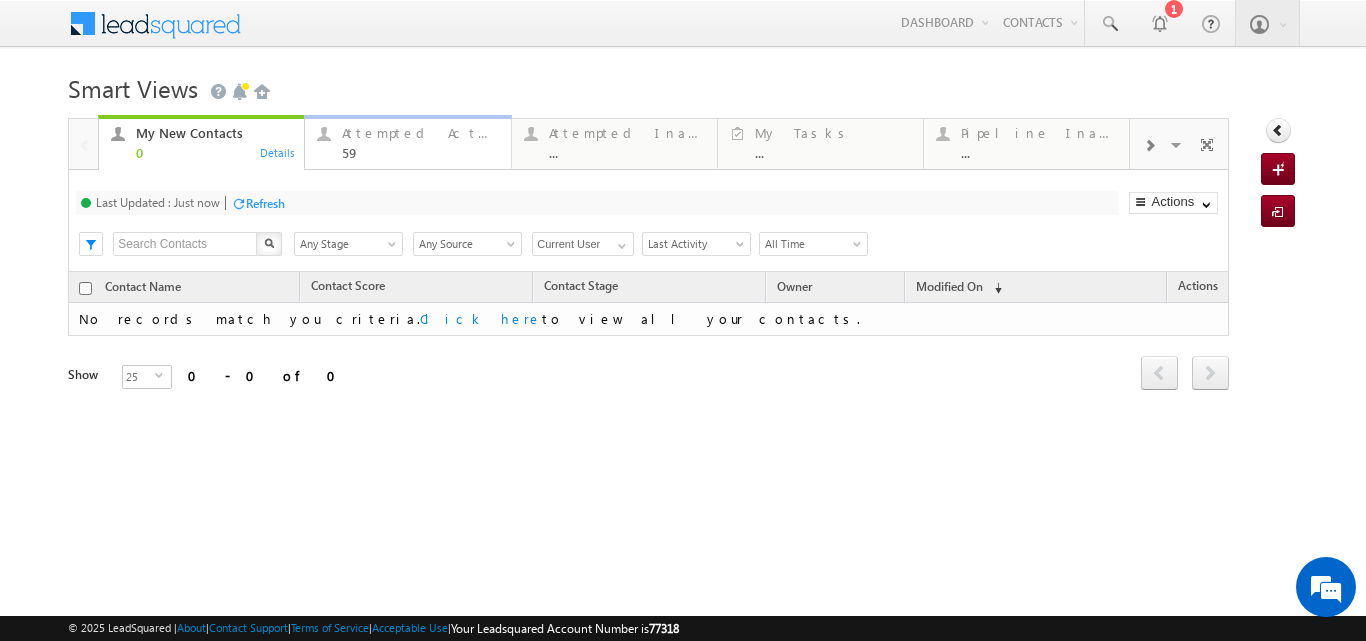 click on "Attempted Active 59" at bounding box center (420, 140) 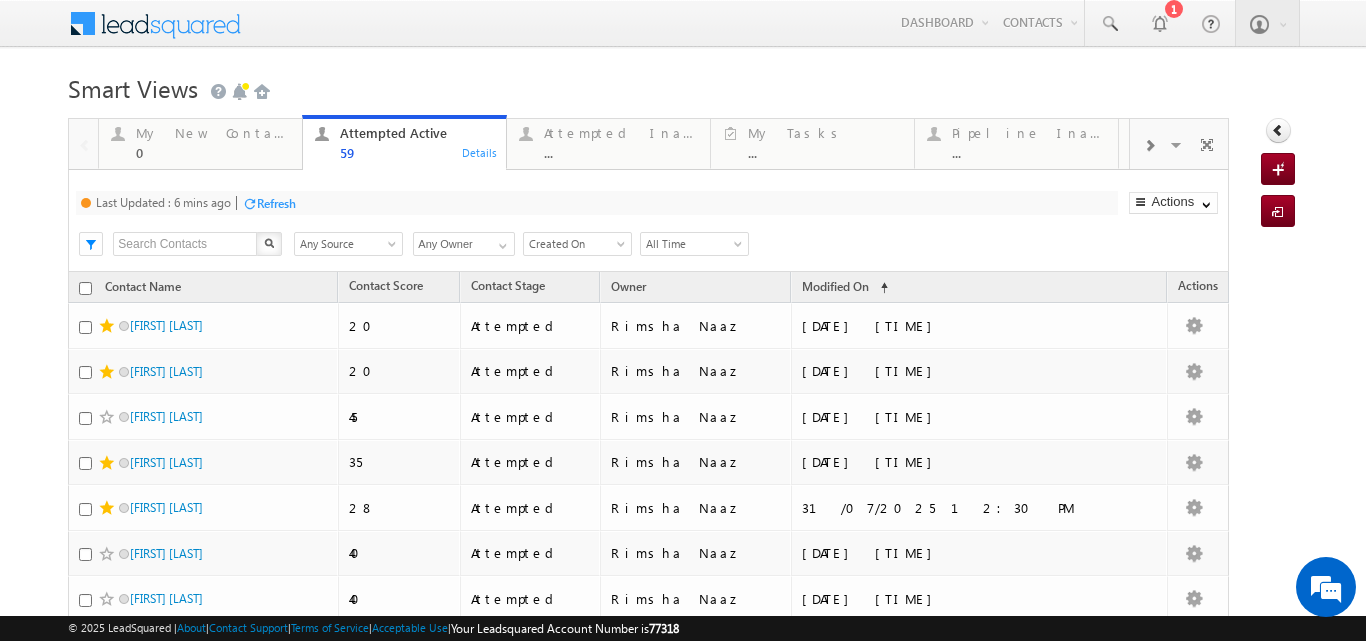 click on "Refresh" at bounding box center (276, 203) 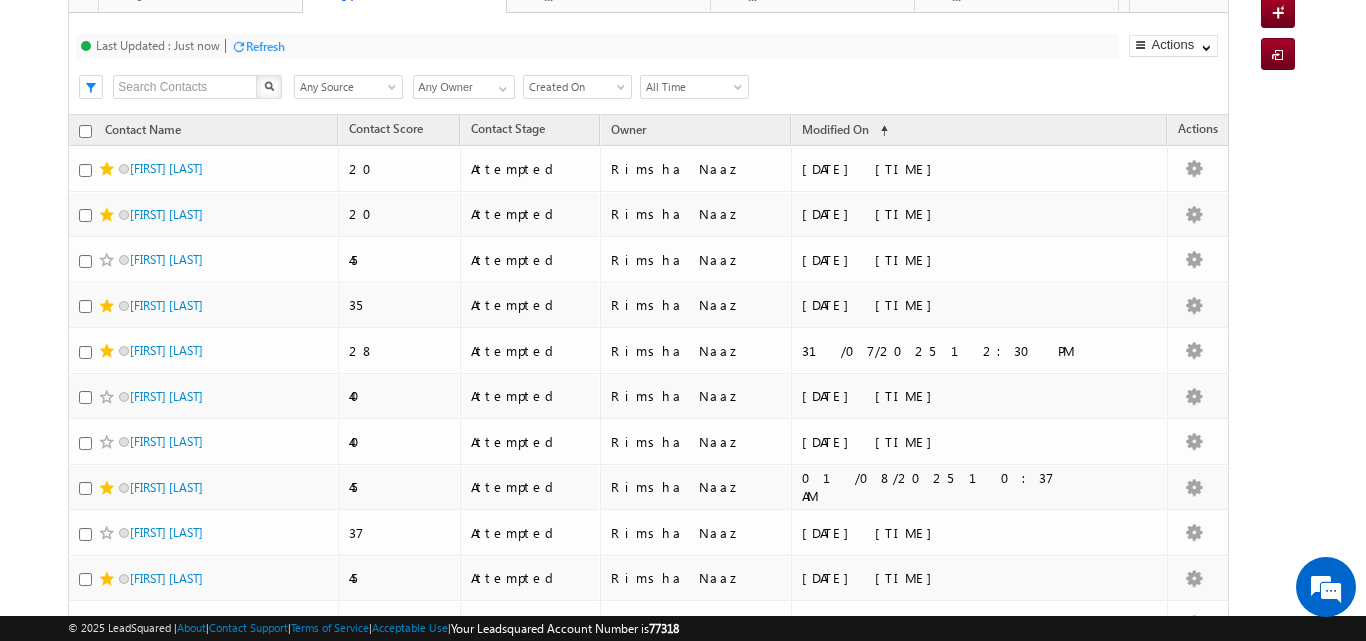 scroll, scrollTop: 168, scrollLeft: 0, axis: vertical 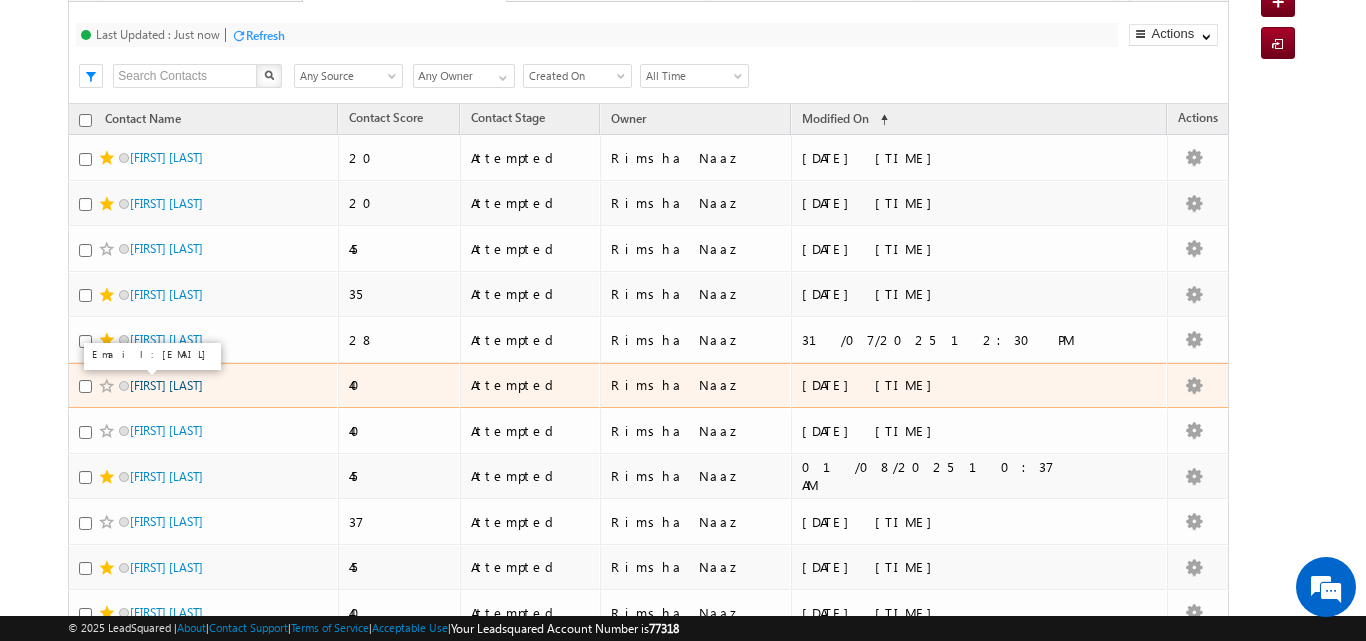click on "Trupti Kolhe" at bounding box center [166, 385] 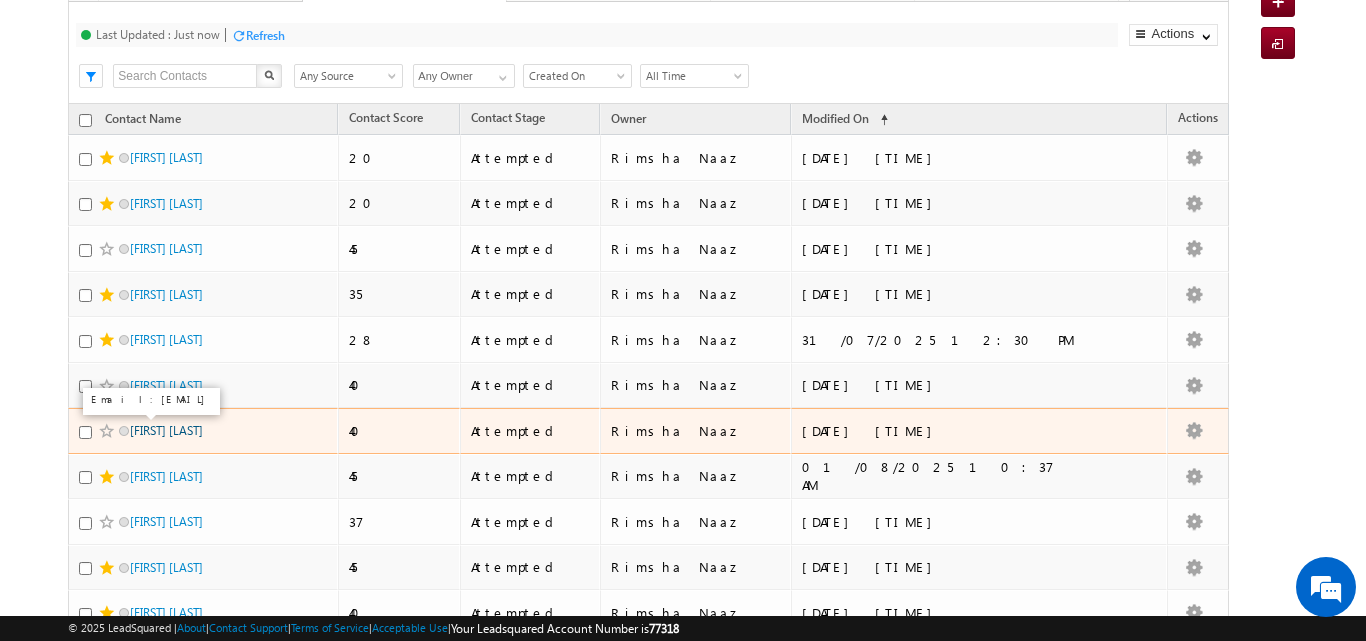 click on "BHAVYA JAIN" at bounding box center [166, 430] 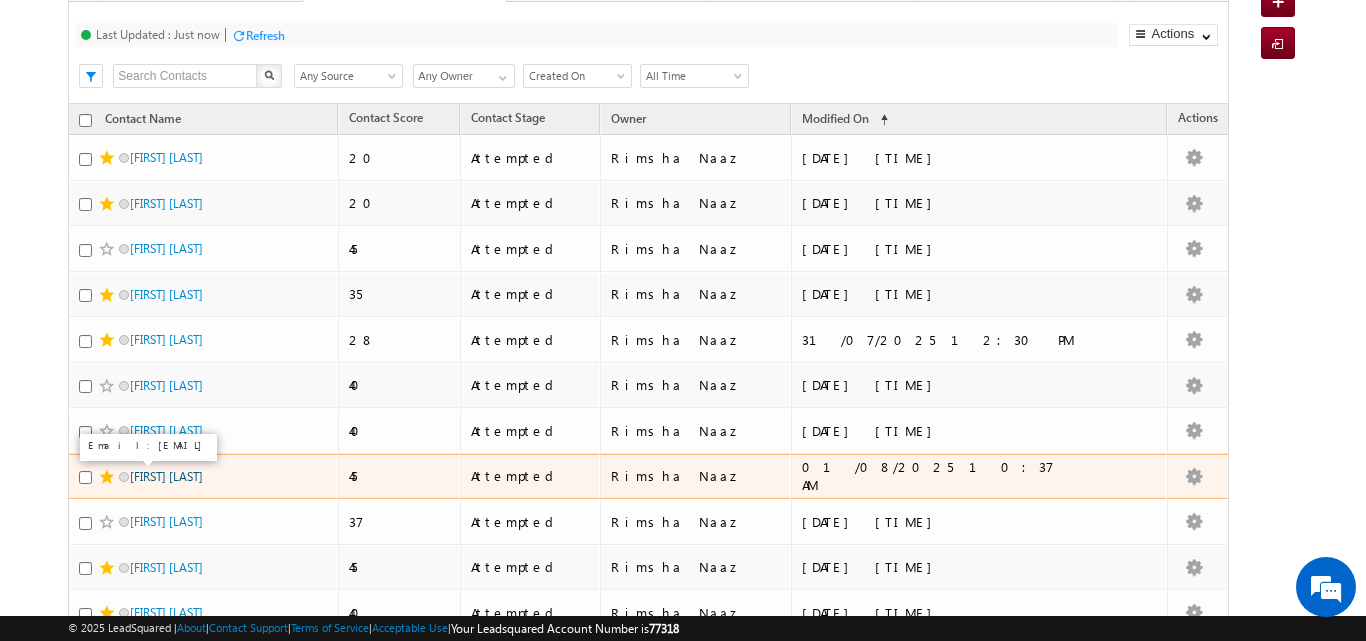 click on "Rohan Soni" at bounding box center (166, 476) 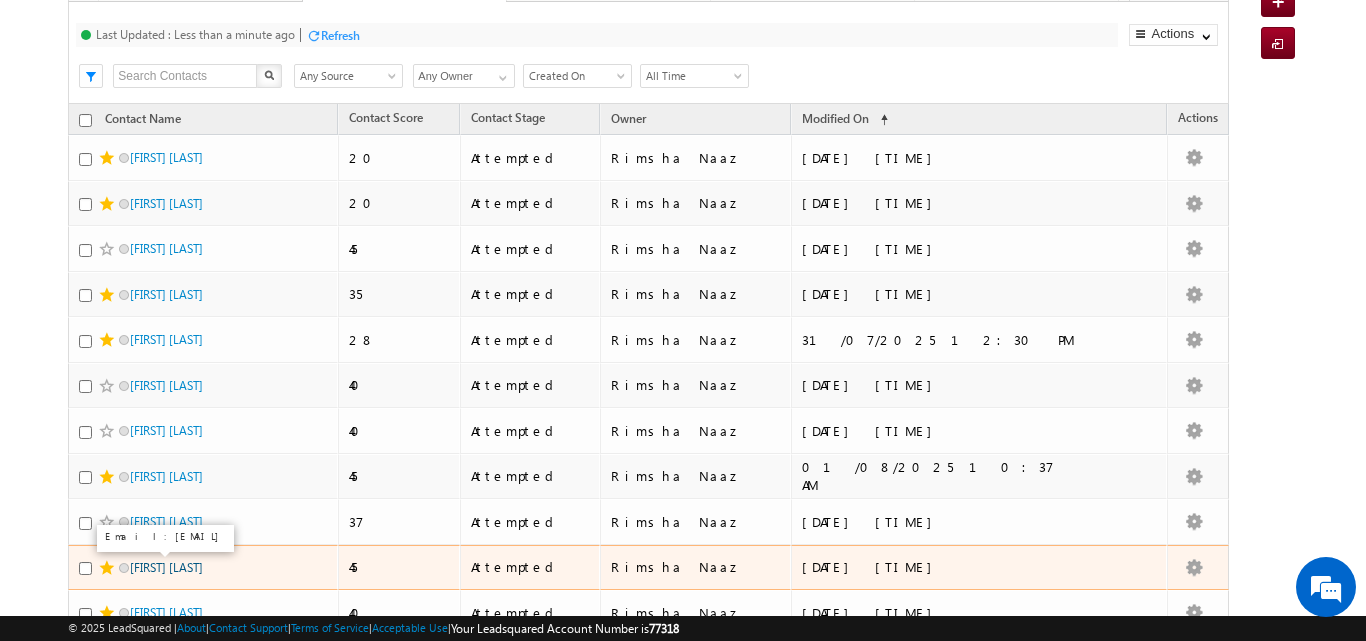 click on "Pratyush Pratyush" at bounding box center [166, 567] 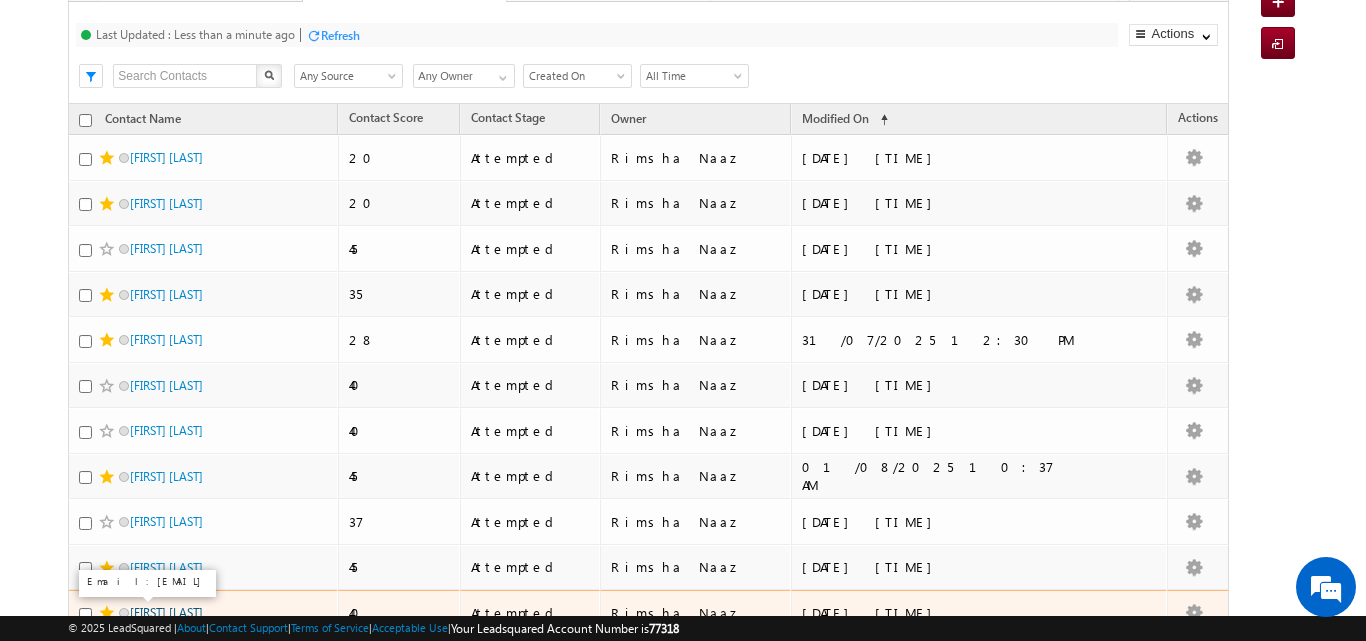 click on "Shivam Rathore" at bounding box center [166, 612] 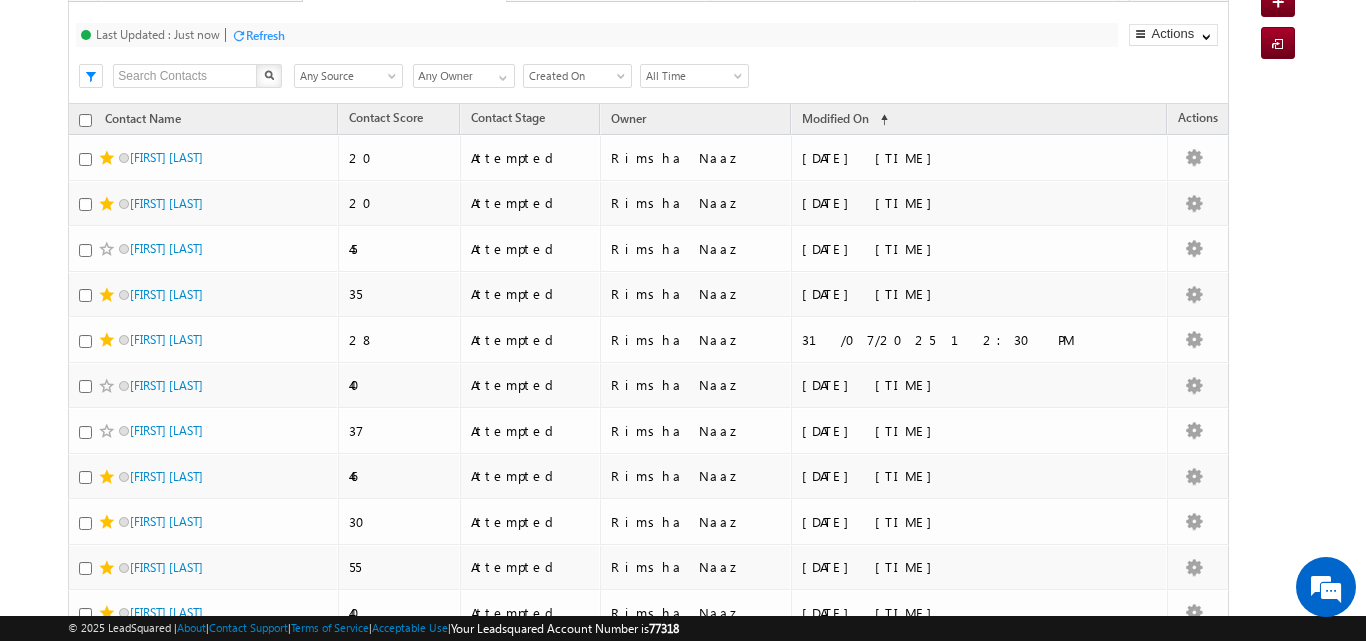 scroll, scrollTop: 0, scrollLeft: 0, axis: both 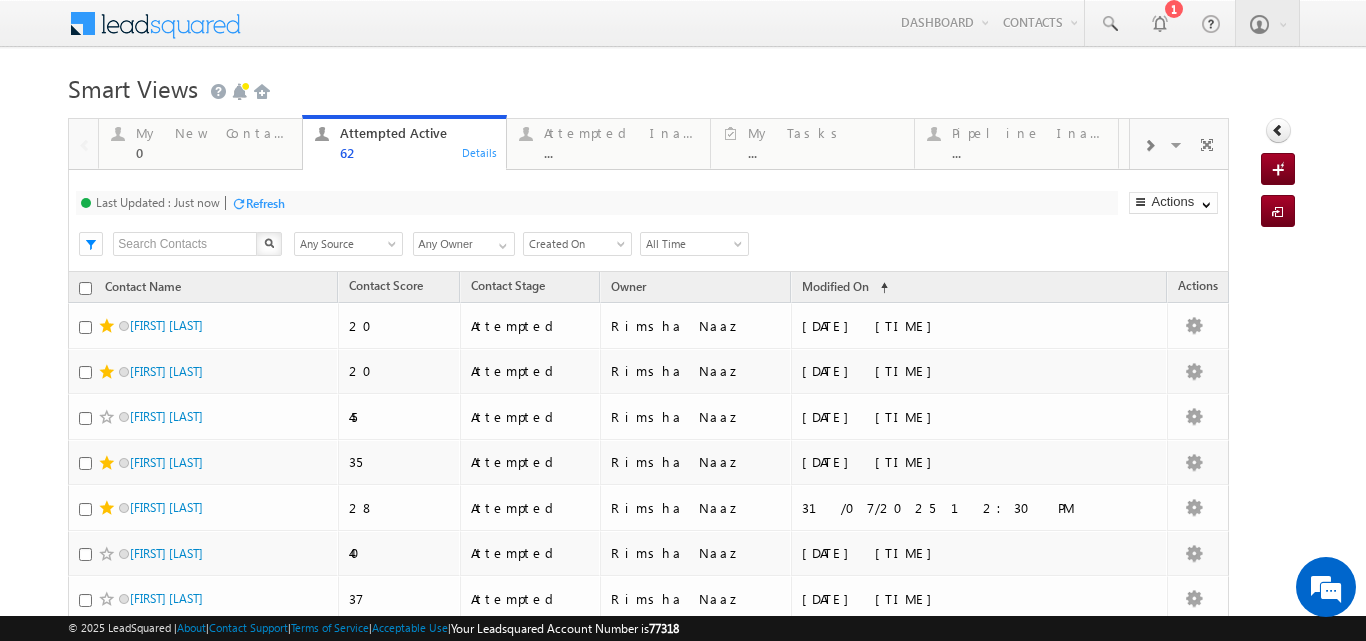 click on "Refresh" at bounding box center [265, 203] 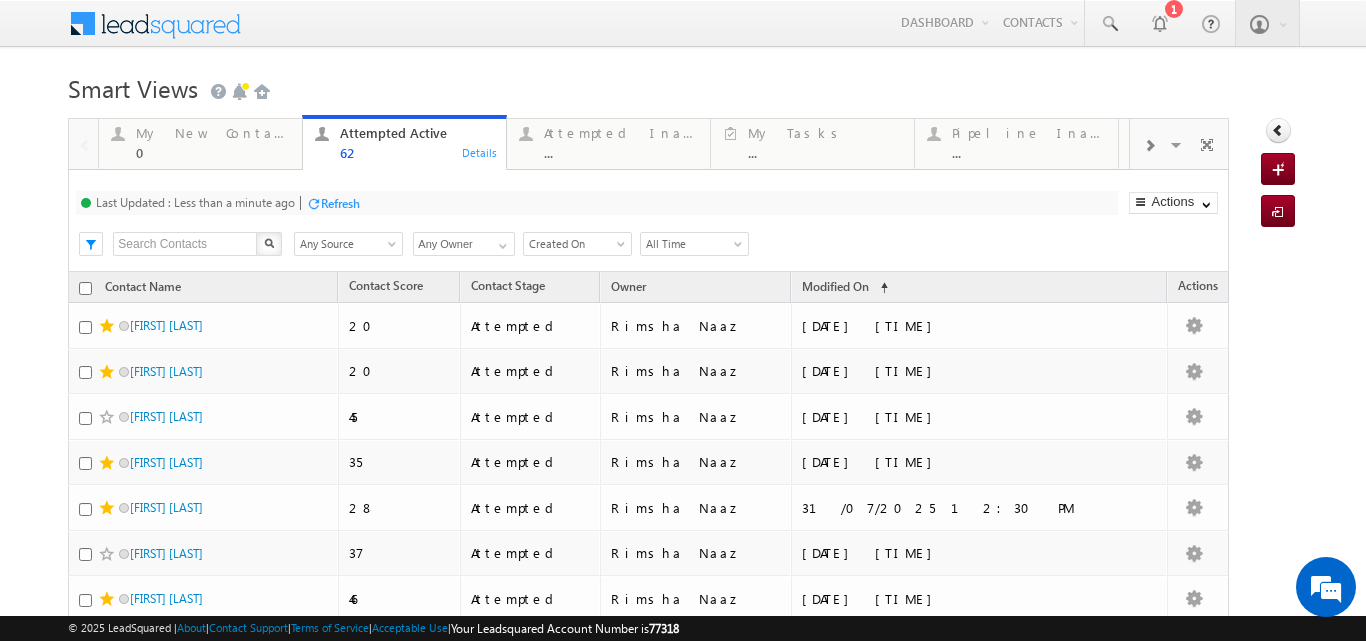 click on "Refresh" at bounding box center [340, 203] 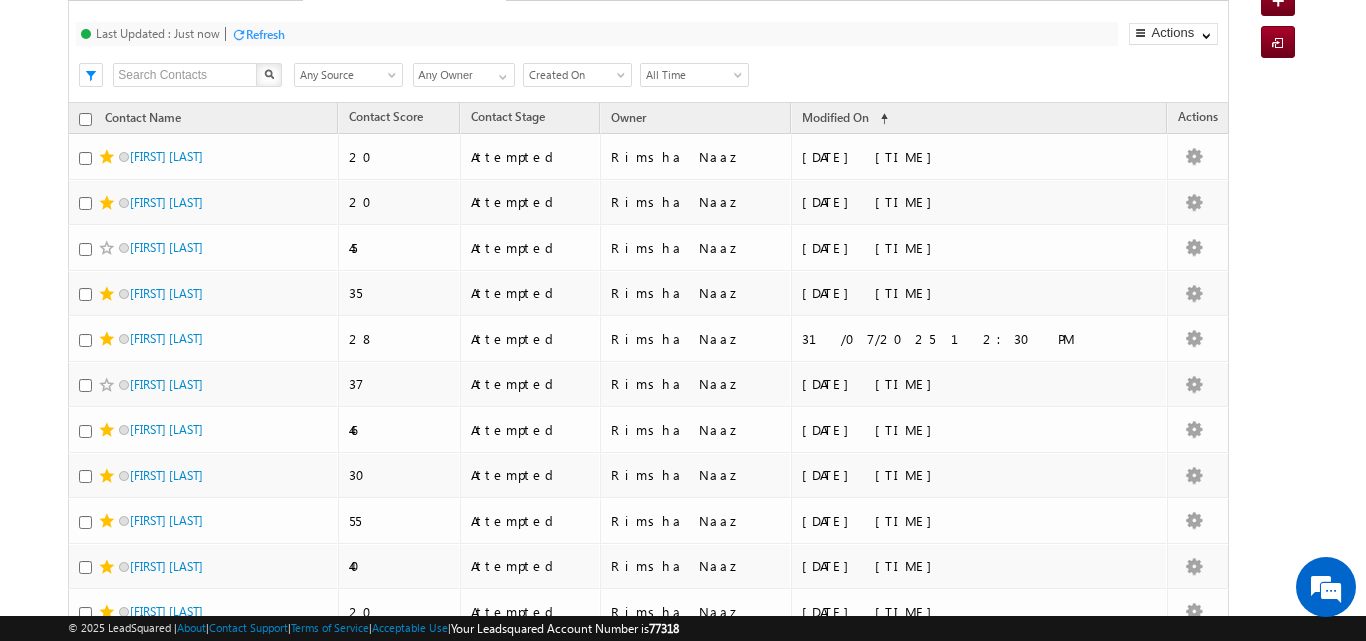 scroll, scrollTop: 175, scrollLeft: 0, axis: vertical 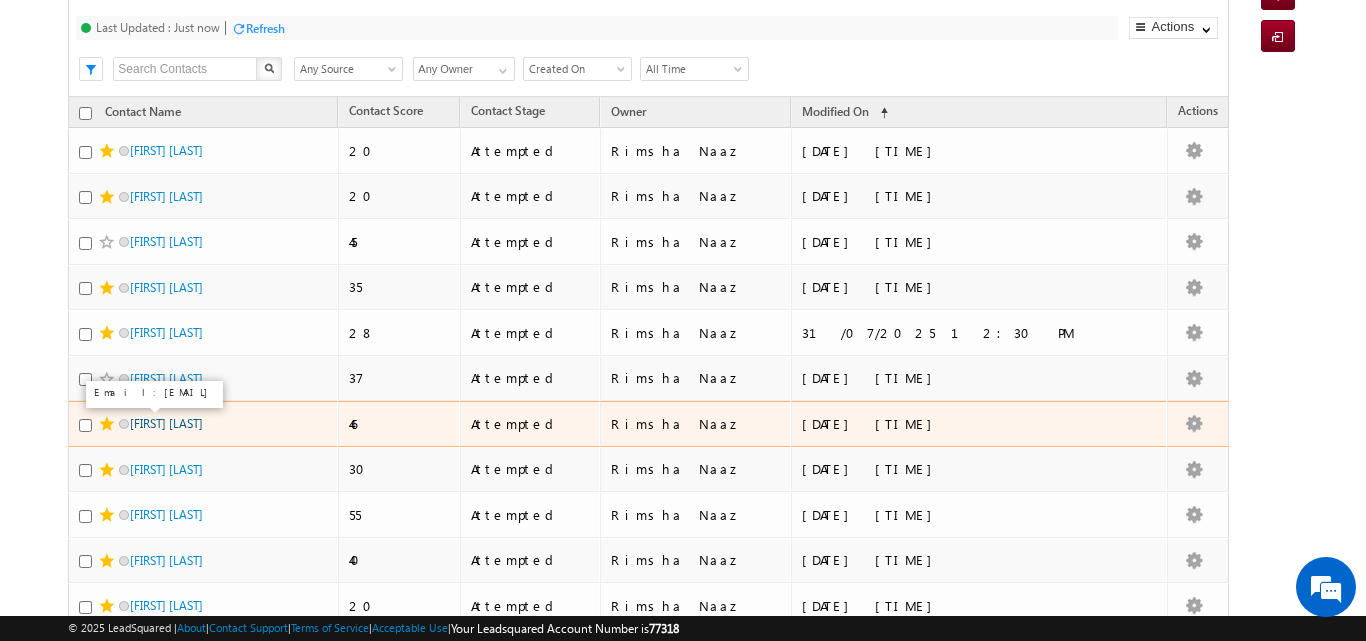 click on "Sunita Dutta" at bounding box center (166, 423) 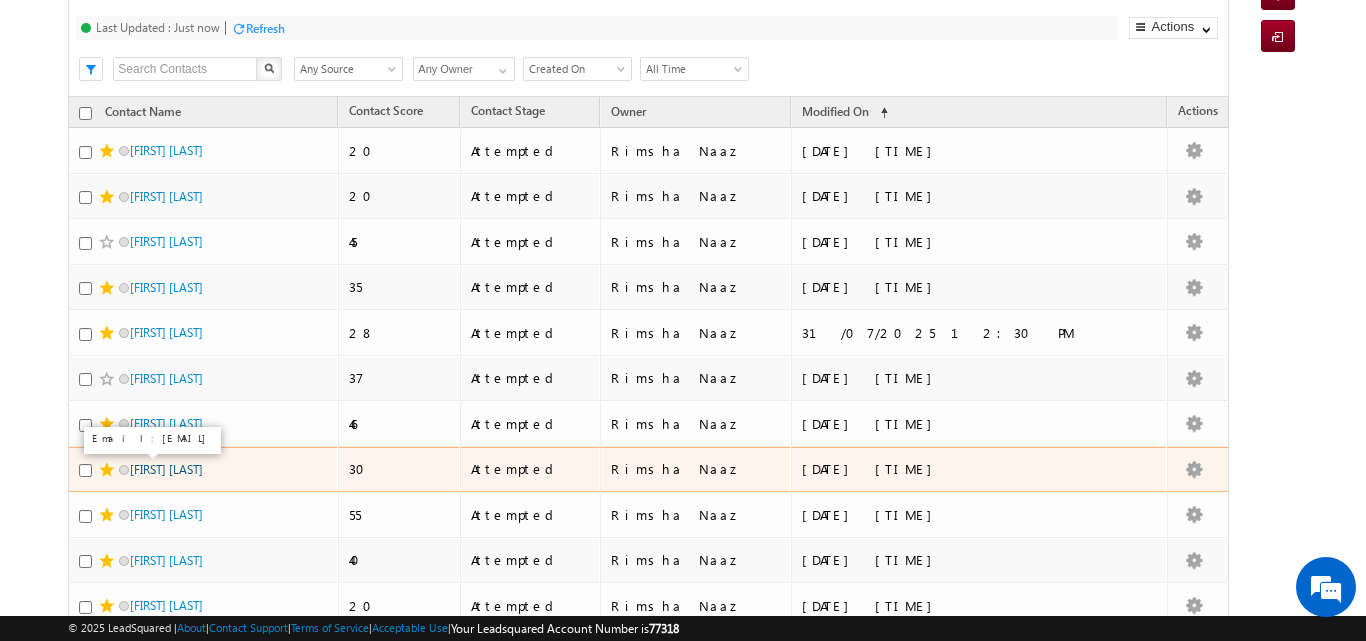 click on "Shaila Sood" at bounding box center [166, 469] 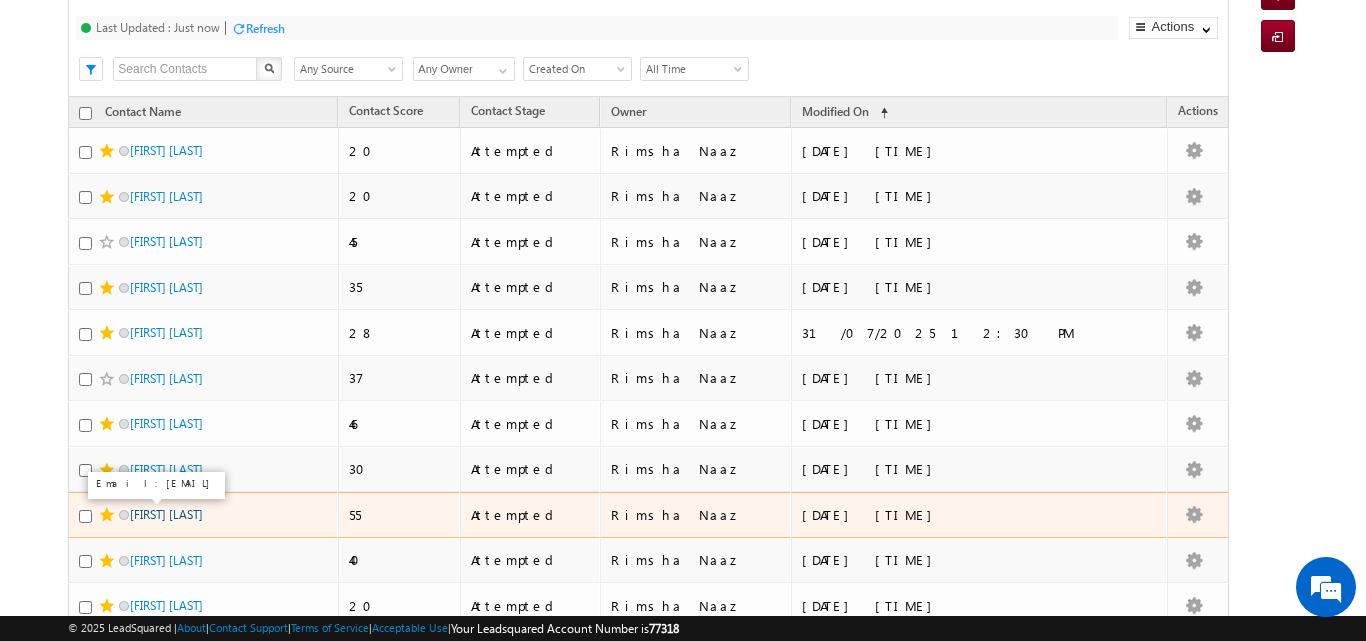 click on "Chrisann Lobo" at bounding box center [166, 514] 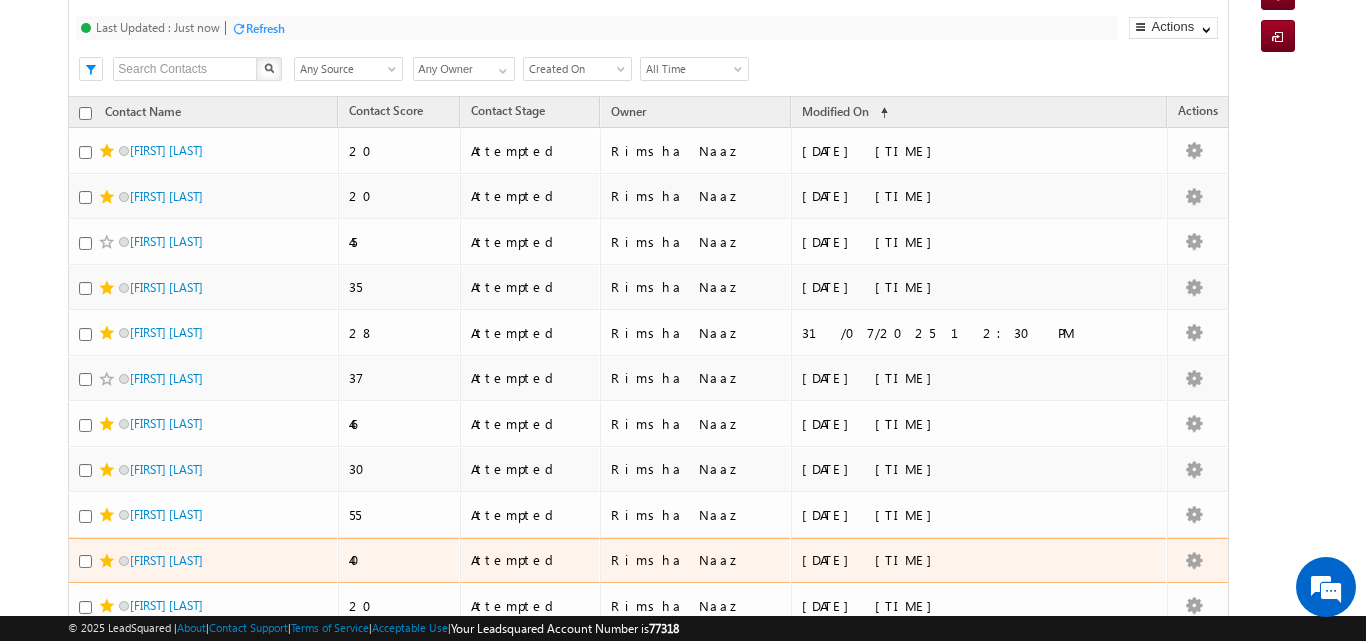 click on "Sabatini Saha" at bounding box center (197, 560) 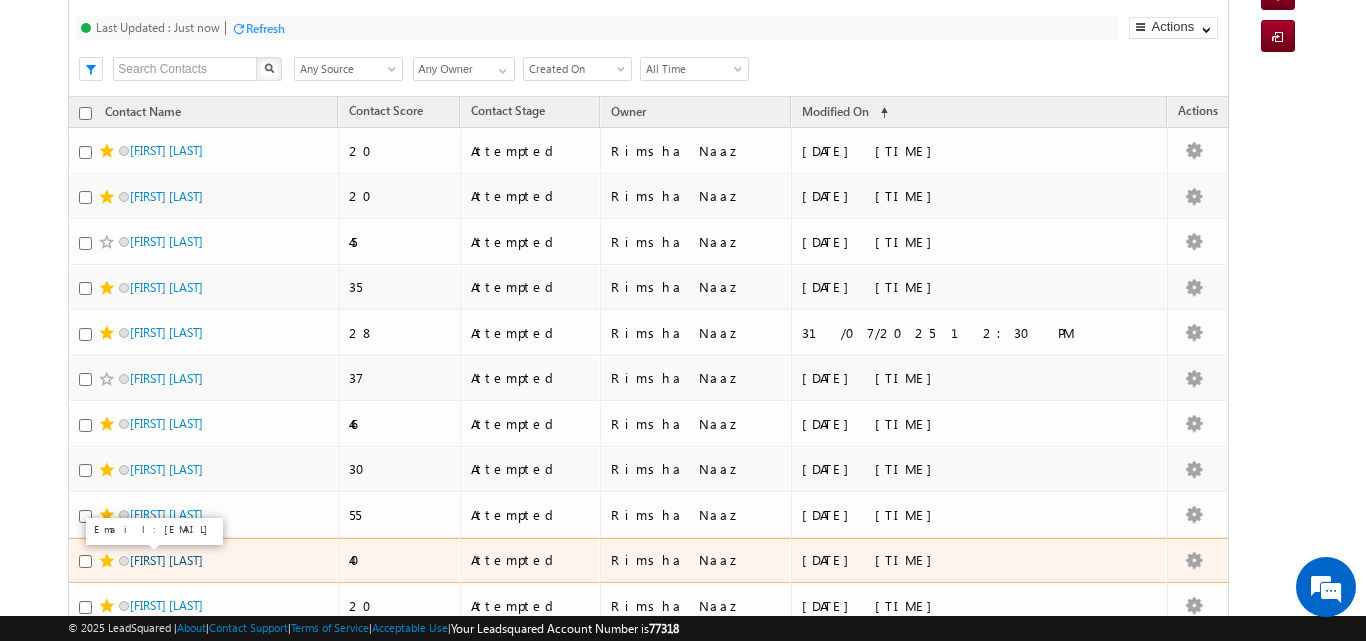 click on "Sabatini Saha" at bounding box center [166, 560] 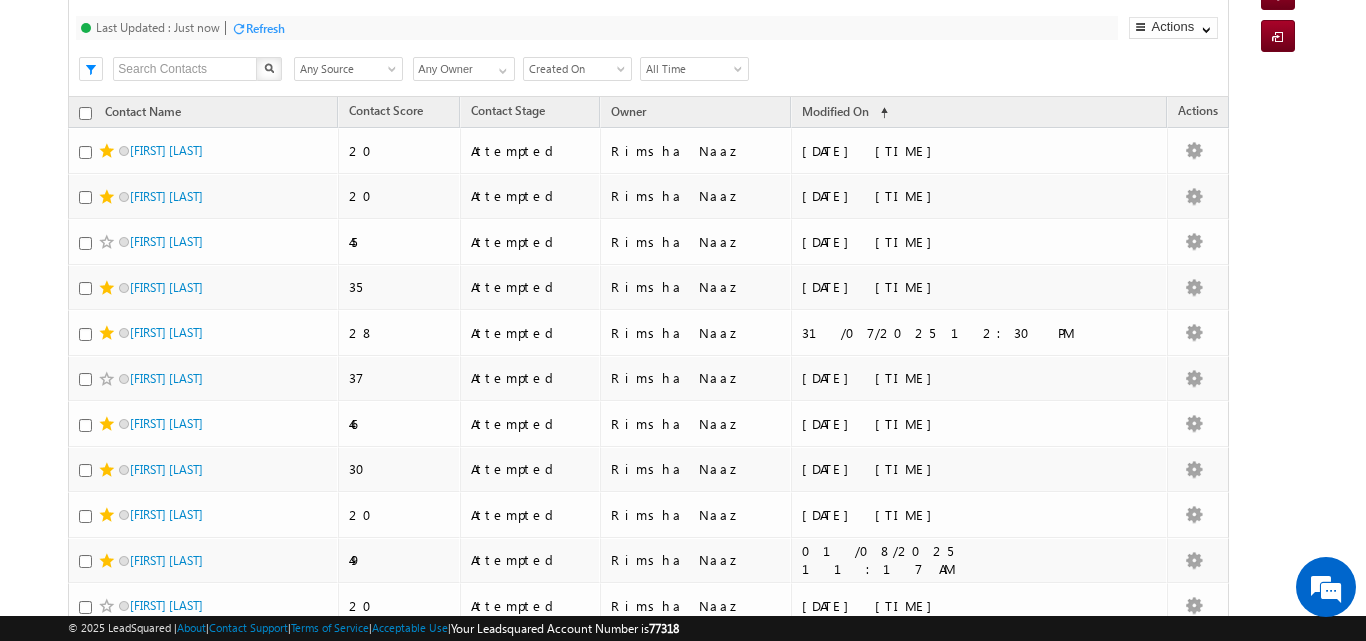scroll, scrollTop: 0, scrollLeft: 0, axis: both 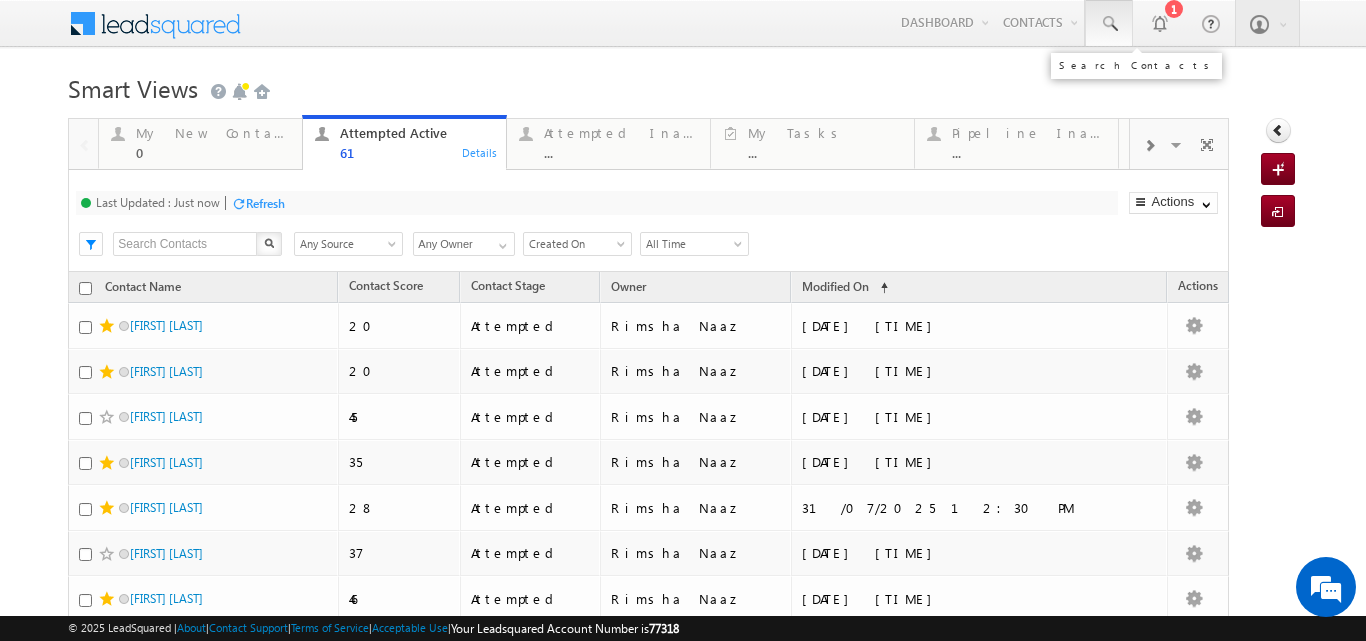 click at bounding box center [1109, 24] 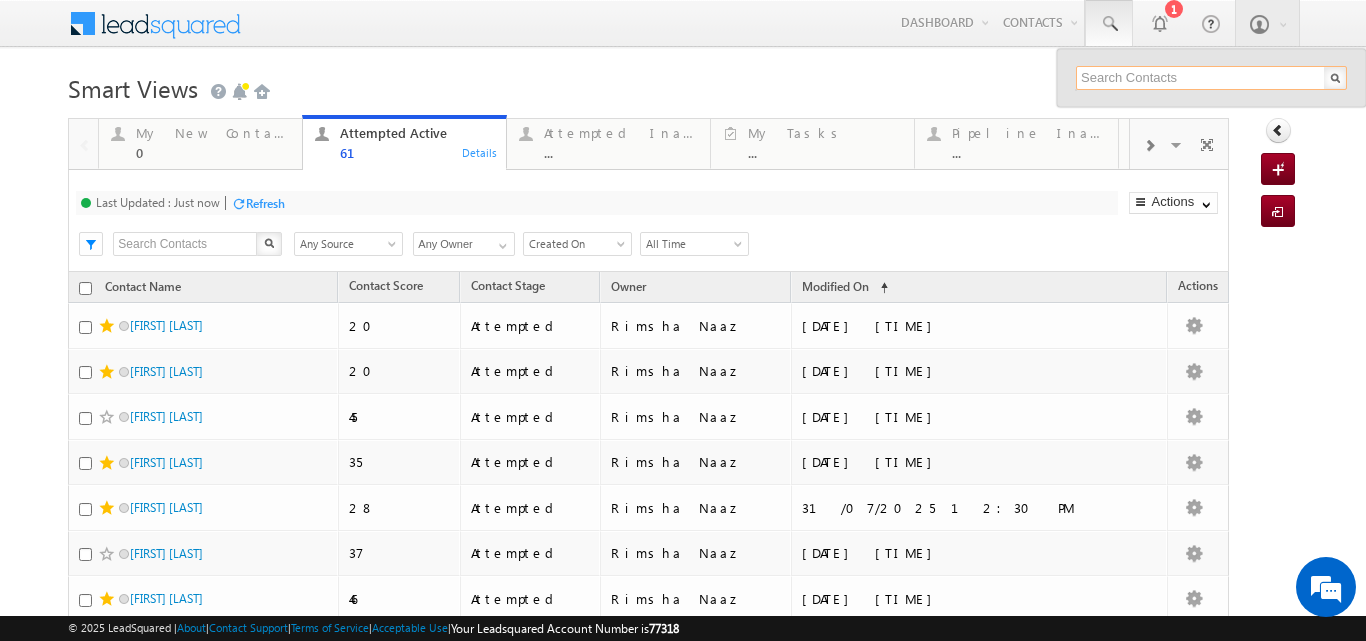 click at bounding box center [1211, 78] 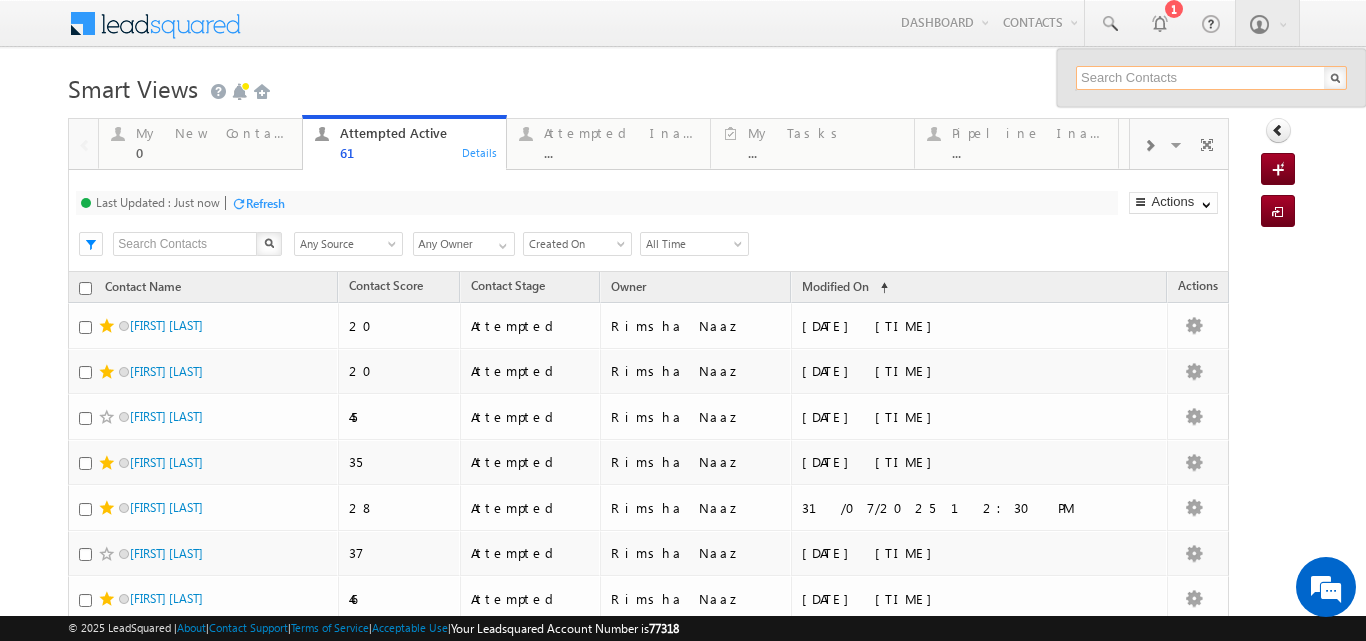 paste on "9977415308" 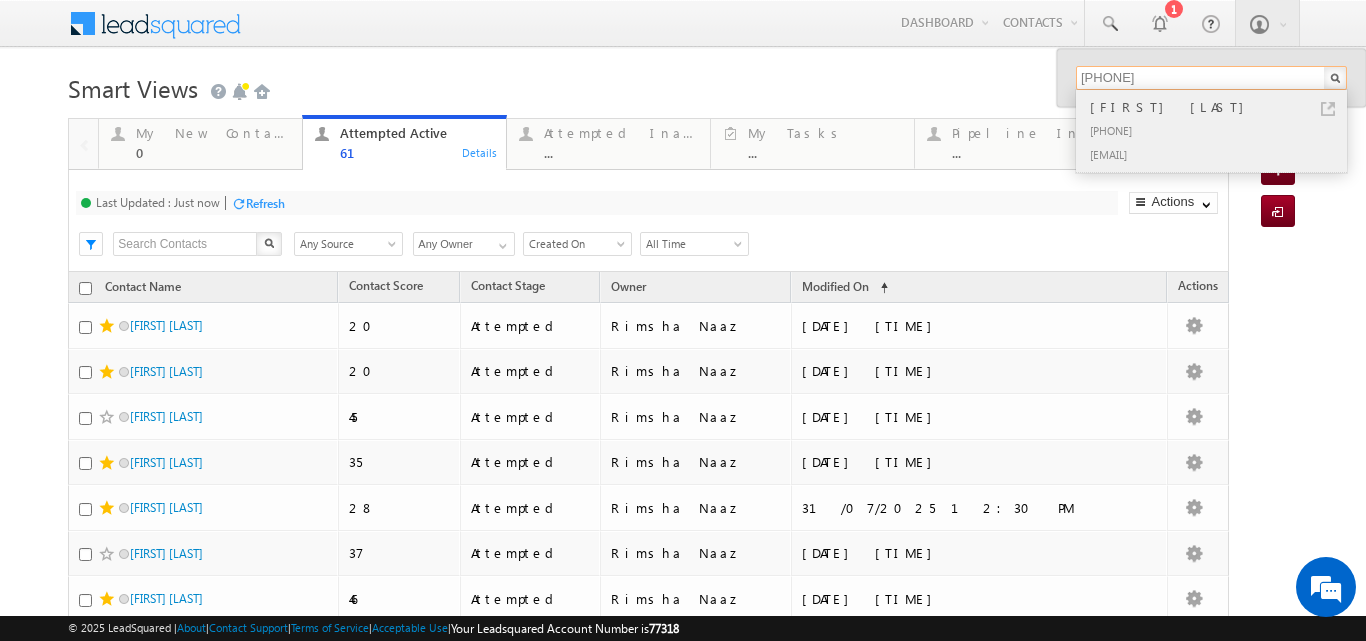 type on "9977415308" 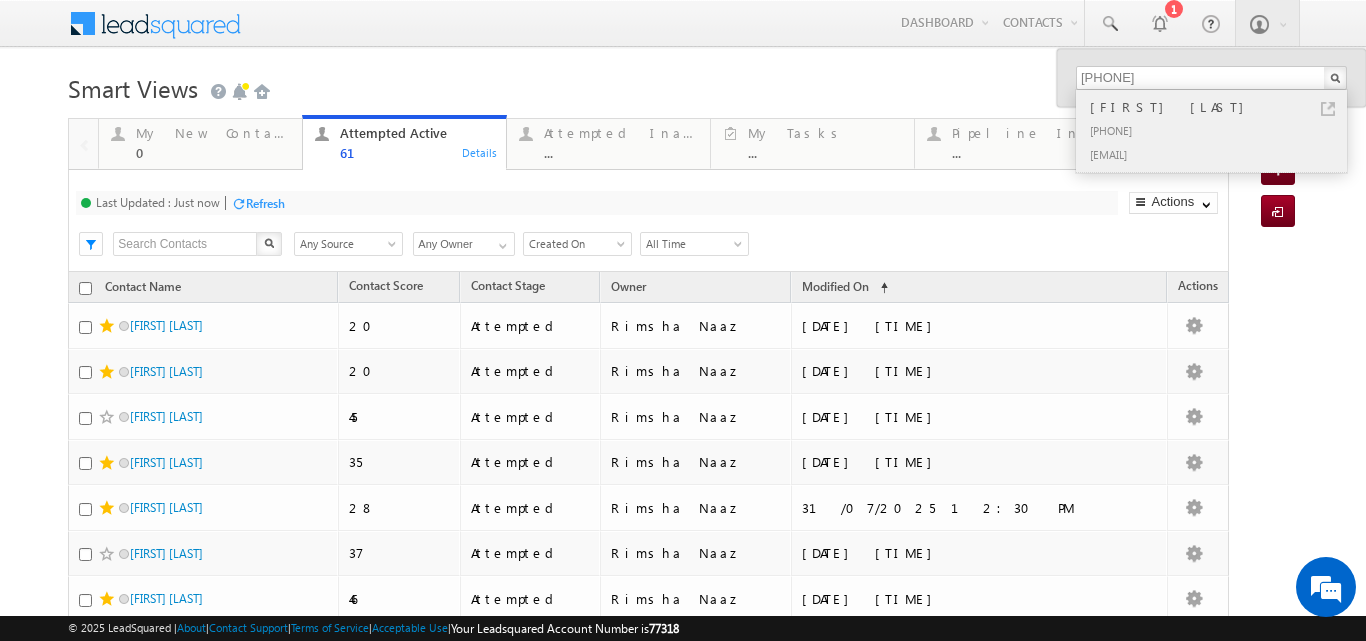 click on "Shivam Rathore" at bounding box center (1220, 107) 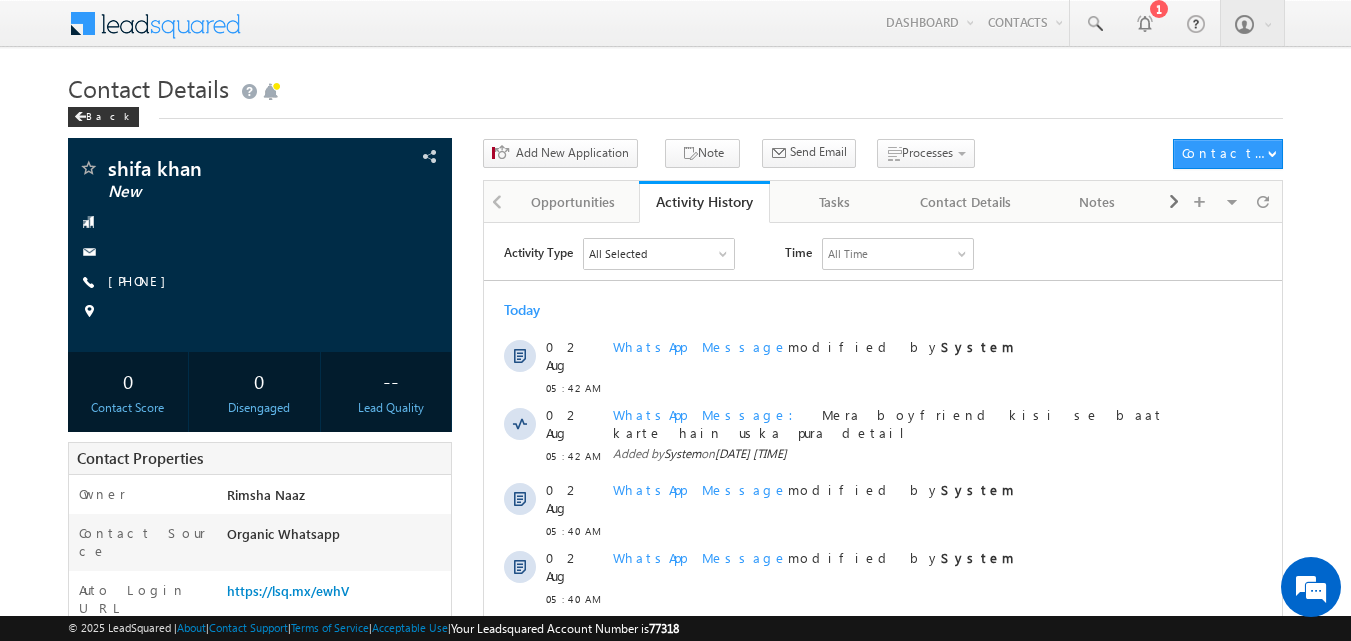 scroll, scrollTop: 0, scrollLeft: 0, axis: both 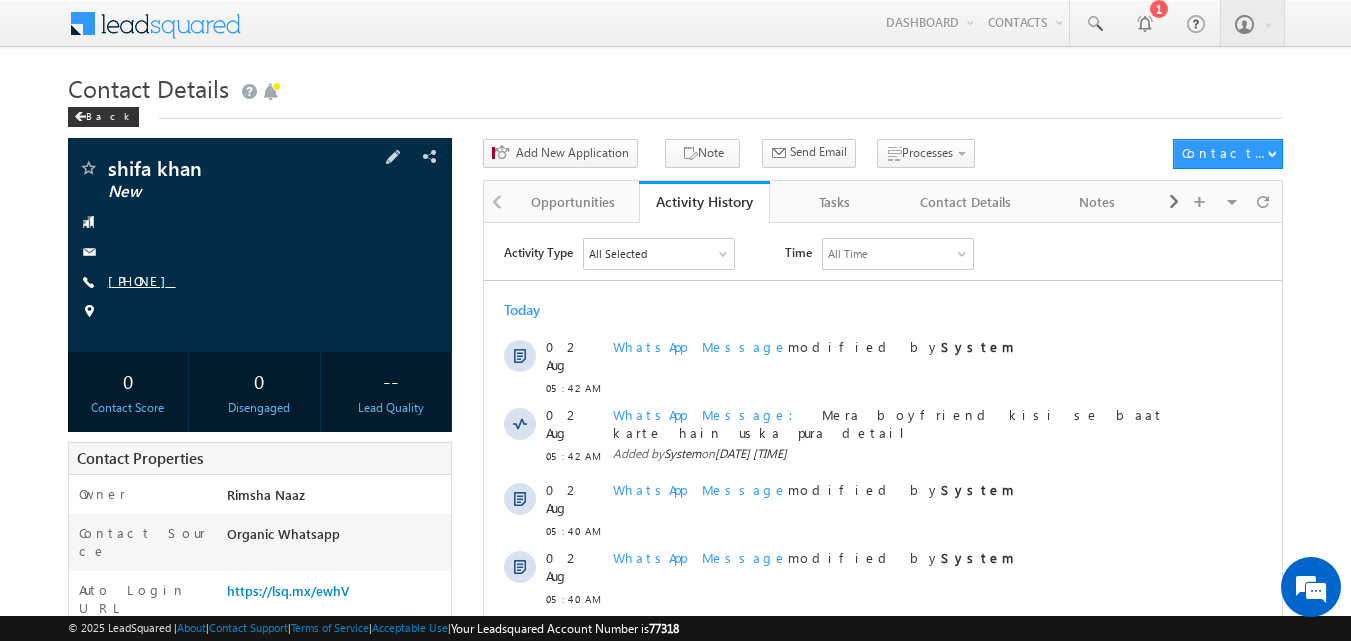 click on "[PHONE]" at bounding box center [142, 280] 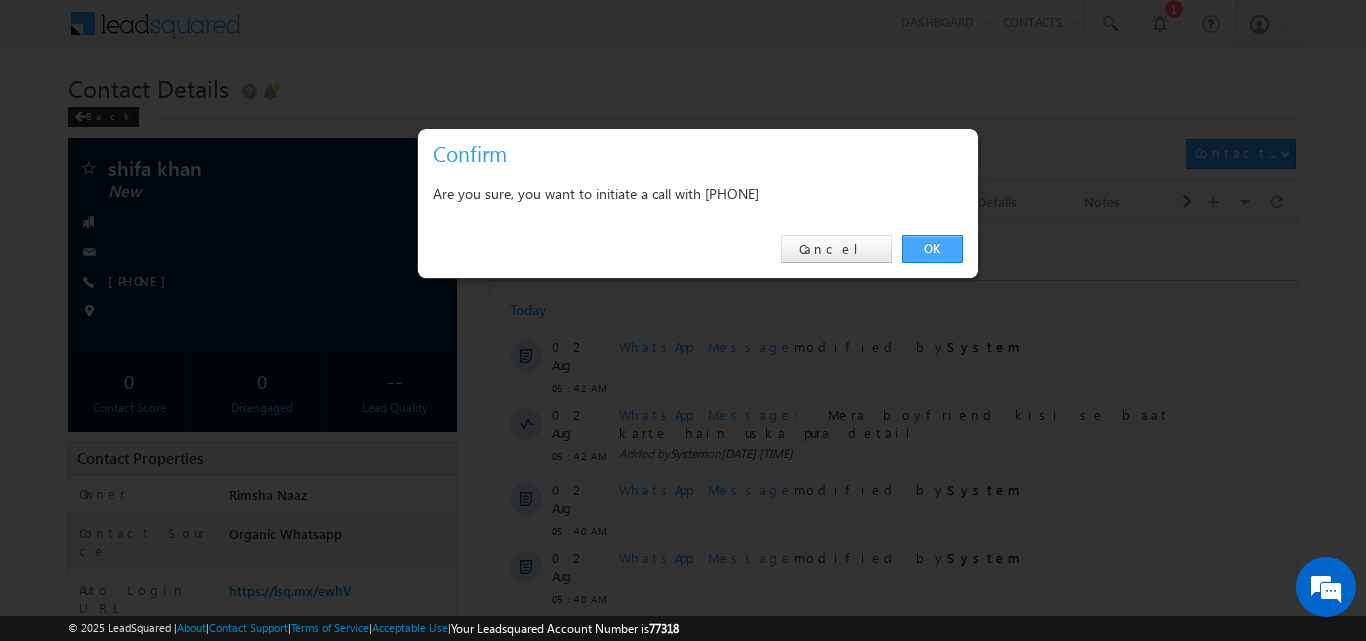 click on "OK" at bounding box center [932, 249] 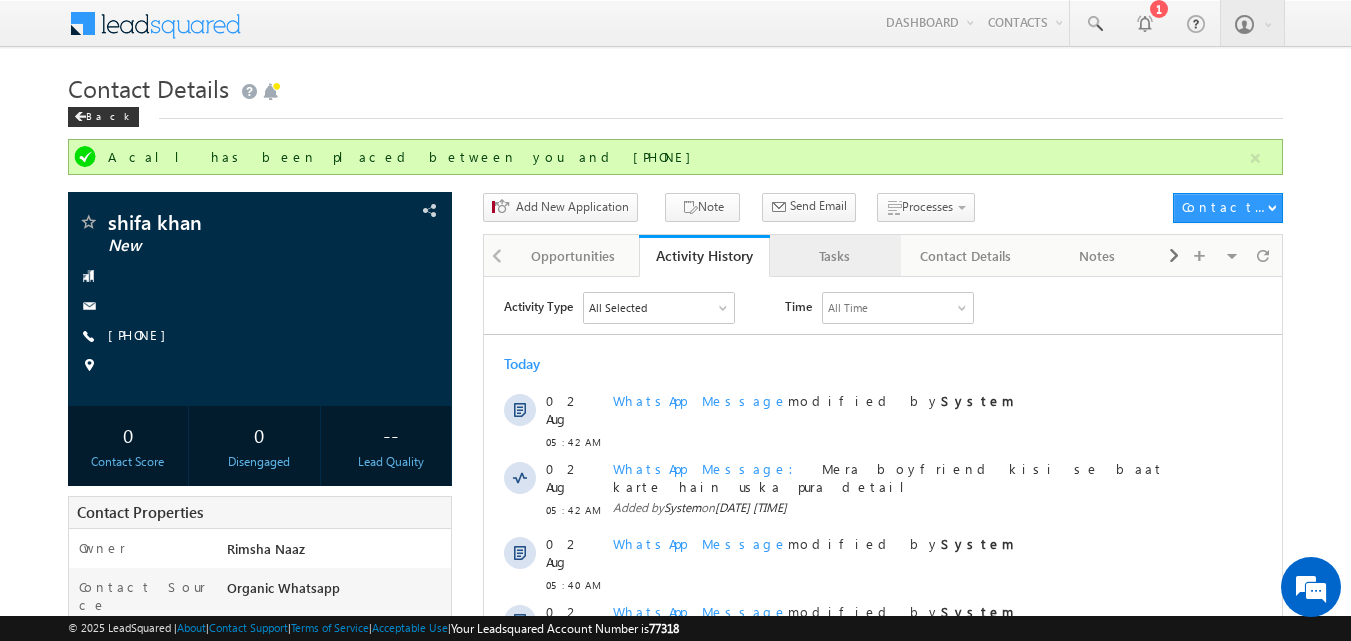 click on "Tasks" at bounding box center [834, 256] 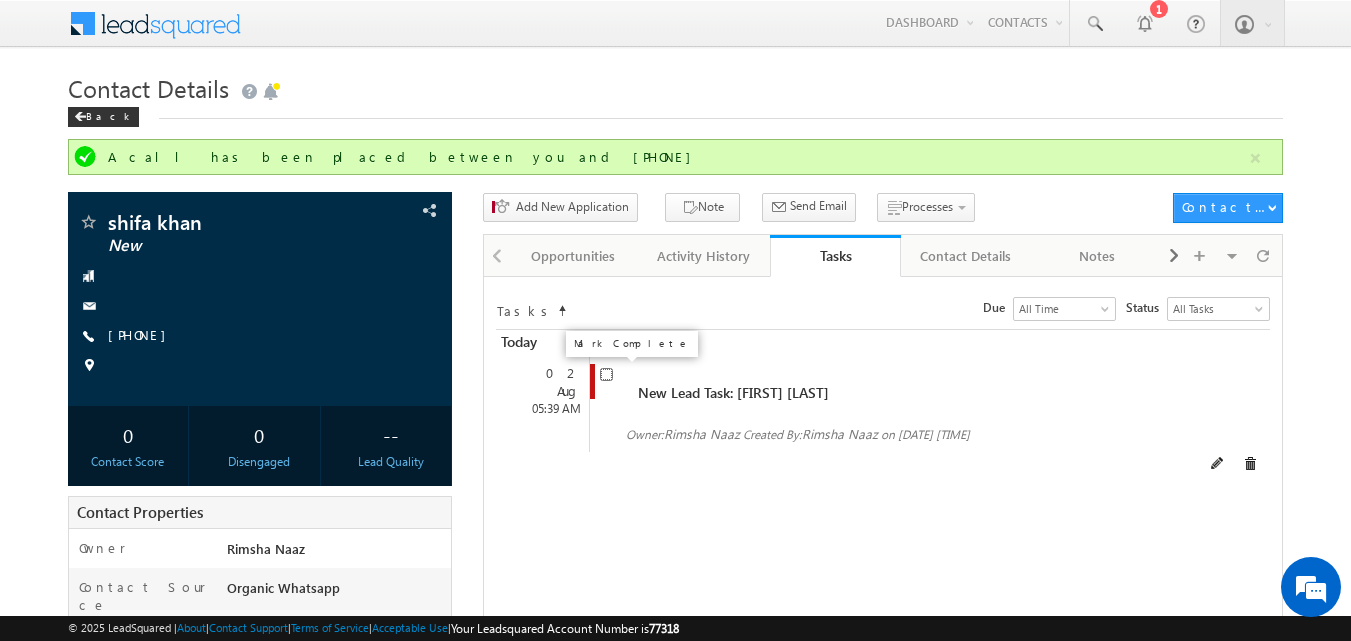 click at bounding box center (606, 374) 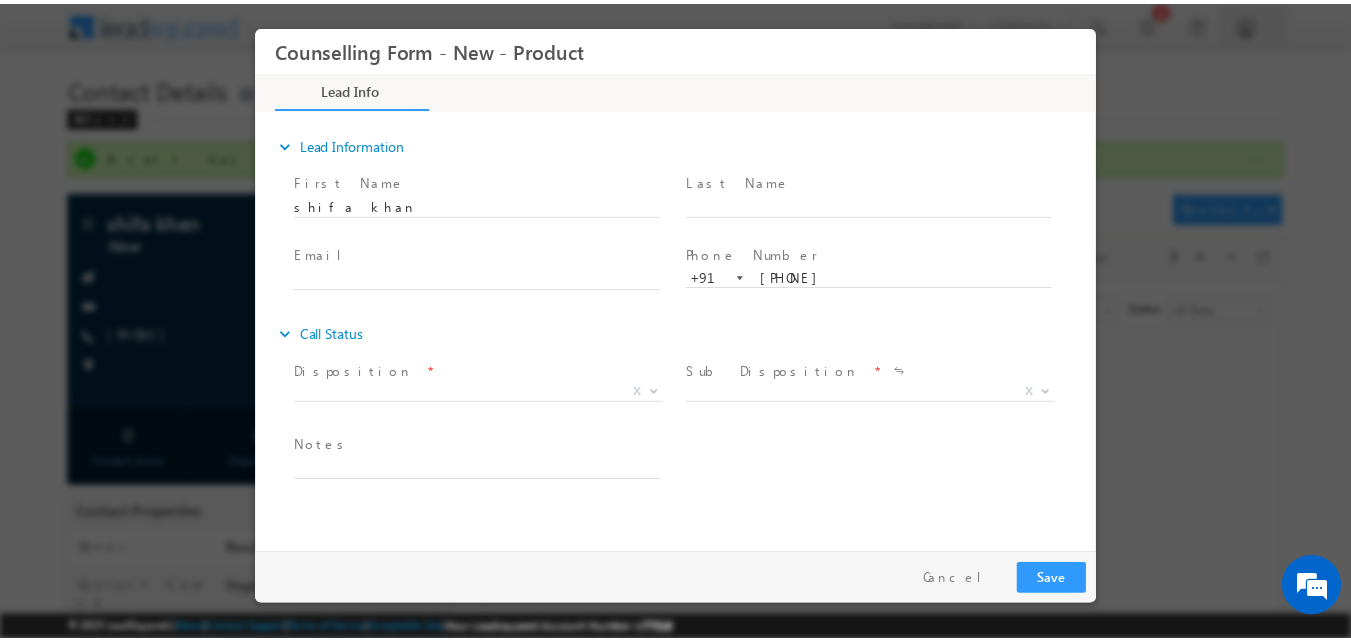 scroll, scrollTop: 0, scrollLeft: 0, axis: both 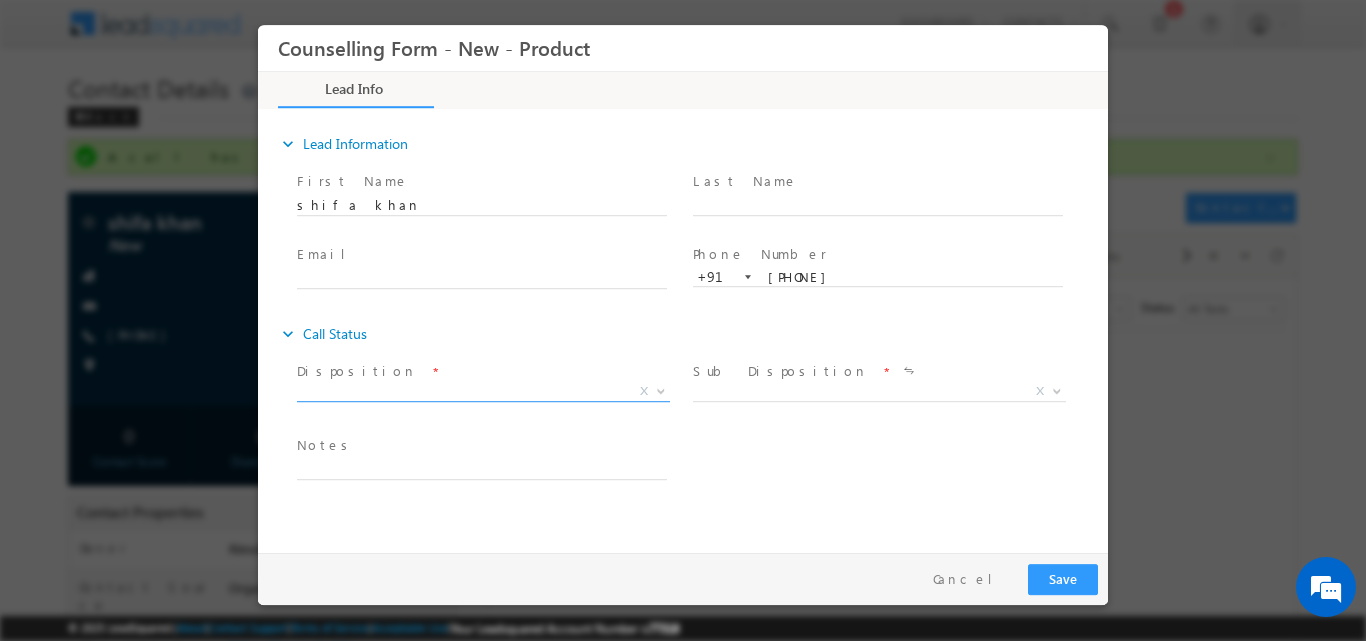 drag, startPoint x: 660, startPoint y: 403, endPoint x: 660, endPoint y: 383, distance: 20 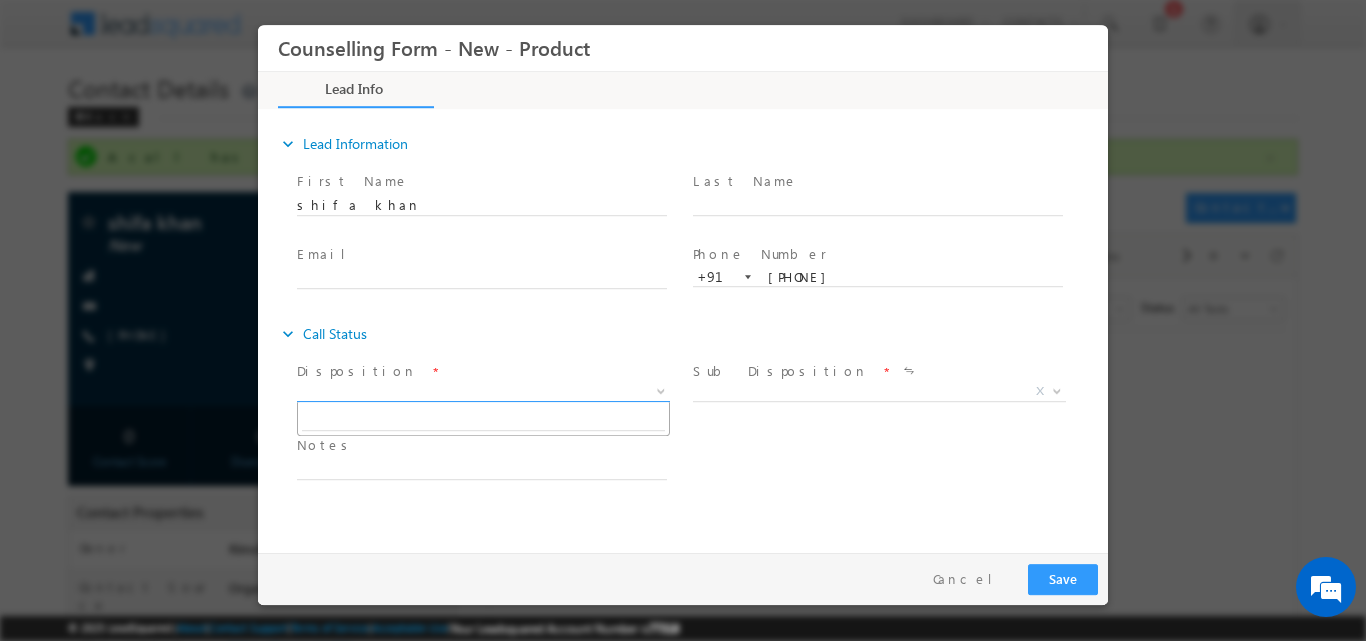 click at bounding box center (659, 390) 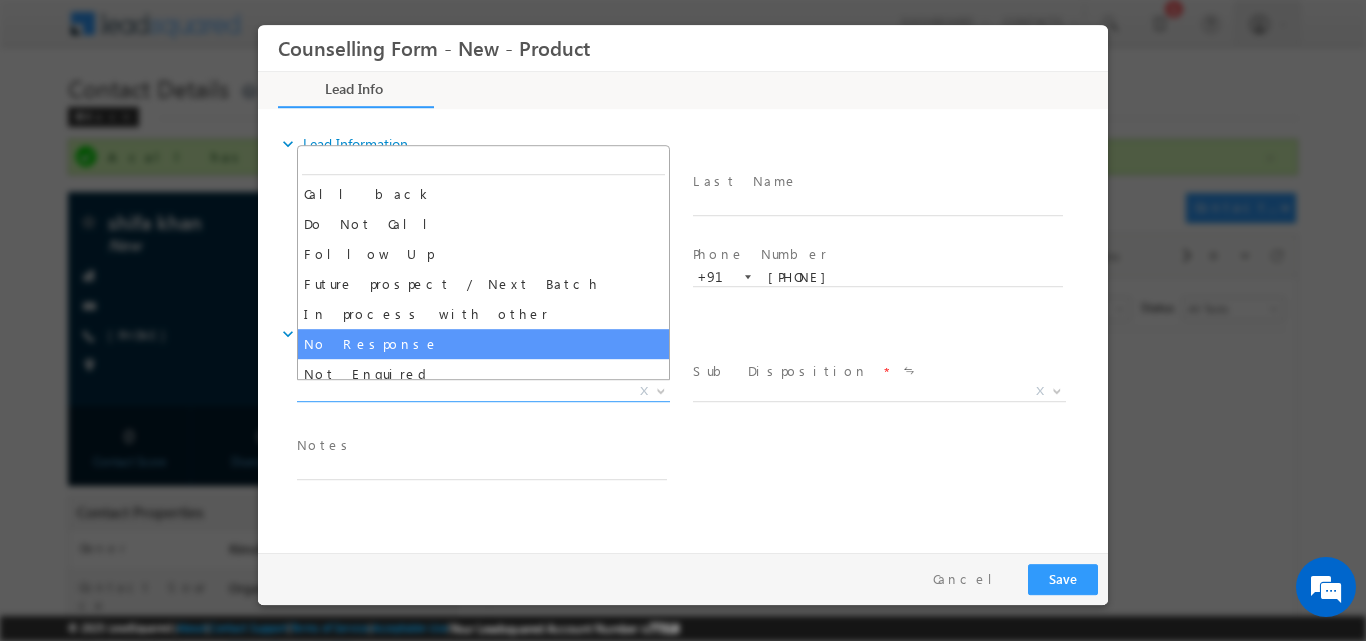 select on "No Response" 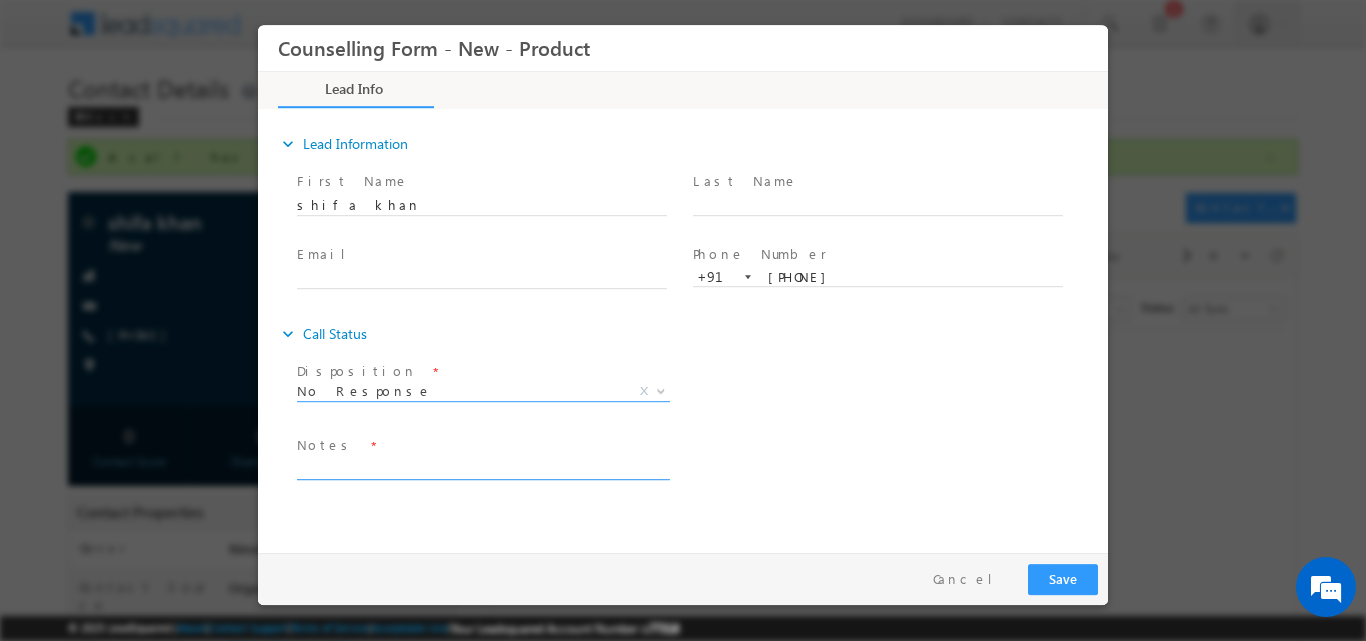 click at bounding box center (482, 467) 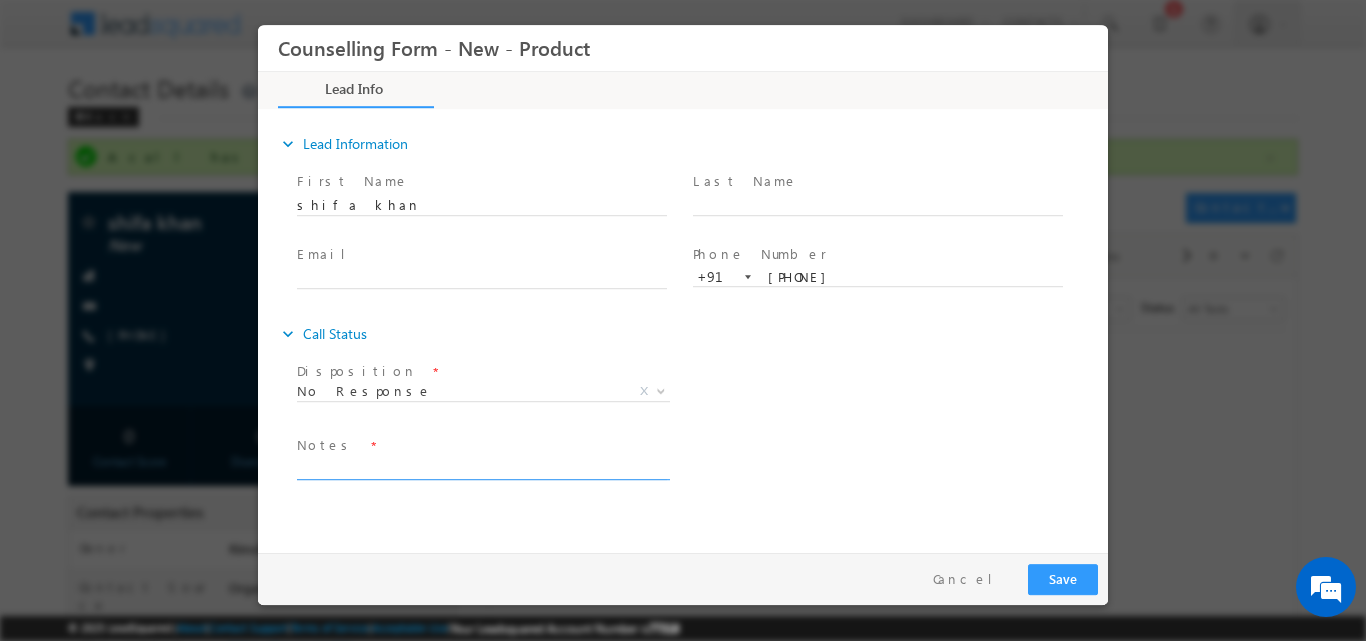 paste on "No response, dnp" 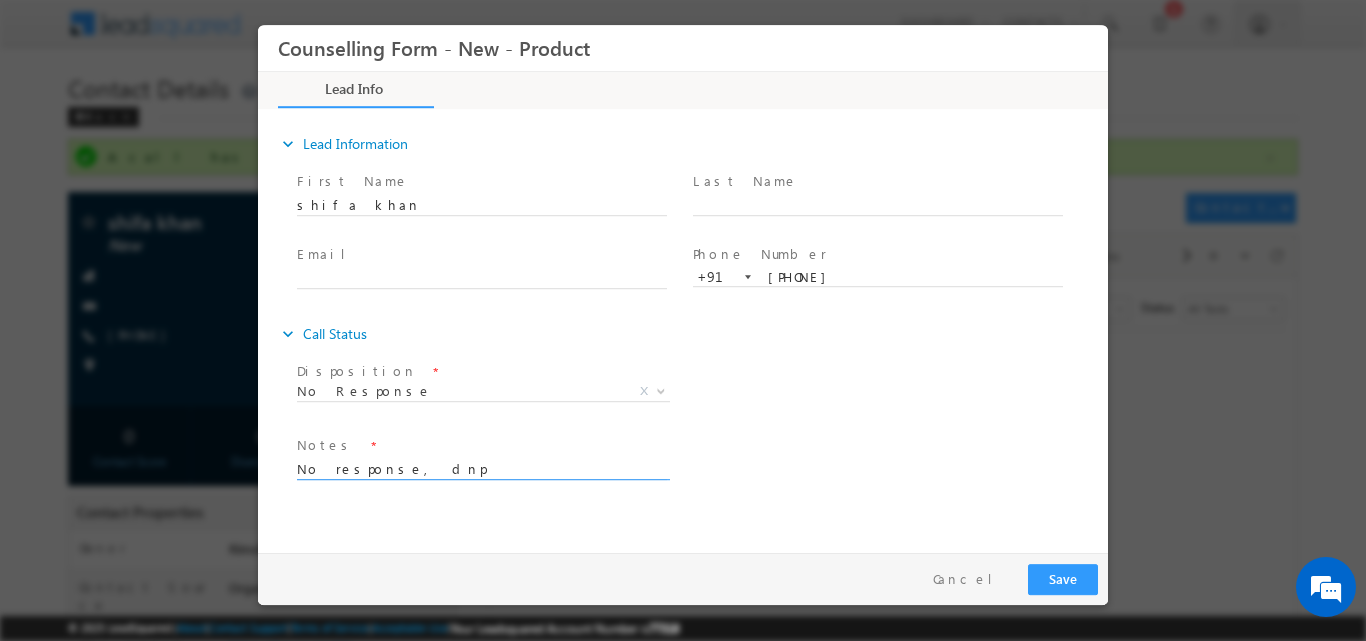 type on "No response, dnp" 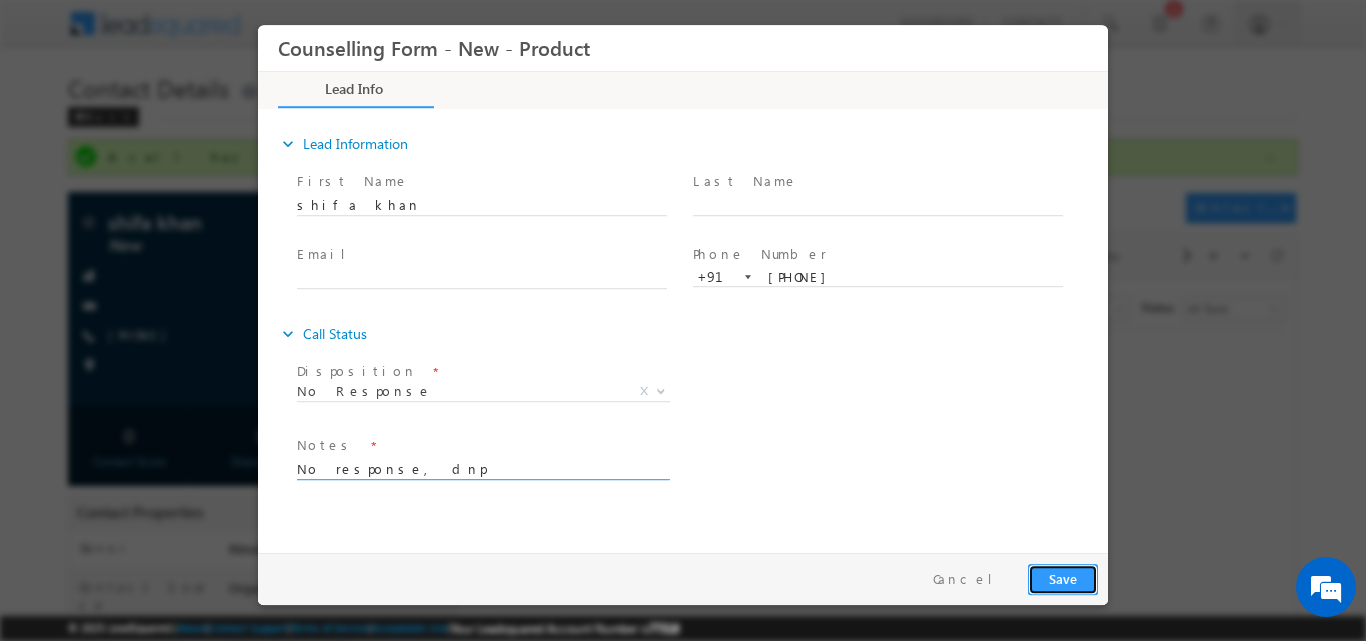 click on "Save" at bounding box center (1063, 578) 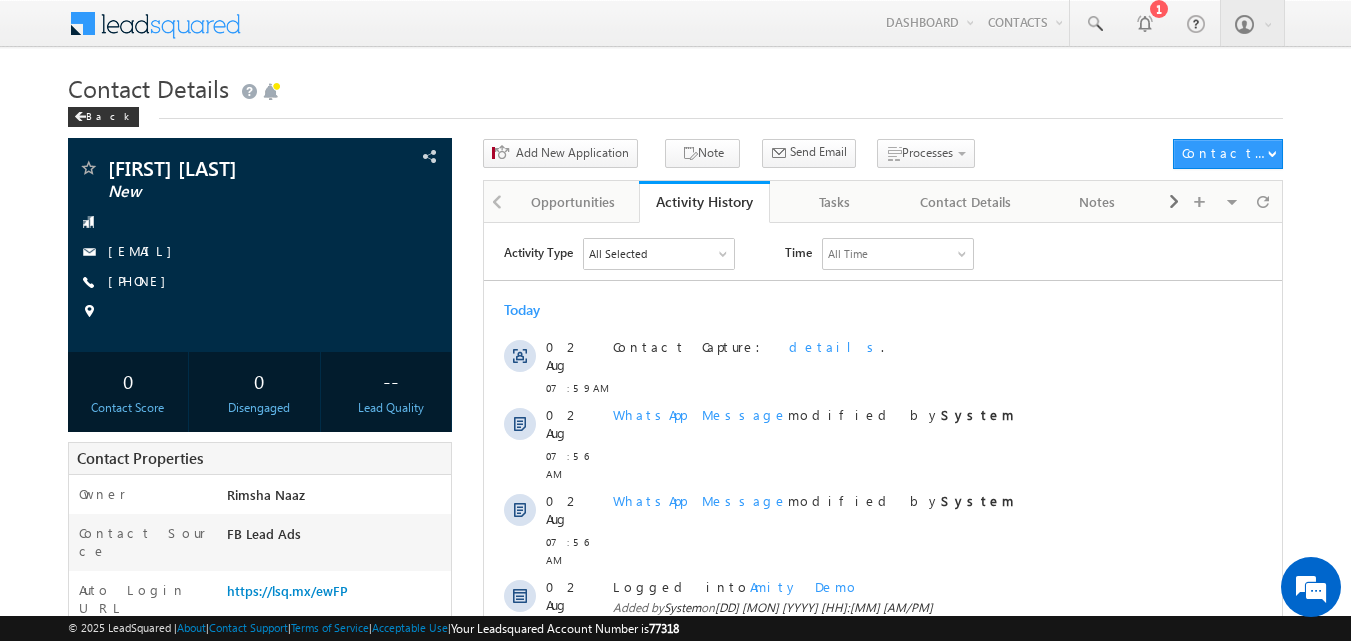 scroll, scrollTop: 0, scrollLeft: 0, axis: both 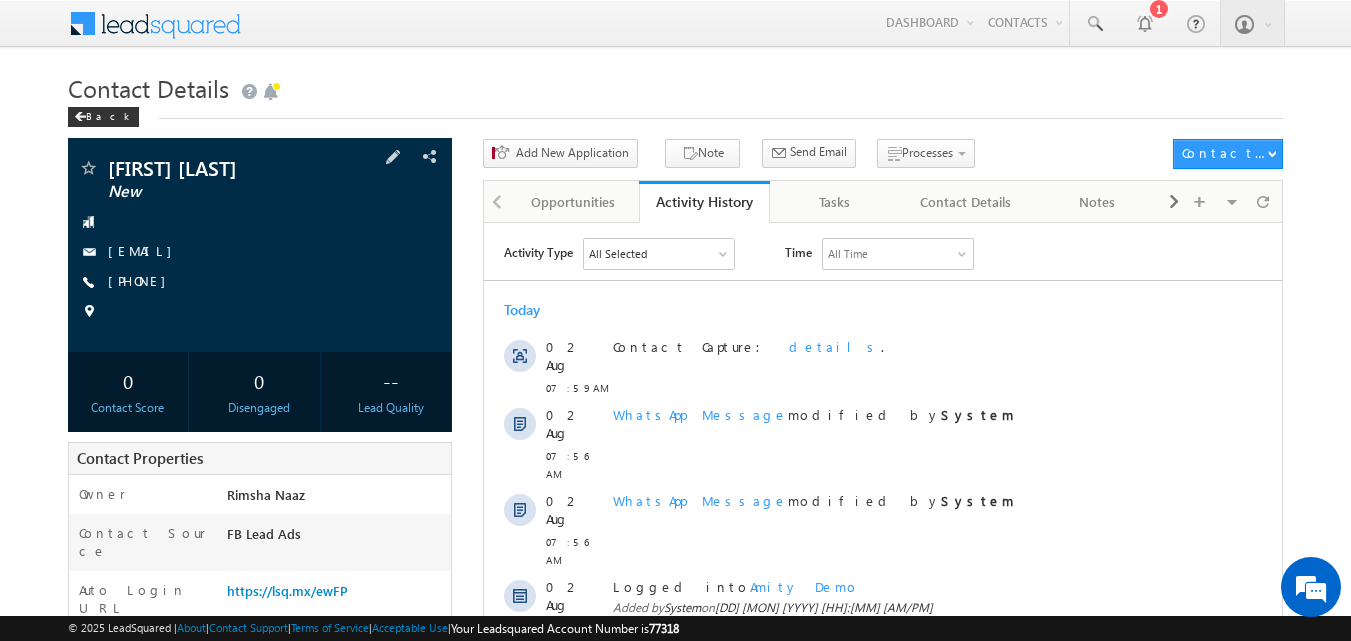 click on "[PHONE]" at bounding box center [142, 282] 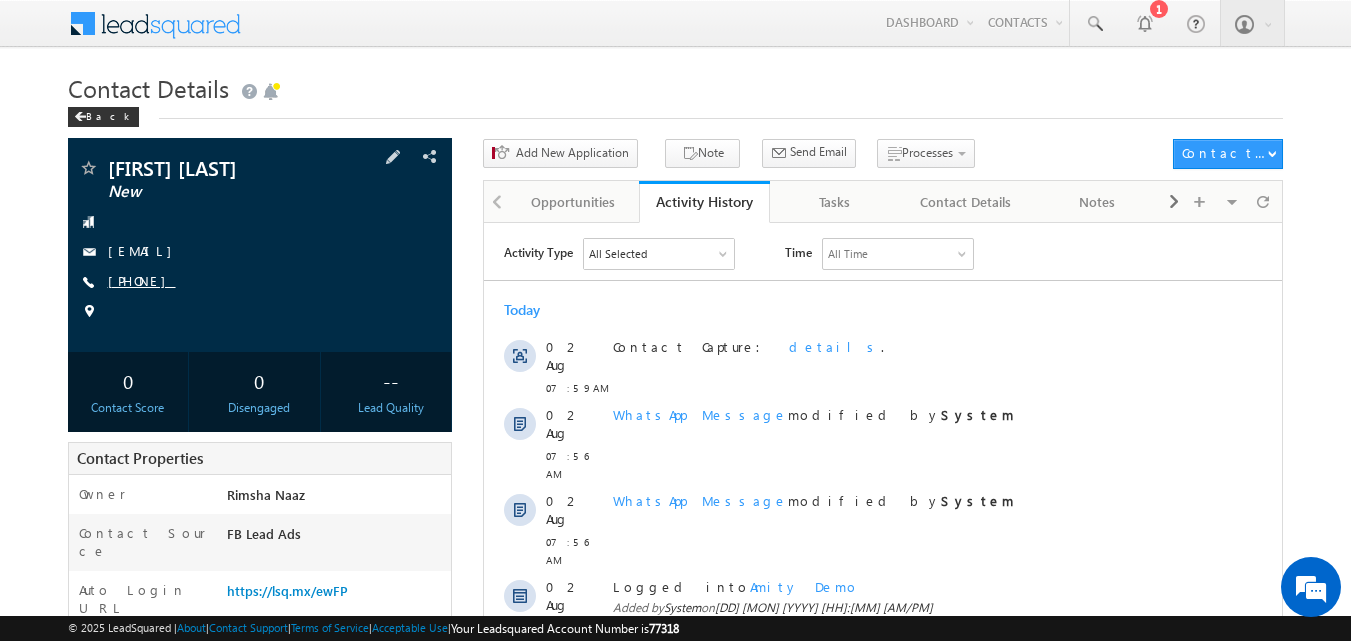 click on "[PHONE]" at bounding box center [142, 280] 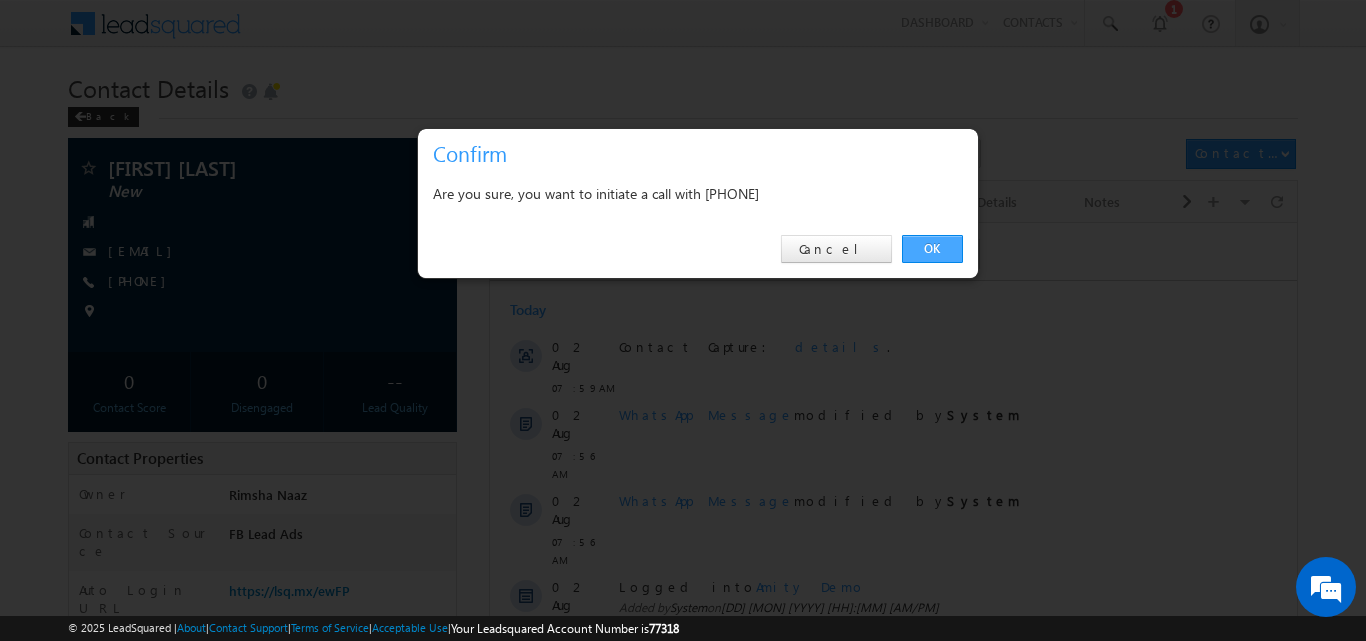 click on "OK" at bounding box center (932, 249) 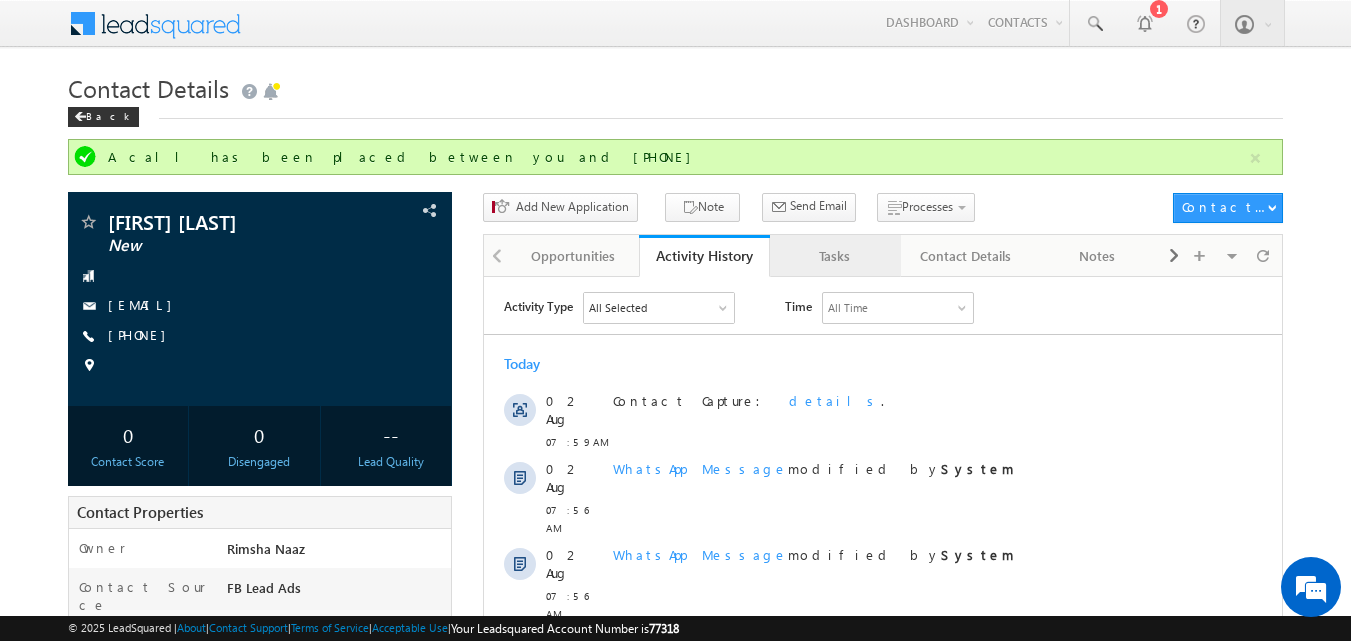 click on "Tasks" at bounding box center (834, 256) 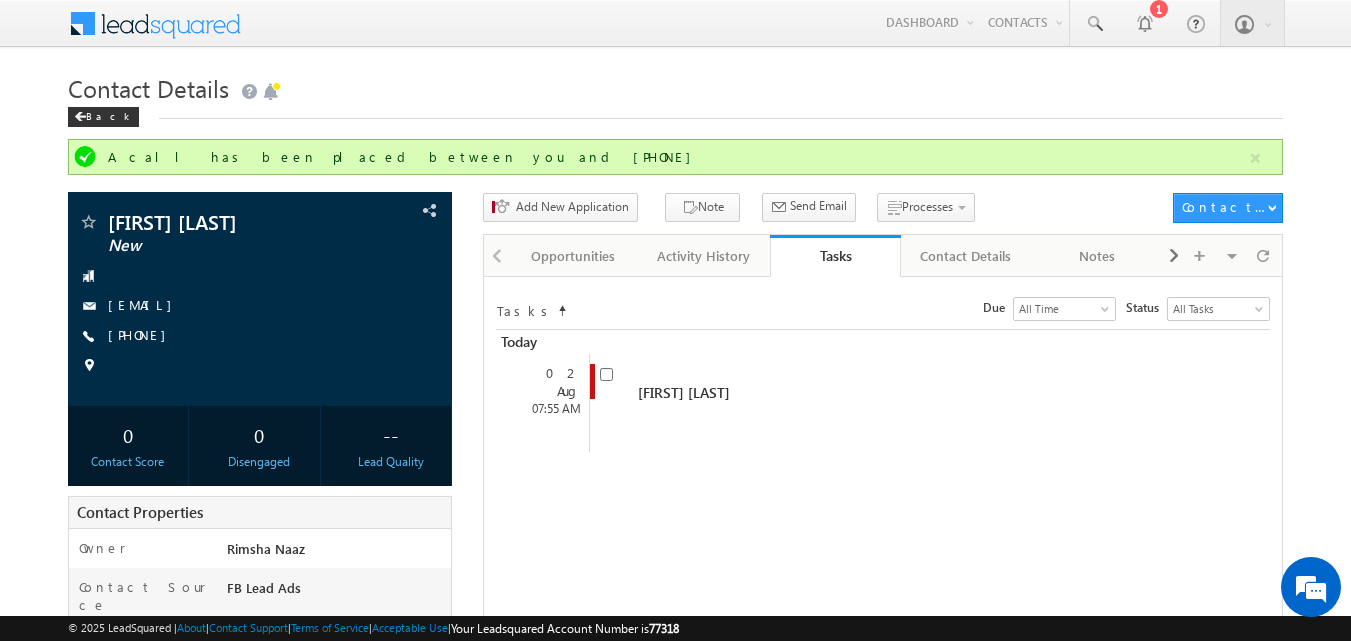 click on "Tasks" at bounding box center (835, 255) 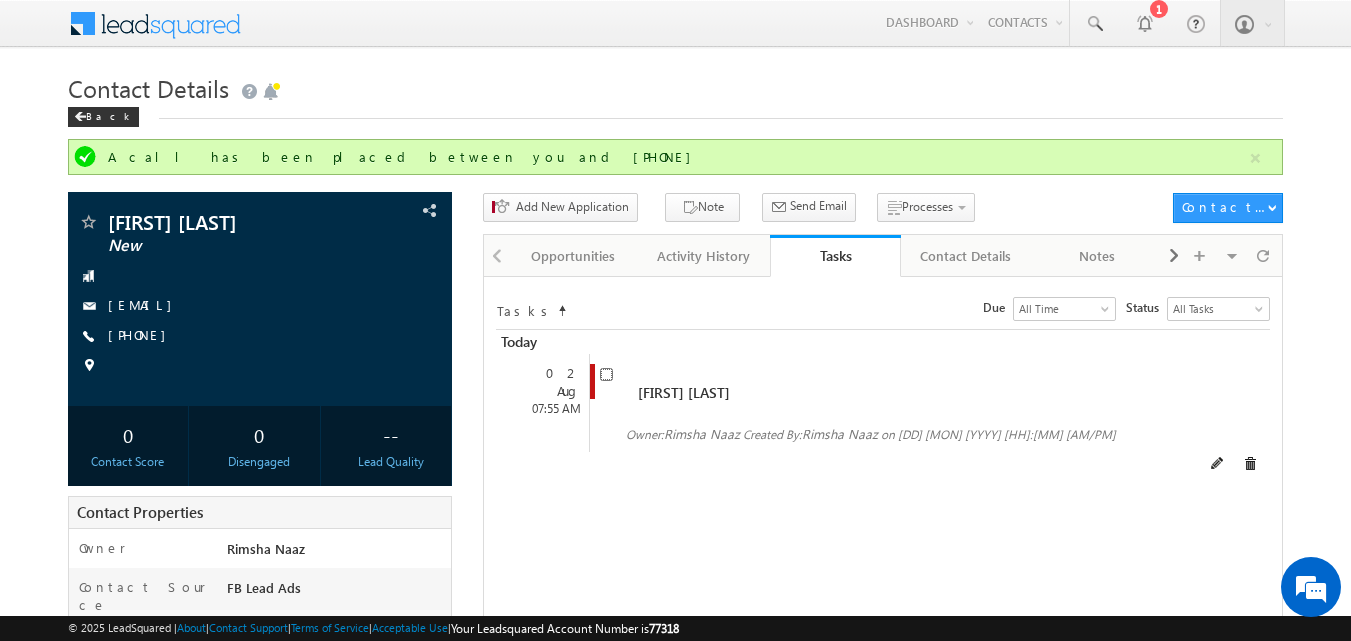 click at bounding box center (606, 374) 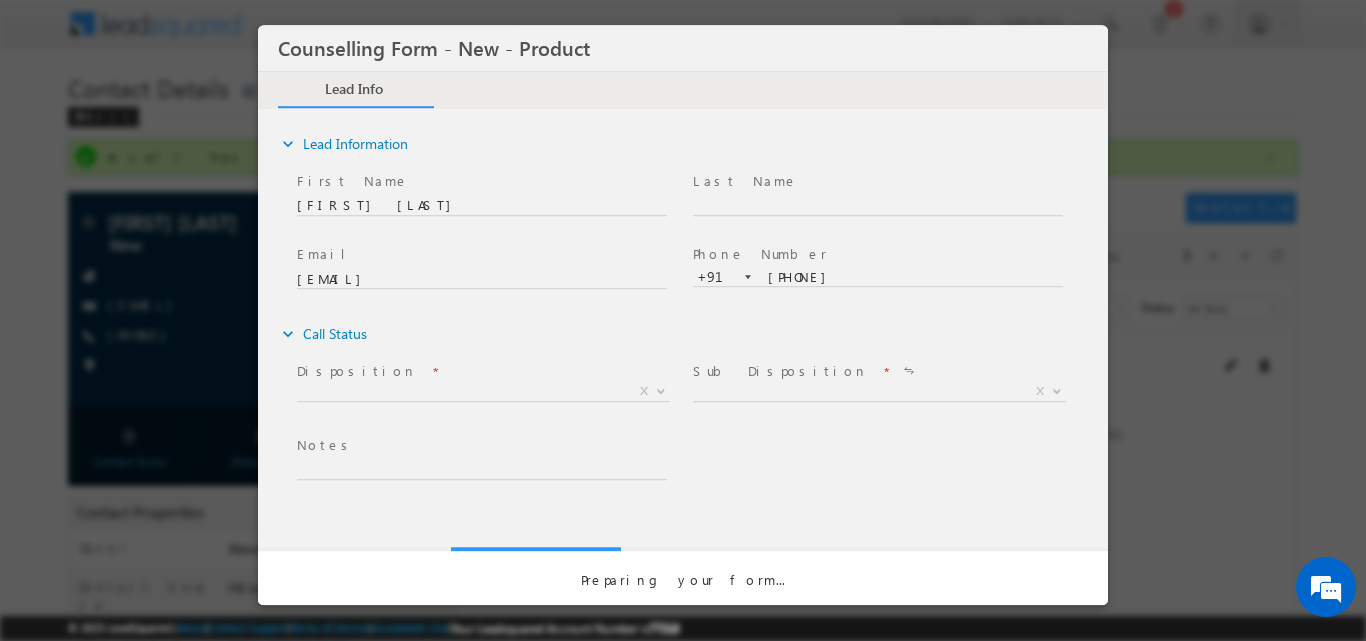 click at bounding box center [683, 314] 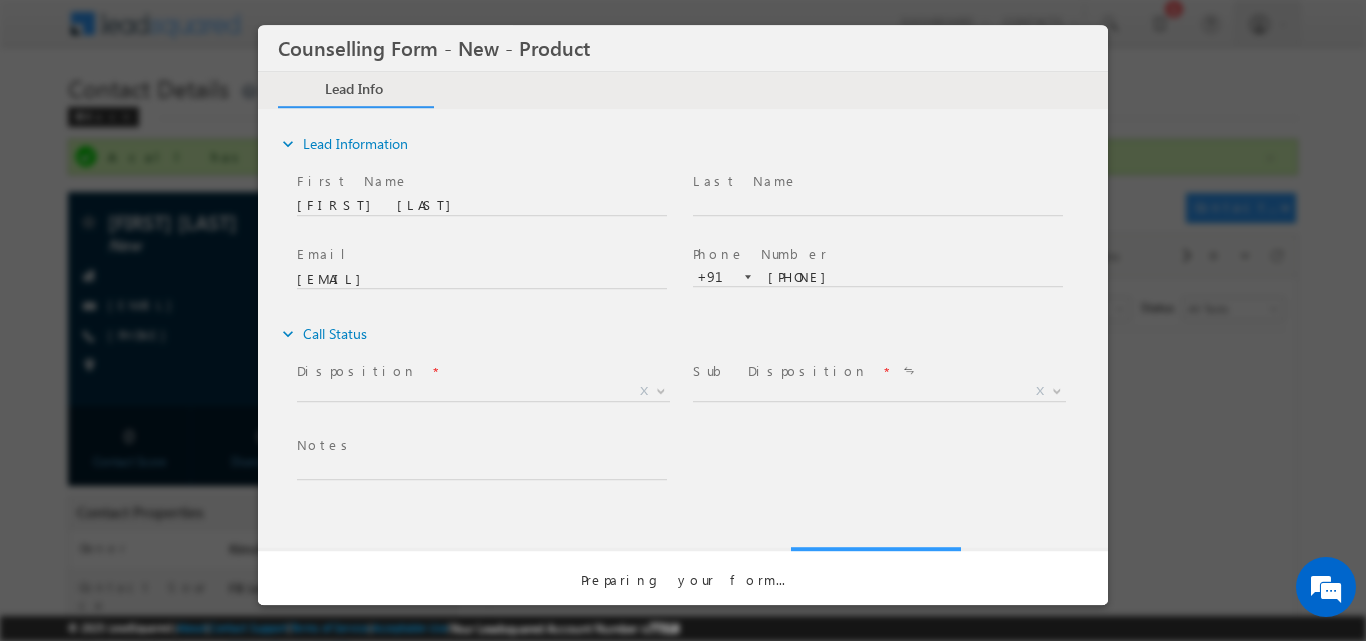 scroll, scrollTop: 0, scrollLeft: 0, axis: both 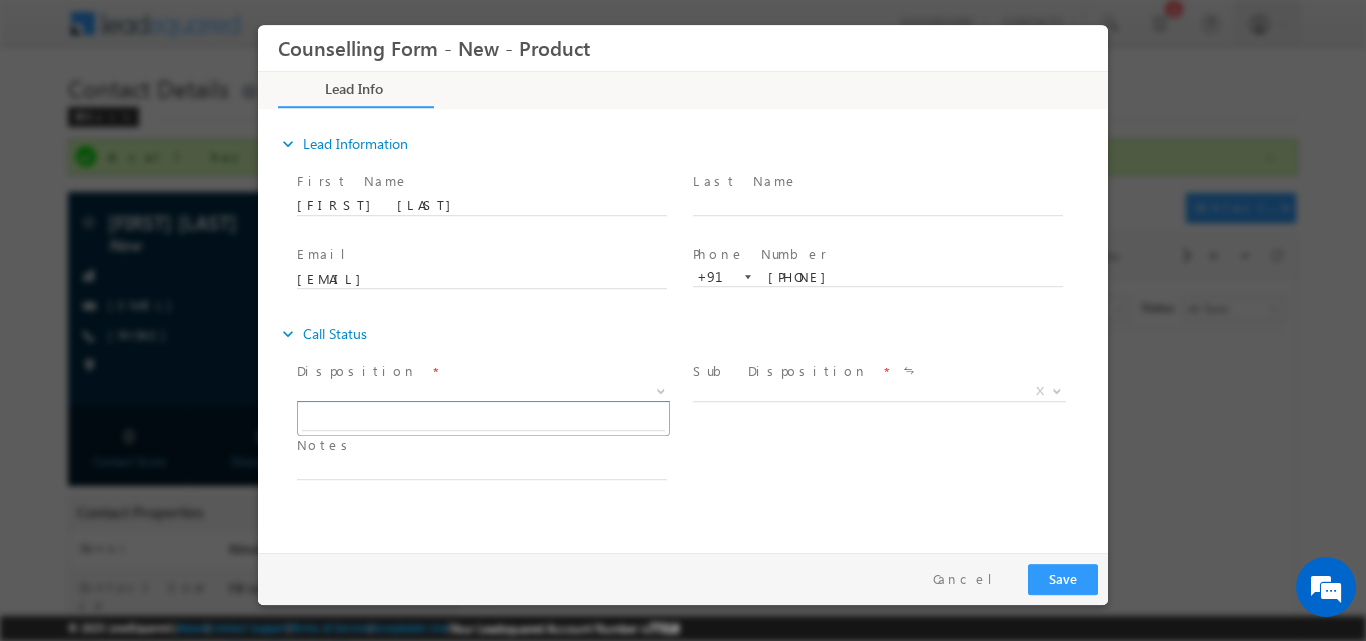 click at bounding box center (661, 389) 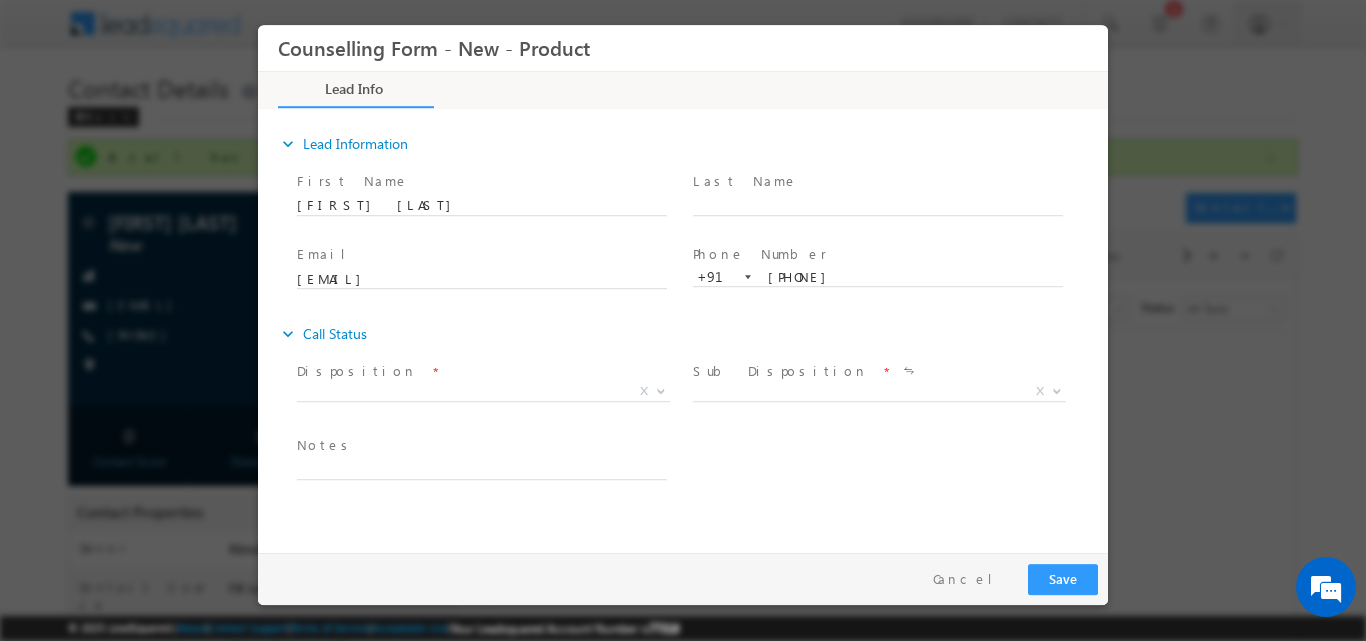 click at bounding box center [877, 415] 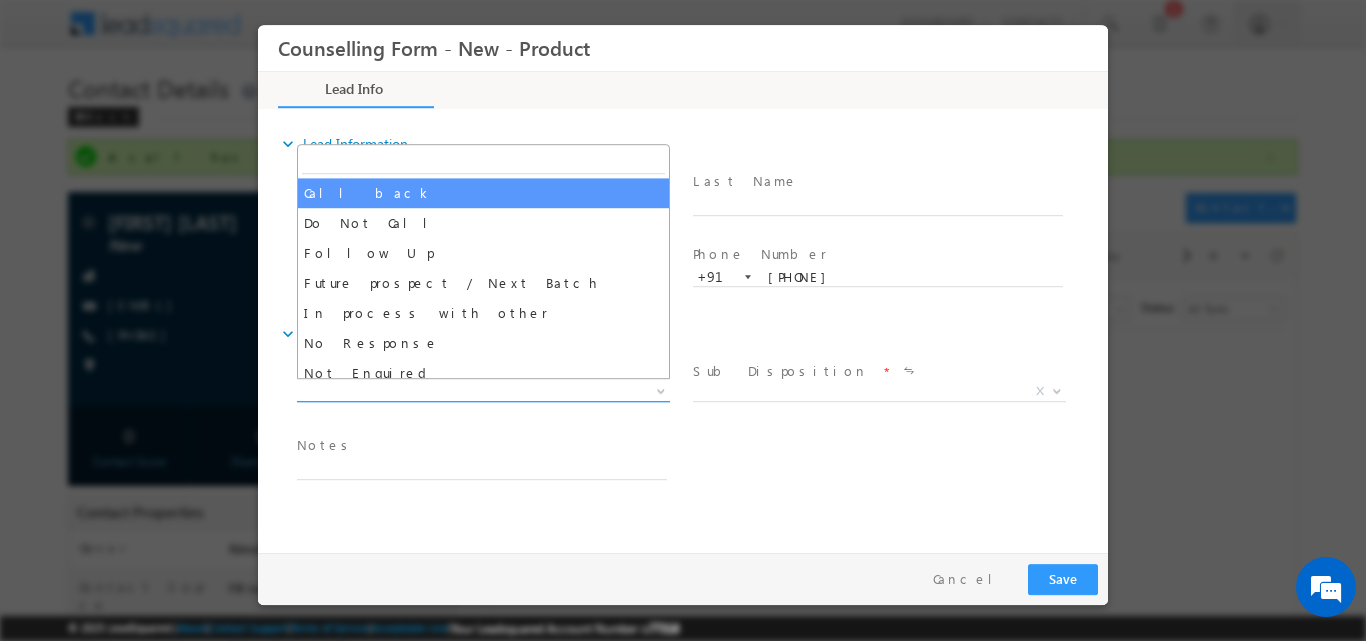 click at bounding box center (659, 390) 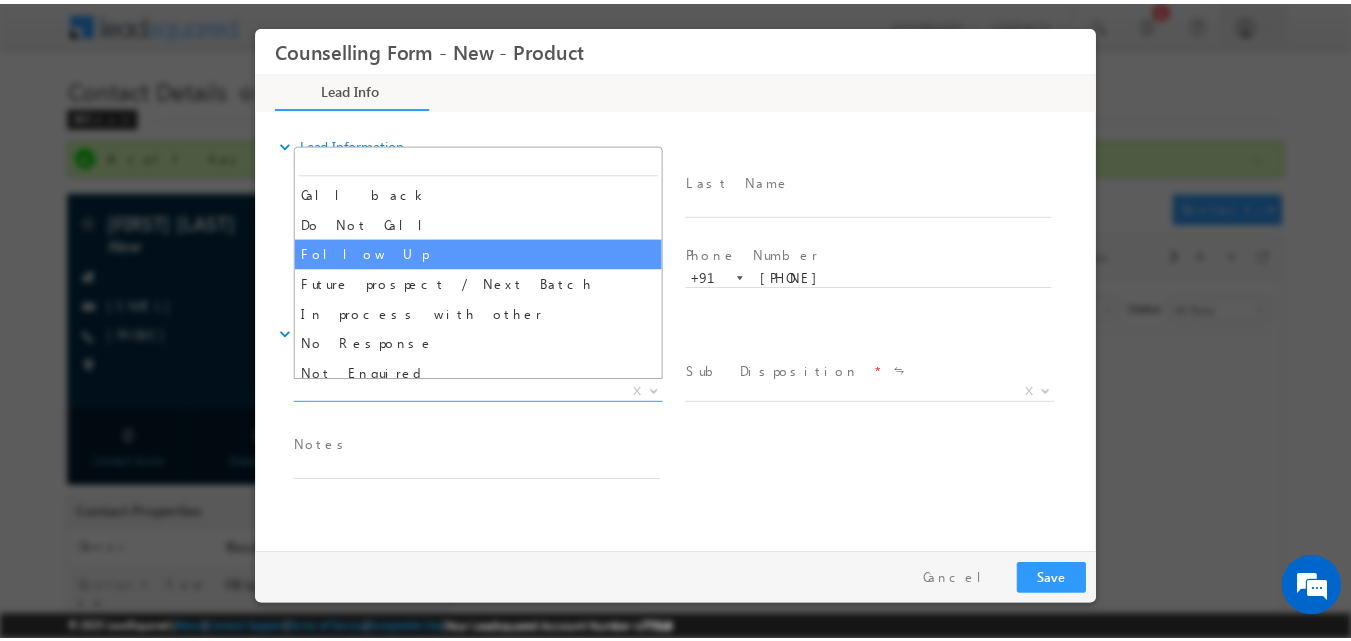 scroll, scrollTop: 130, scrollLeft: 0, axis: vertical 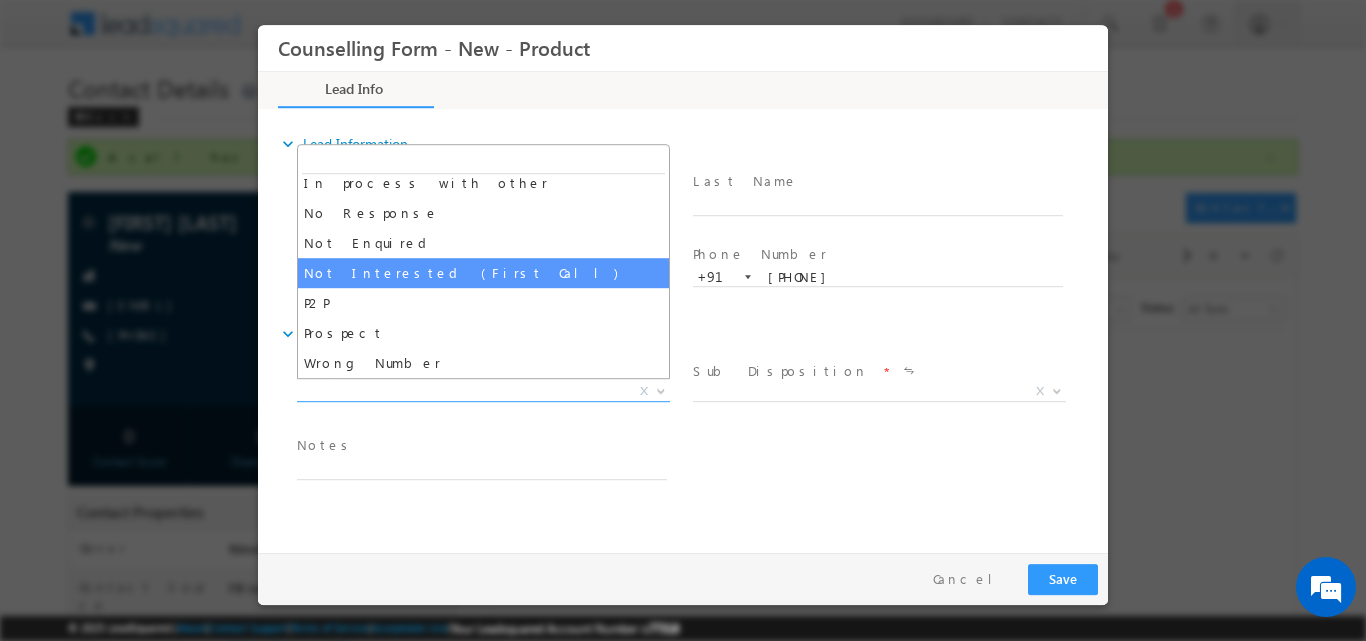 select on "Not Interested (First Call)" 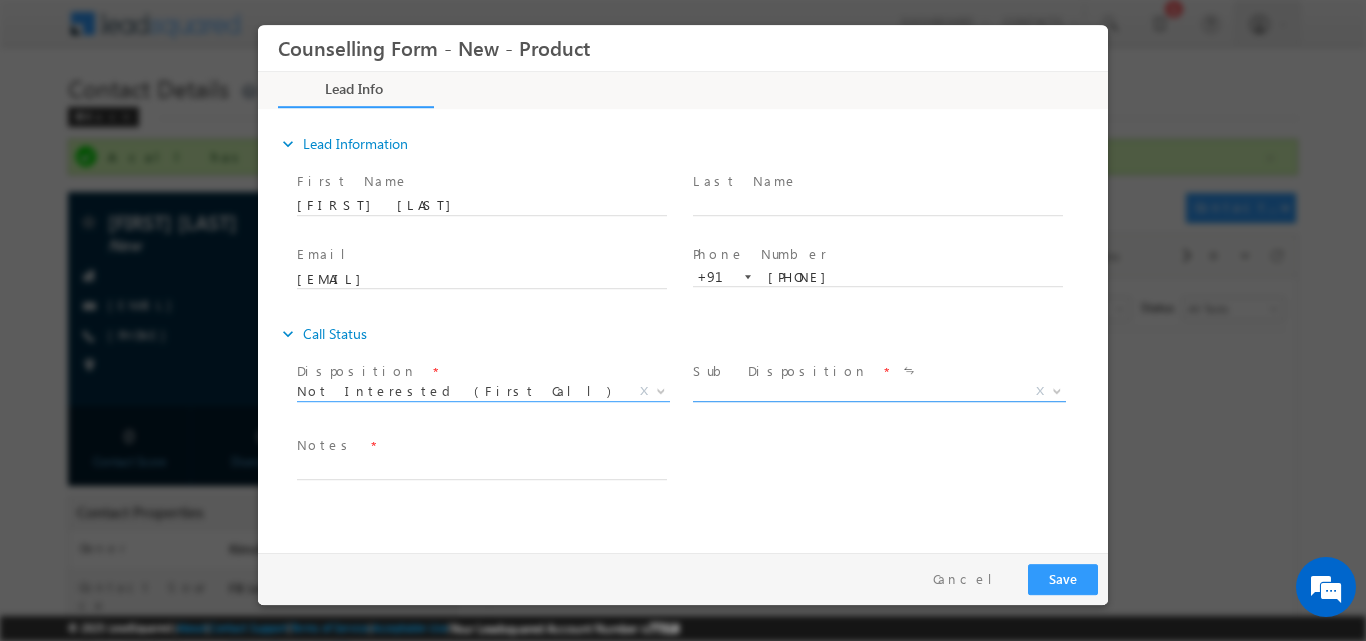 click at bounding box center [1055, 390] 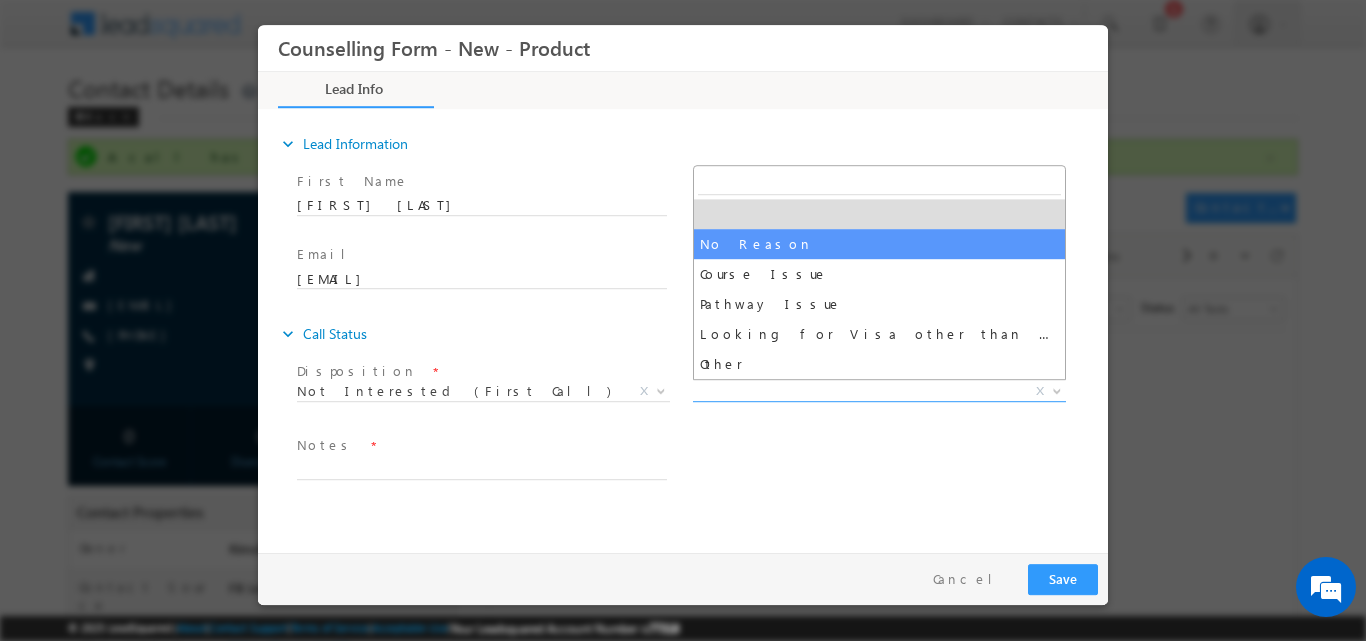 select on "No Reason" 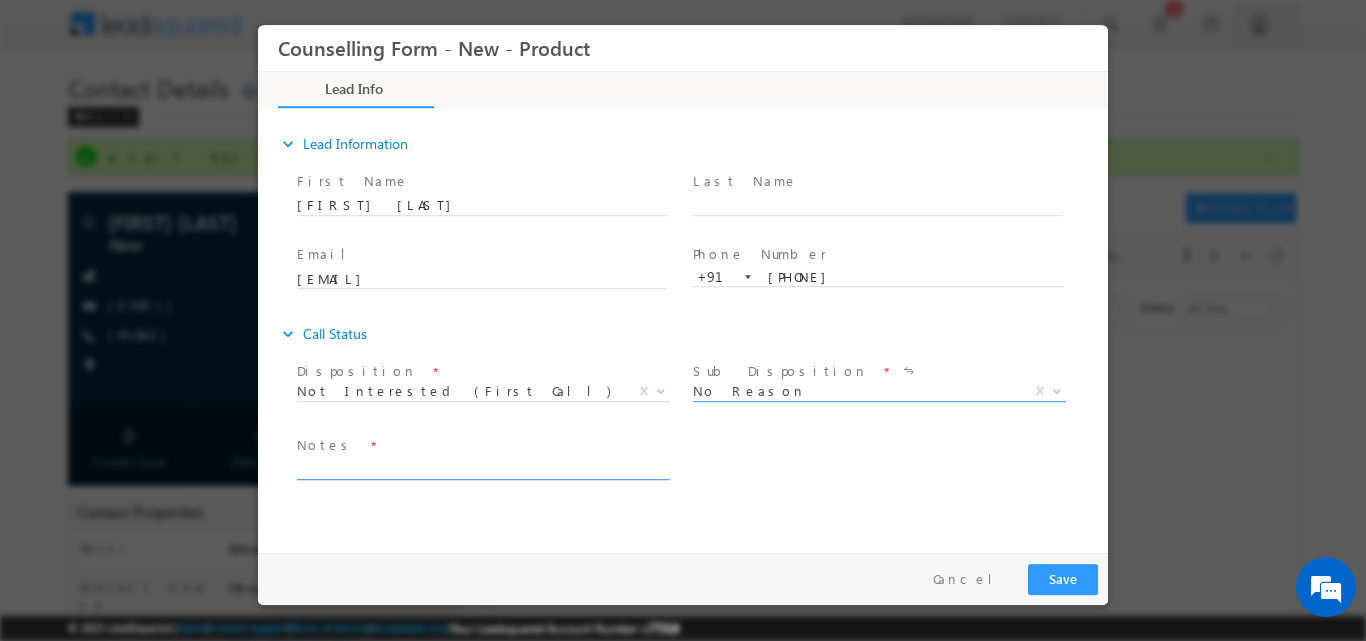 click at bounding box center [482, 467] 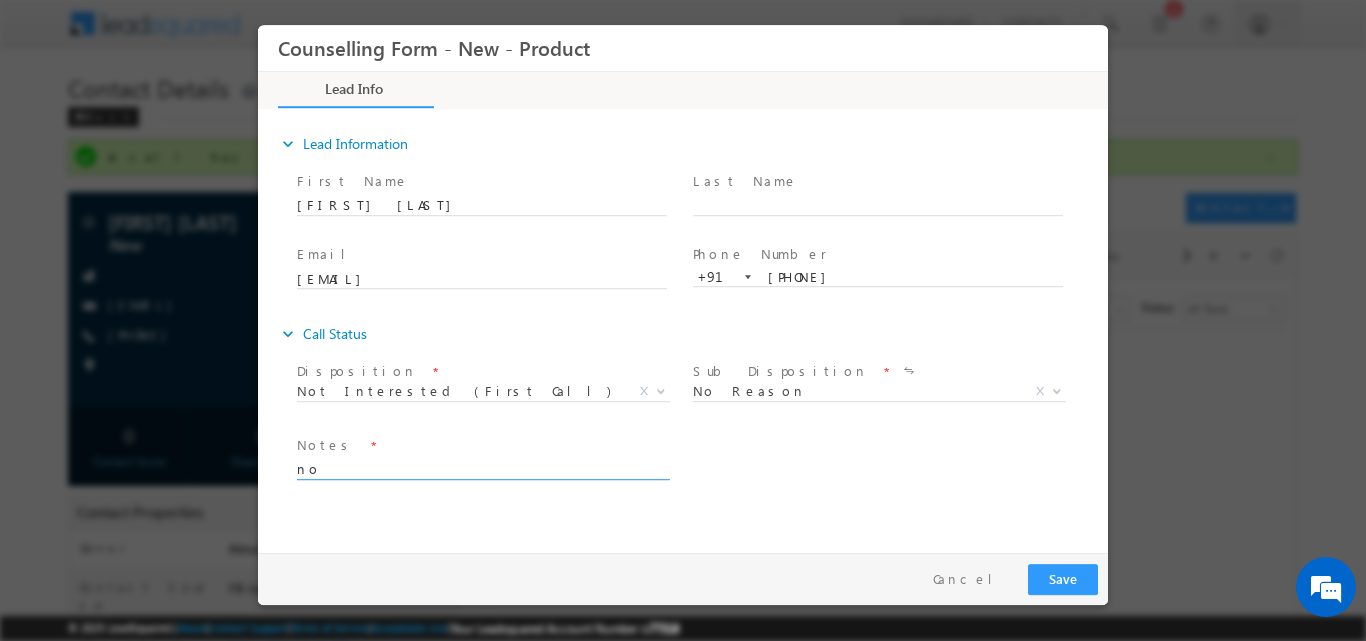 type on "n" 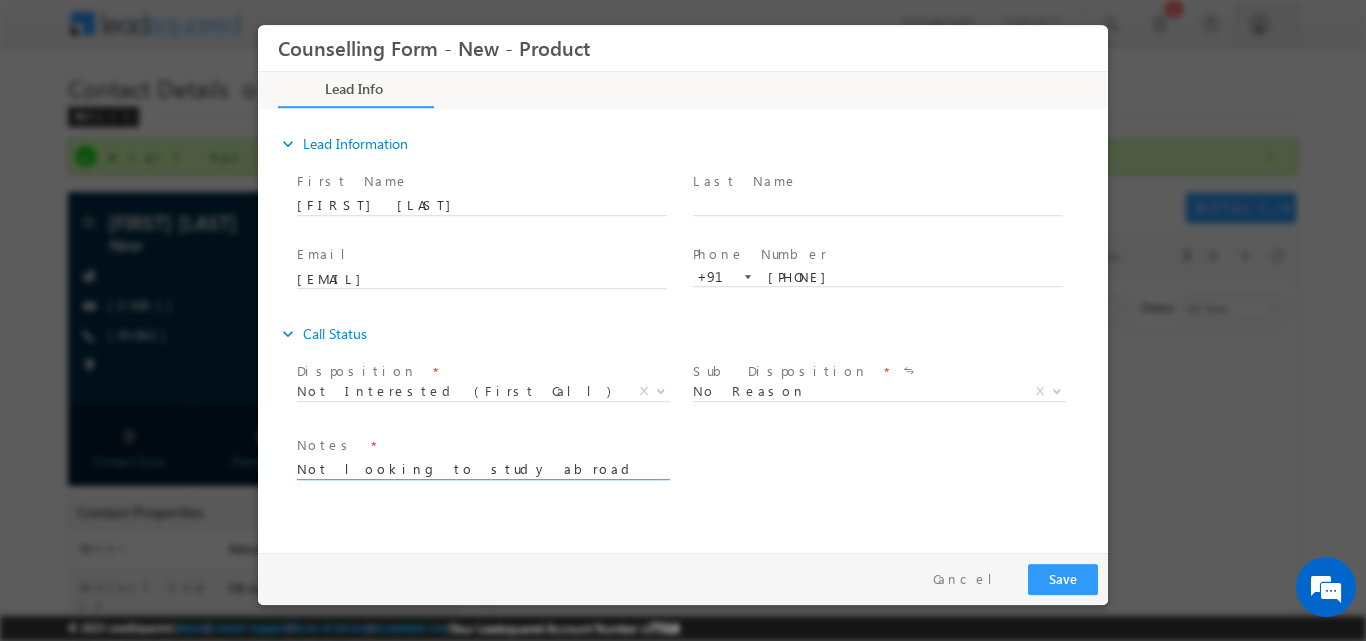 type on "Not looking to study abroad" 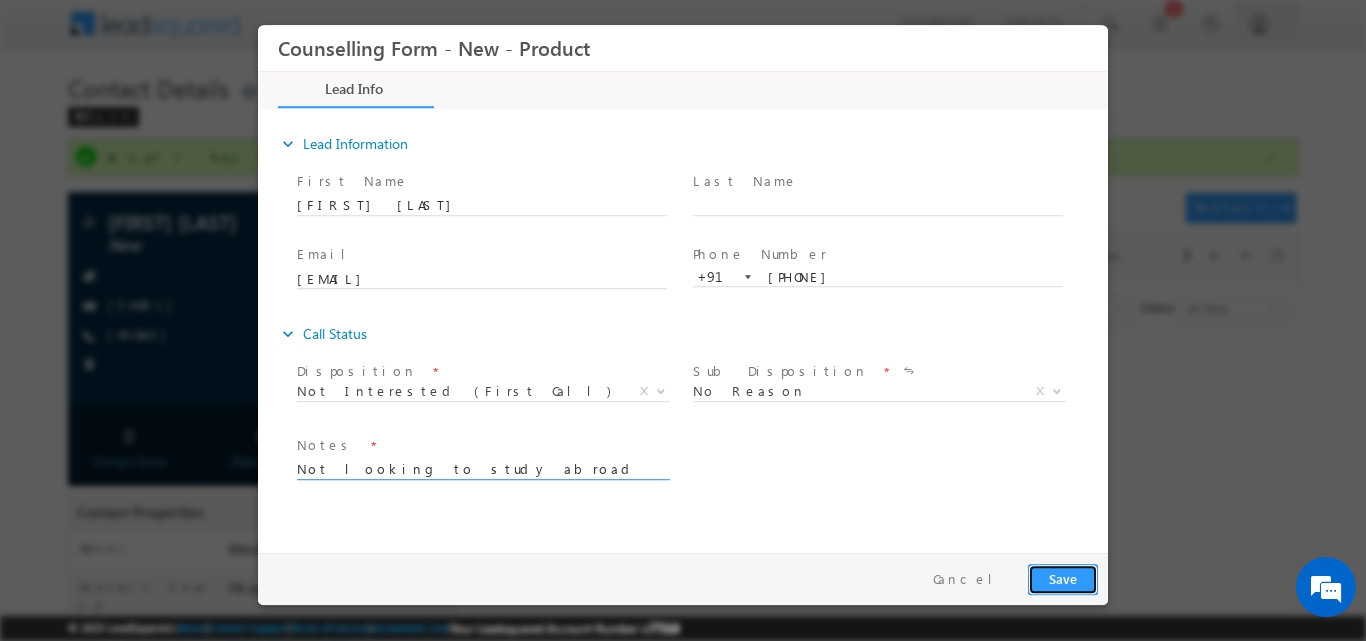click on "Save" at bounding box center (1063, 578) 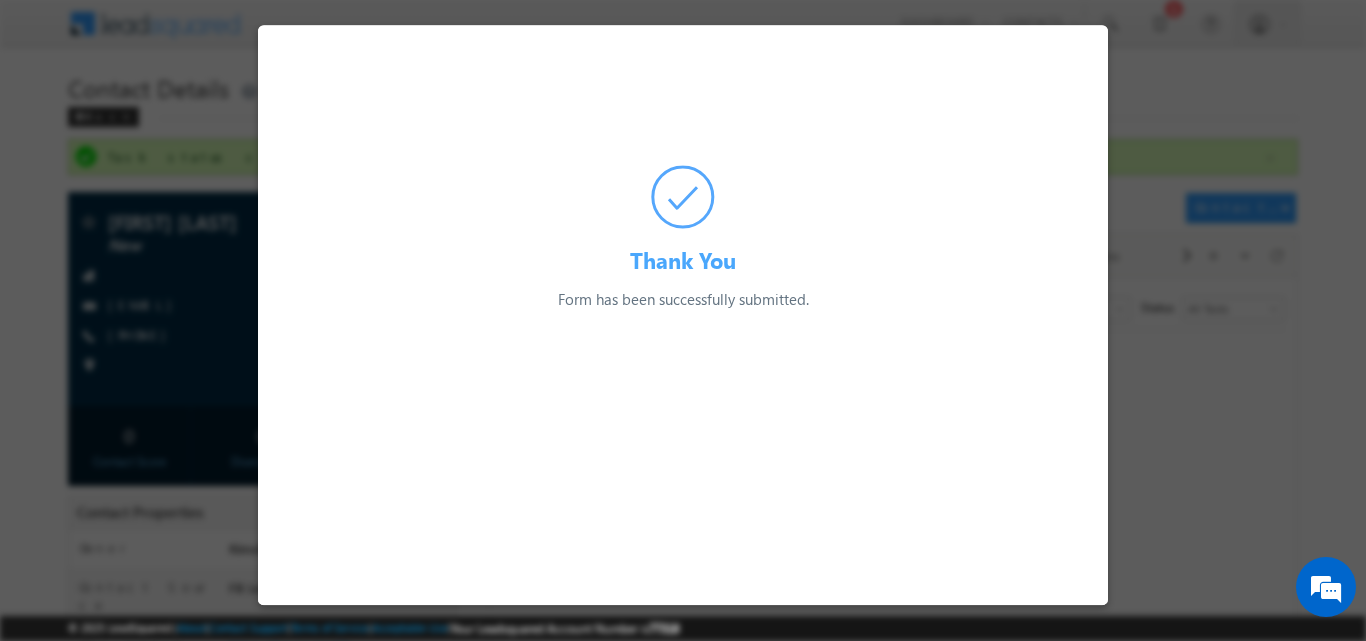 click at bounding box center [683, 320] 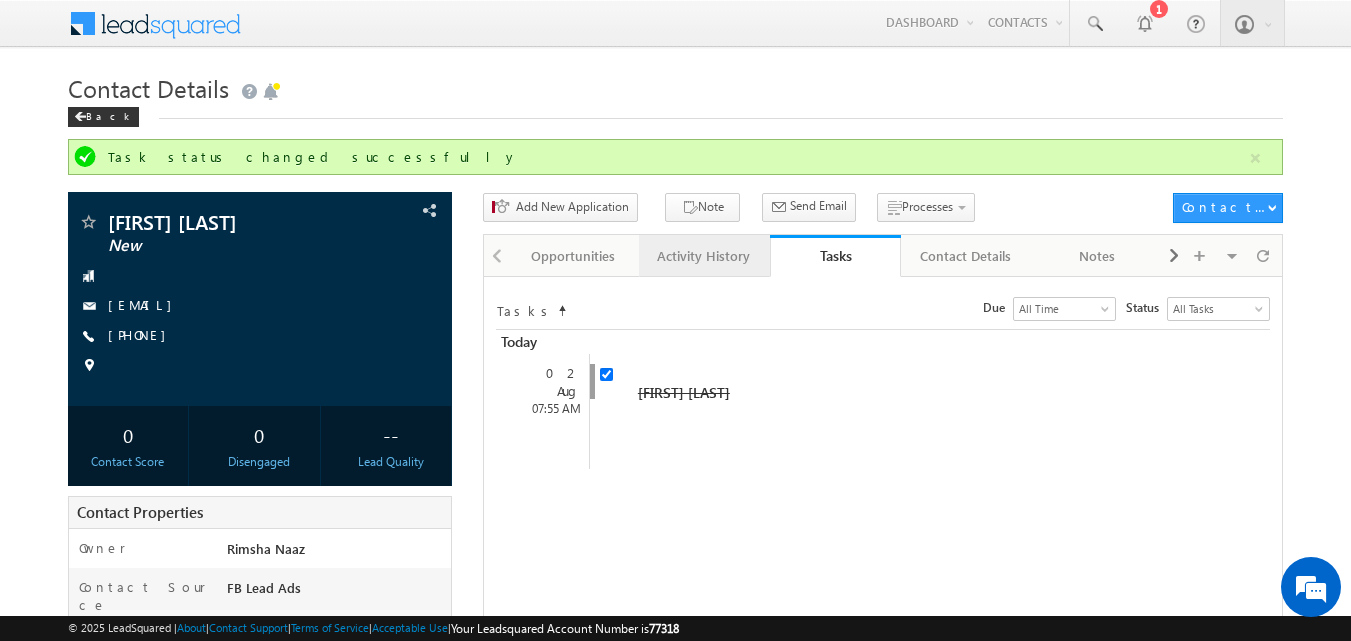 click on "Activity History" at bounding box center [703, 256] 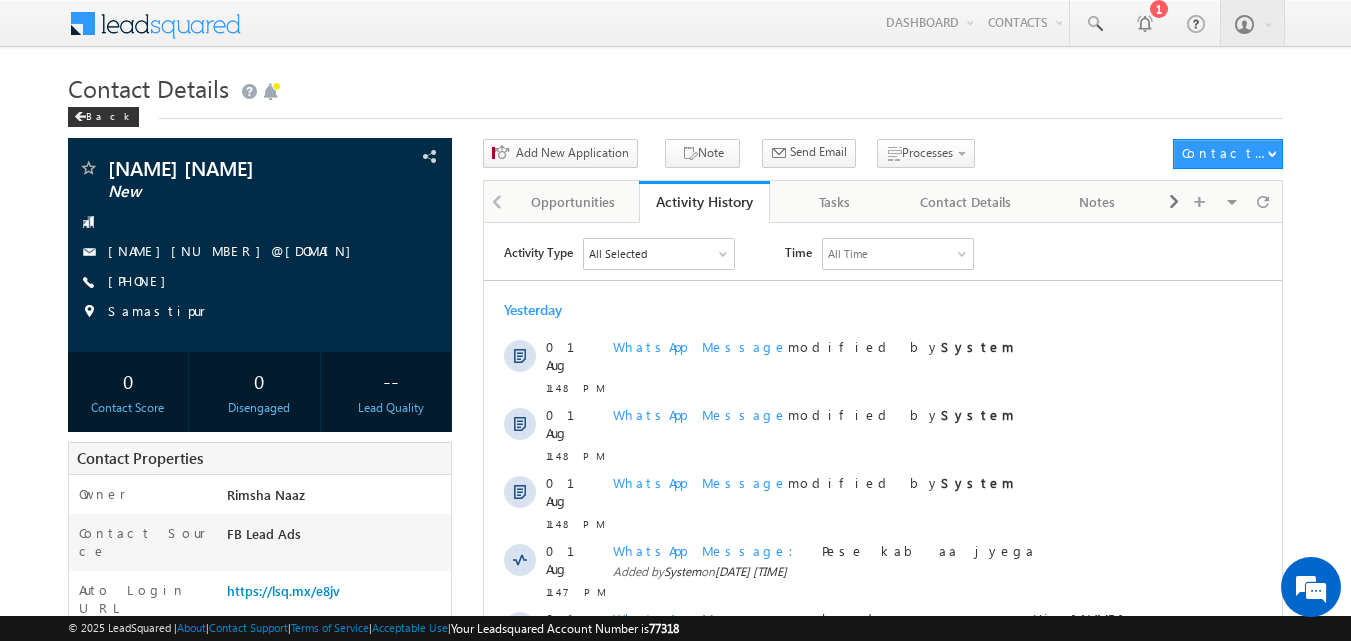 scroll, scrollTop: 0, scrollLeft: 0, axis: both 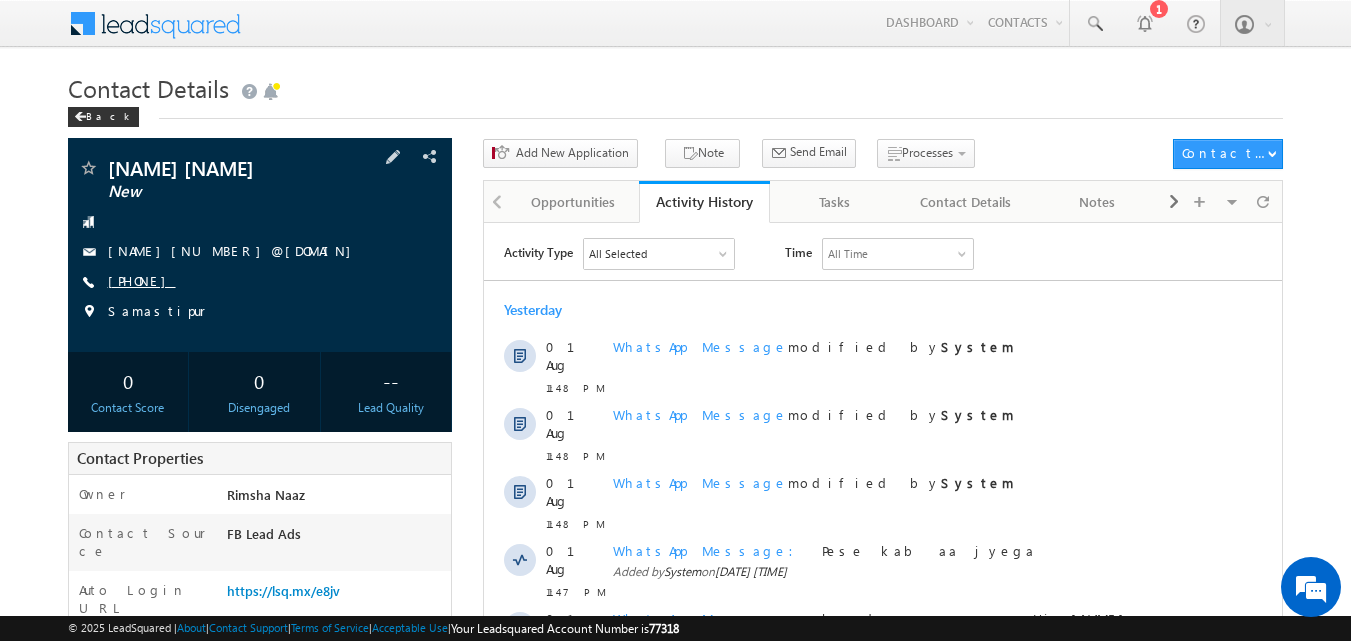 click on "+91-9835046671" at bounding box center (142, 280) 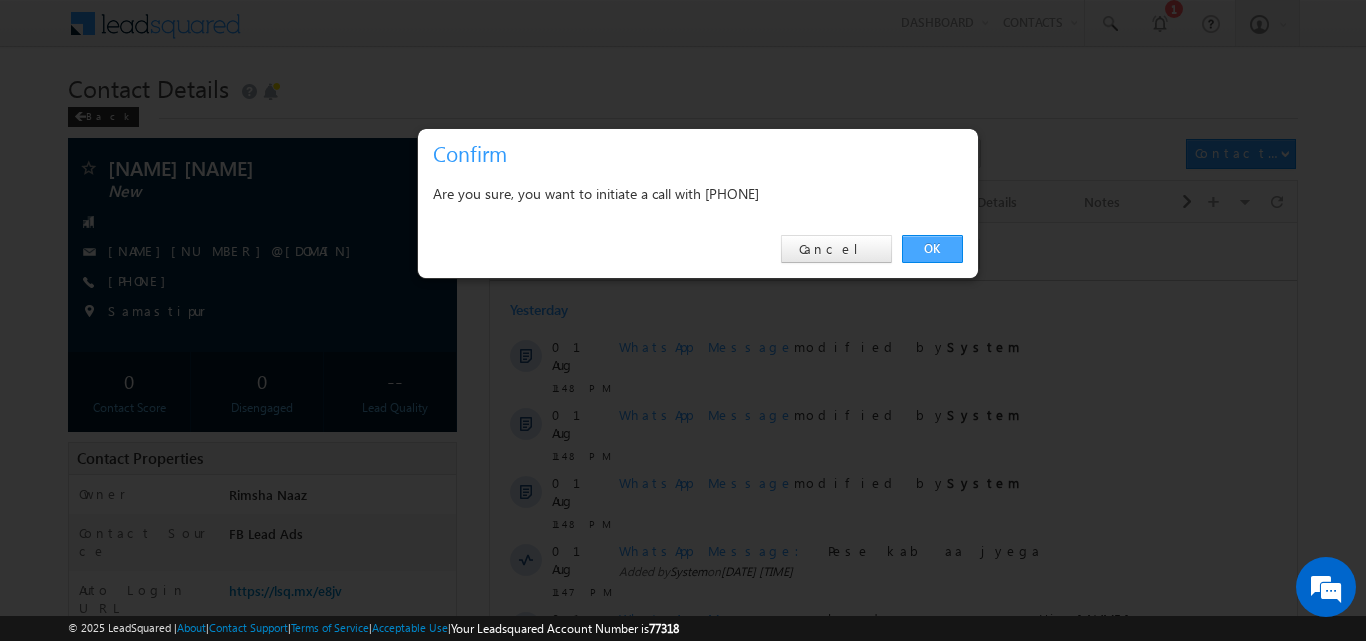 click on "OK" at bounding box center (932, 249) 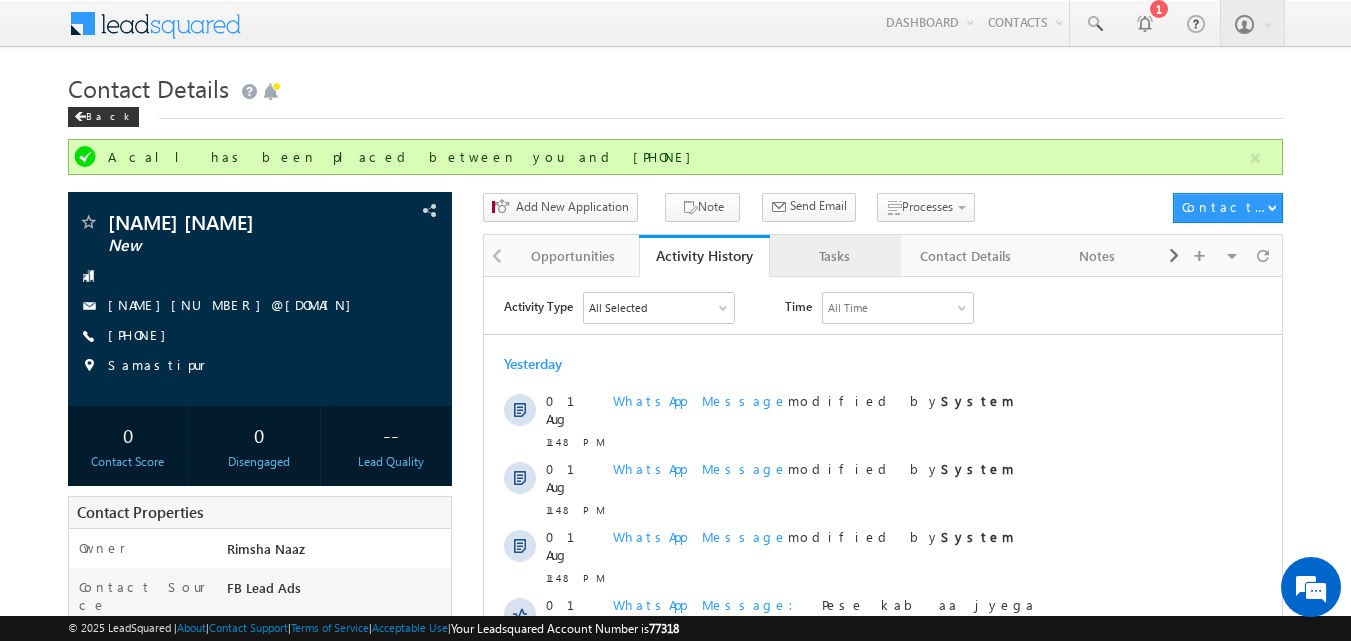 click on "Tasks" at bounding box center (835, 256) 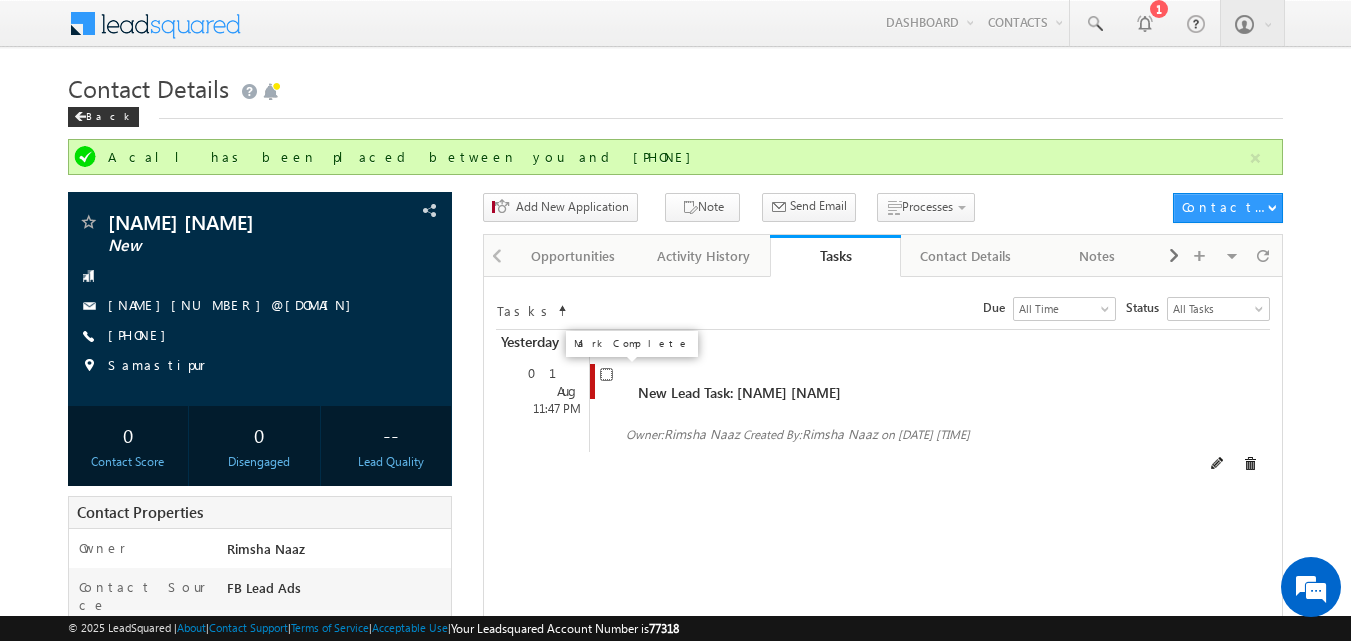 click at bounding box center [606, 374] 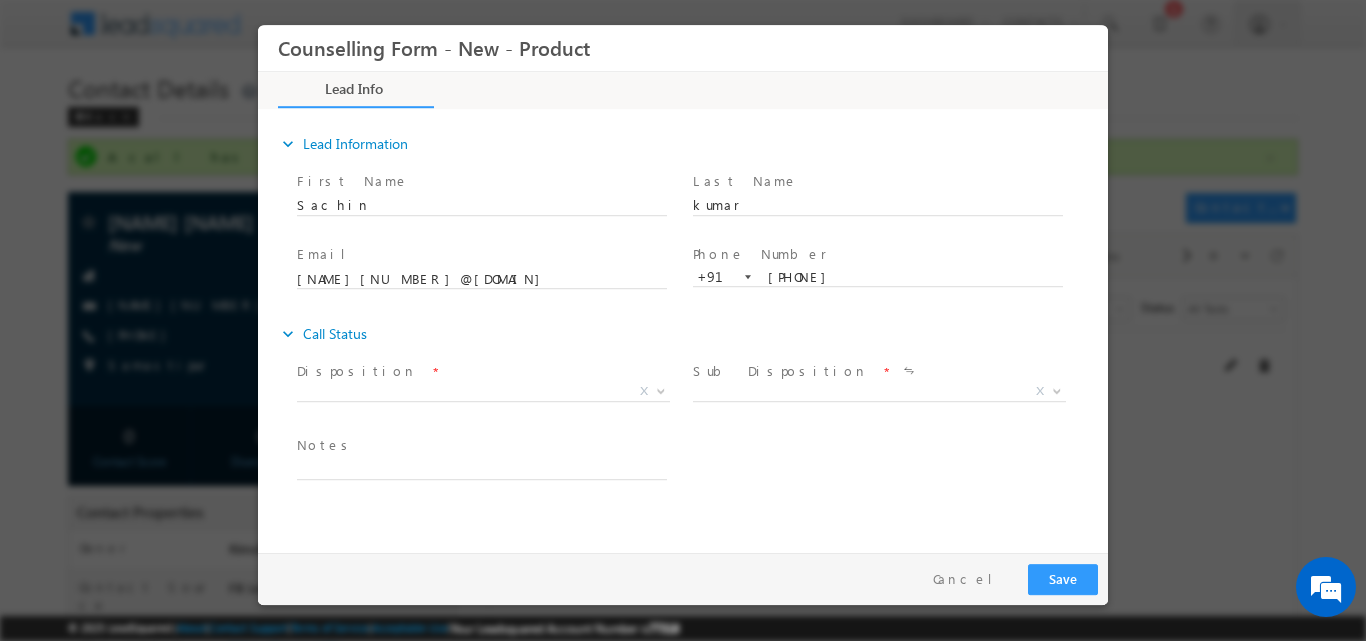 scroll, scrollTop: 0, scrollLeft: 0, axis: both 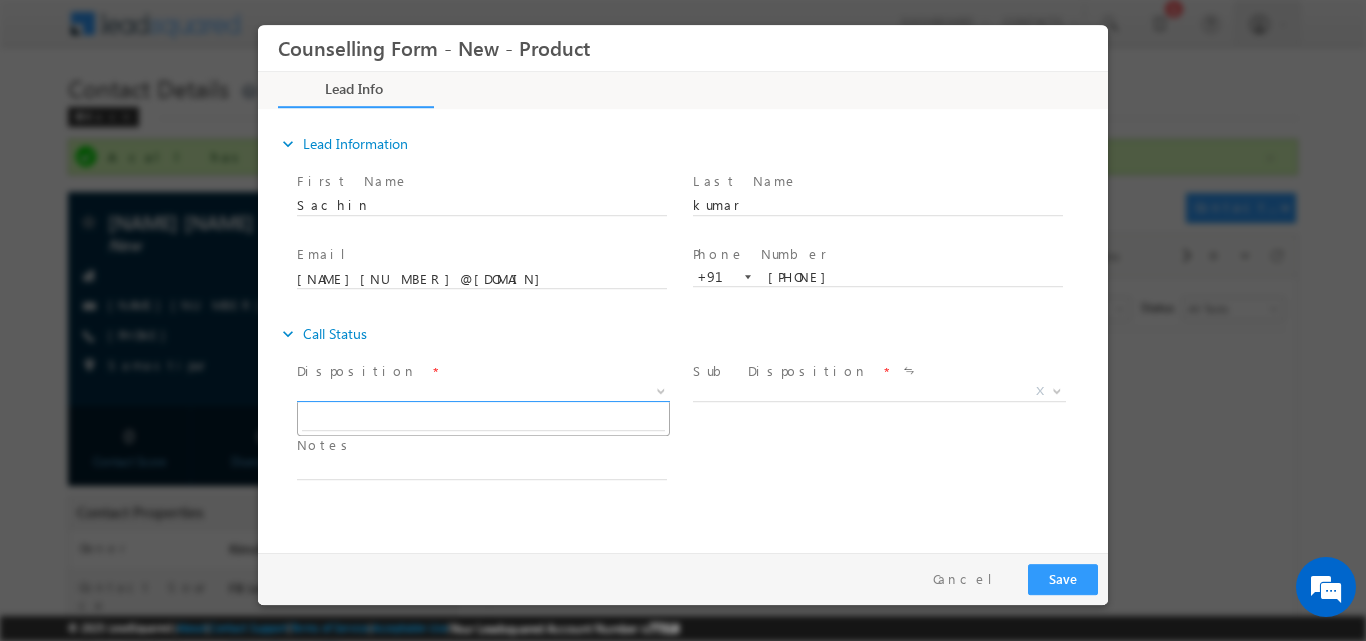 click at bounding box center [661, 389] 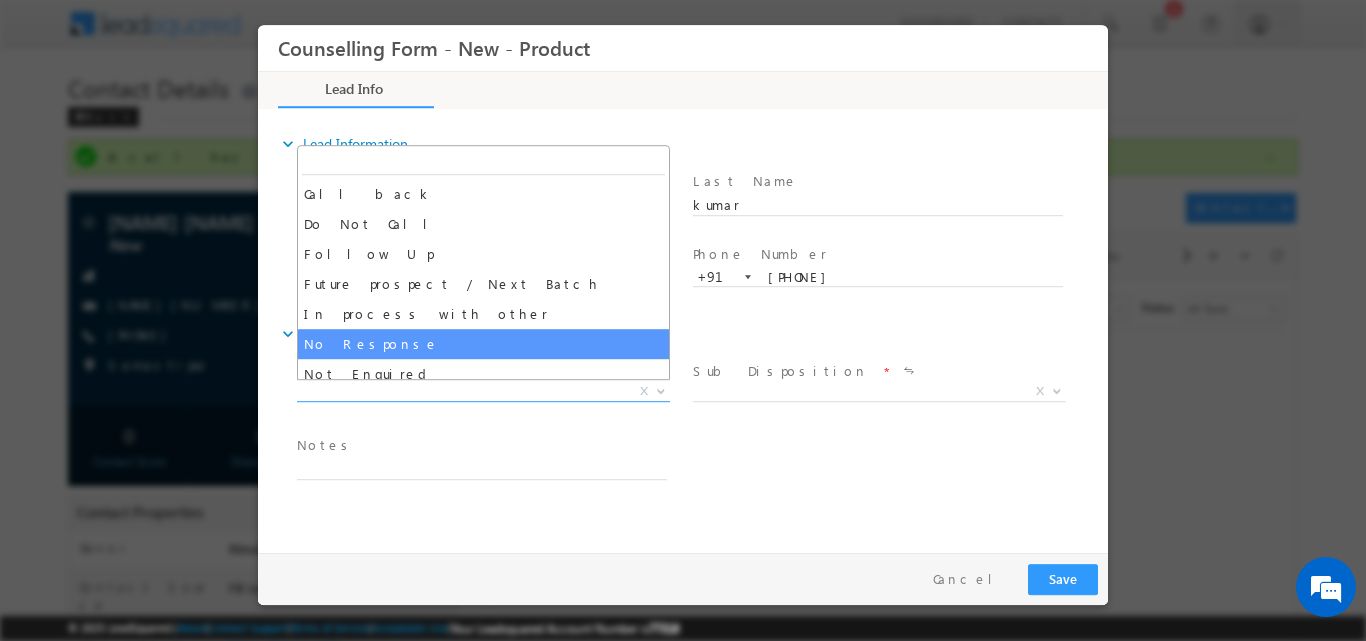 select on "No Response" 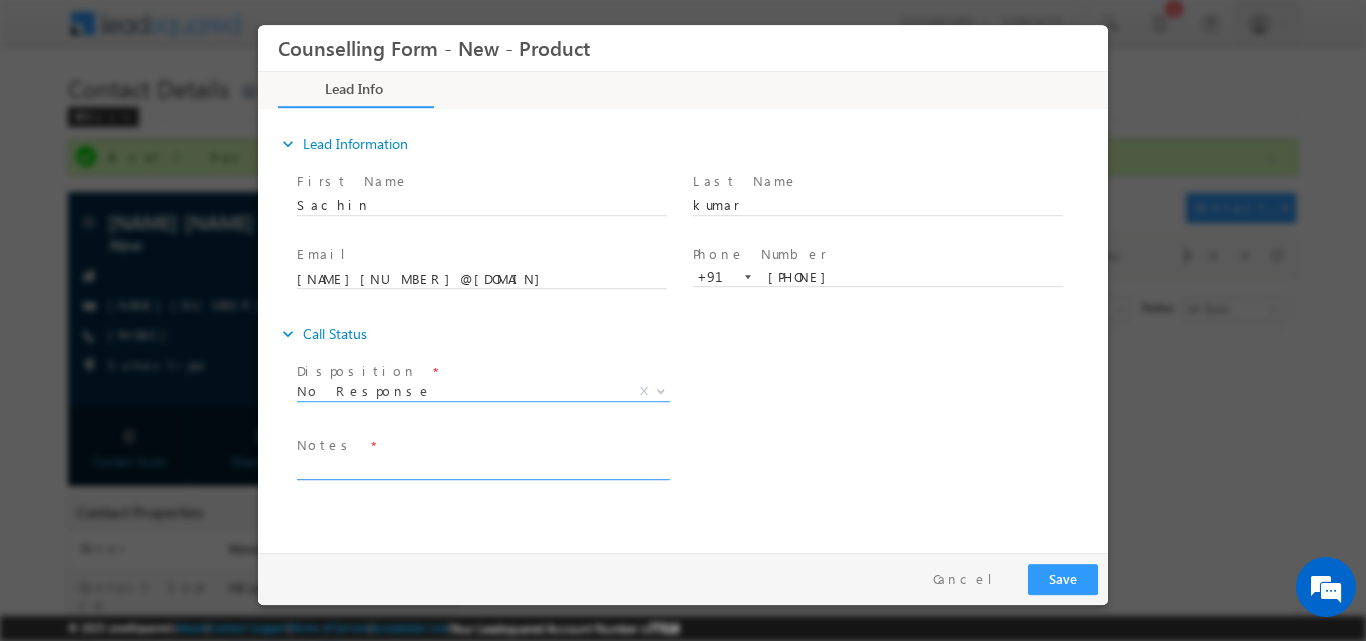 click at bounding box center (482, 467) 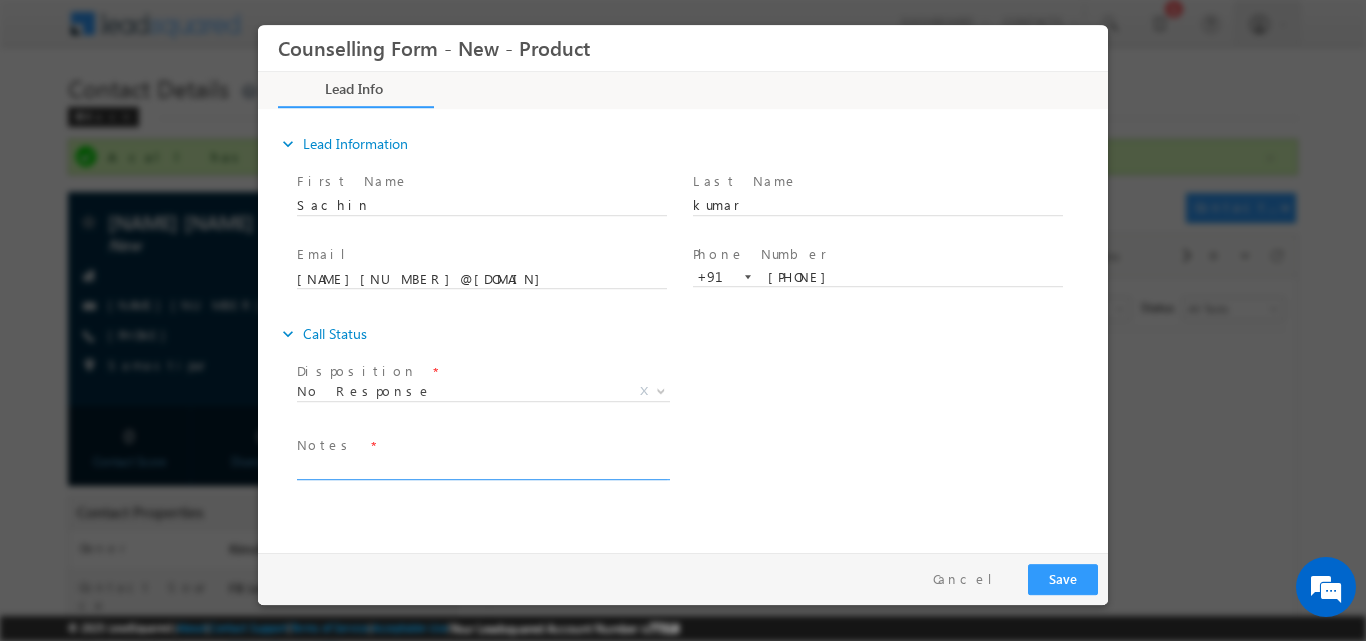 paste on "No response, dnp" 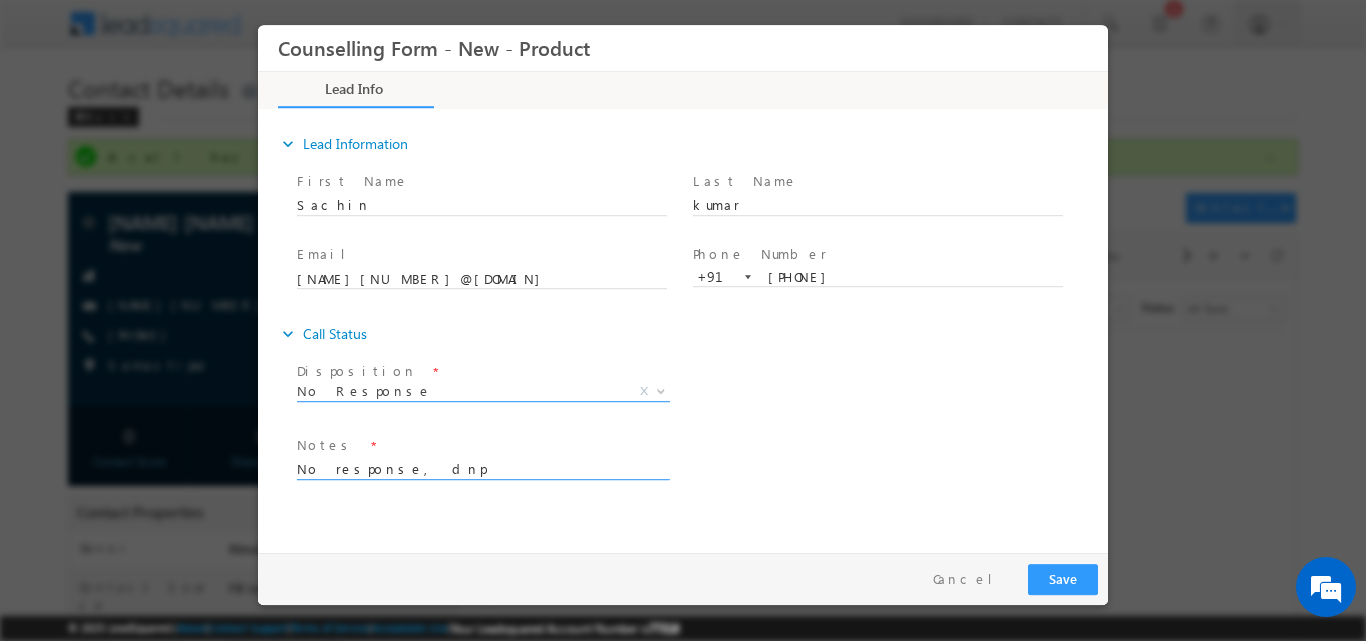 type on "No response, dnp" 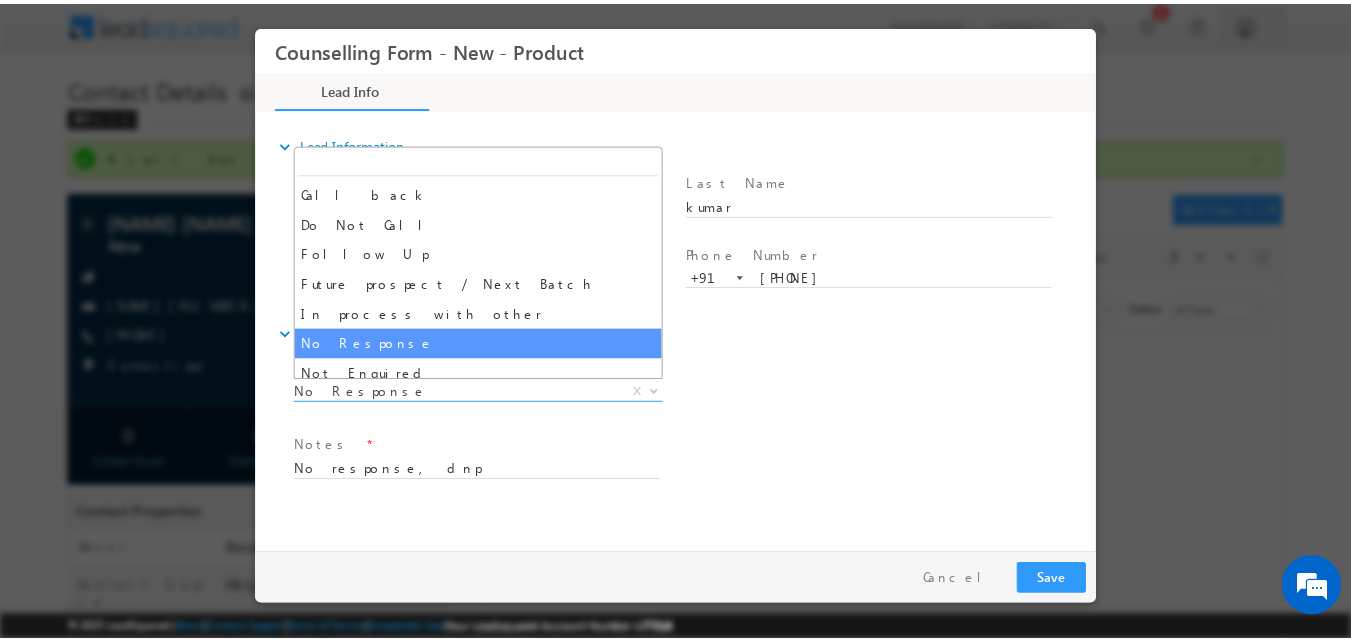 scroll, scrollTop: 130, scrollLeft: 0, axis: vertical 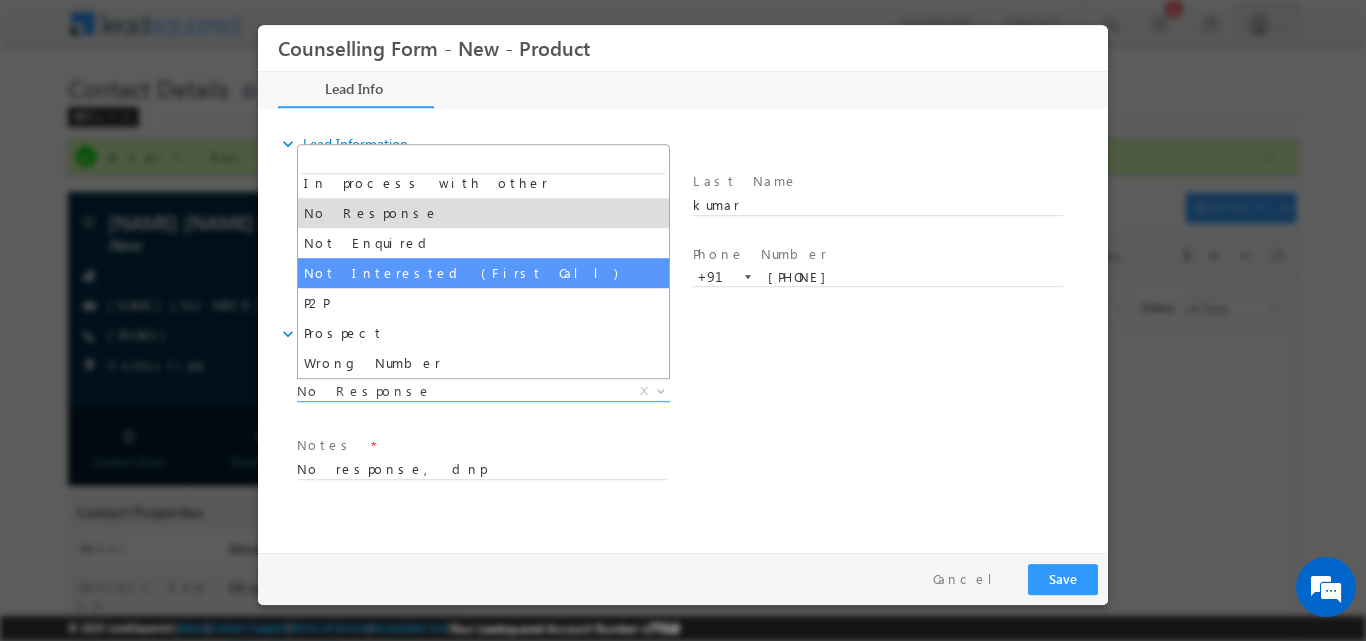 select on "Not Interested (First Call)" 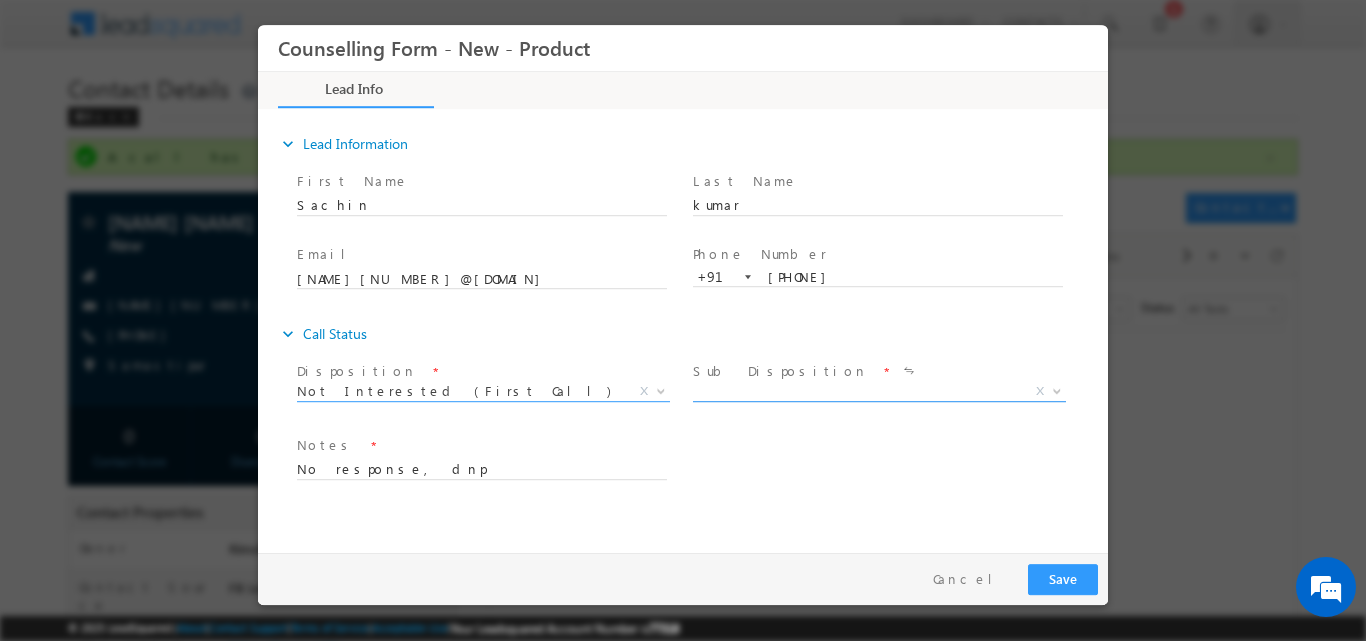 click at bounding box center [1055, 390] 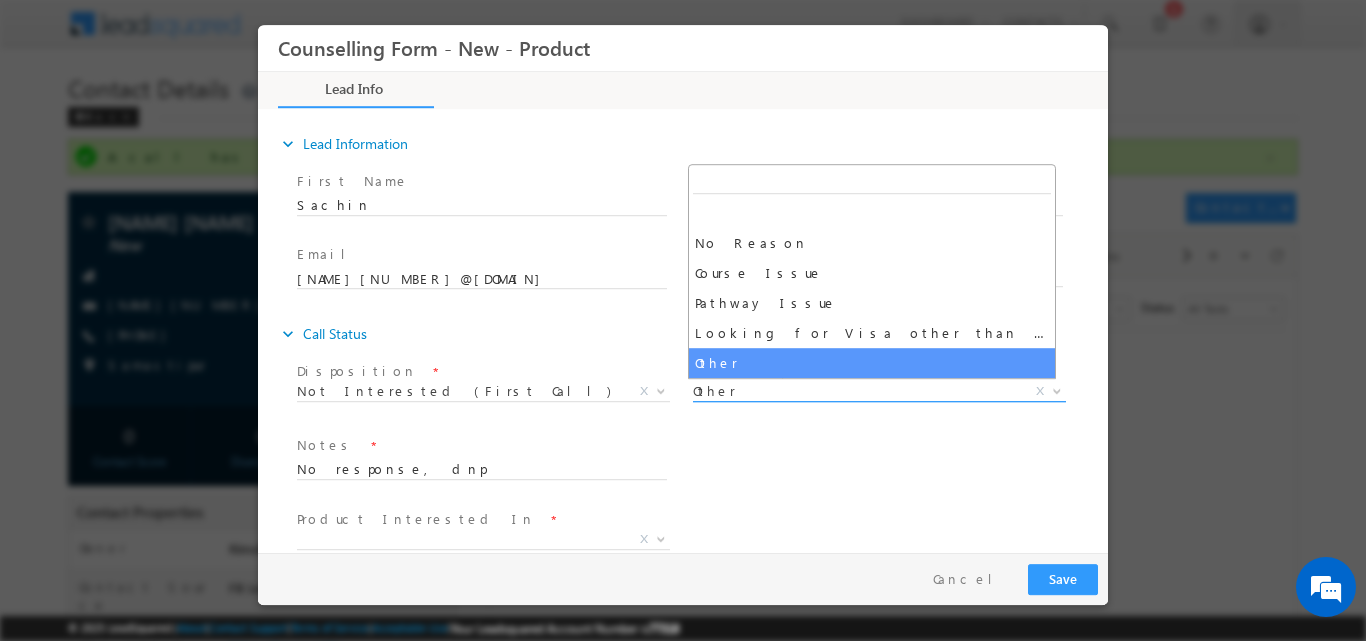 click at bounding box center (1055, 390) 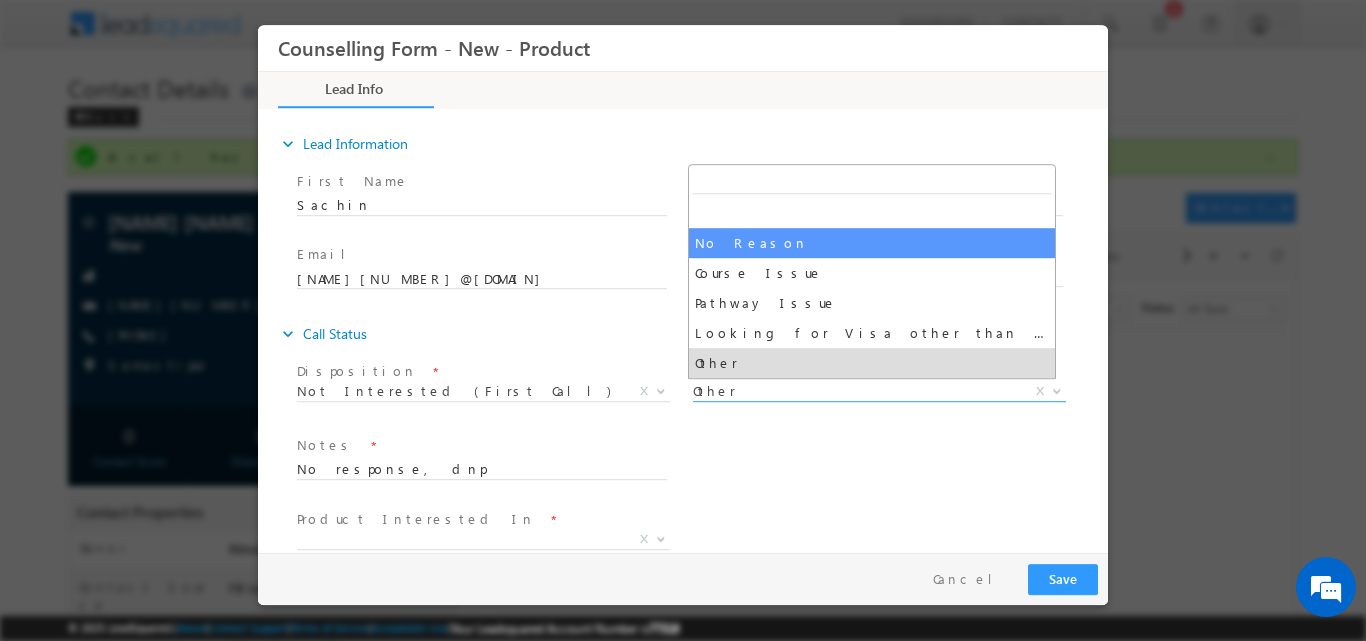 select on "No Reason" 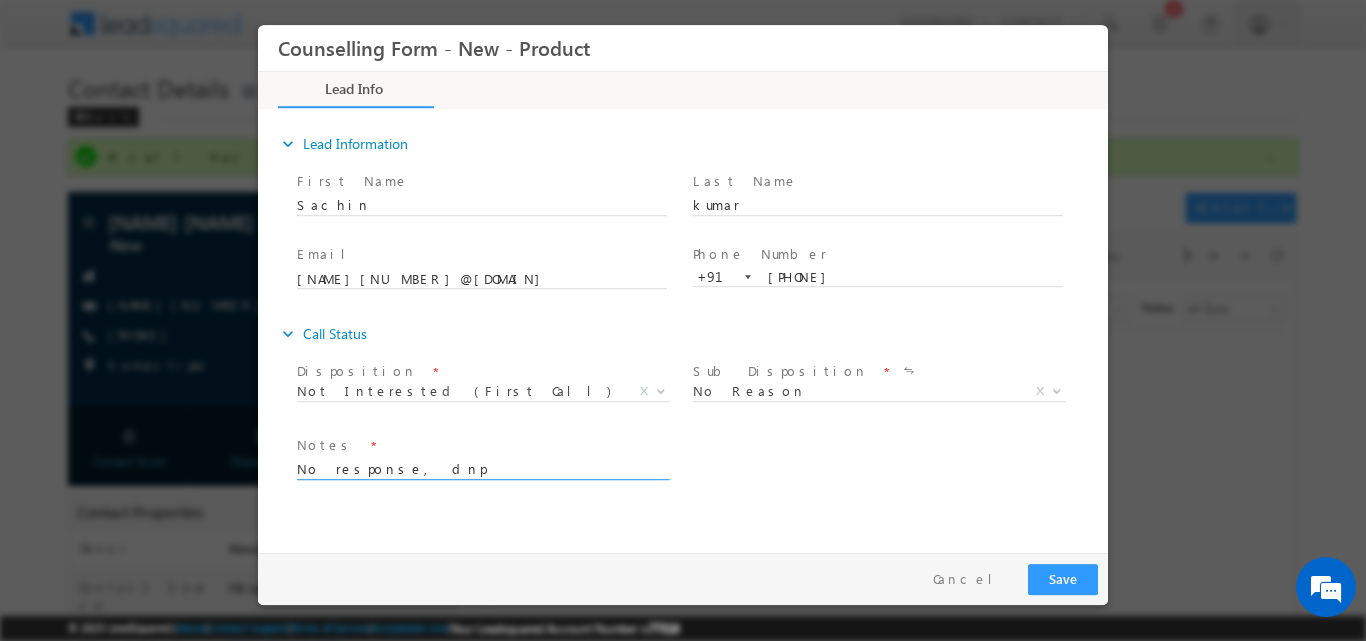drag, startPoint x: 447, startPoint y: 464, endPoint x: 141, endPoint y: 495, distance: 307.56625 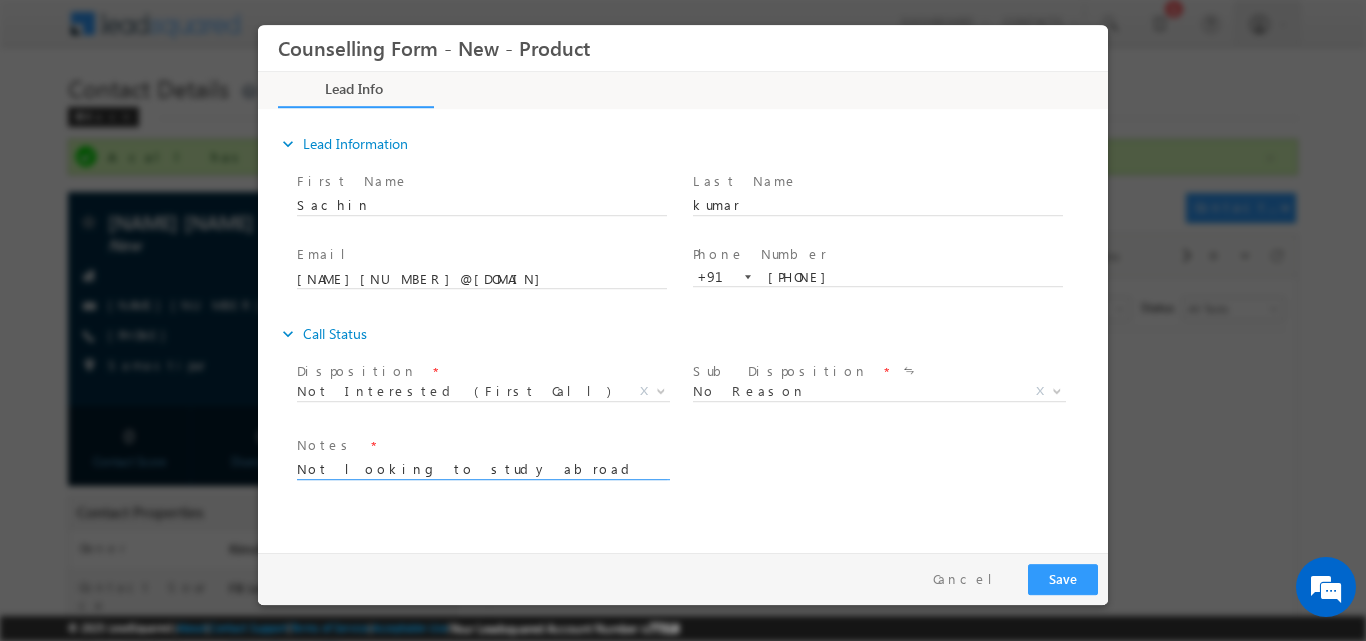 type on "Not looking to study abroad" 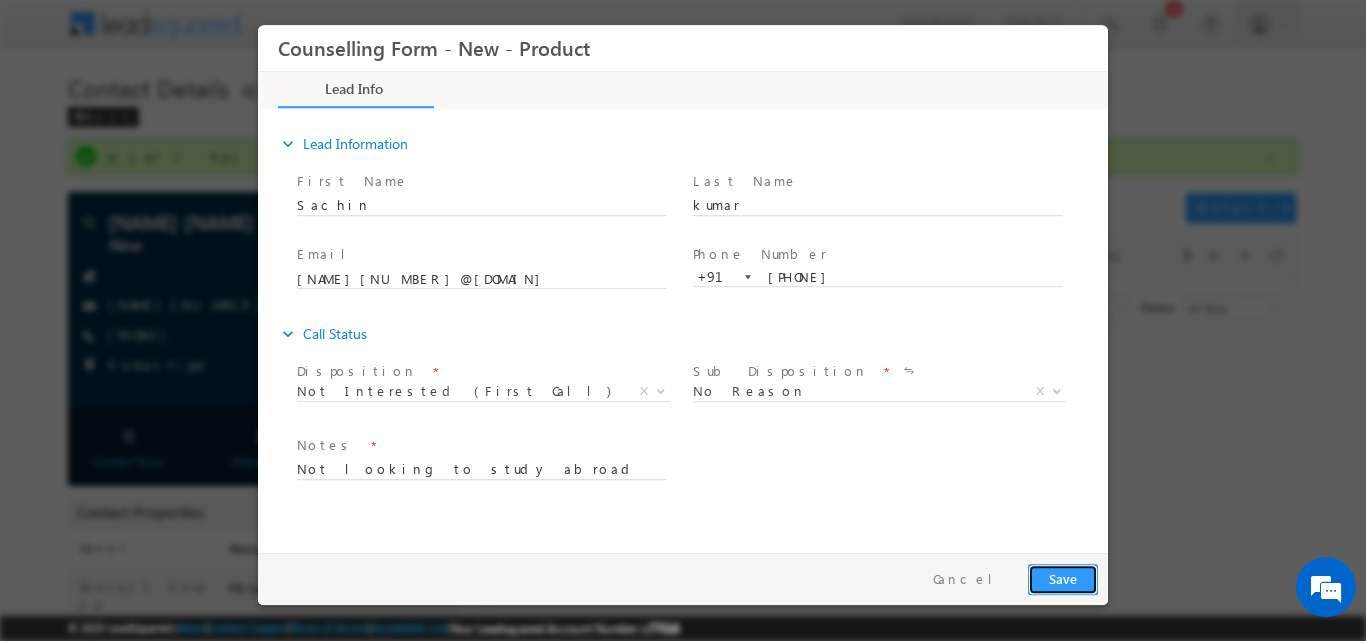 click on "Save" at bounding box center (1063, 578) 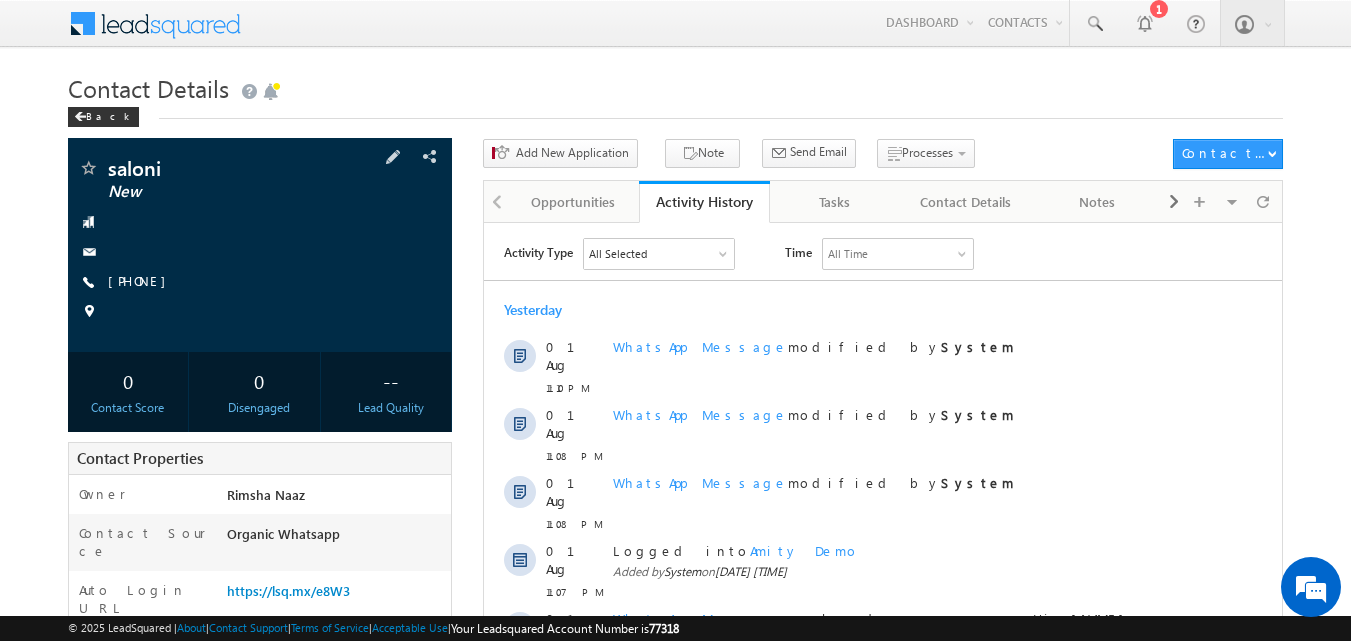 scroll, scrollTop: 0, scrollLeft: 0, axis: both 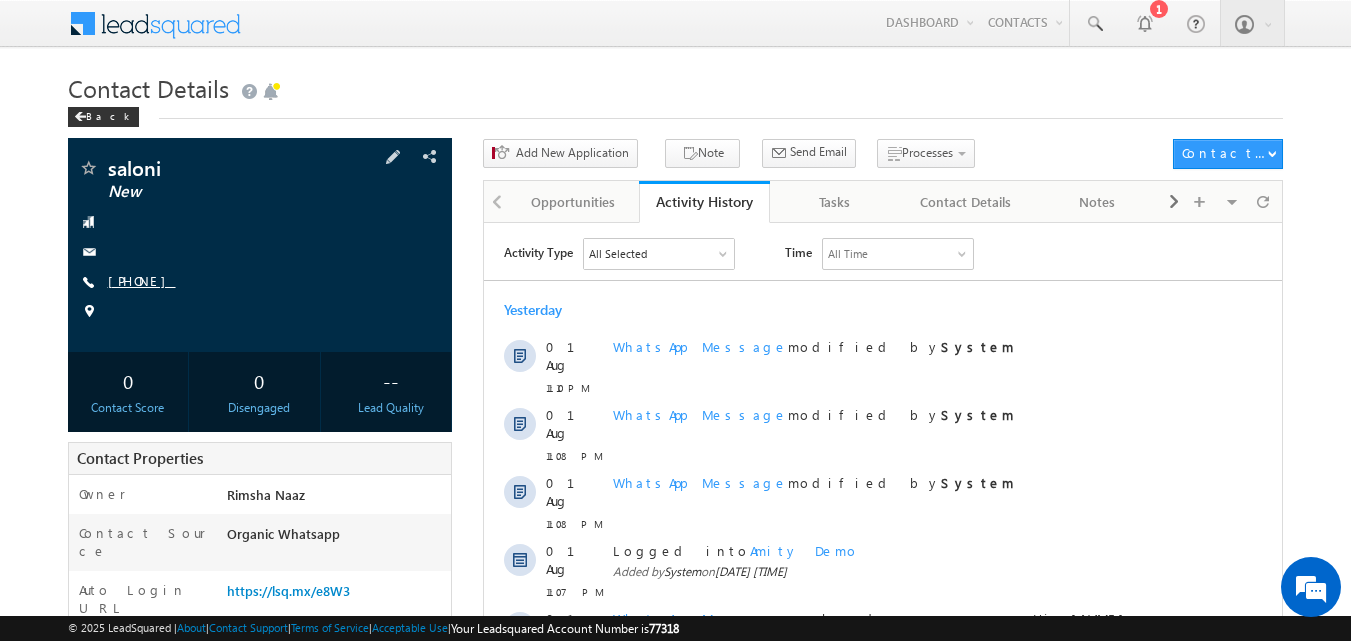 click on "[PHONE]" at bounding box center [142, 280] 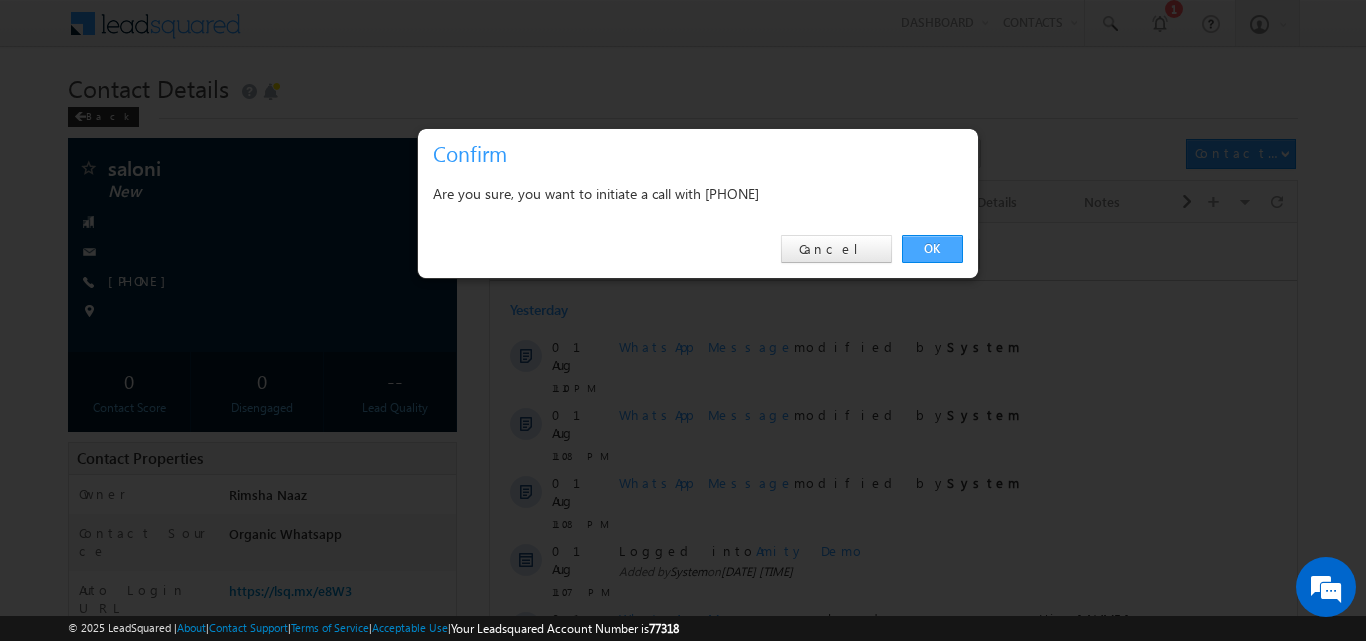 click on "OK" at bounding box center (932, 249) 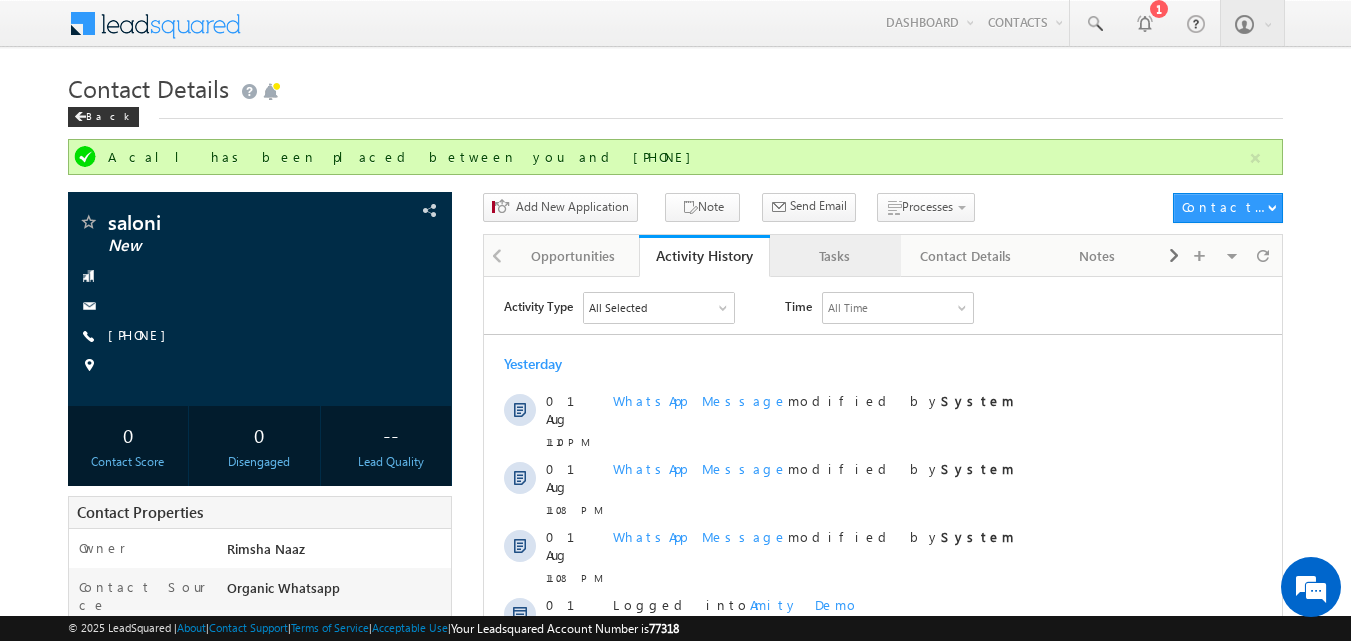 click on "Tasks" at bounding box center [834, 256] 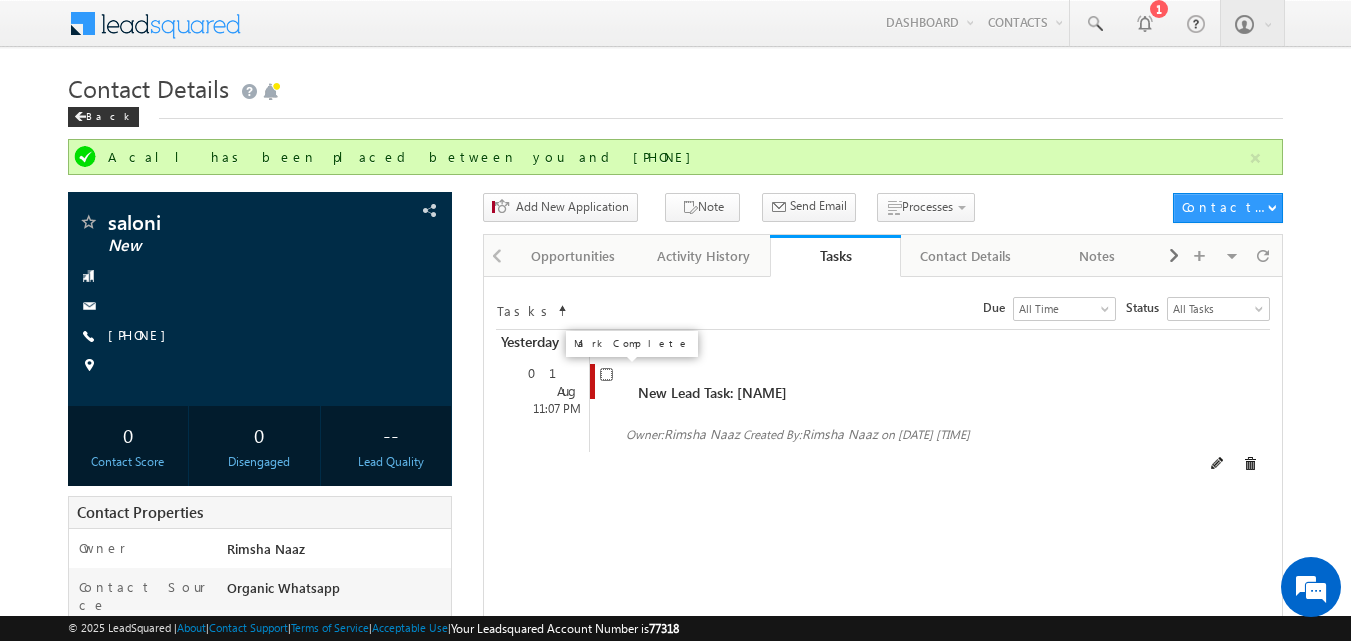 click at bounding box center (606, 374) 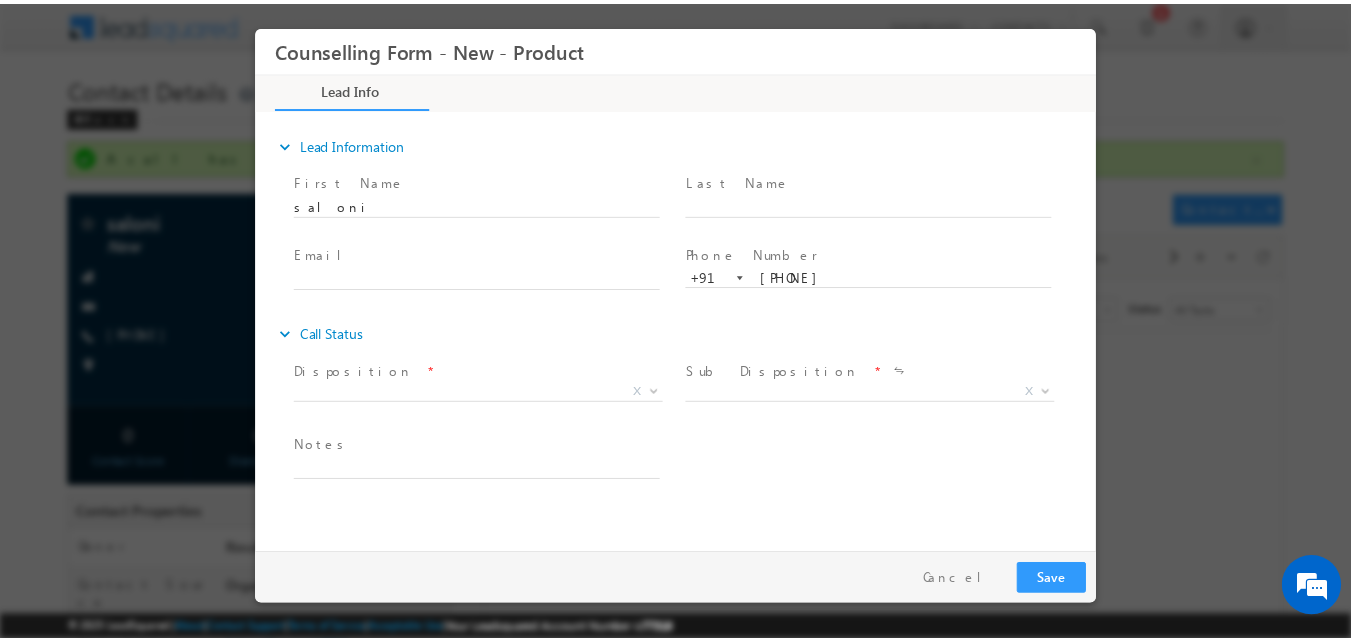 scroll, scrollTop: 0, scrollLeft: 0, axis: both 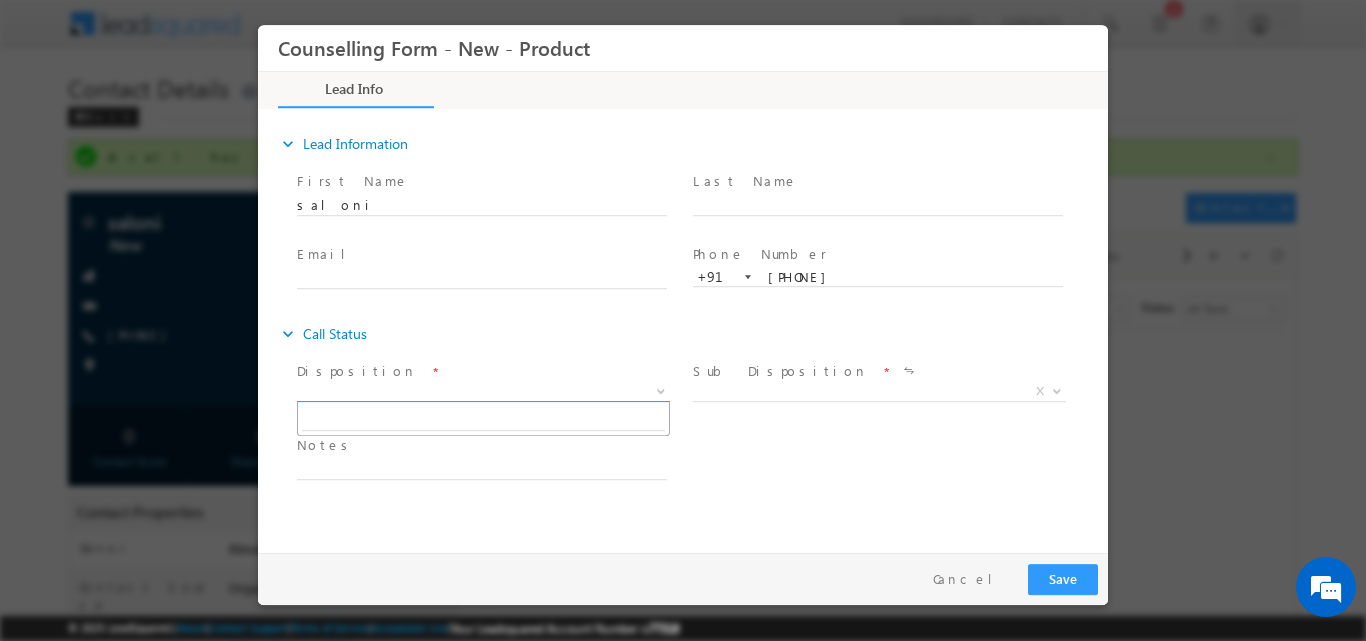 click at bounding box center [659, 390] 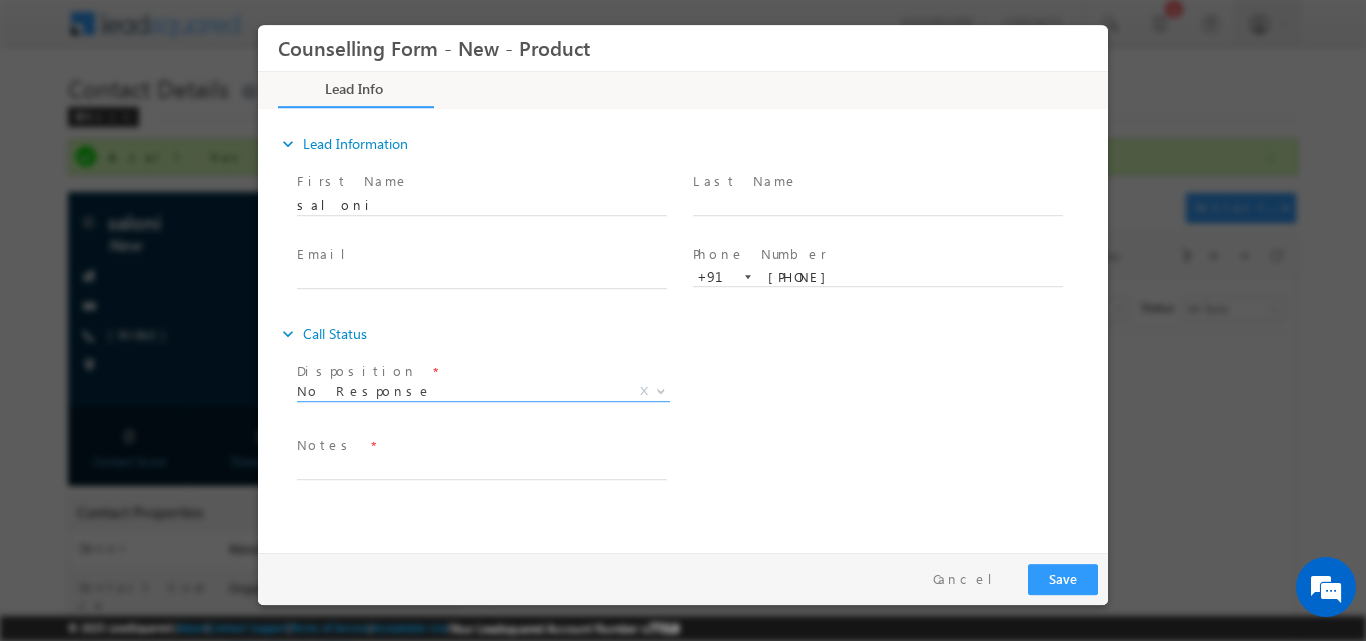 select on "No Response" 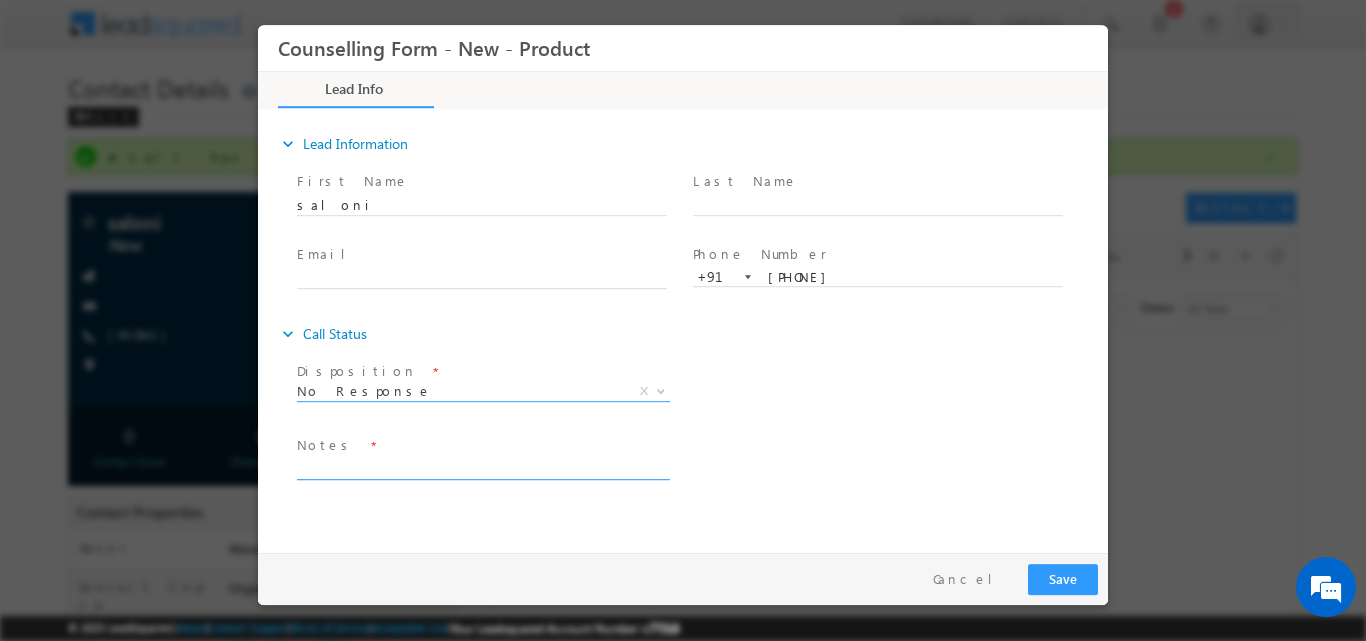 click at bounding box center [482, 467] 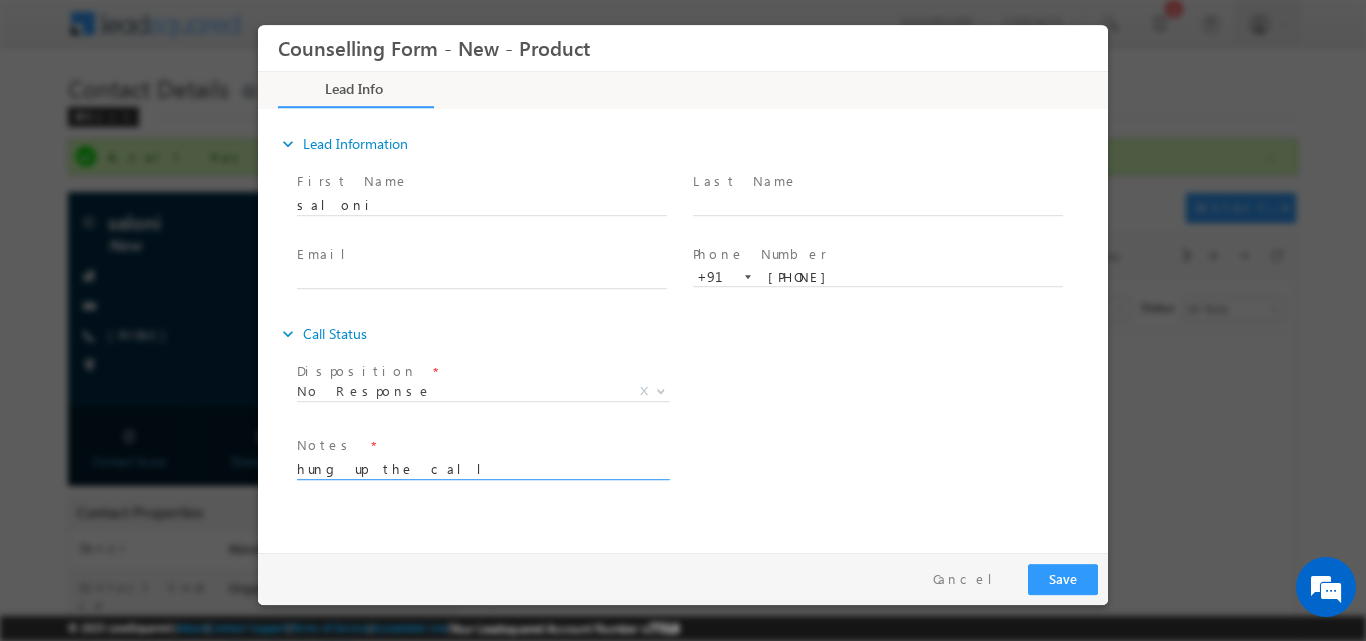 type on "hung up the call" 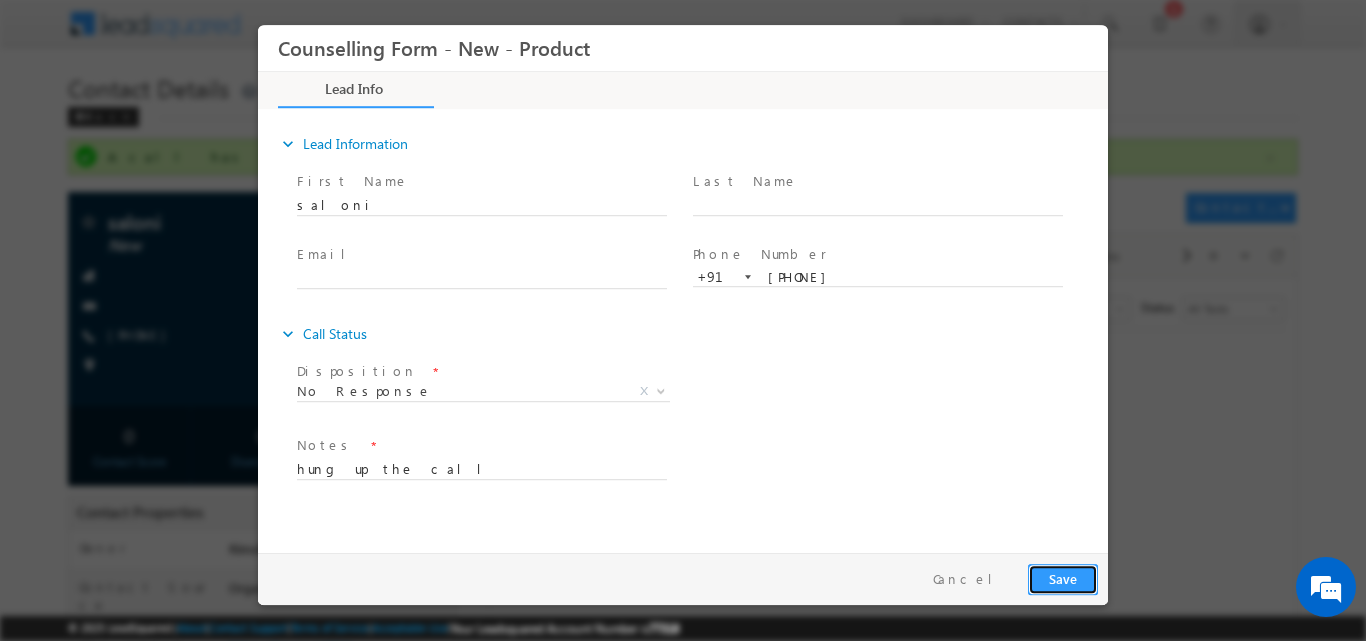 click on "Save" at bounding box center [1063, 578] 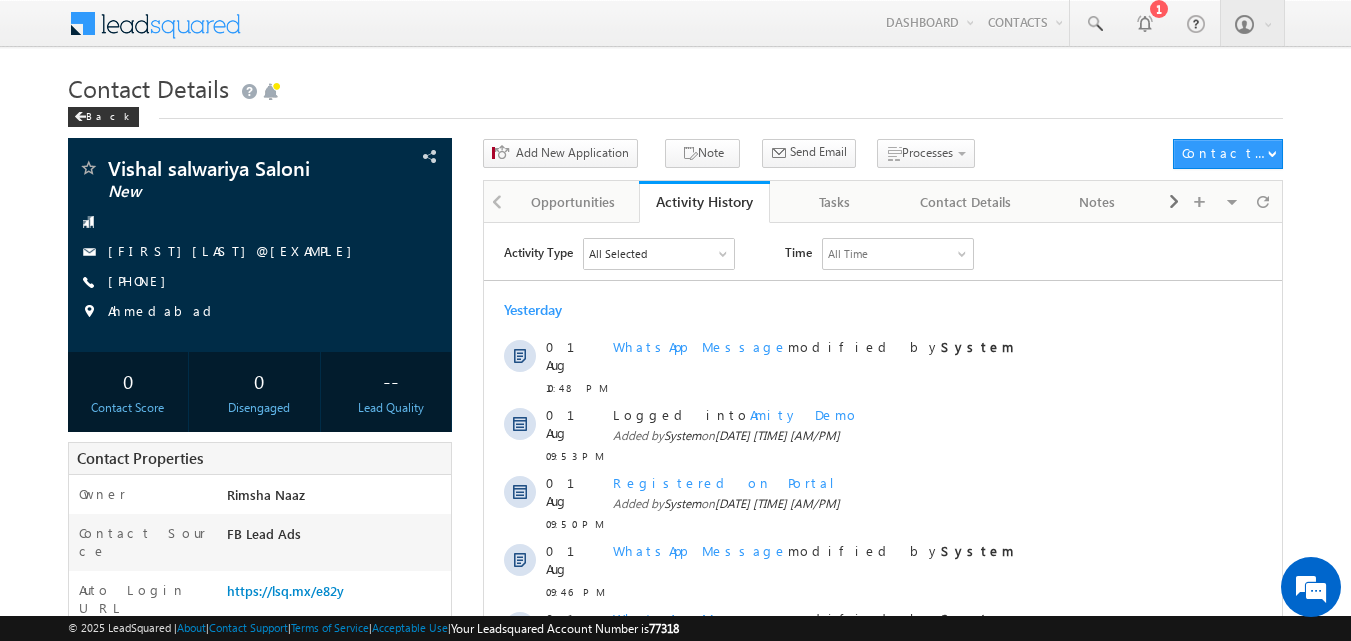 scroll, scrollTop: 0, scrollLeft: 0, axis: both 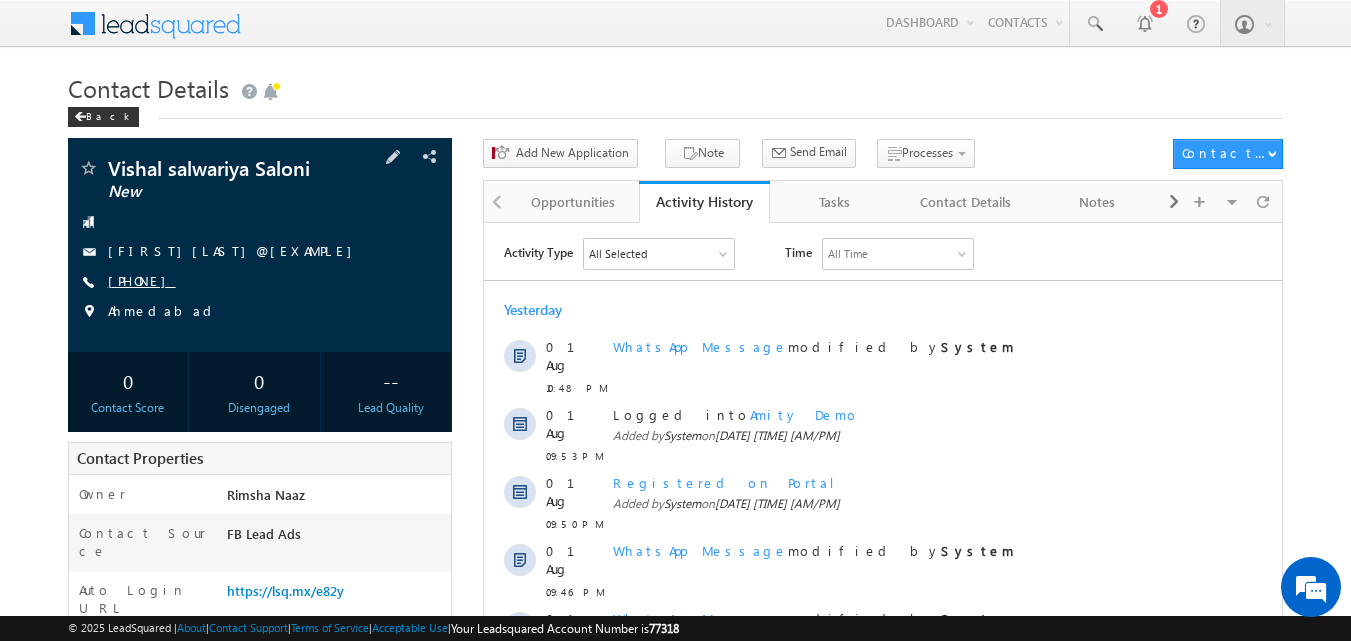 click on "[PHONE]" at bounding box center [142, 280] 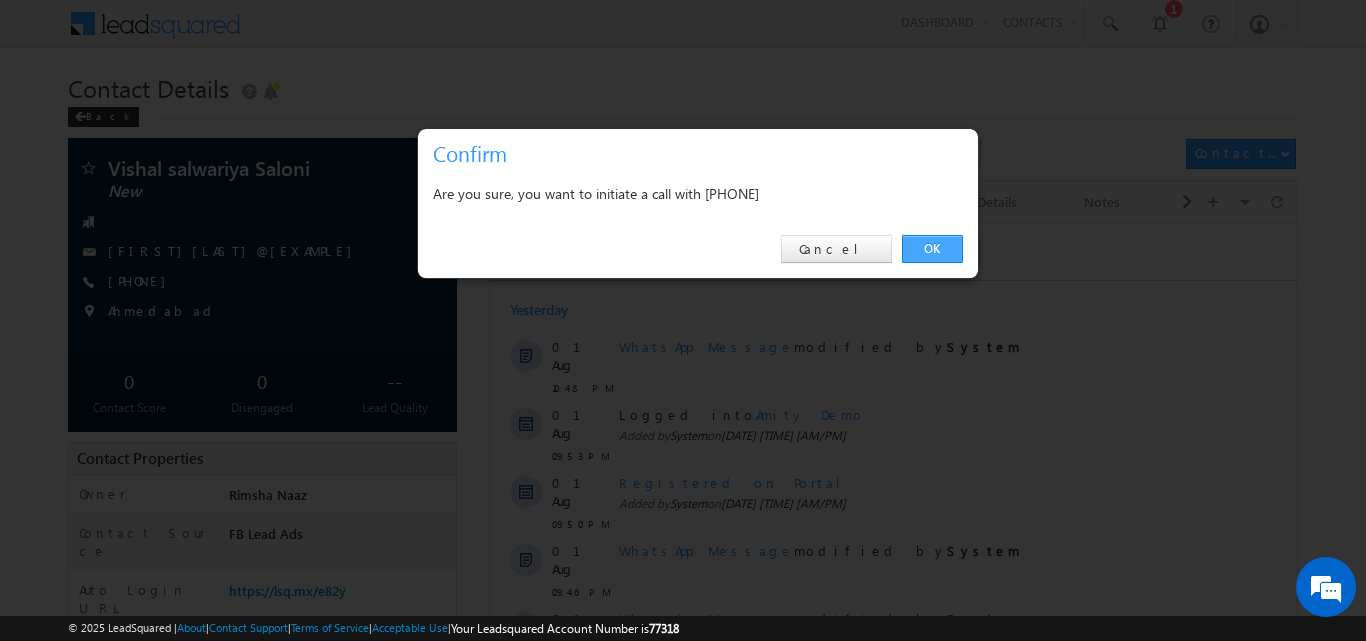 click on "OK" at bounding box center (932, 249) 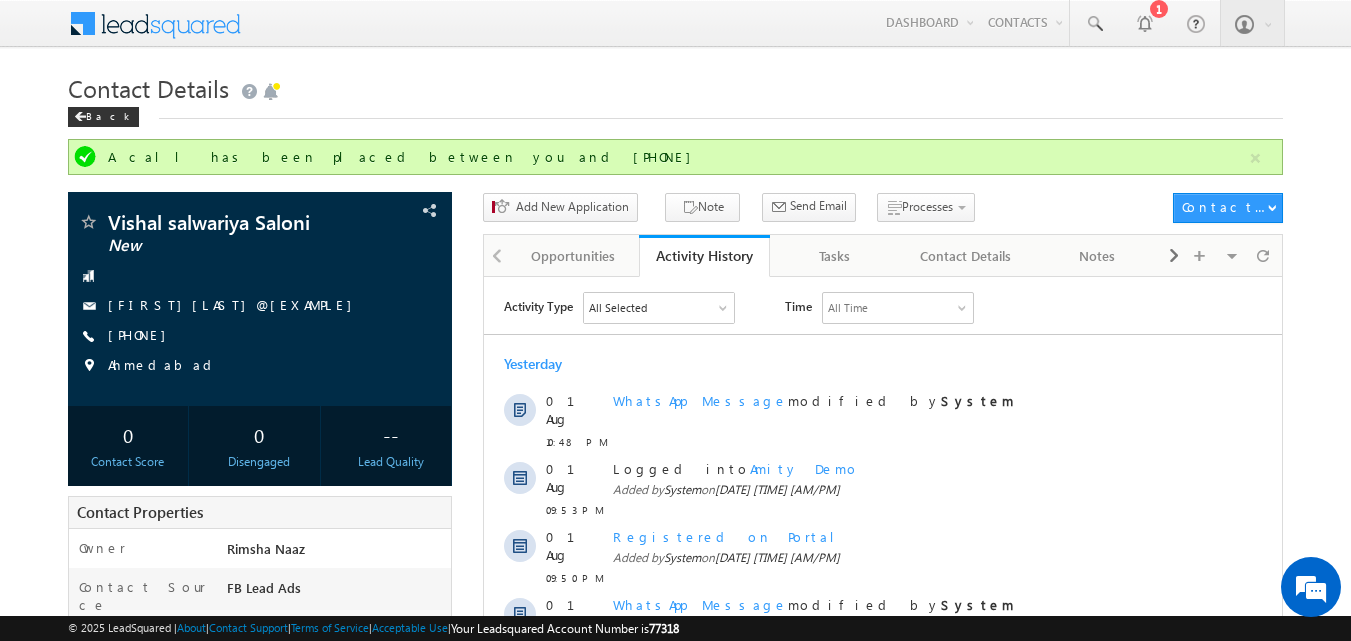 drag, startPoint x: 1325, startPoint y: 554, endPoint x: 826, endPoint y: 259, distance: 579.6775 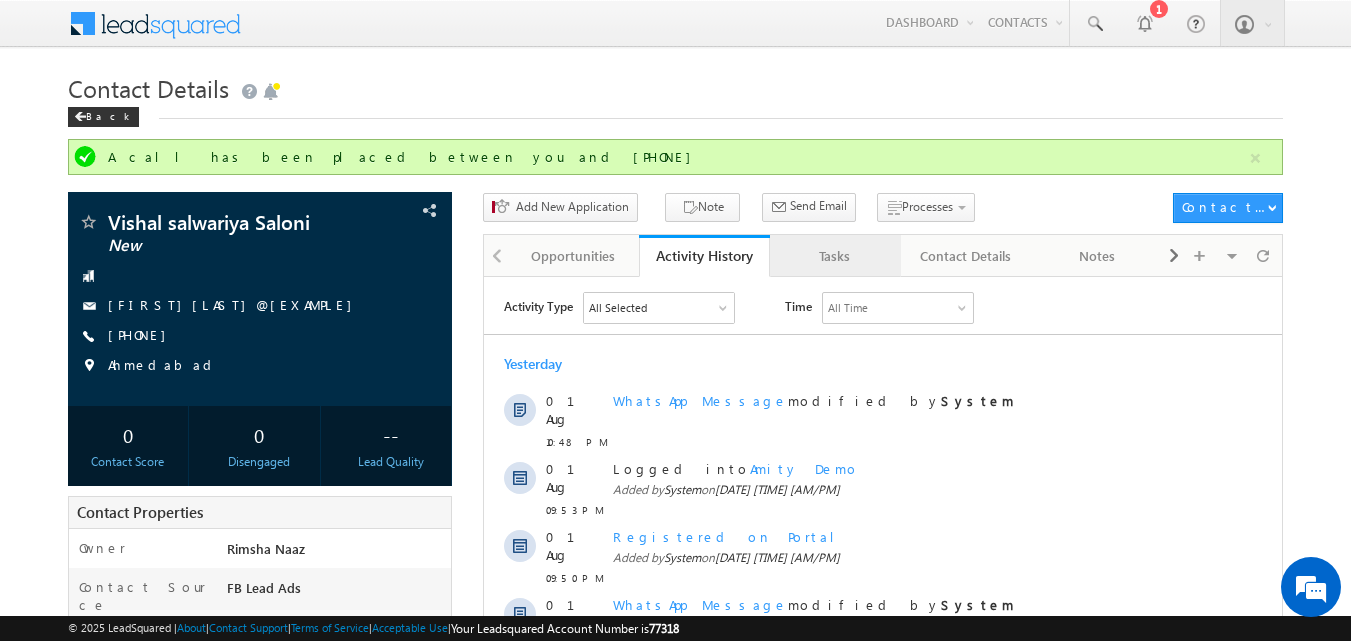 click on "Tasks" at bounding box center (834, 256) 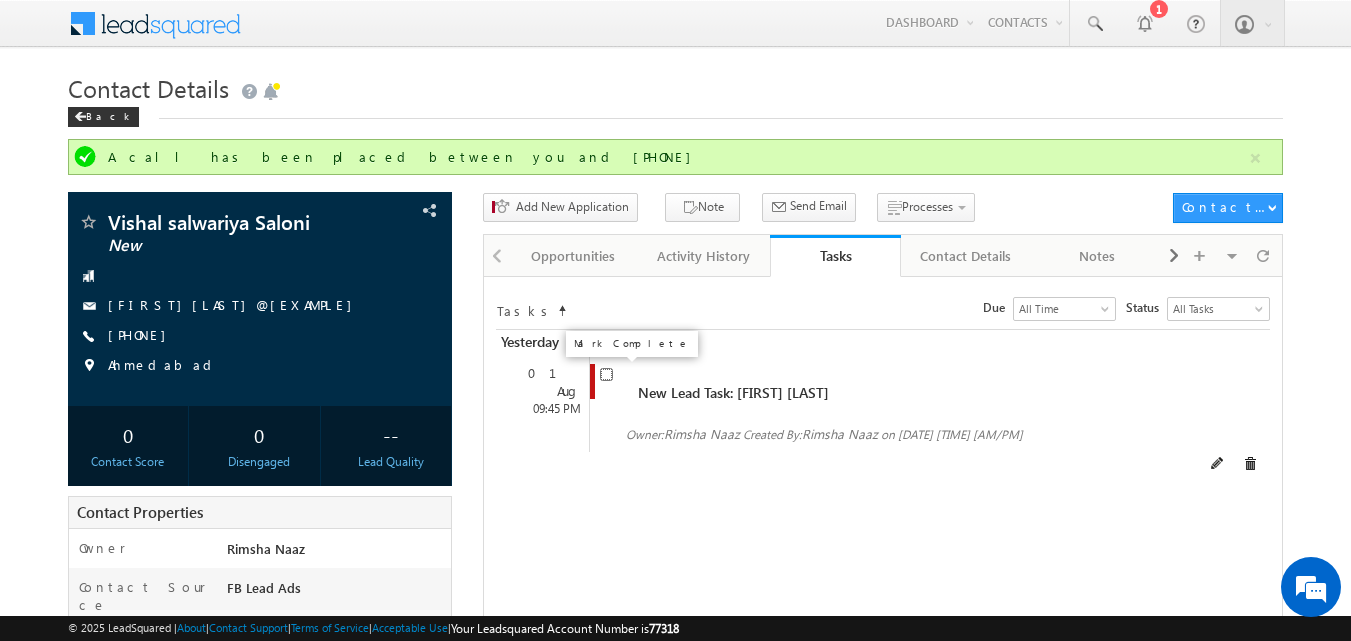 click at bounding box center [606, 374] 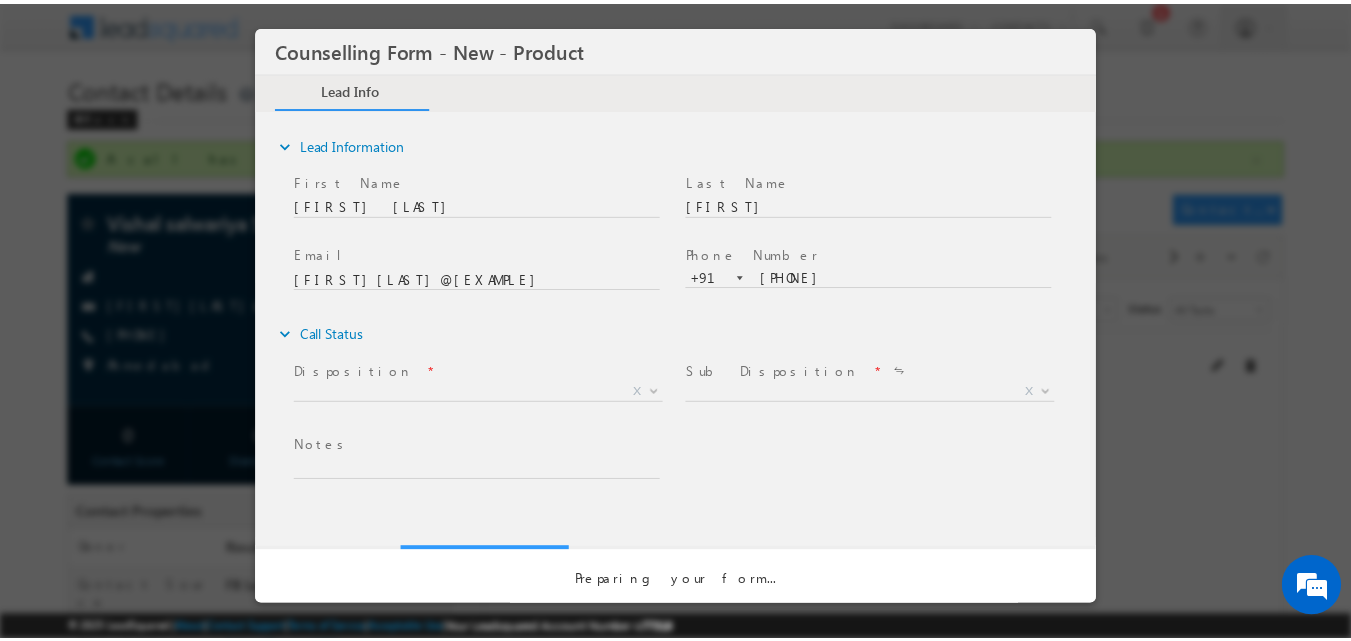 scroll, scrollTop: 0, scrollLeft: 0, axis: both 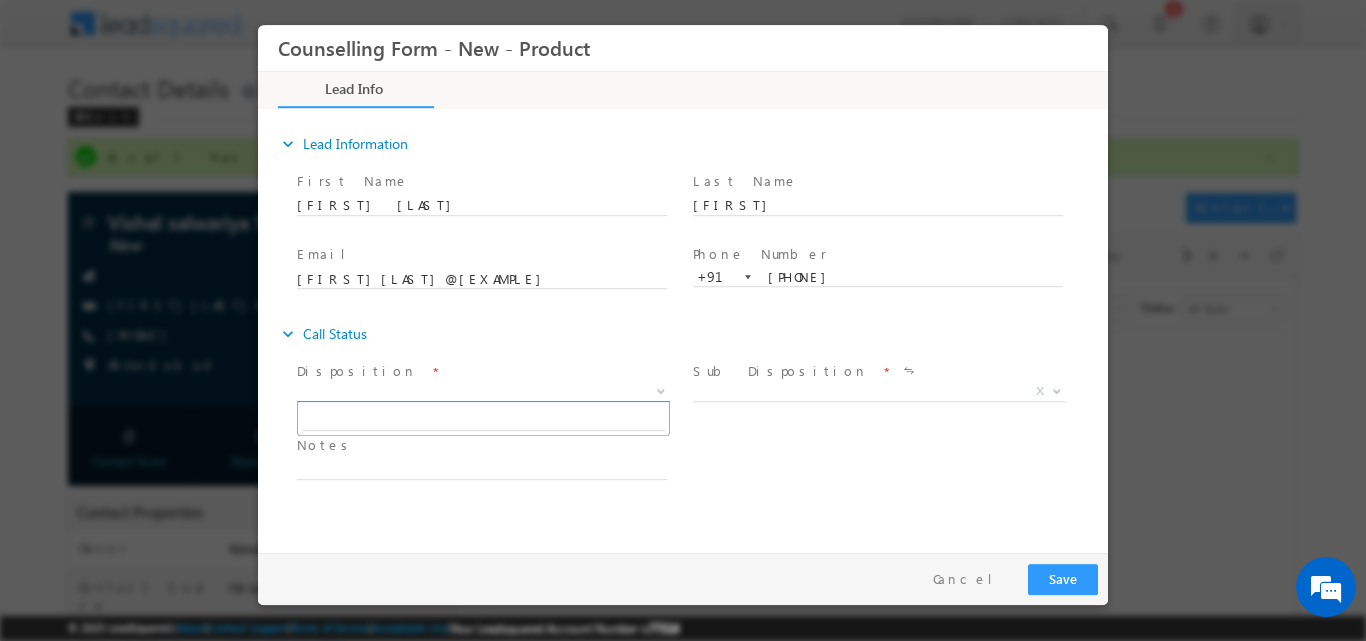 click at bounding box center (659, 390) 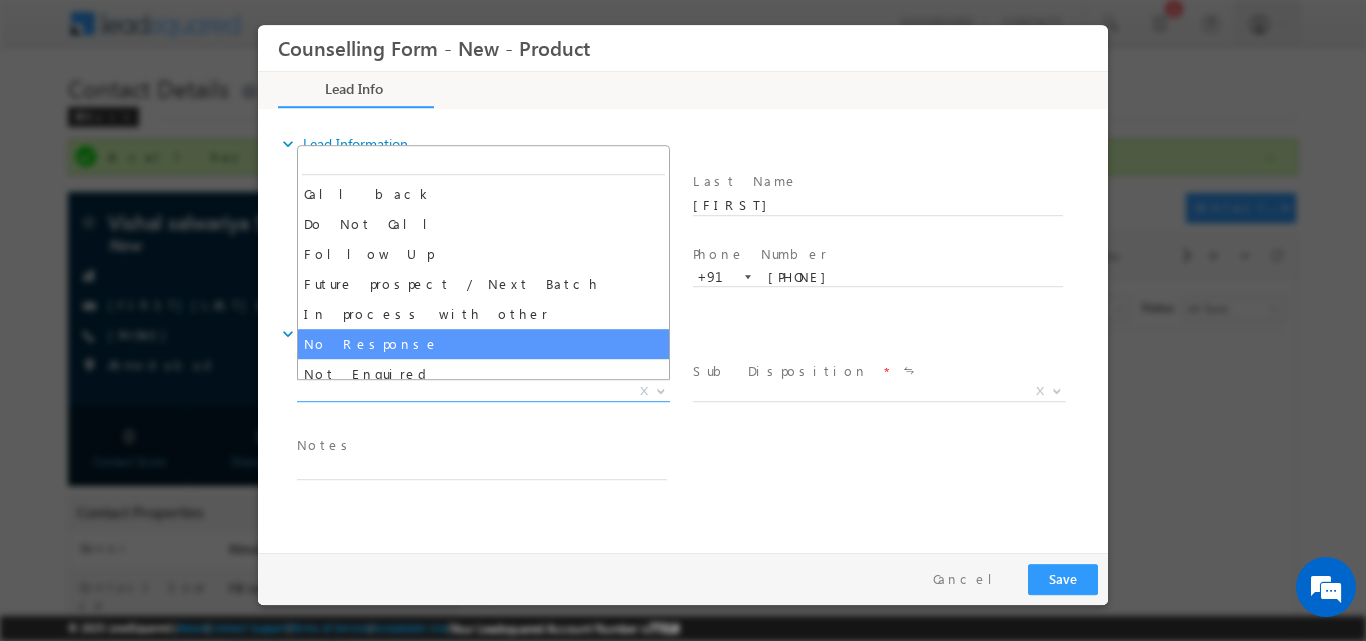 select on "No Response" 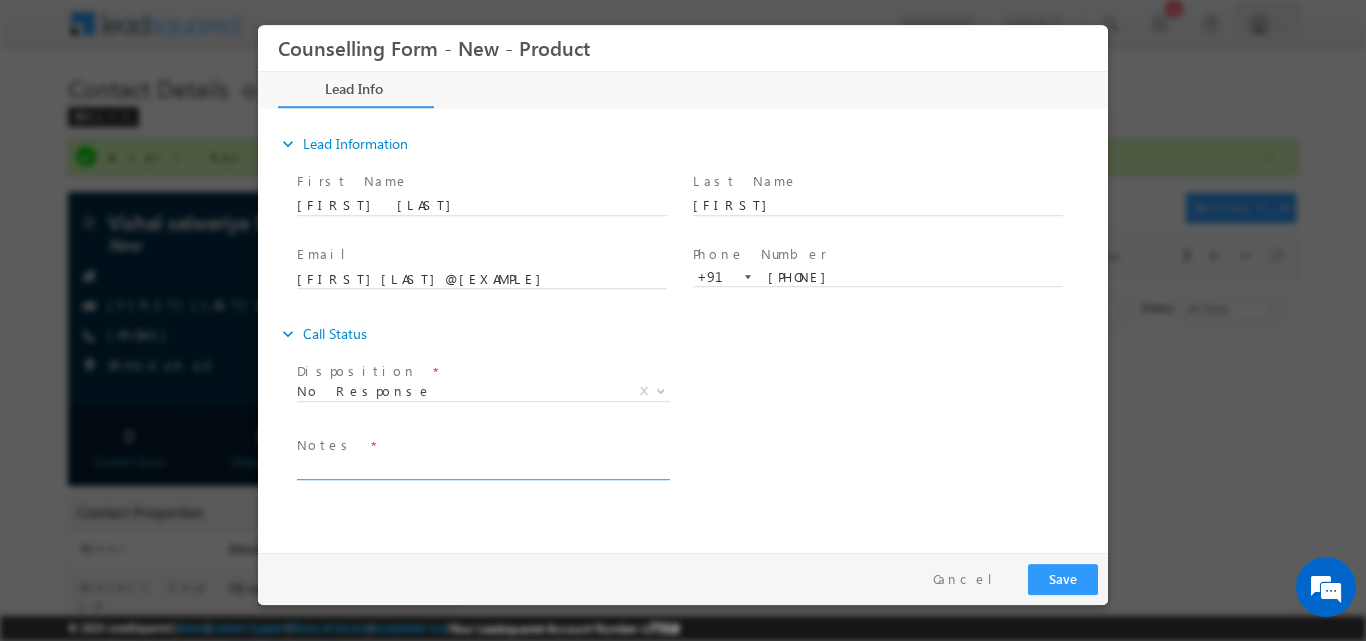 click at bounding box center (482, 467) 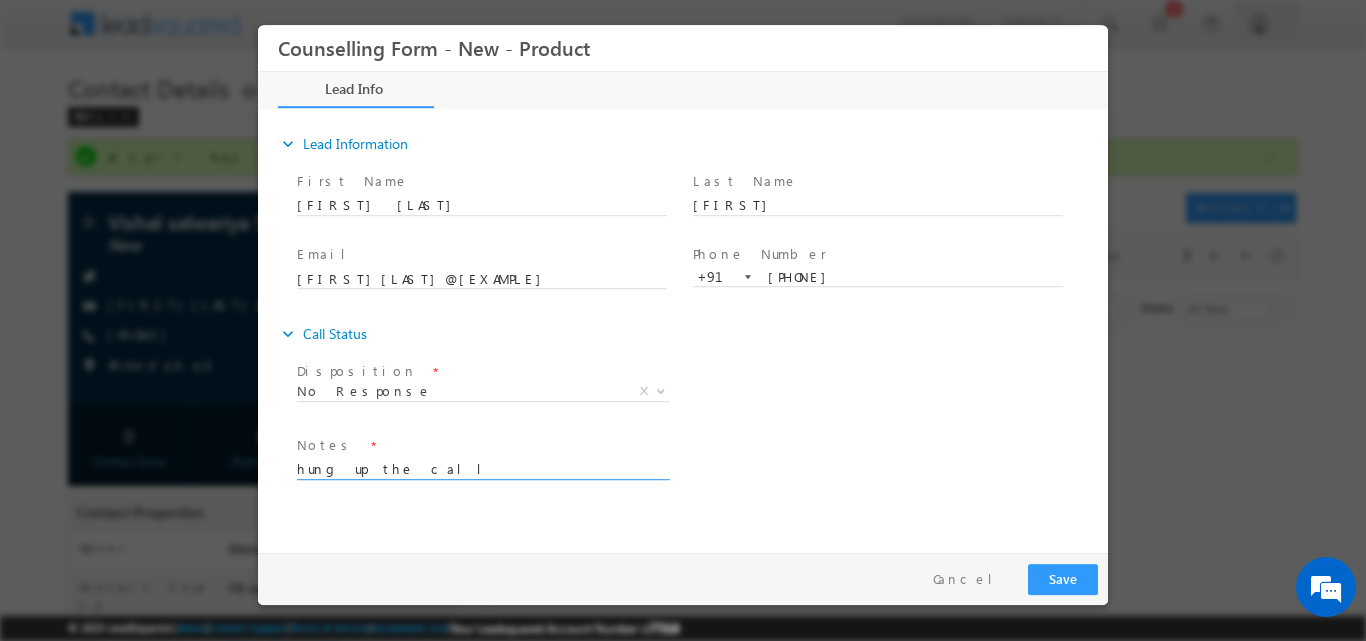 type on "hung up the call" 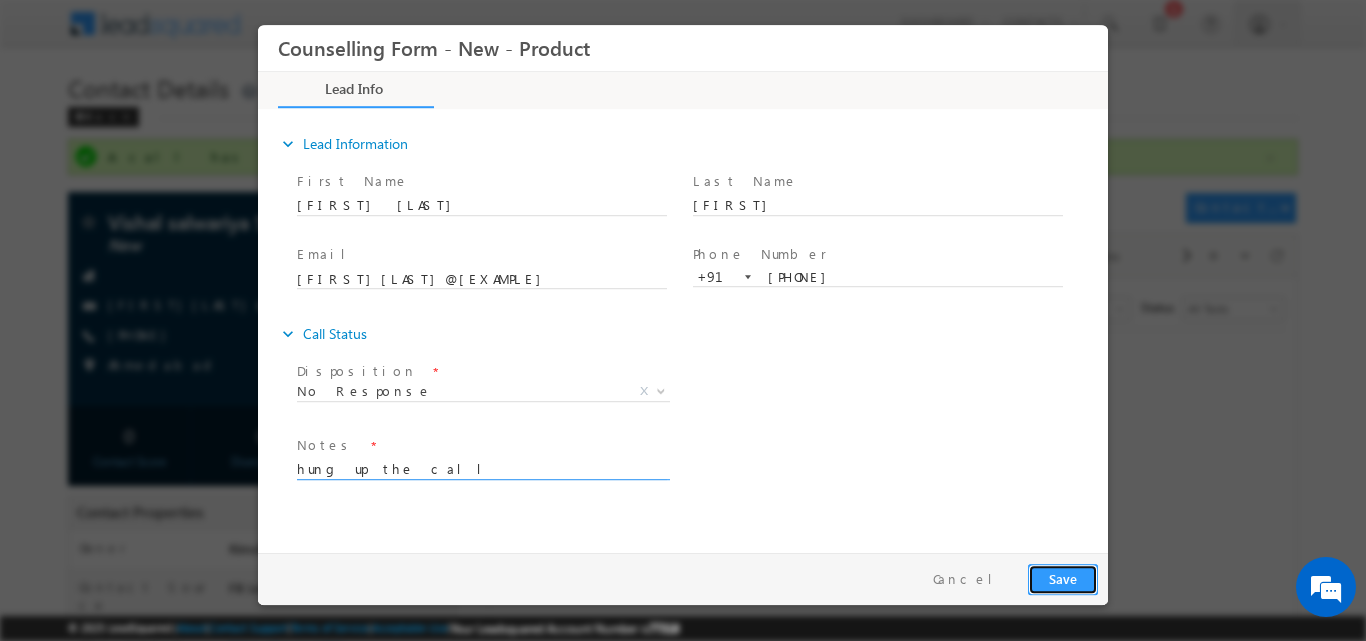 click on "Save" at bounding box center (1063, 578) 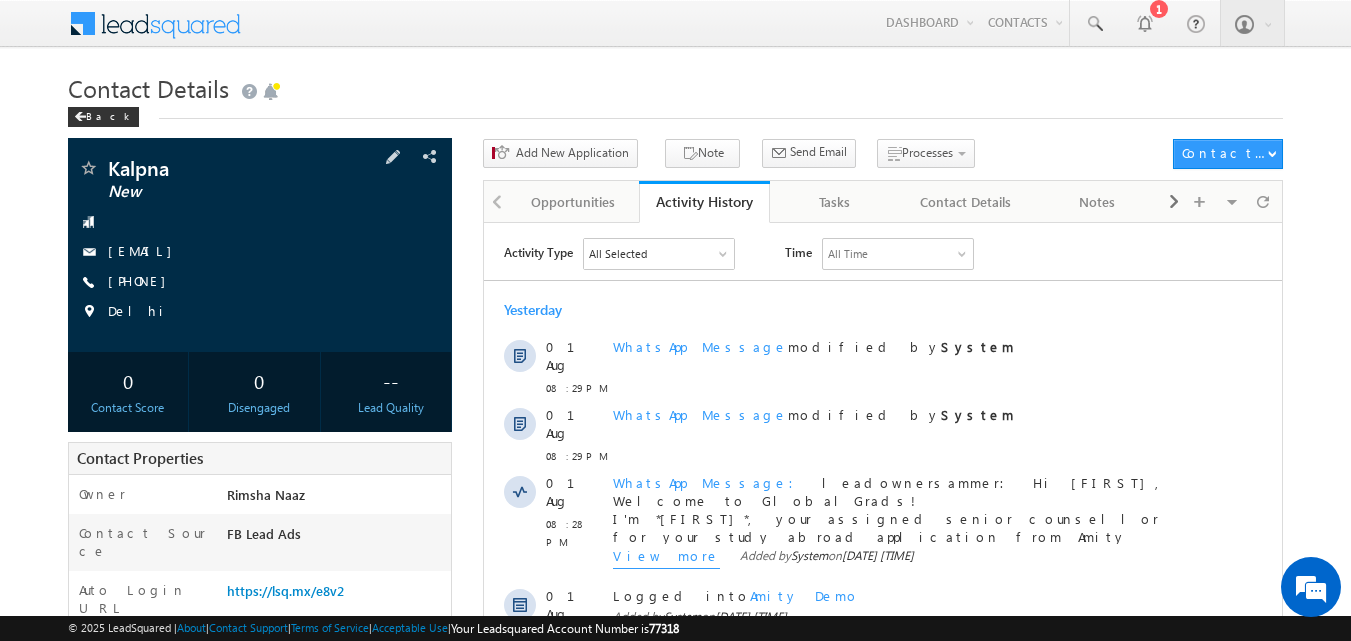 scroll, scrollTop: 0, scrollLeft: 0, axis: both 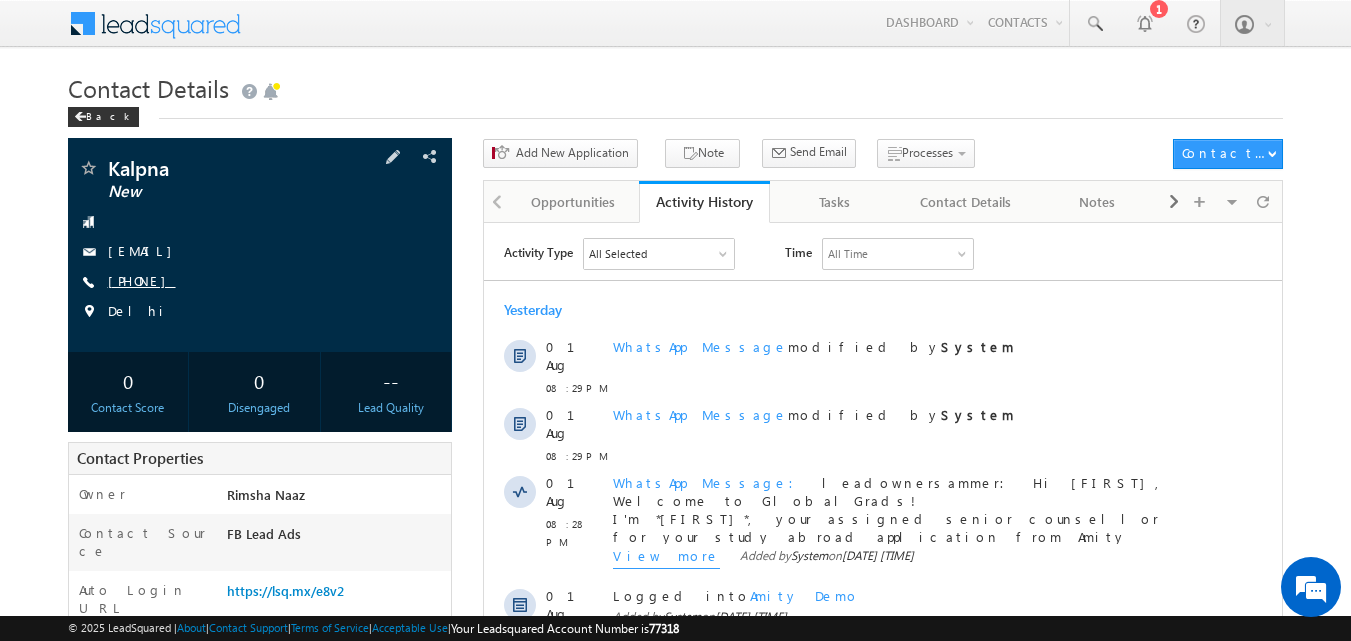 click on "[PHONE]" at bounding box center (142, 280) 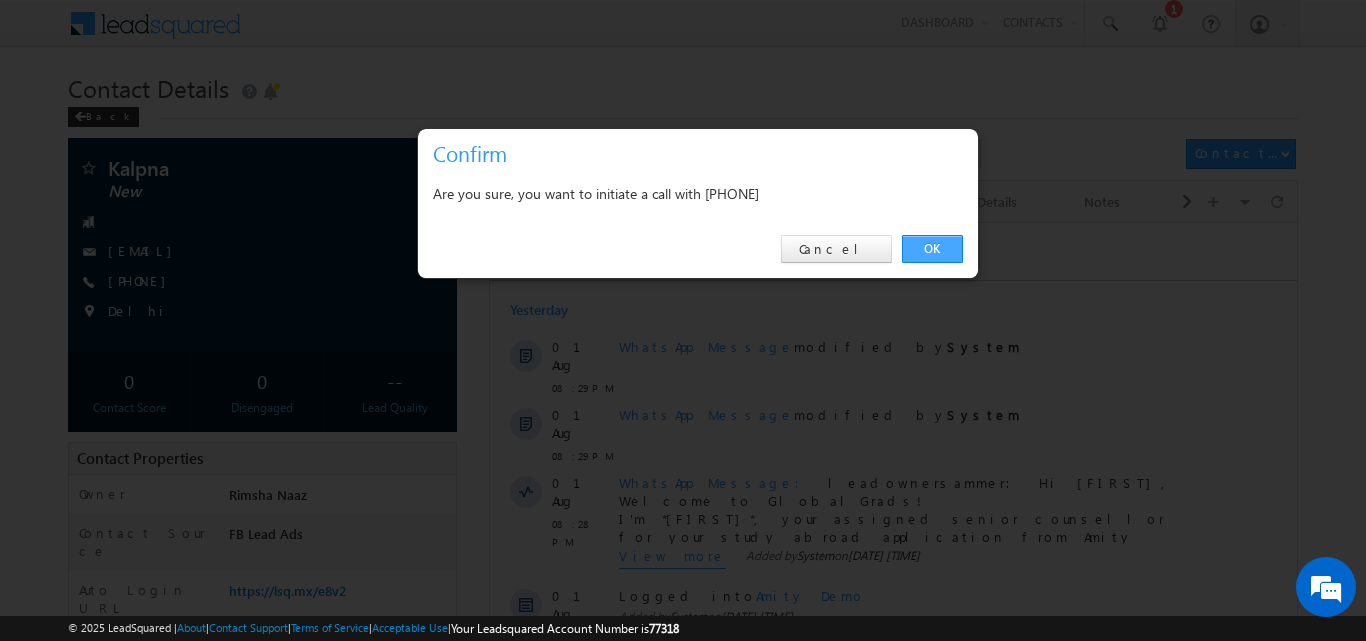 click on "OK" at bounding box center (932, 249) 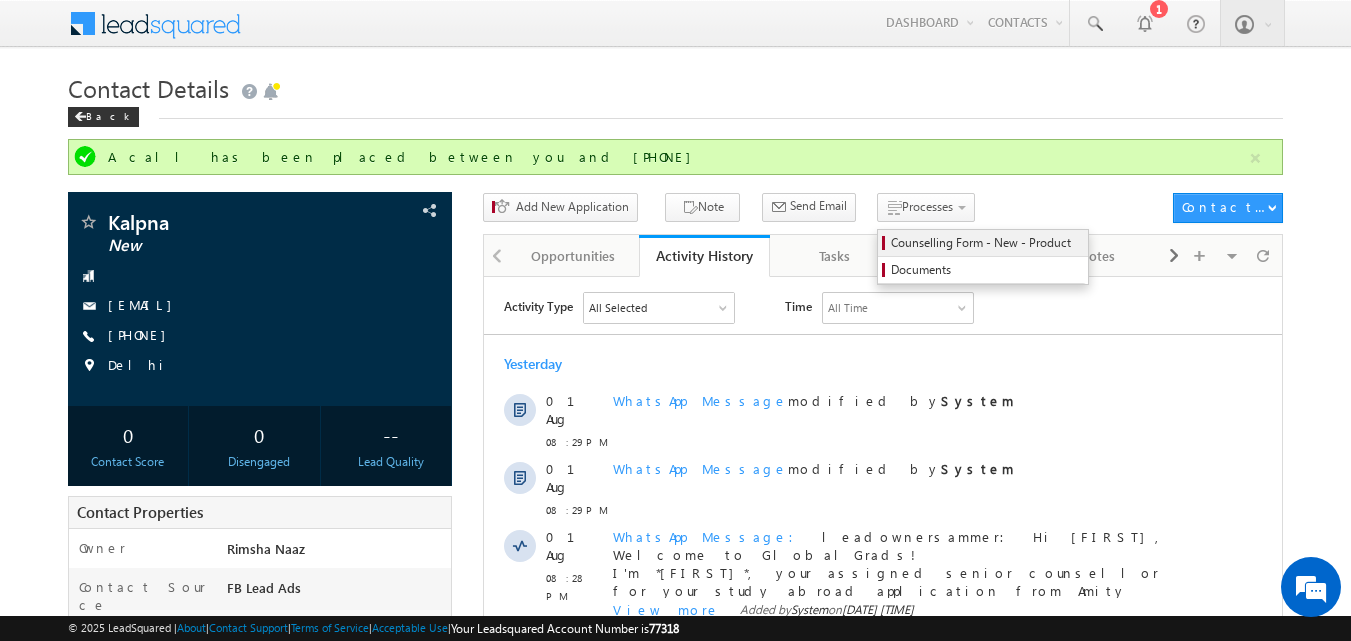 click on "Counselling Form - New - Product" at bounding box center [986, 243] 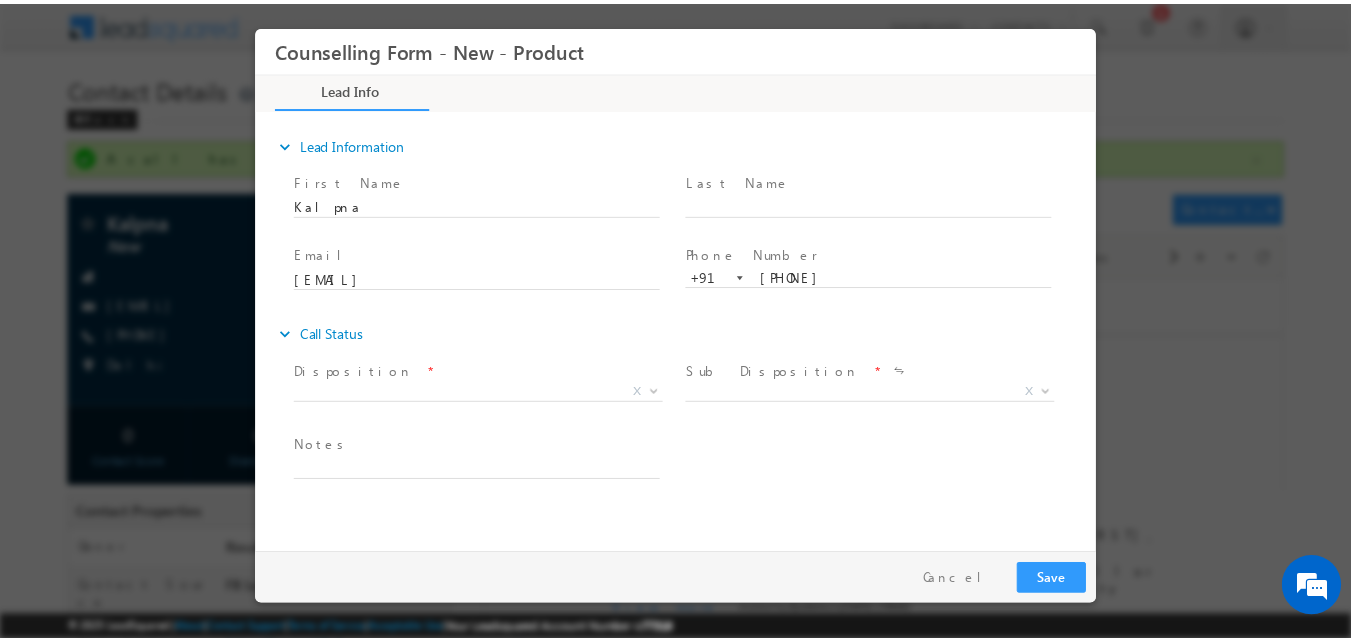 scroll, scrollTop: 0, scrollLeft: 0, axis: both 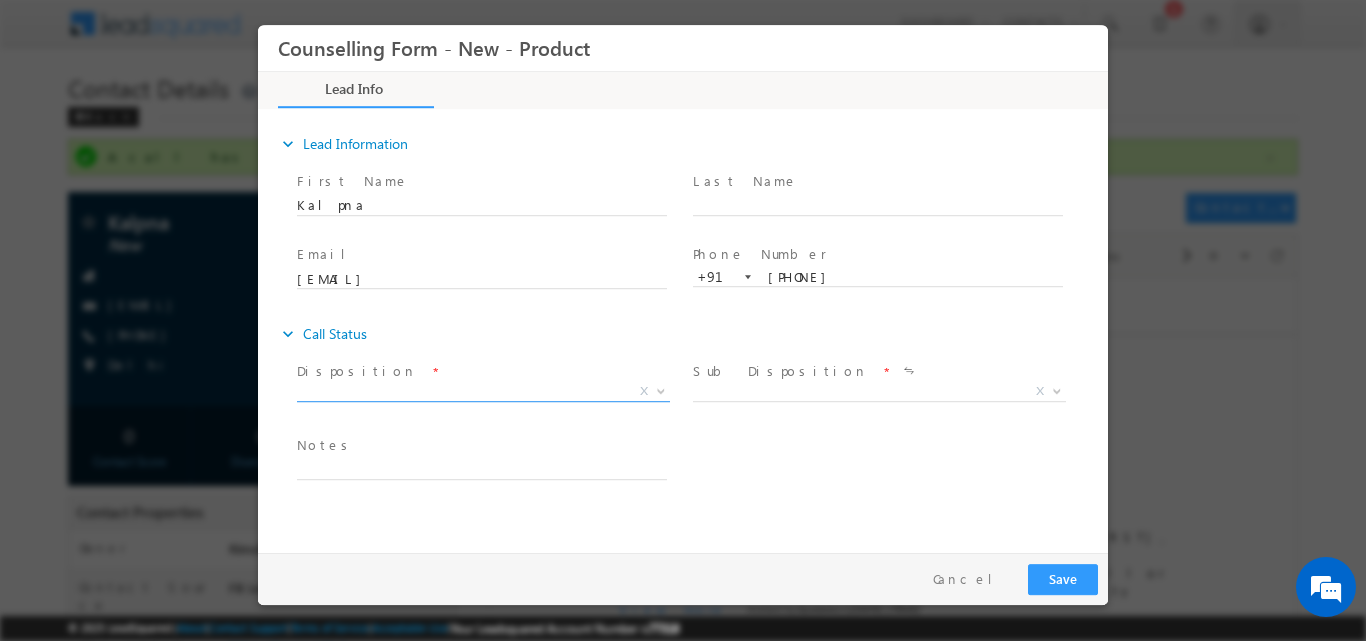 click at bounding box center [659, 390] 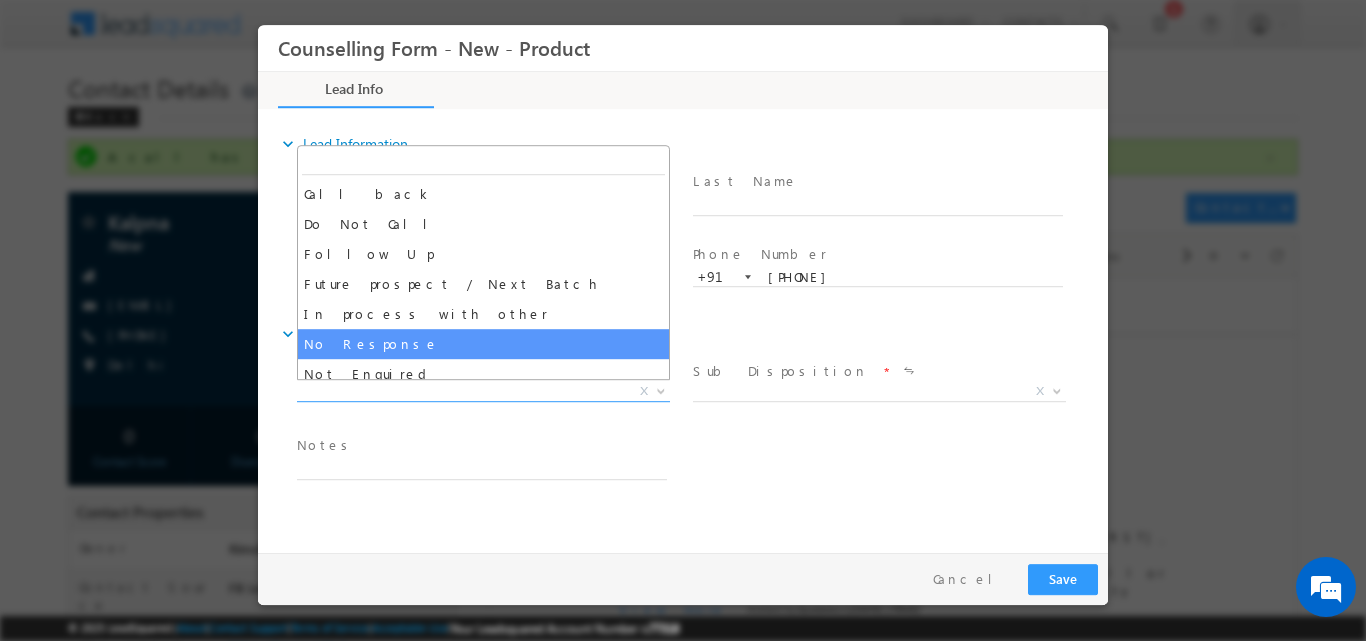 select on "No Response" 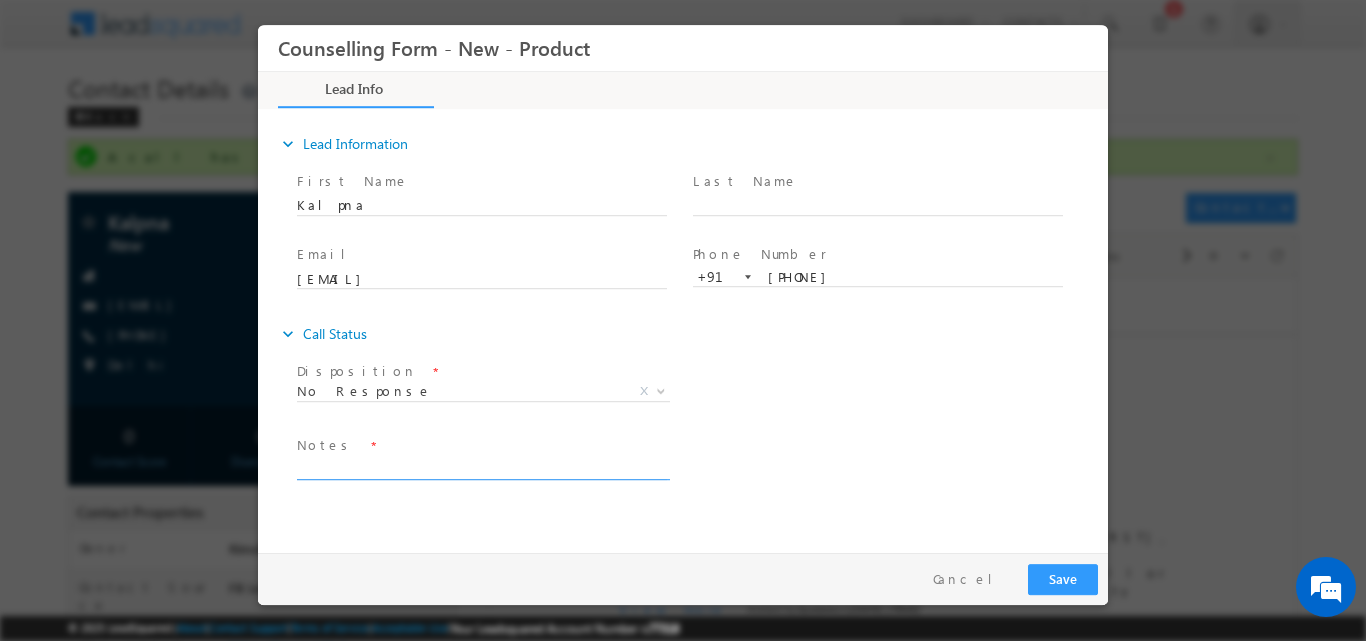 click at bounding box center (482, 467) 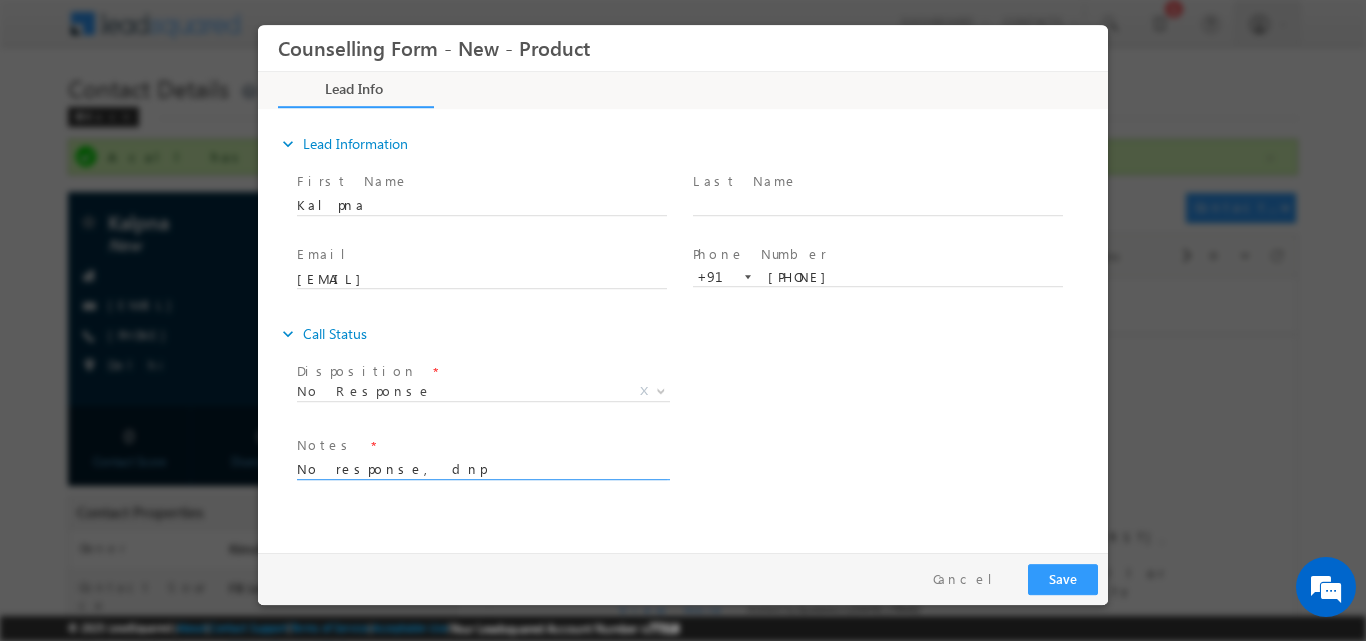 type on "No response, dnp" 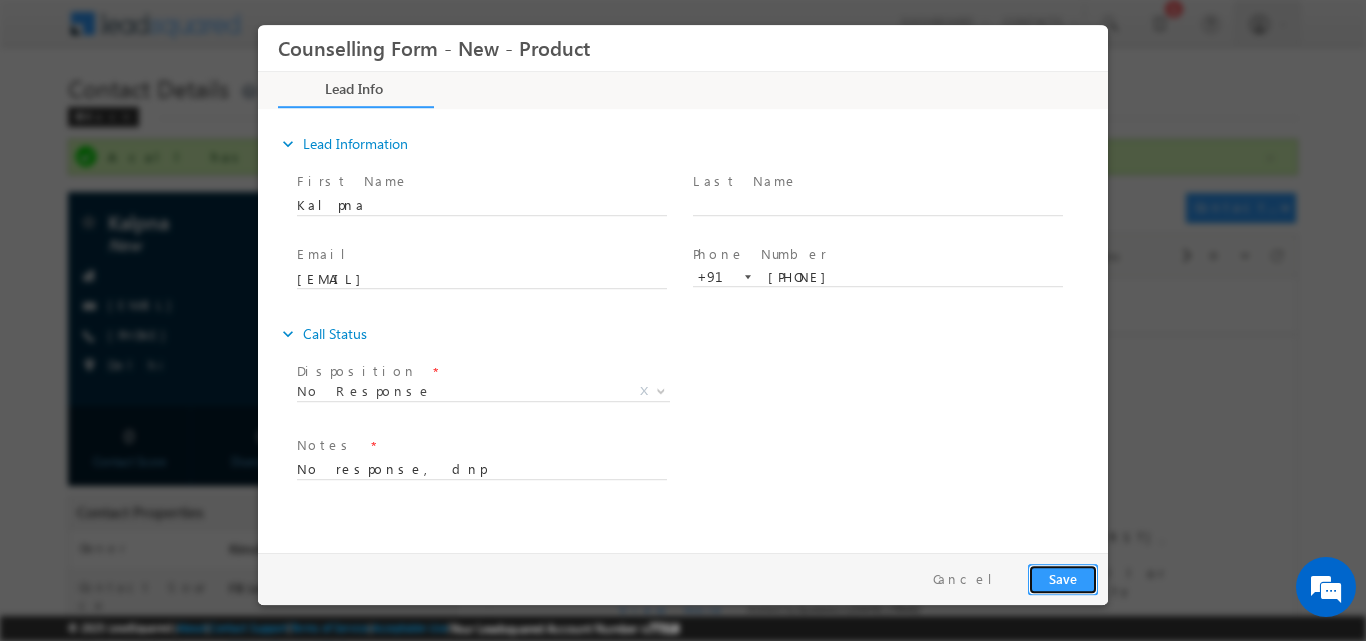 click on "Save" at bounding box center (1063, 578) 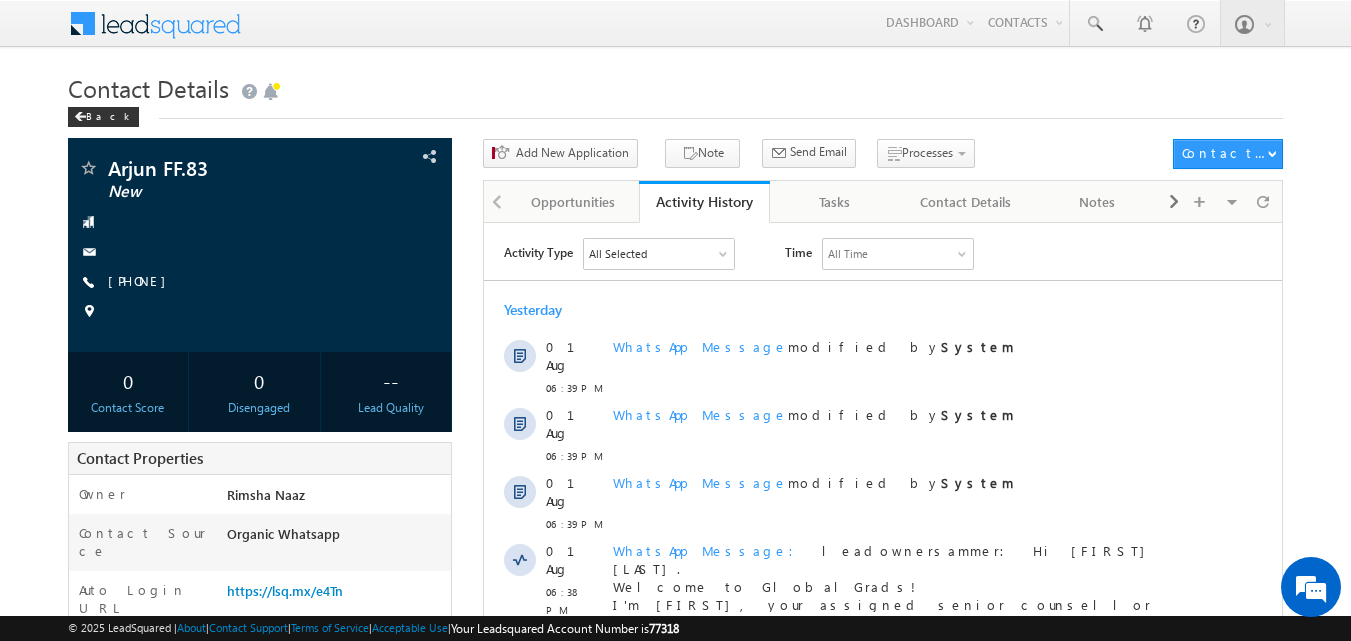 scroll, scrollTop: 0, scrollLeft: 0, axis: both 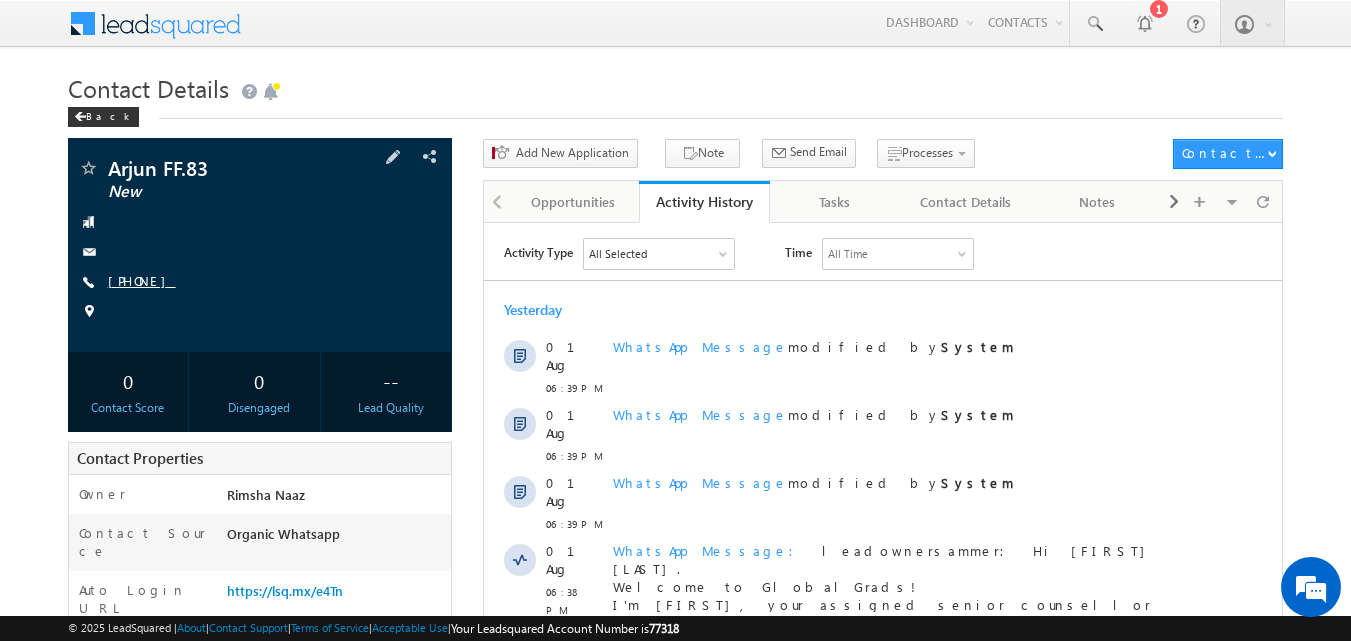 click on "[PHONE]" at bounding box center [142, 280] 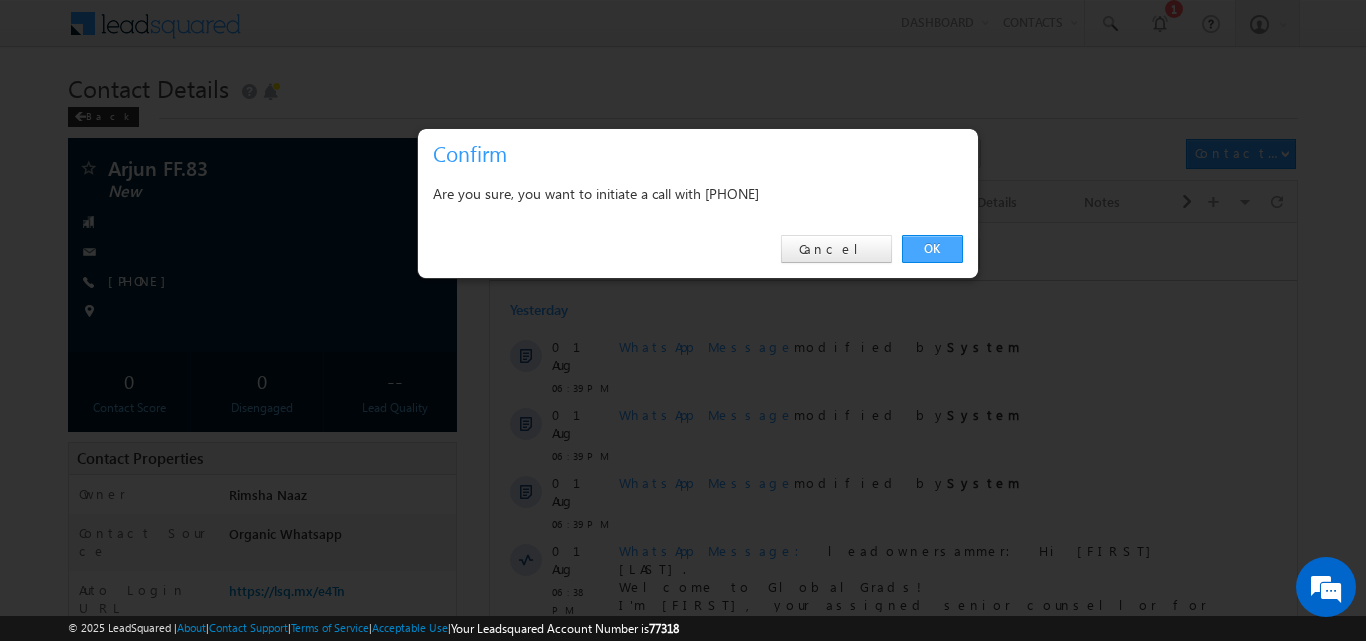 click on "OK" at bounding box center [932, 249] 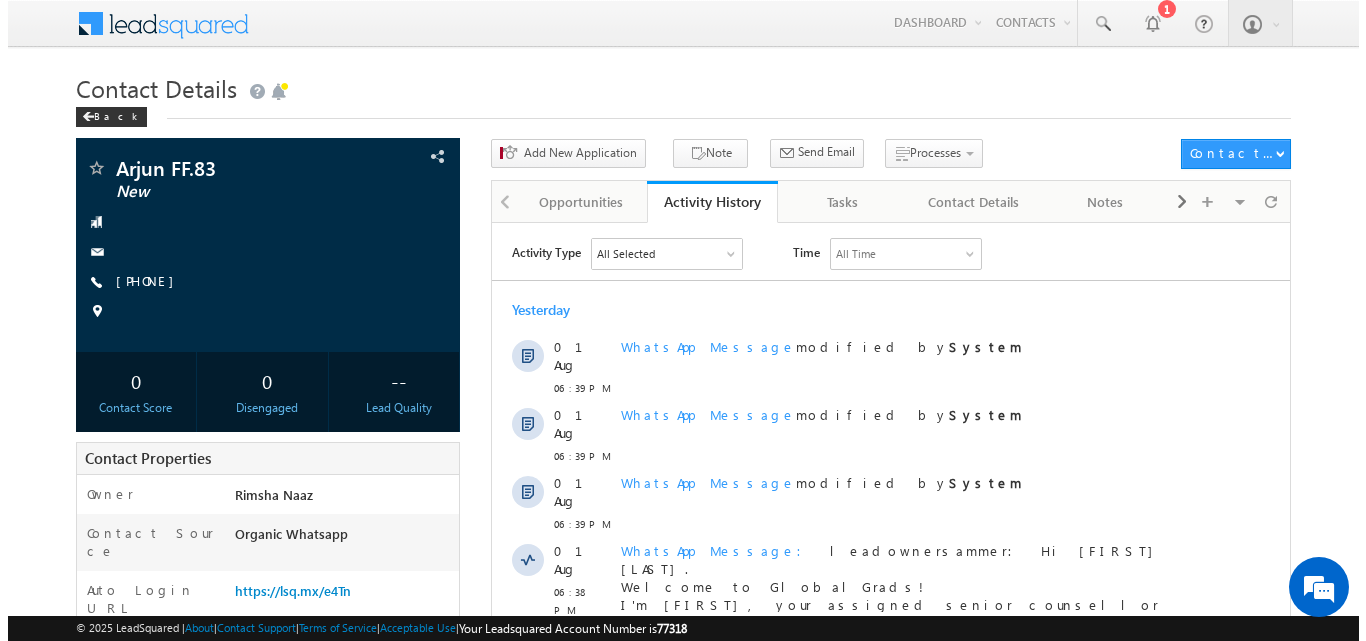 click on "All Time" at bounding box center (905, 253) 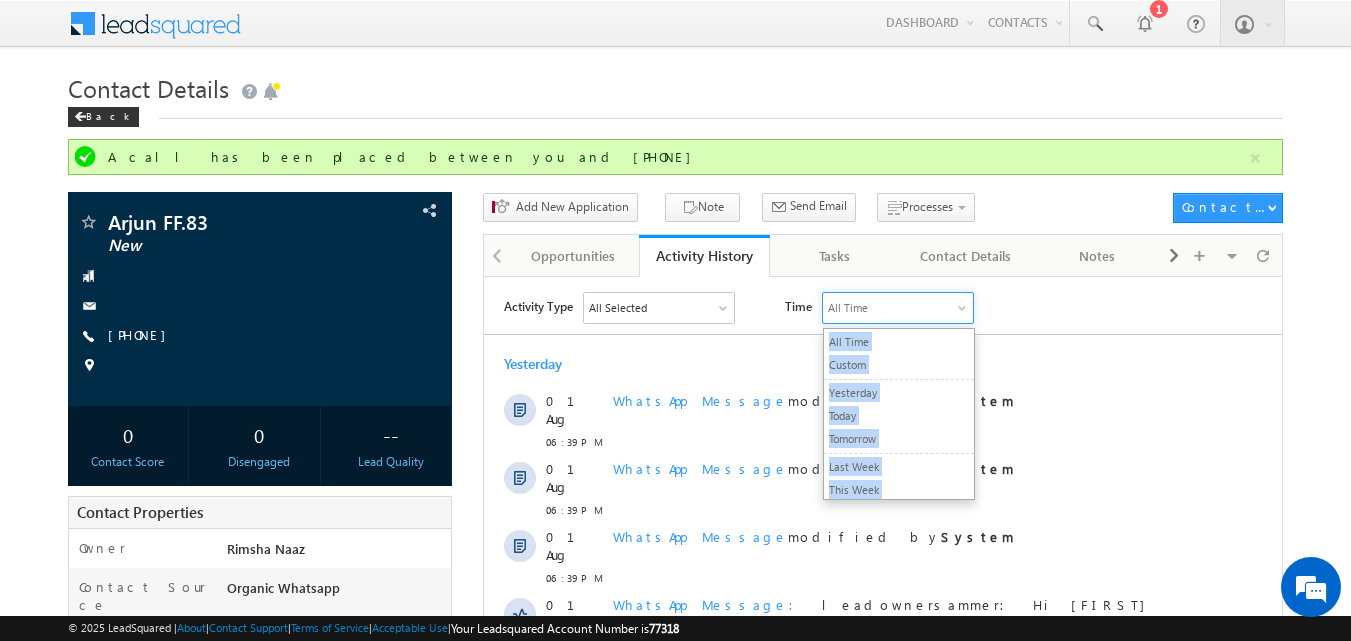 click on "Activity Type
All Selected
Select All Sales Activities 1 Sales Activity Opportunities 1 University Application Email Activities 18 Email Bounced Email Link Clicked Email Marked Spam Email Opened Inbound Contact through Email Mailing preference link clicked Negative Response to Email Neutral Response to Email Positive Response to Email Resubscribed Subscribed To Newsletter Subscribed To Promotional Emails Unsubscribe Link Clicked Unsubscribed Unsubscribed From Newsletter Unsubscribed From Promotional Emails View in browser link Clicked Email Sent Web Activities 5 Conversion Button Clicked Converted to Contact Form Submitted on Website Page Visited on Website Tracking URL Clicked Contact Capture Activities 1 Contact Capture Phone Call Activities 2 Inbound Phone Call Activity Outbound Phone Call Activity Other Activities 20 Application Form Document Generation Facebook Lead Ads Submissions Meeting 5" at bounding box center [893, 307] 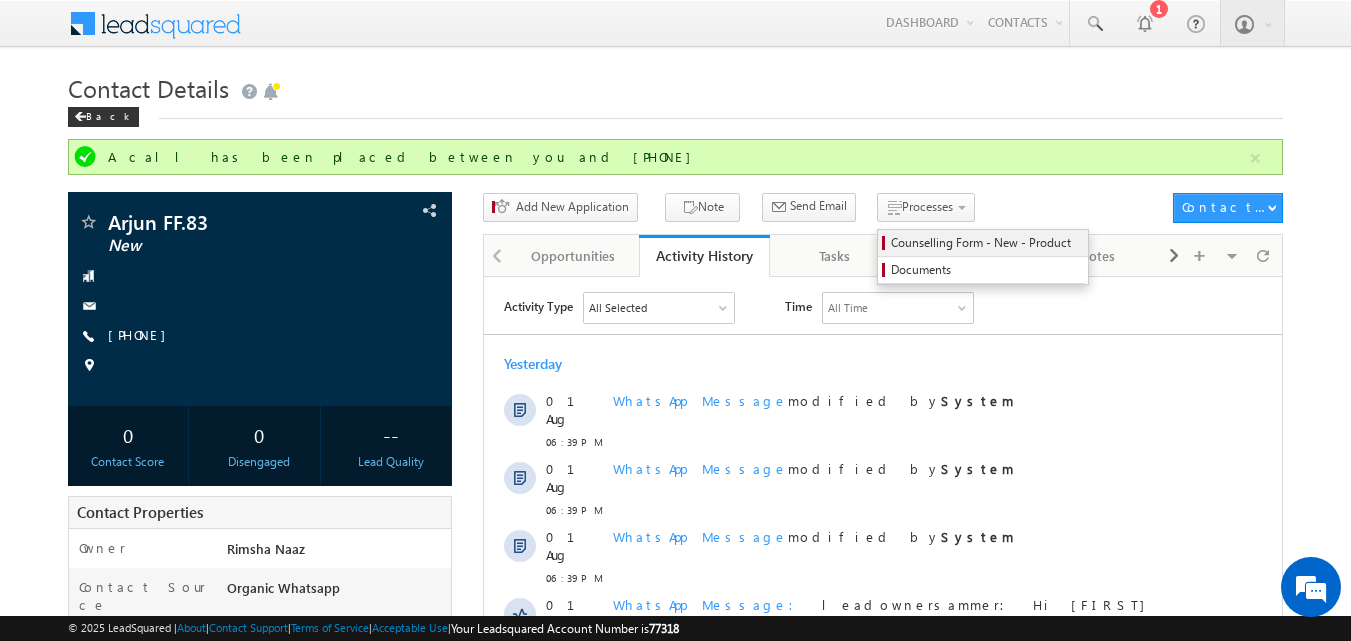 click on "Counselling Form - New - Product" at bounding box center [986, 243] 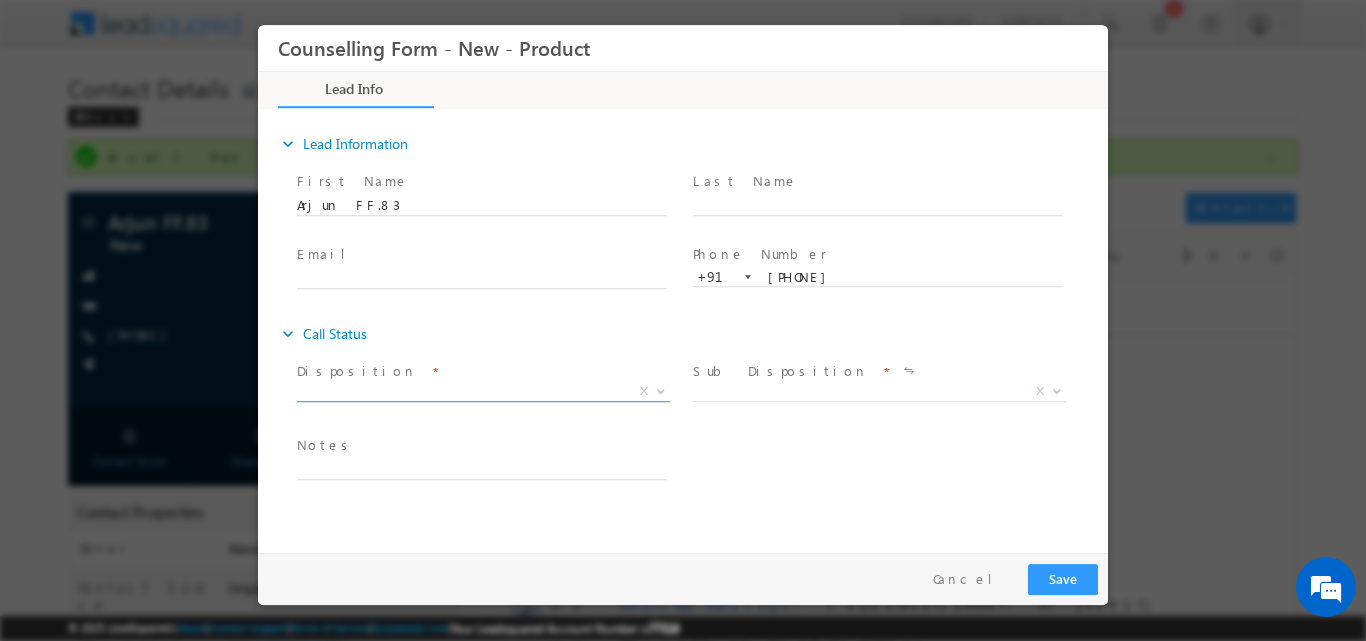 scroll, scrollTop: 0, scrollLeft: 0, axis: both 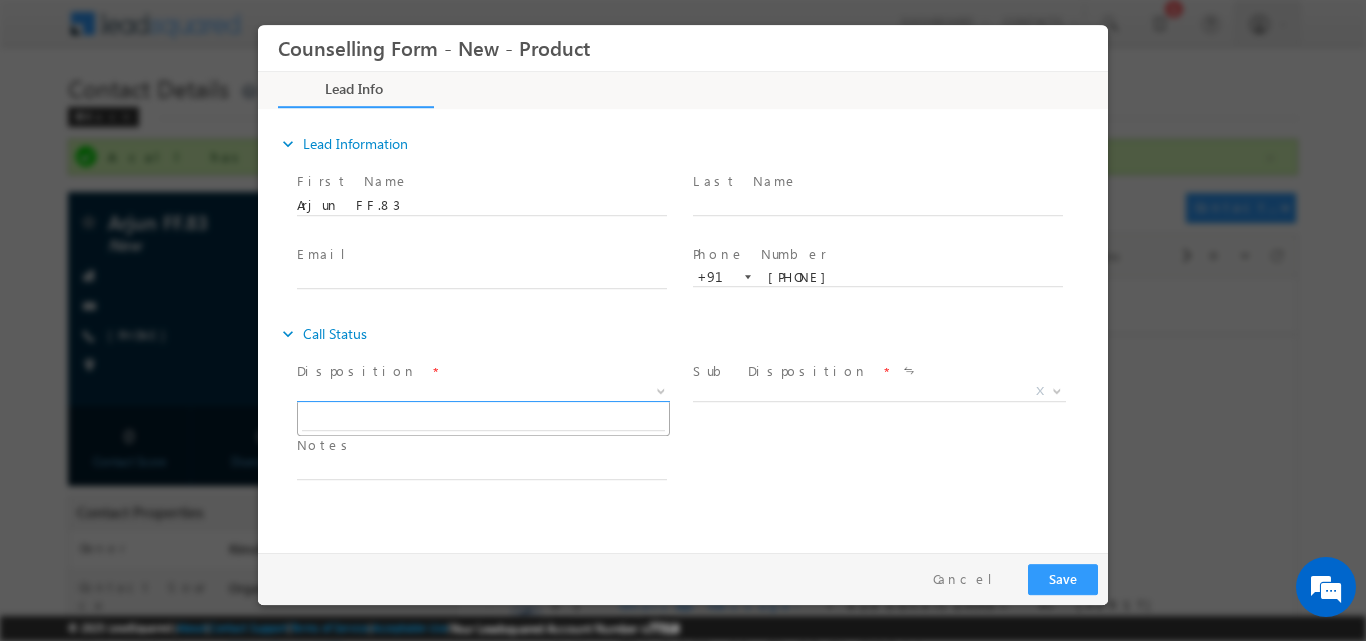 click at bounding box center (661, 389) 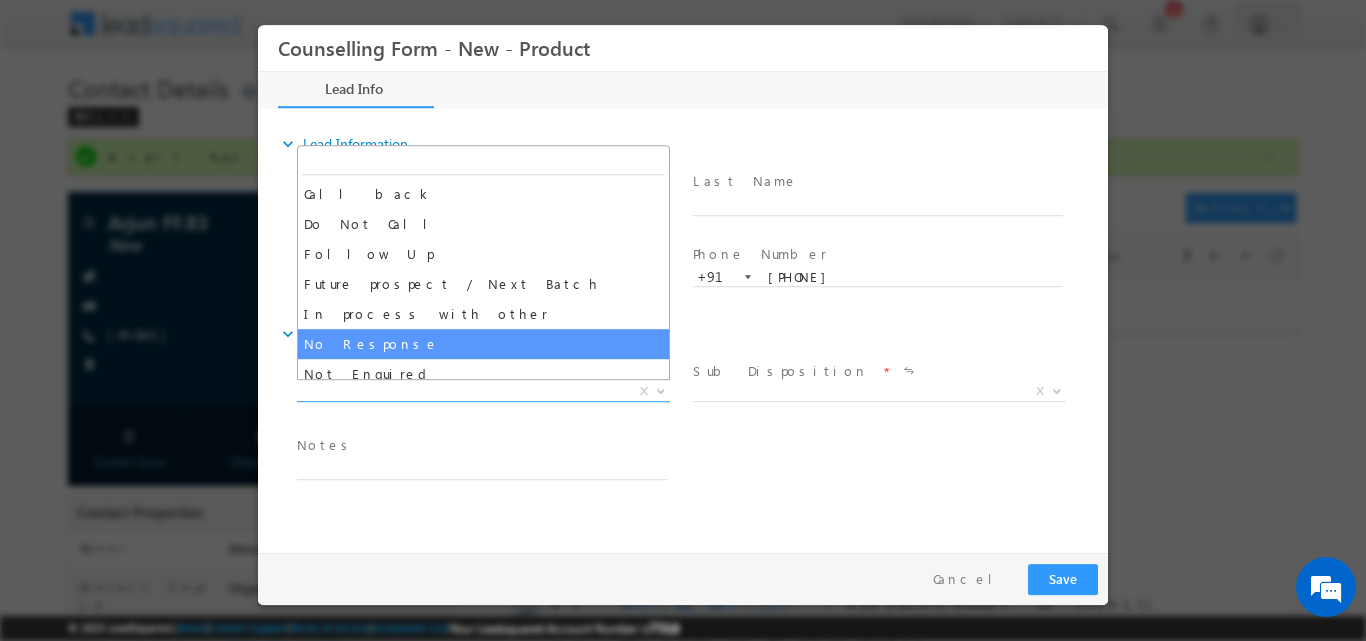 select on "No Response" 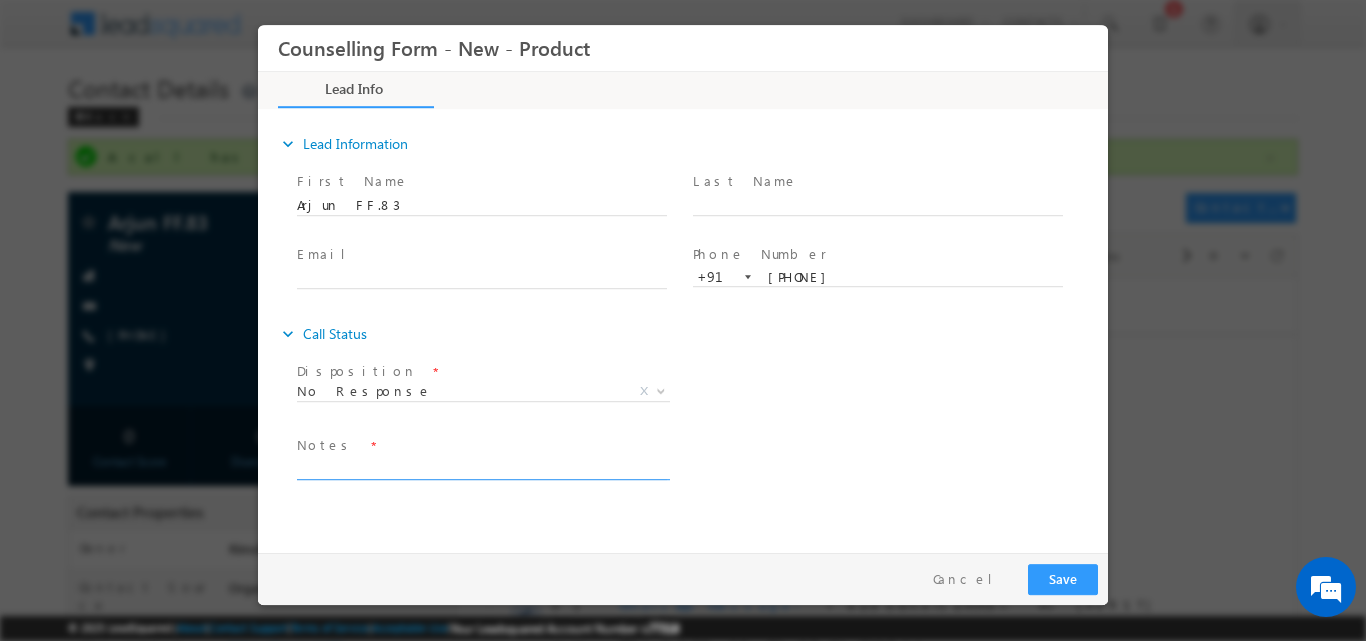 click at bounding box center (482, 467) 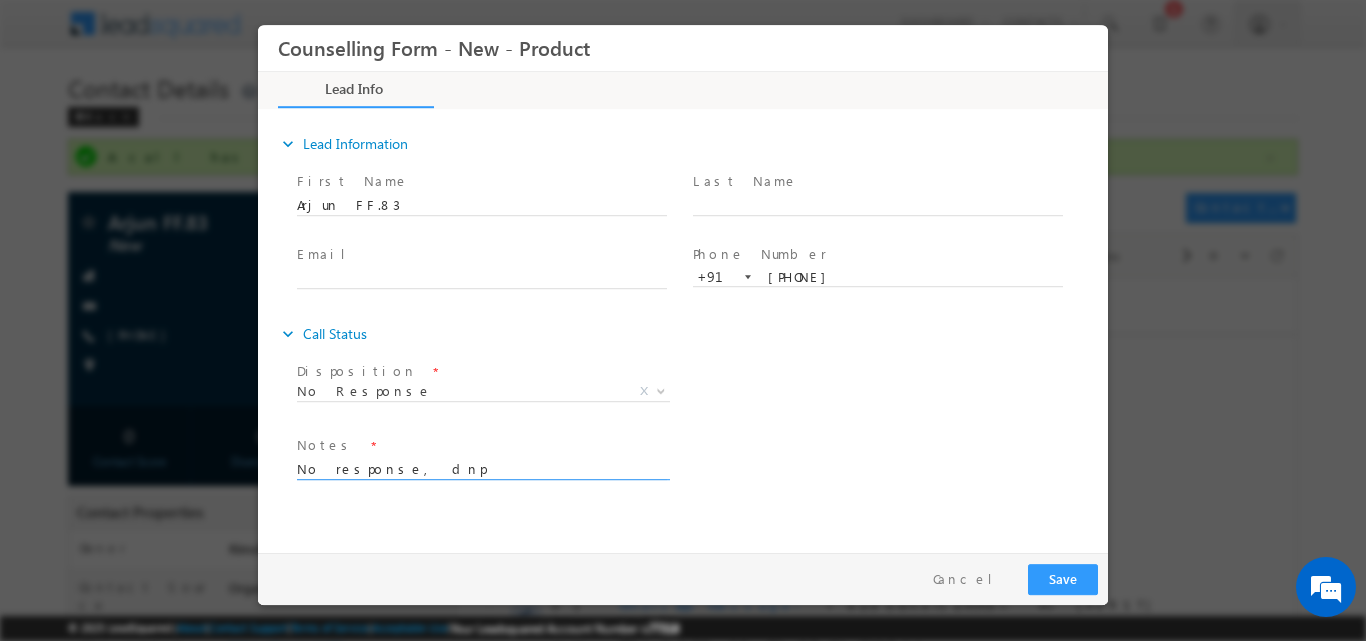 type on "No response, dnp" 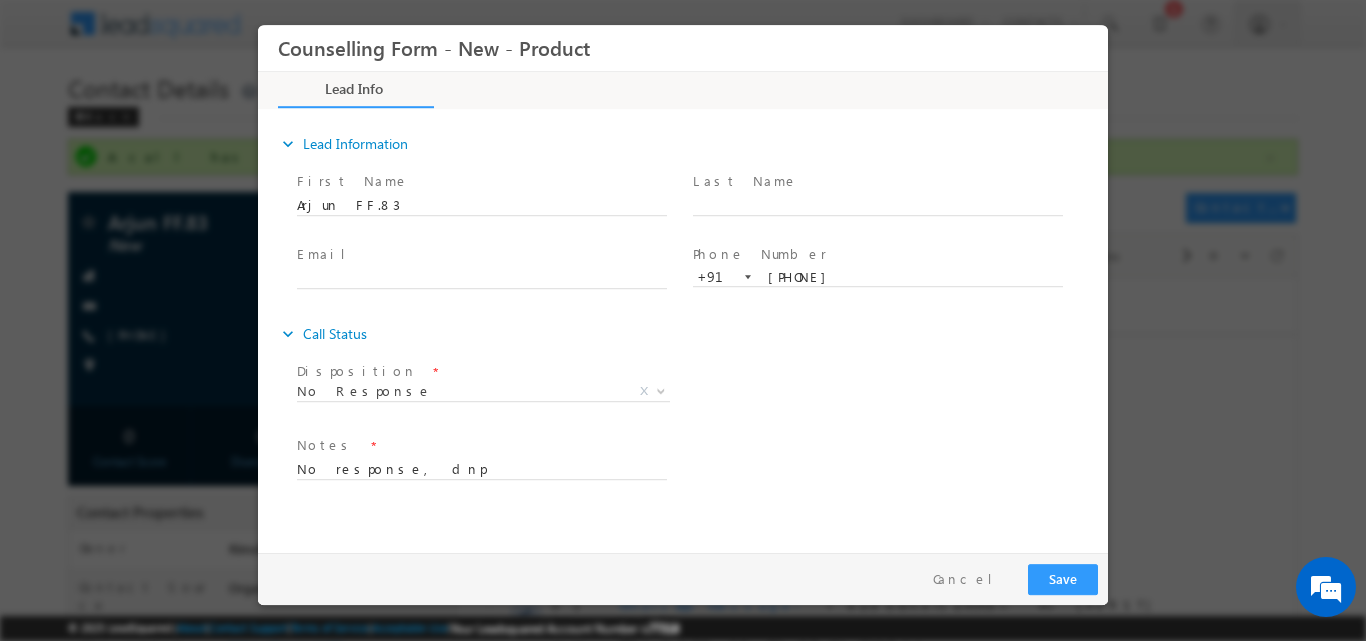 drag, startPoint x: 1056, startPoint y: 558, endPoint x: 1058, endPoint y: 576, distance: 18.110771 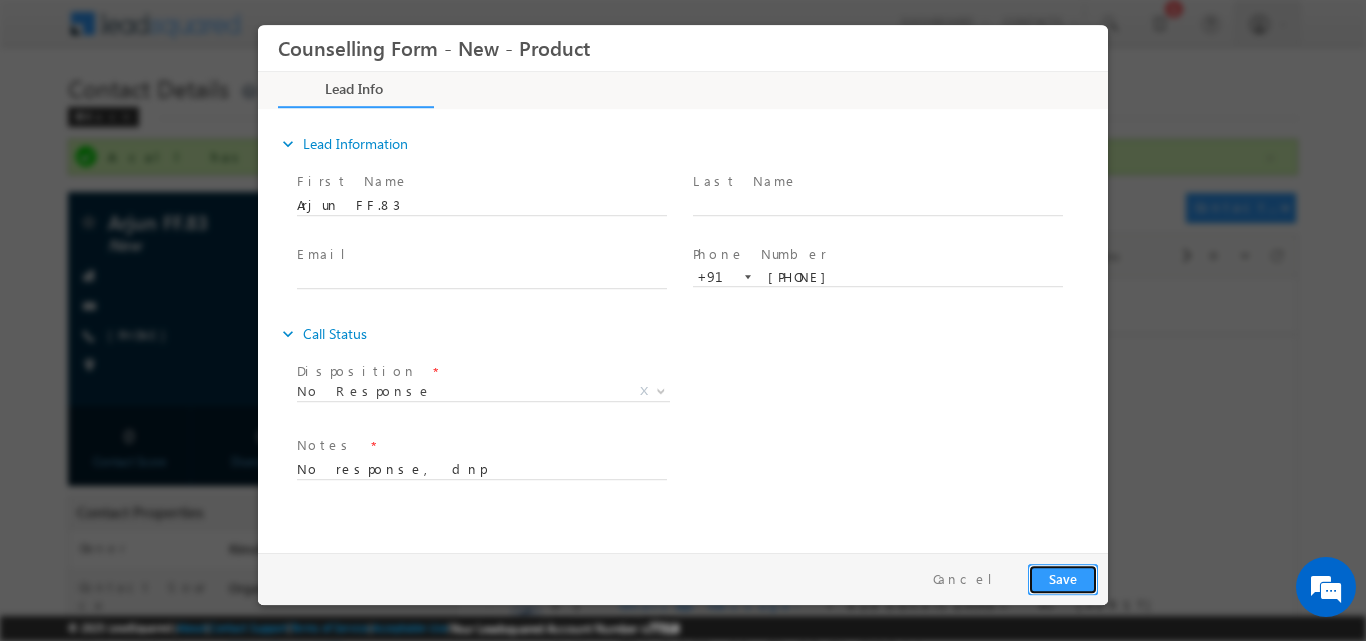 click on "Save" at bounding box center [1063, 578] 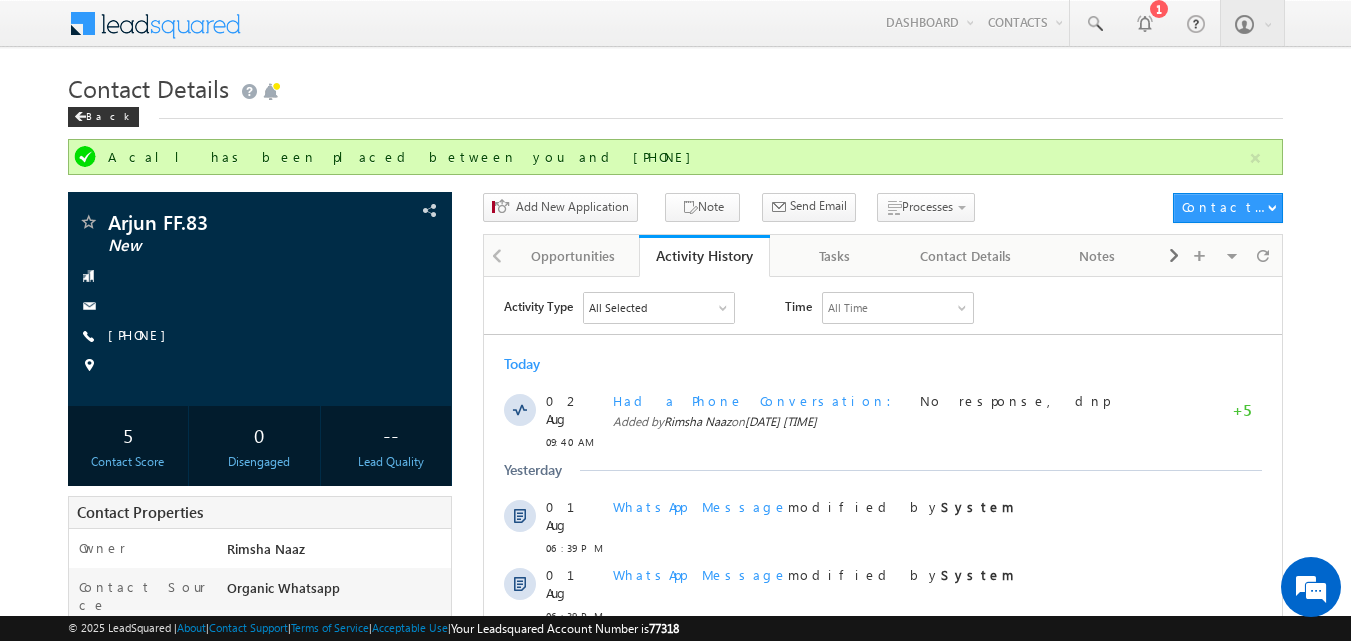 click on "Add New Application
Note
Send Email
Send Email    View Scheduled Emails
Processes Counselling Form - New - Product Documents" at bounding box center (823, 211) 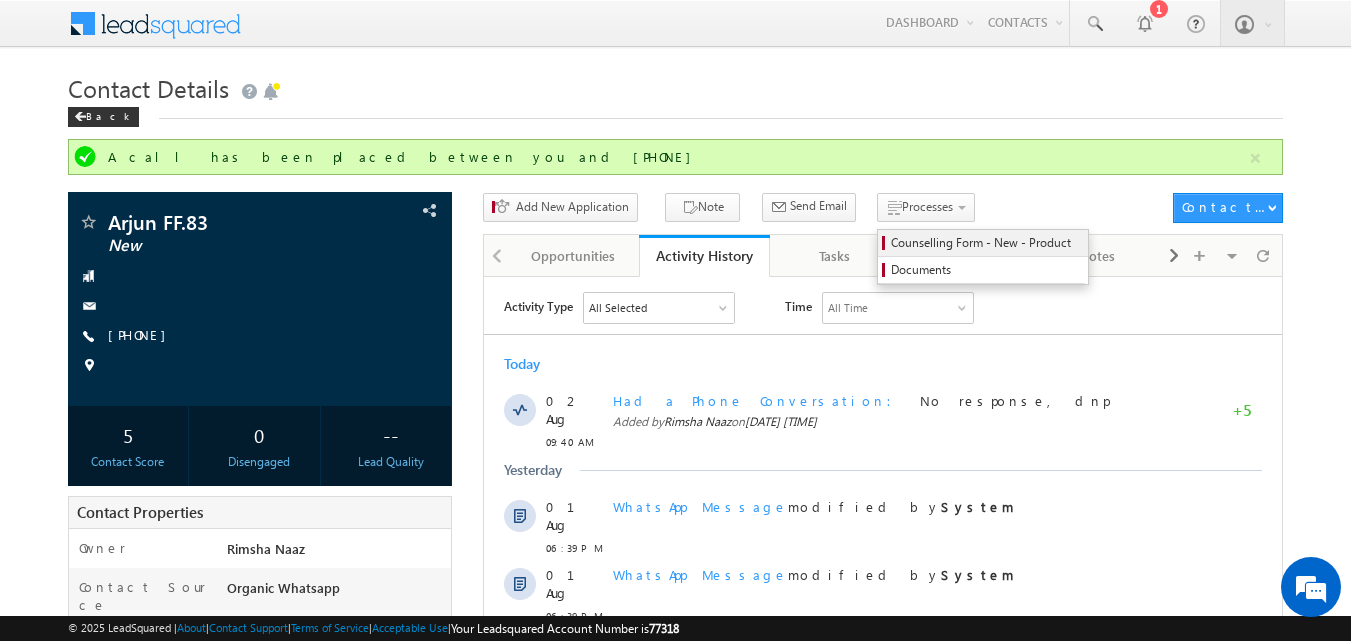 click on "Counselling Form - New - Product" at bounding box center (986, 243) 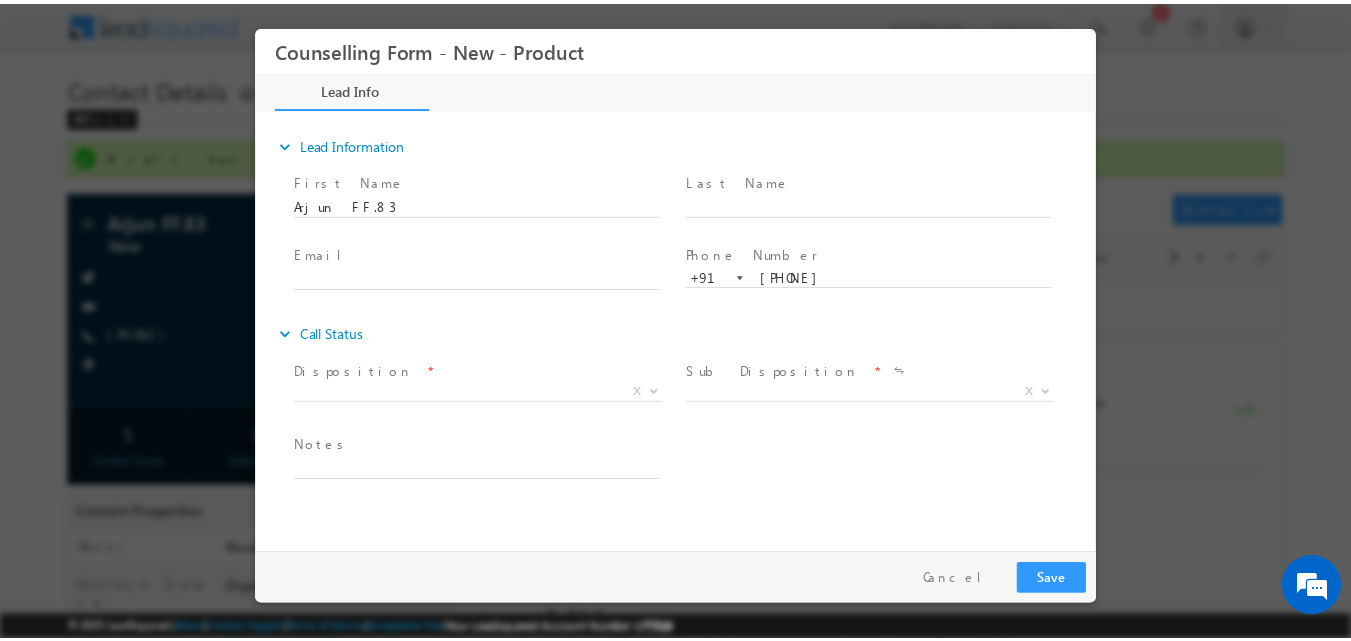 scroll, scrollTop: 0, scrollLeft: 0, axis: both 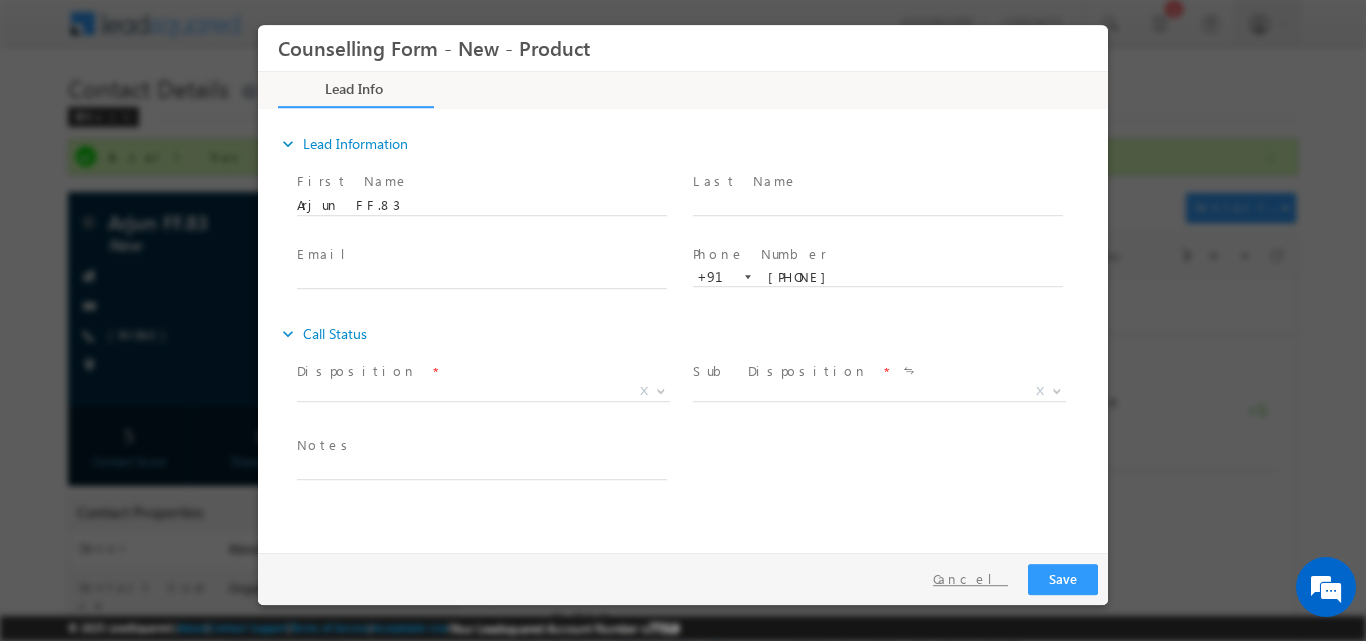 click on "Cancel" at bounding box center [970, 578] 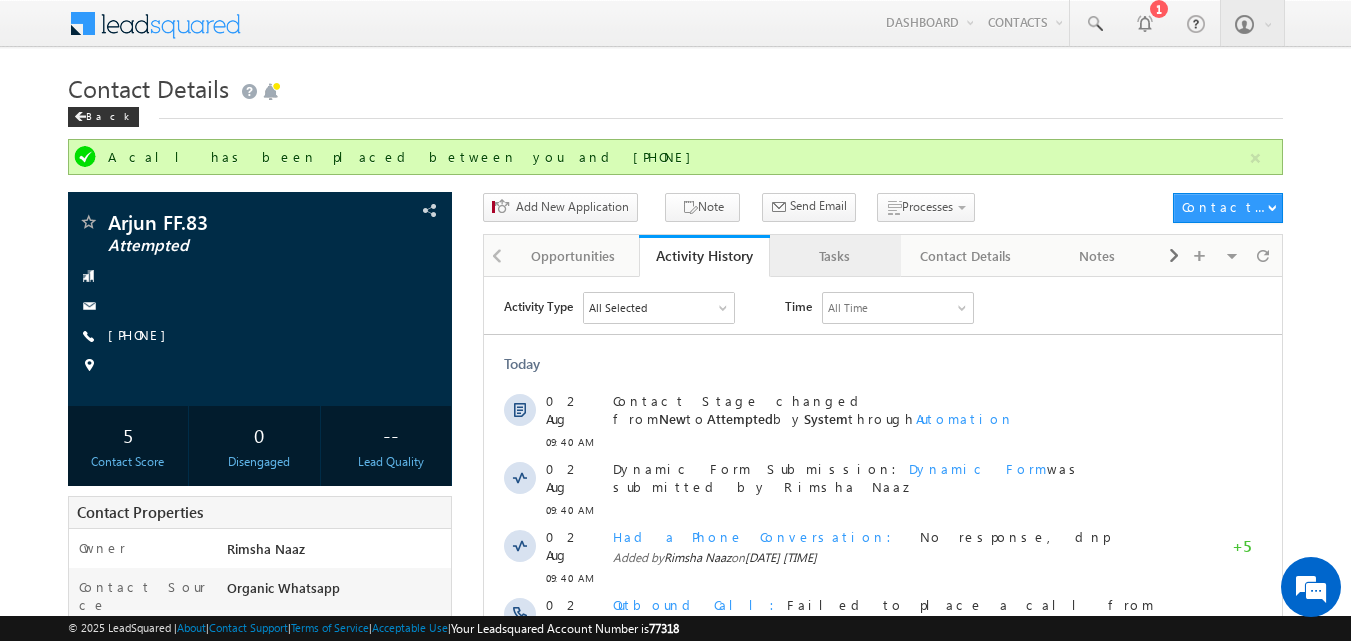 click on "Tasks" at bounding box center [835, 256] 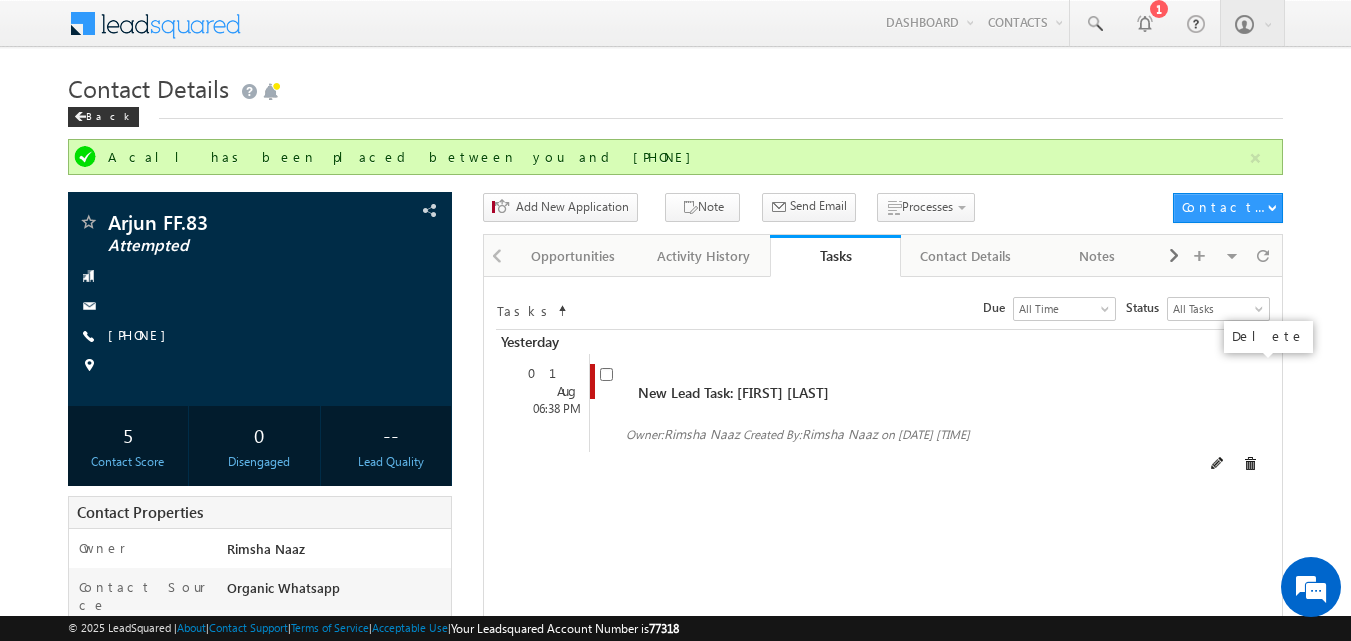click at bounding box center [1250, 464] 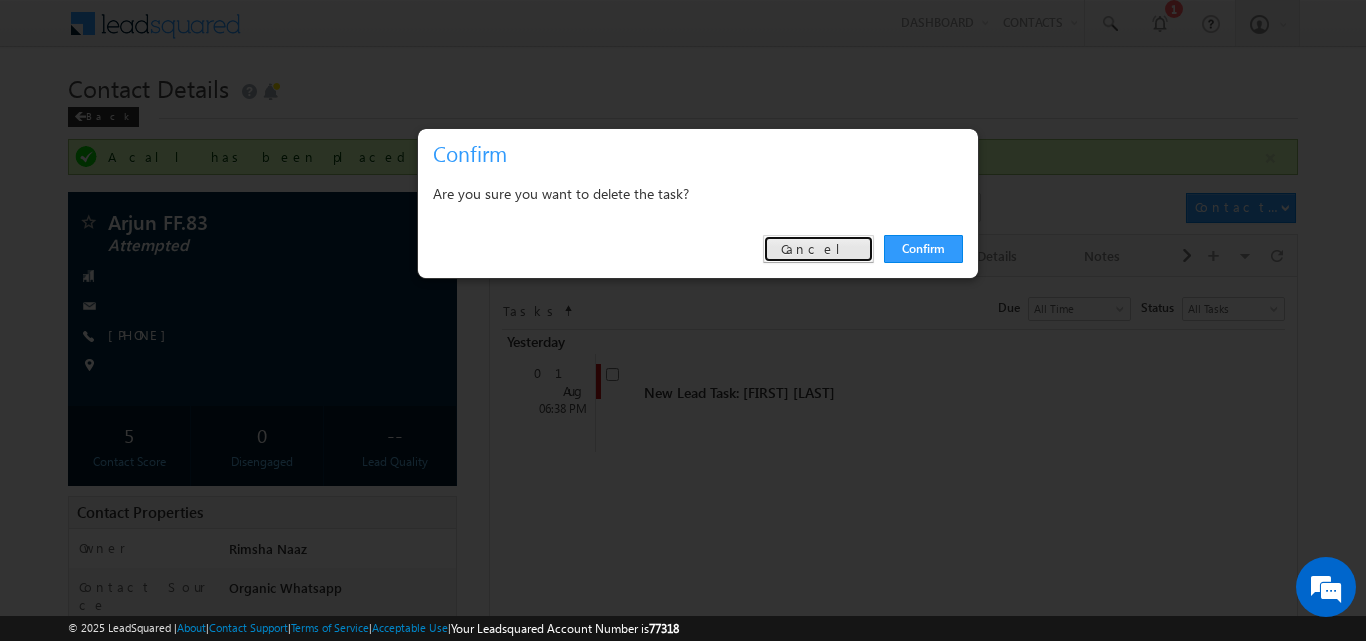 click on "Cancel" at bounding box center [818, 249] 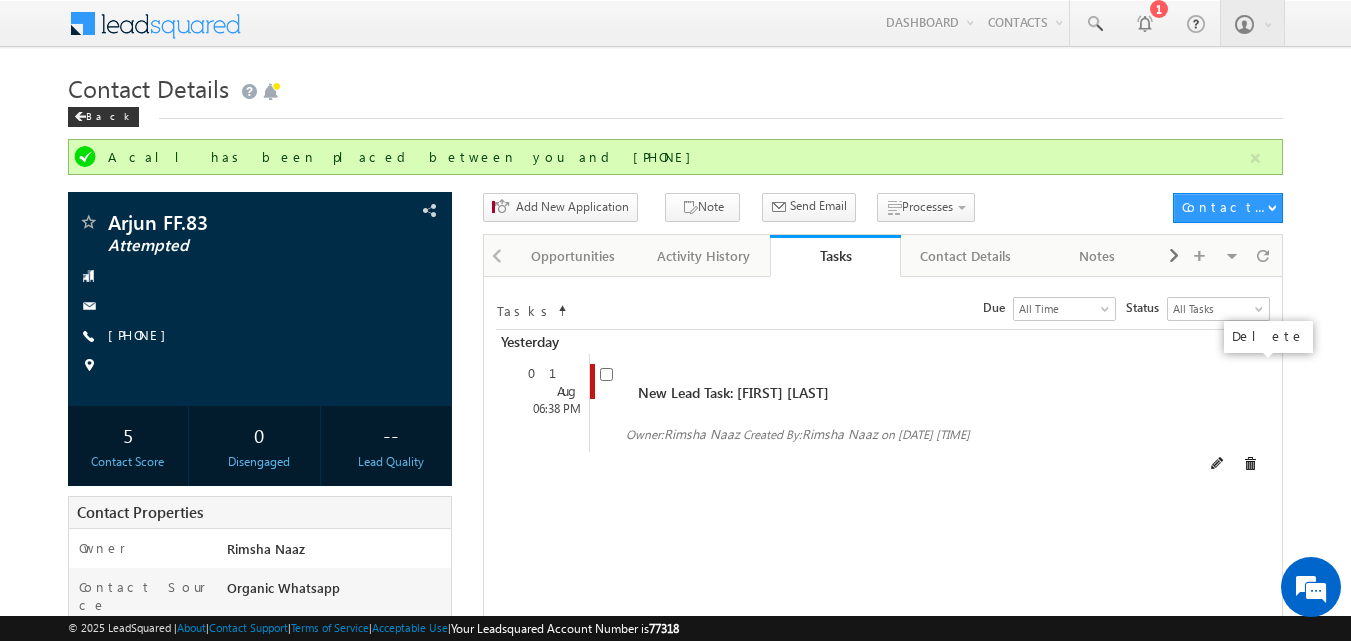 click at bounding box center (1250, 464) 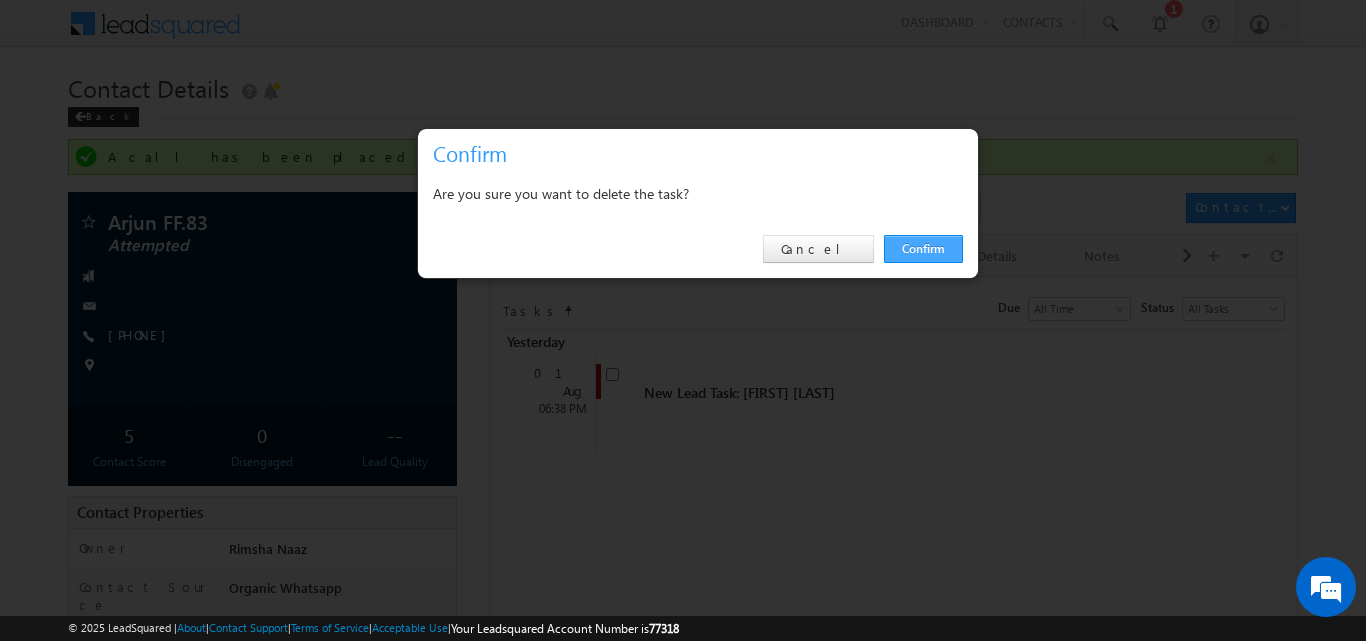 click on "Confirm" at bounding box center [923, 249] 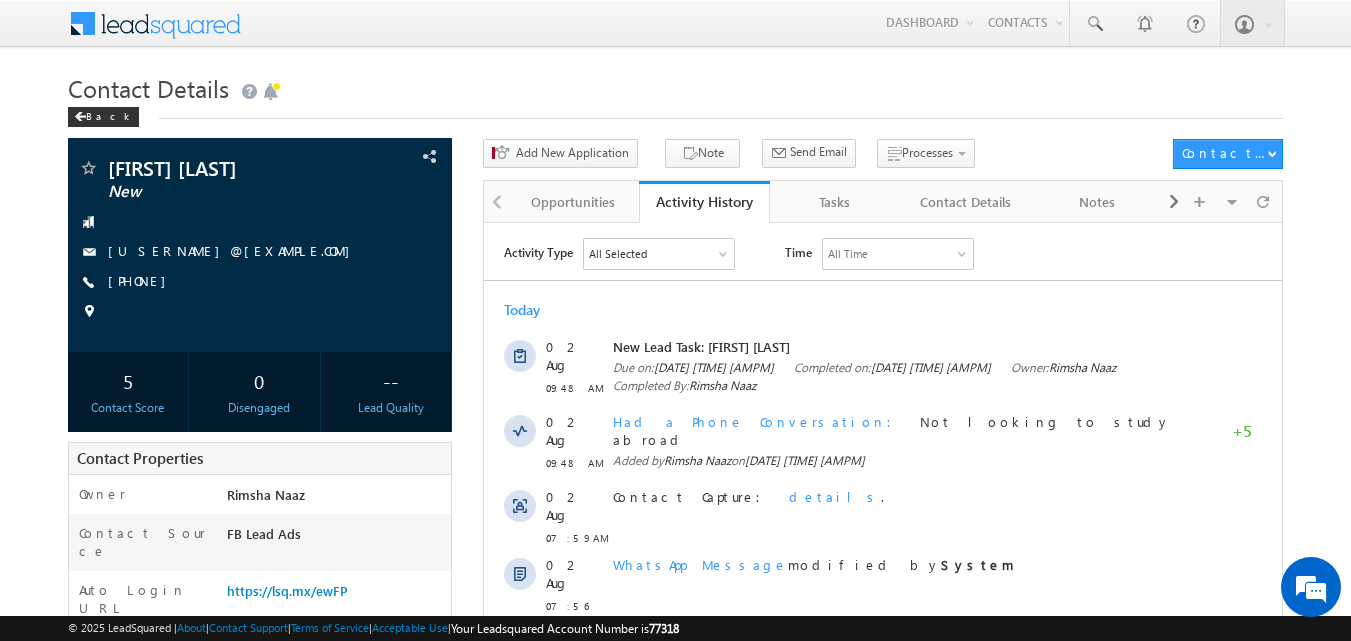 scroll, scrollTop: 0, scrollLeft: 0, axis: both 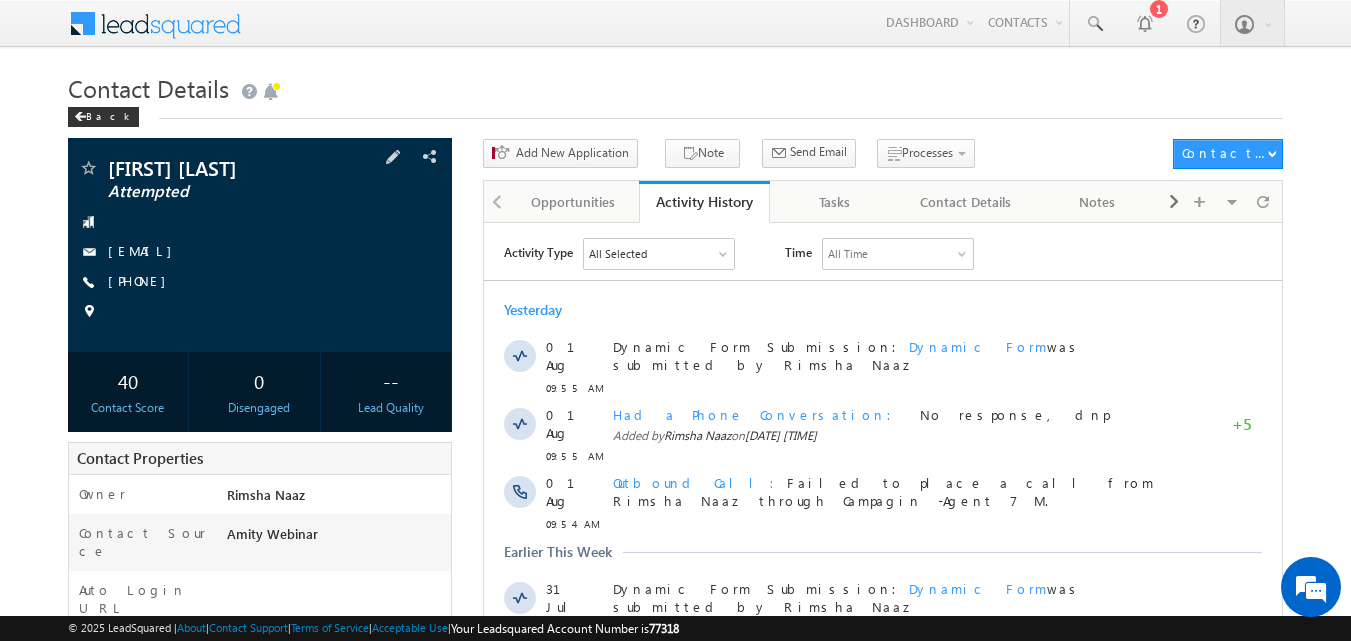 click on "+91-9021284387" at bounding box center (142, 282) 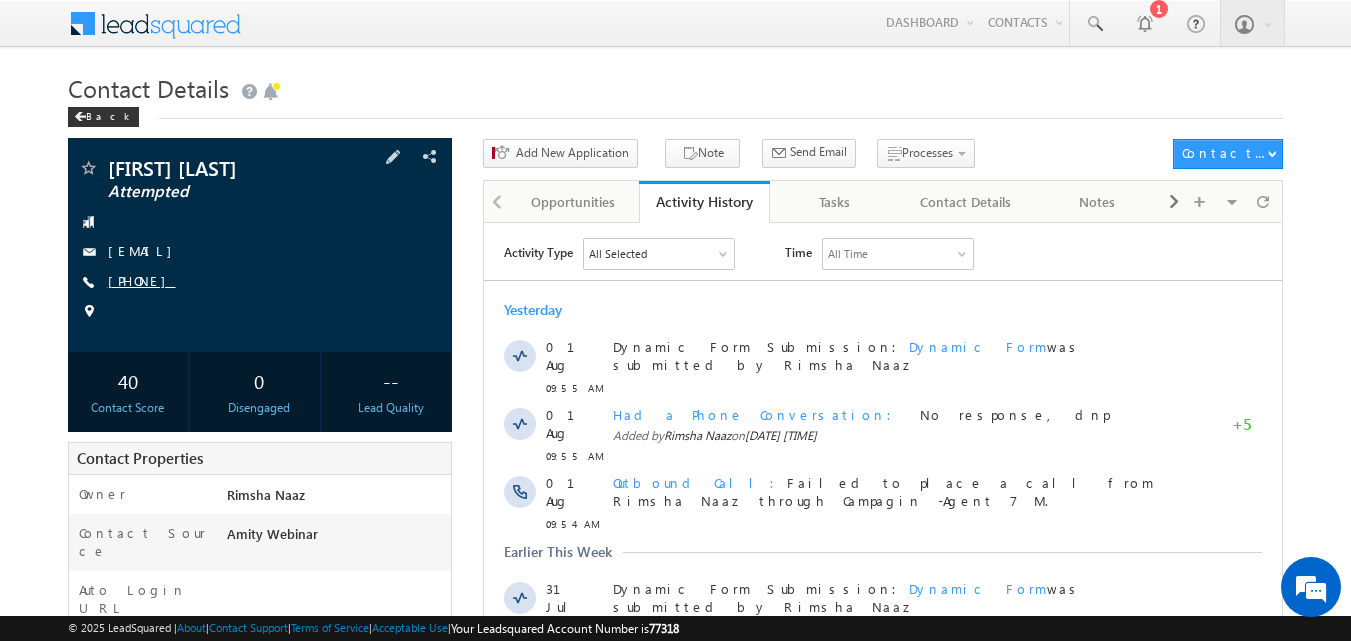 click on "+91-9021284387" at bounding box center [142, 280] 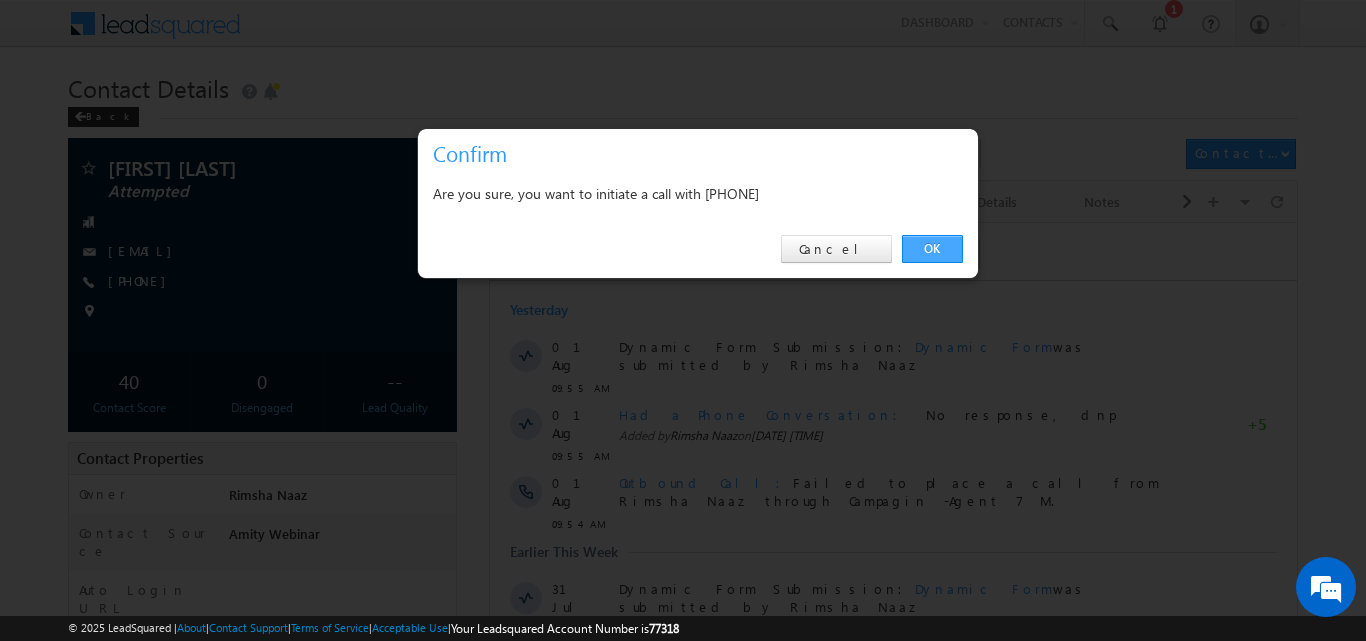click on "OK" at bounding box center [932, 249] 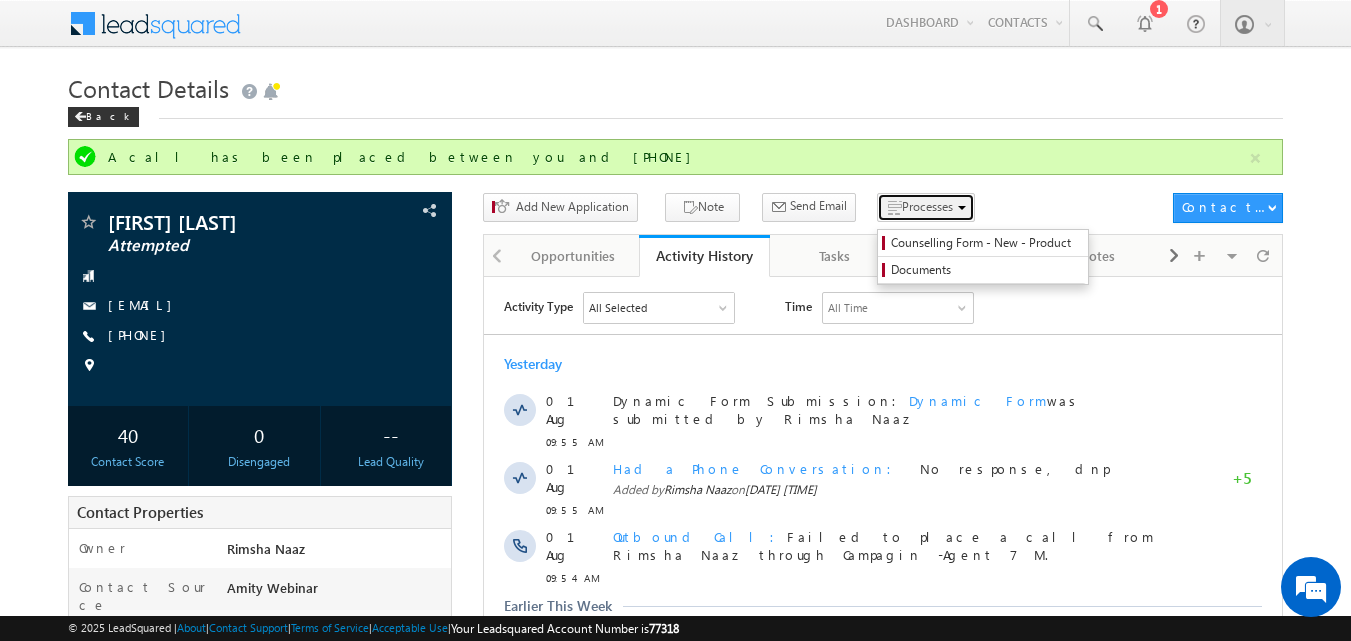 click on "Processes" at bounding box center [927, 206] 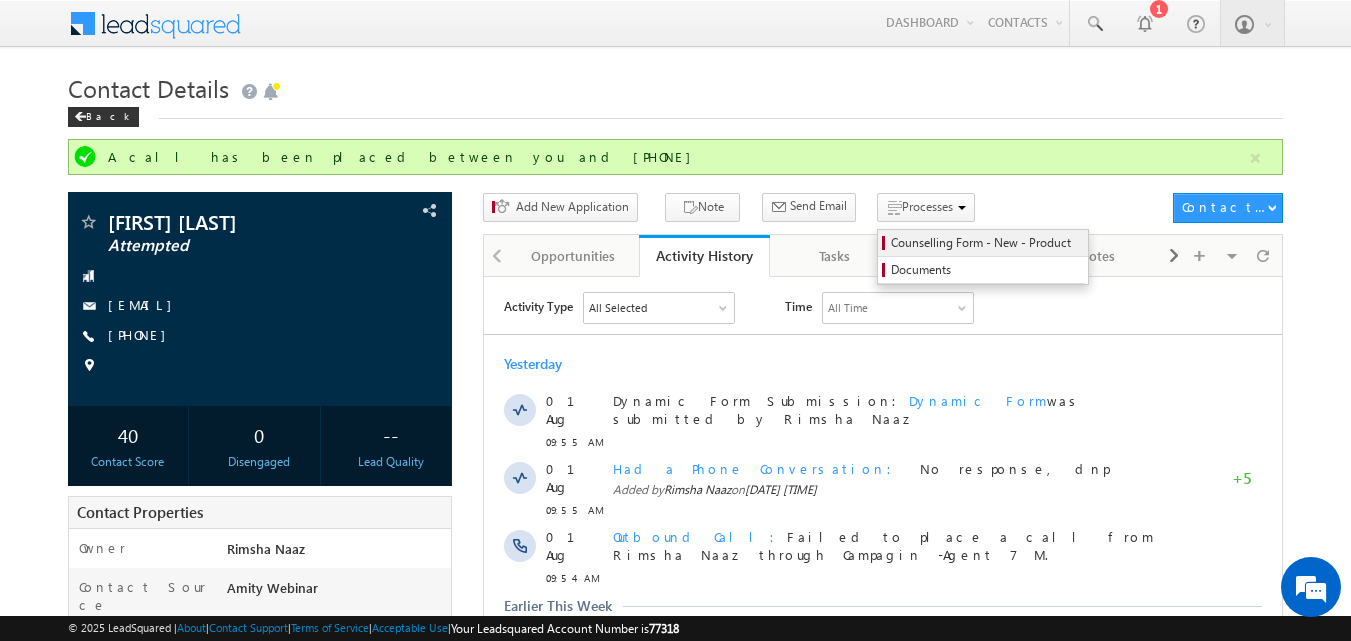click on "Counselling Form - New - Product" at bounding box center [986, 243] 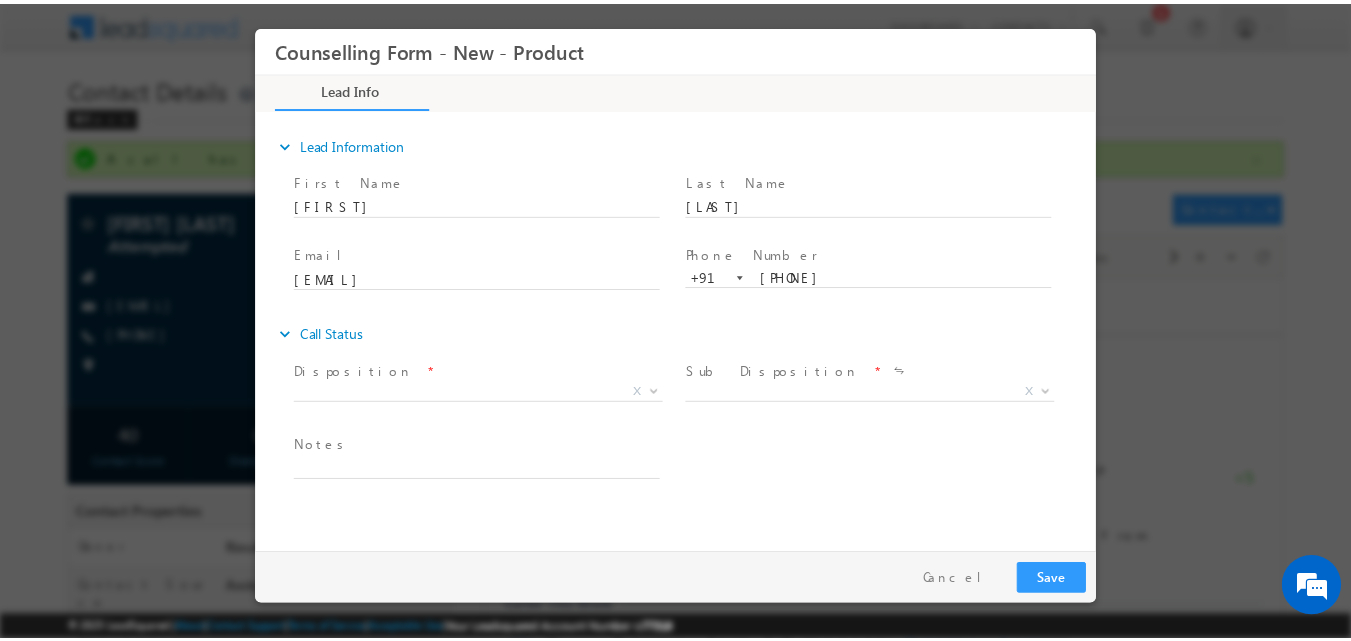 scroll, scrollTop: 0, scrollLeft: 0, axis: both 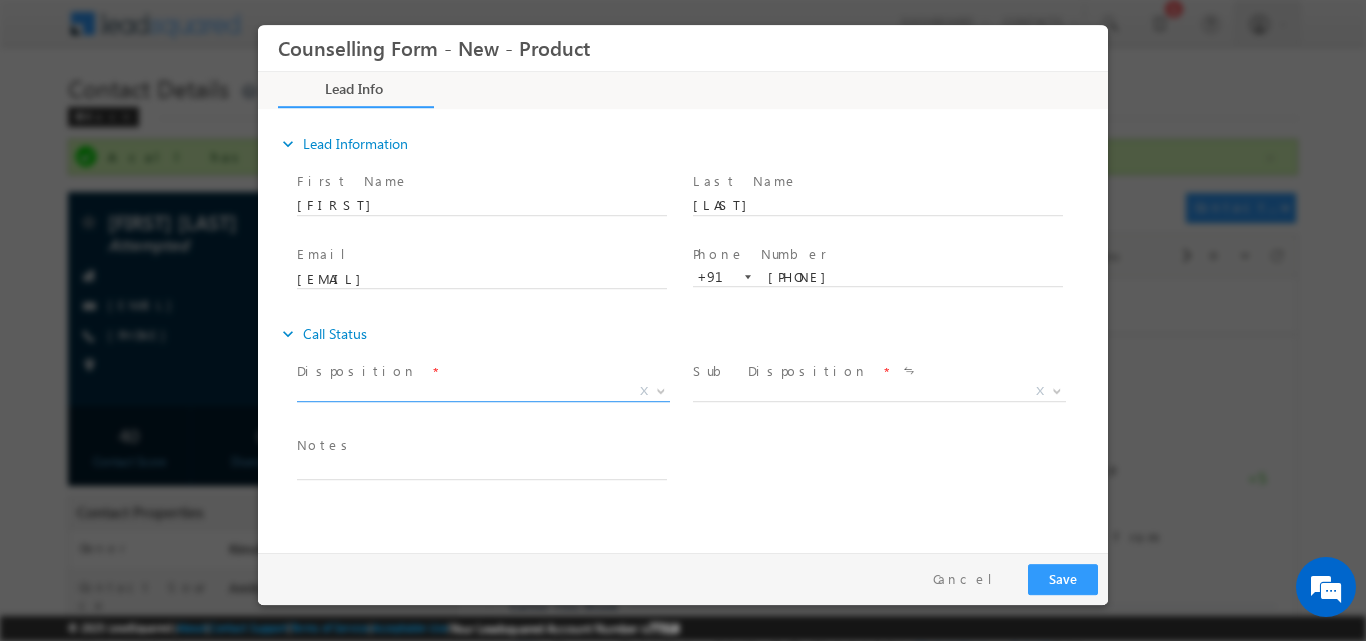 click at bounding box center (661, 389) 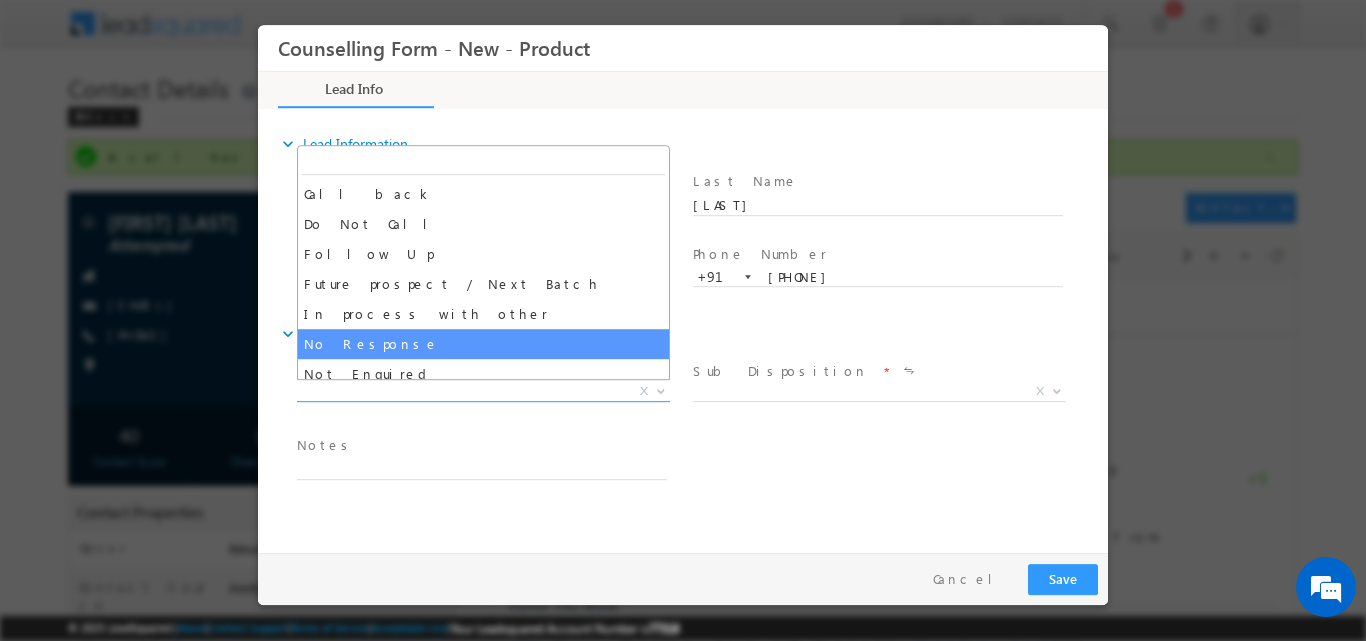 select on "No Response" 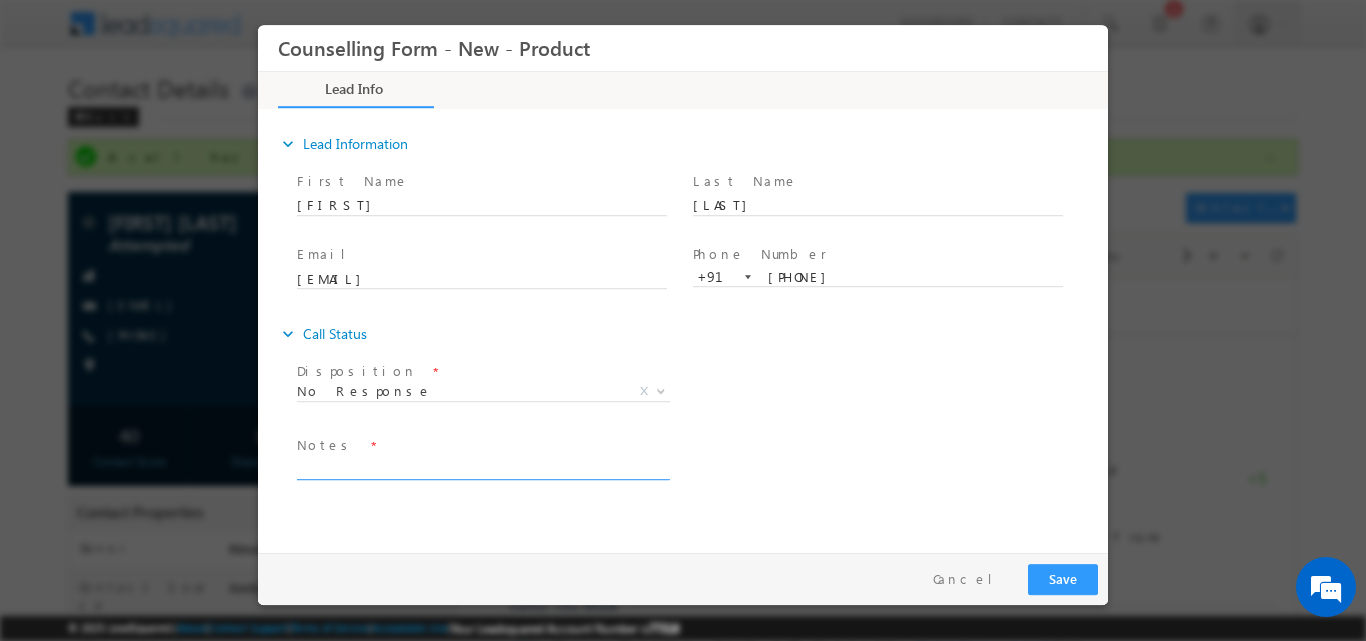 click at bounding box center (482, 467) 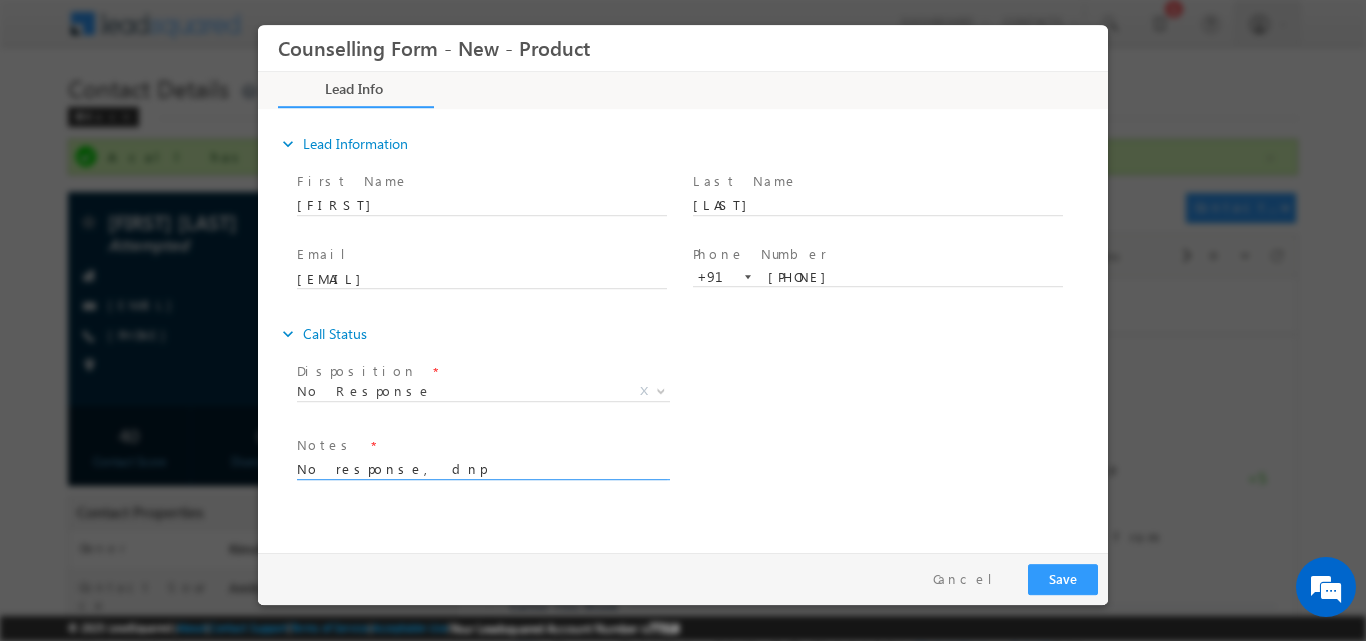 type on "No response, dnp" 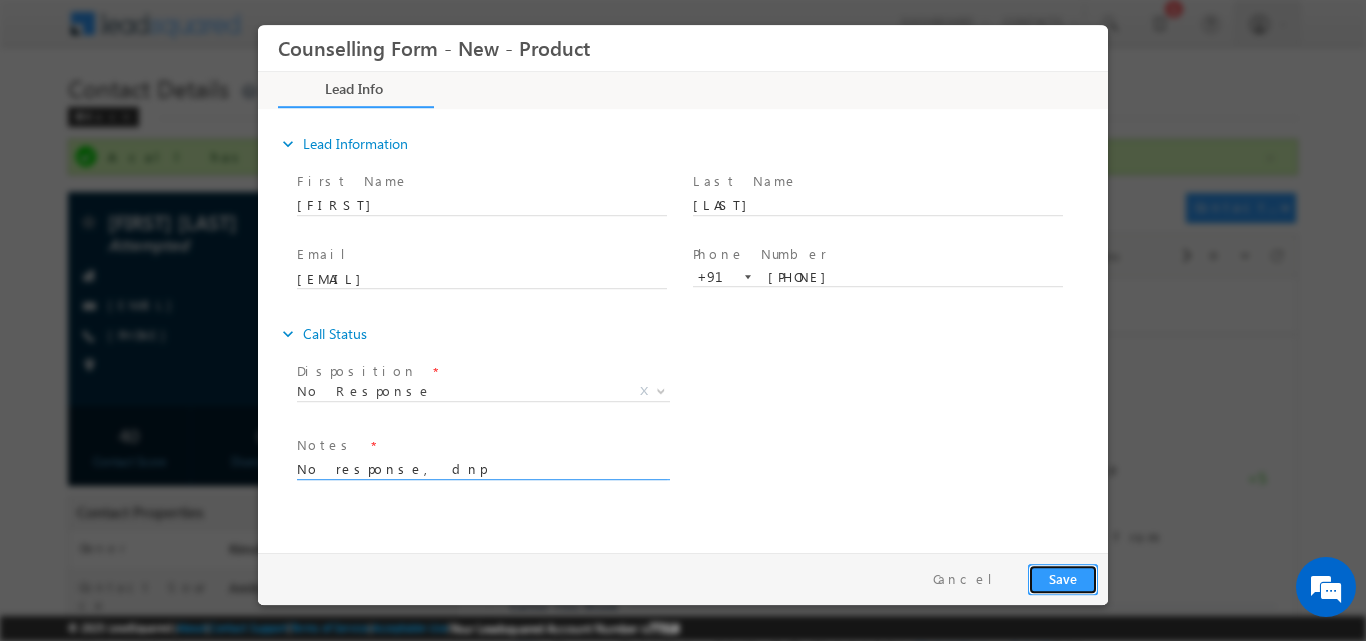 click on "Save" at bounding box center (1063, 578) 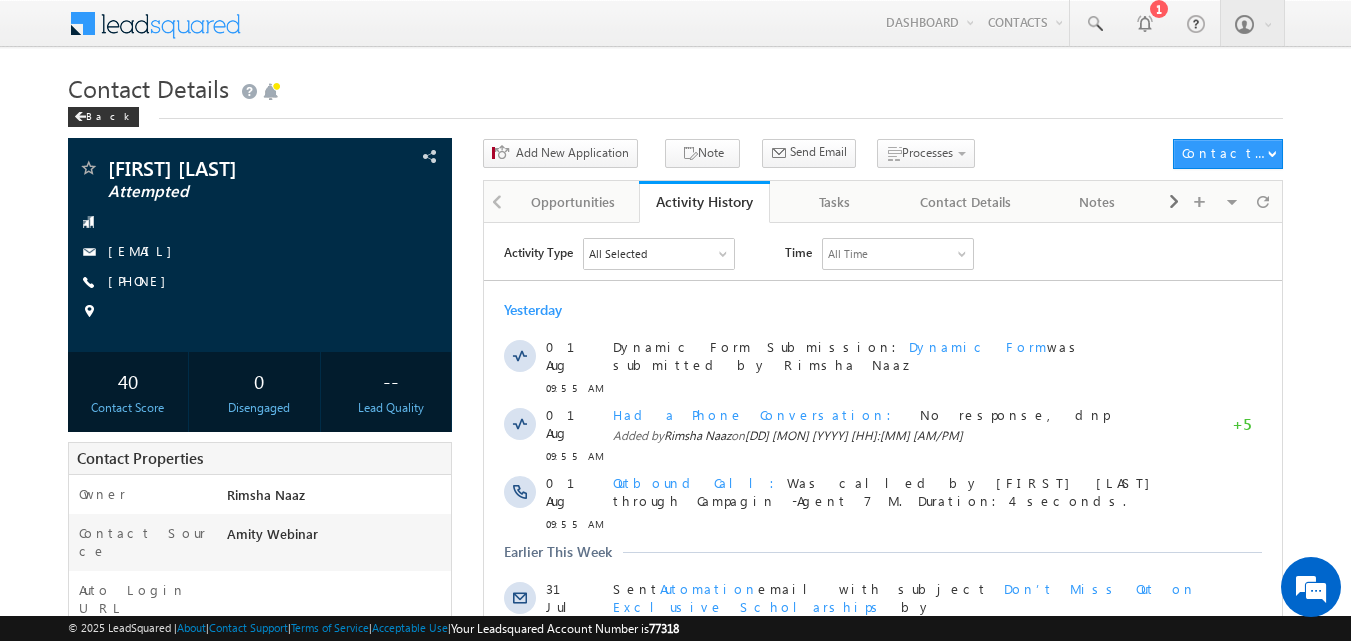 scroll, scrollTop: 0, scrollLeft: 0, axis: both 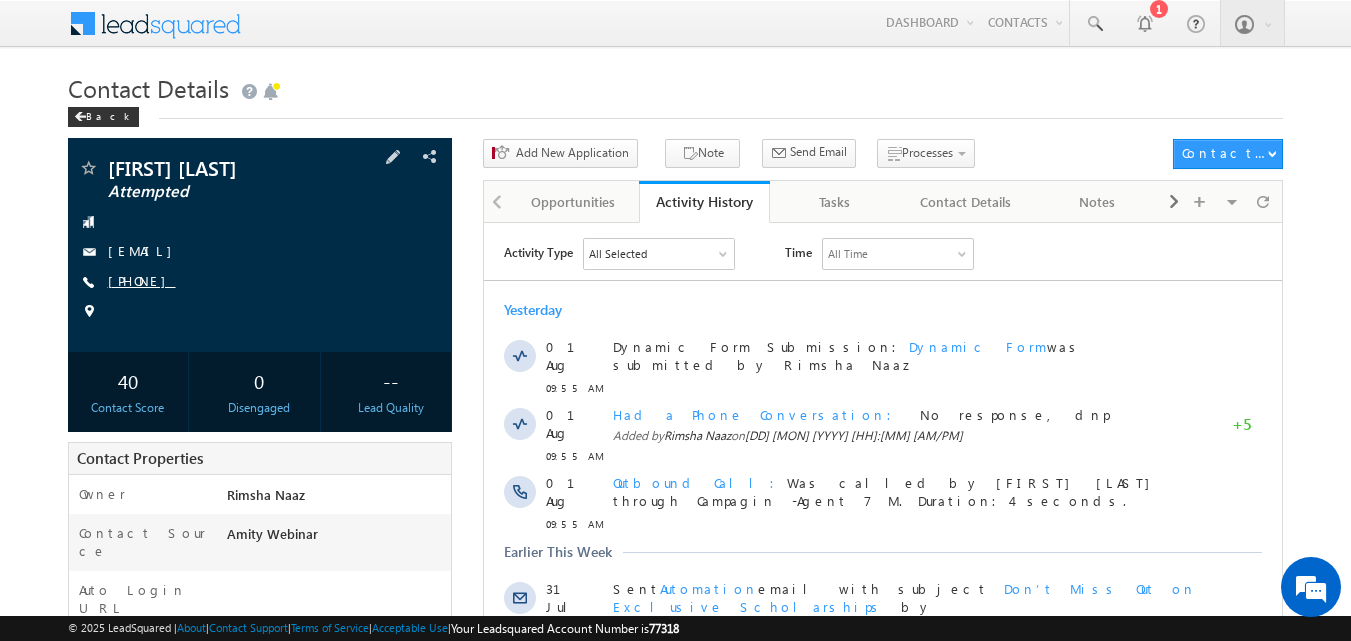 click on "[PHONE]" at bounding box center (142, 280) 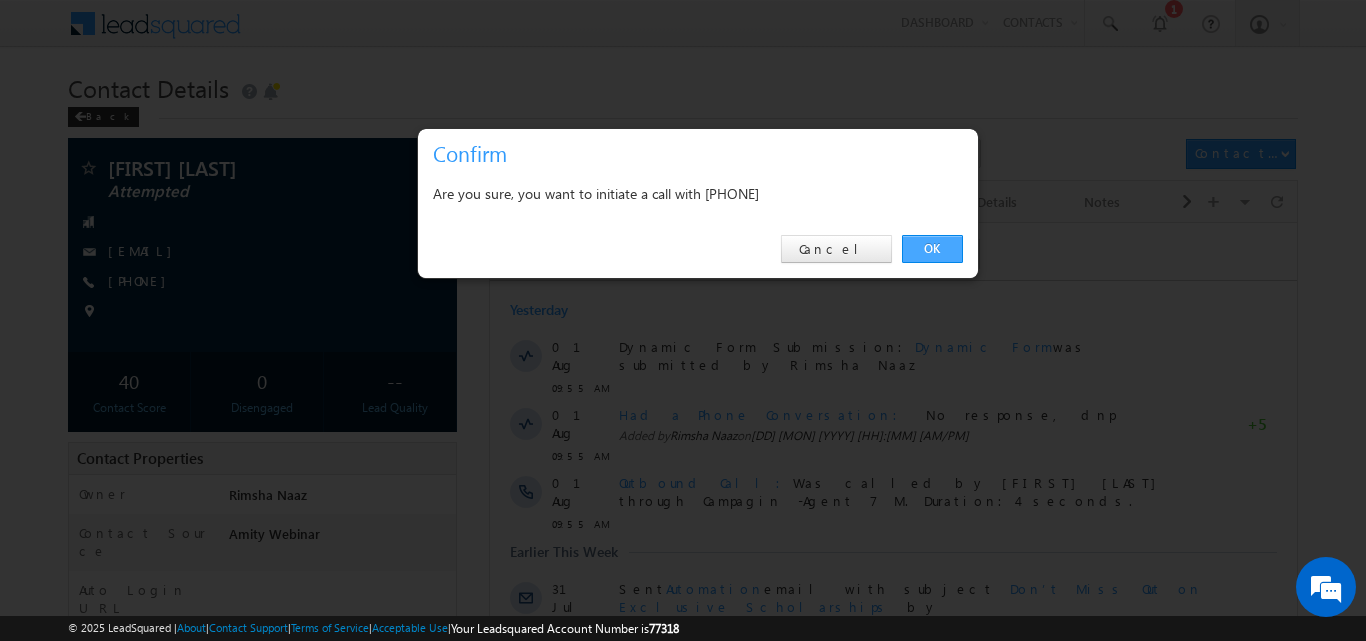 click on "OK" at bounding box center [932, 249] 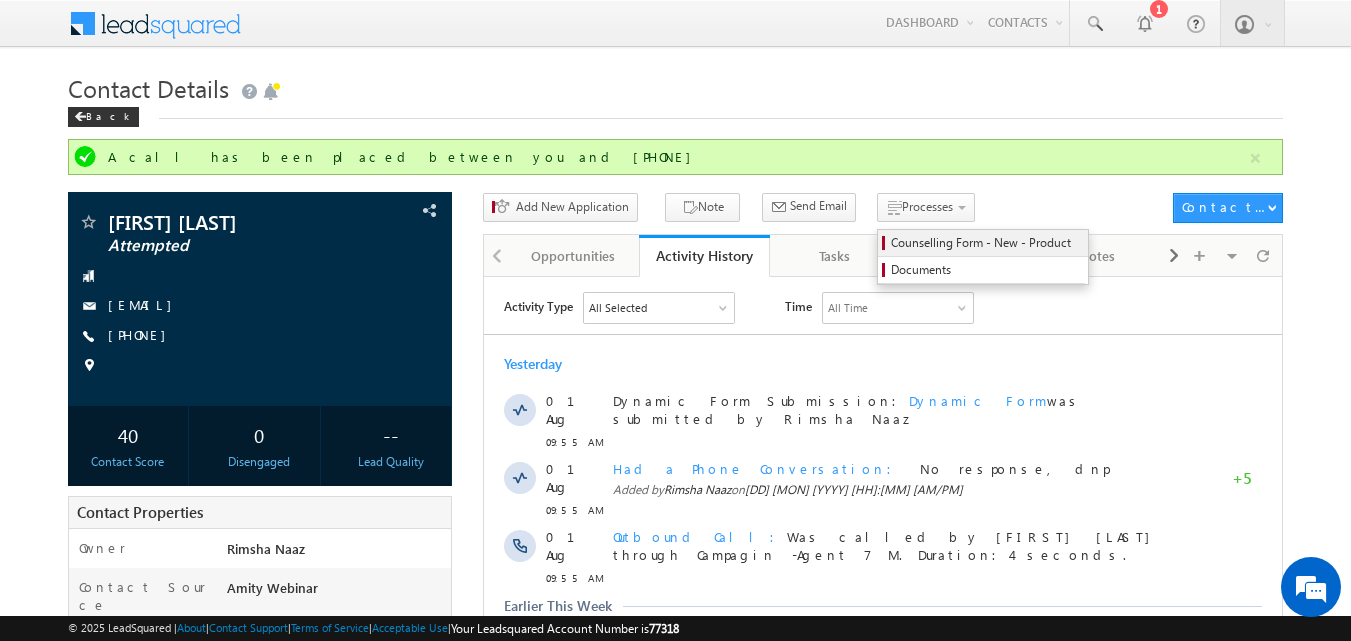 click on "Counselling Form - New - Product" at bounding box center [986, 243] 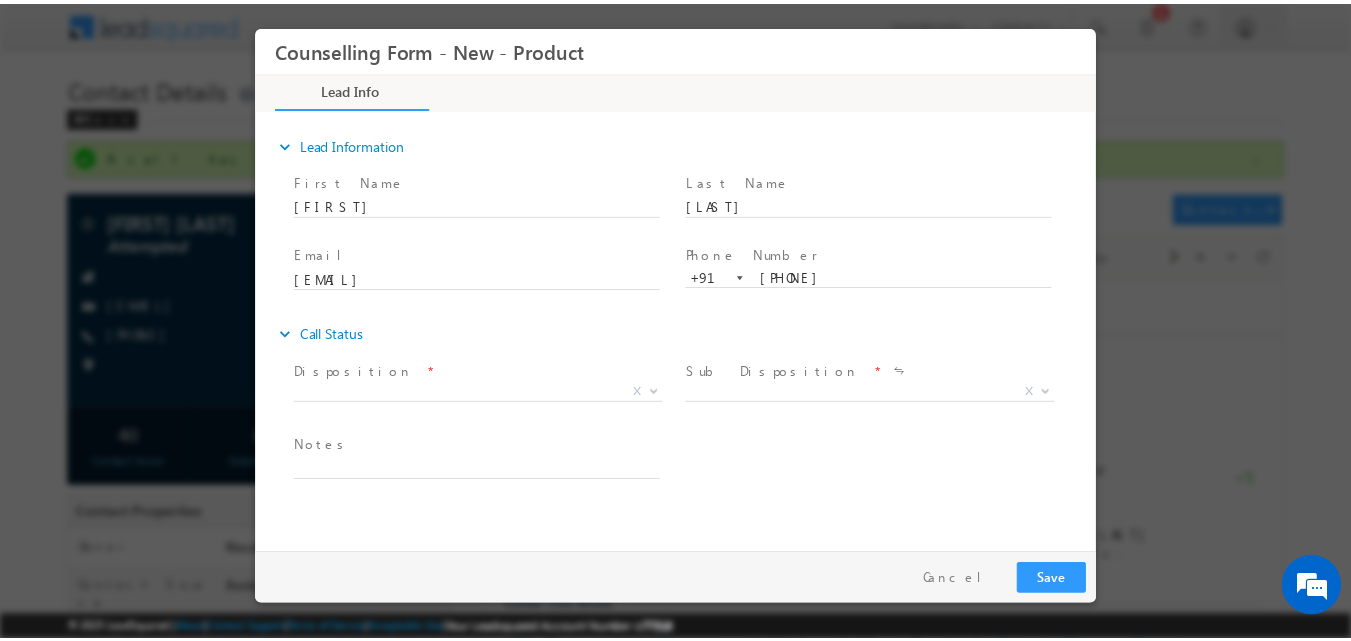 scroll, scrollTop: 0, scrollLeft: 0, axis: both 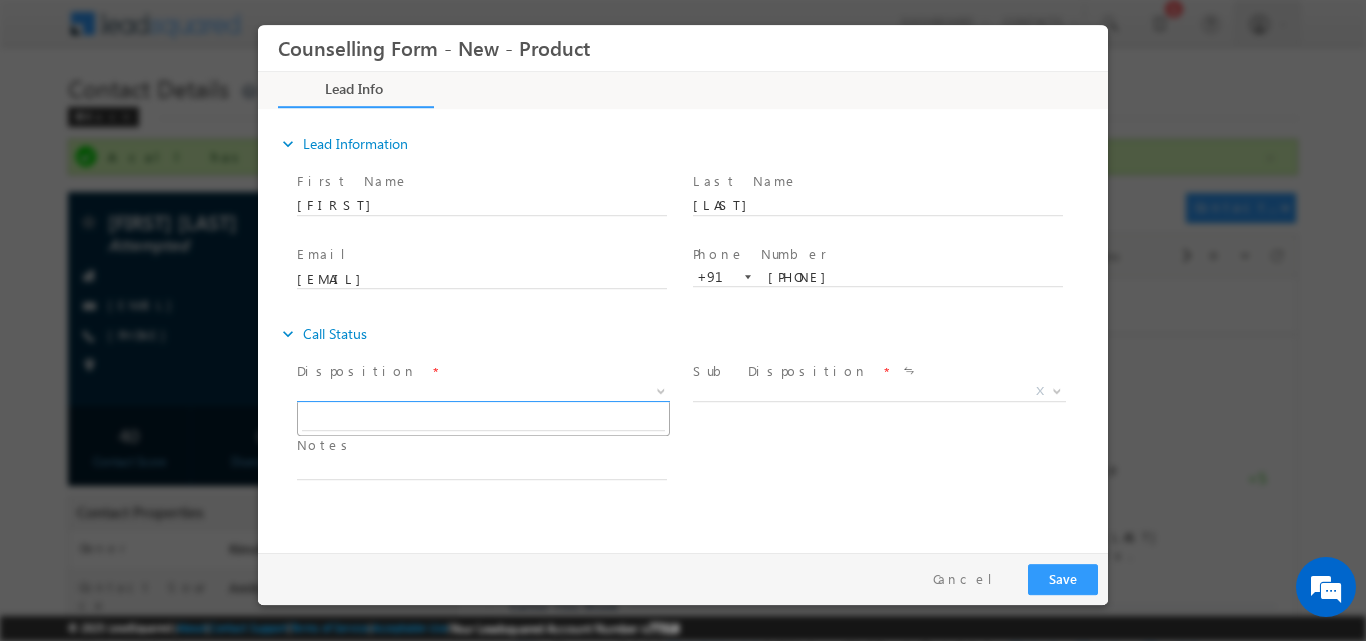 click at bounding box center (661, 389) 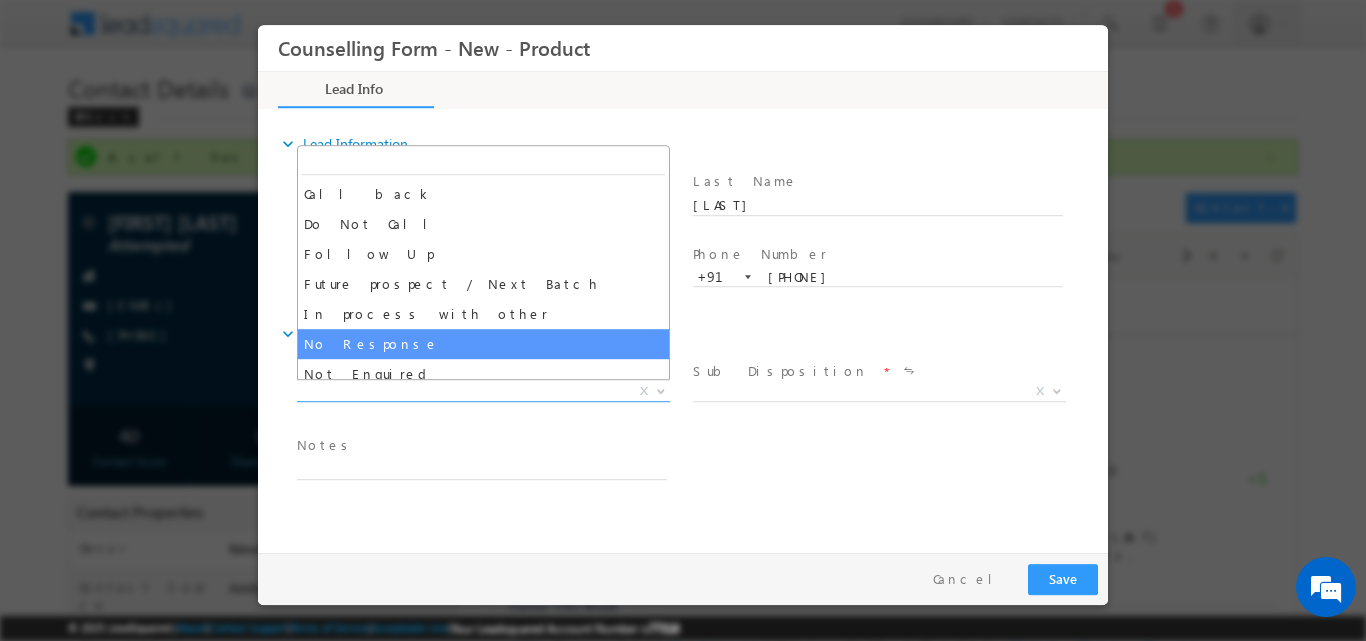 select on "No Response" 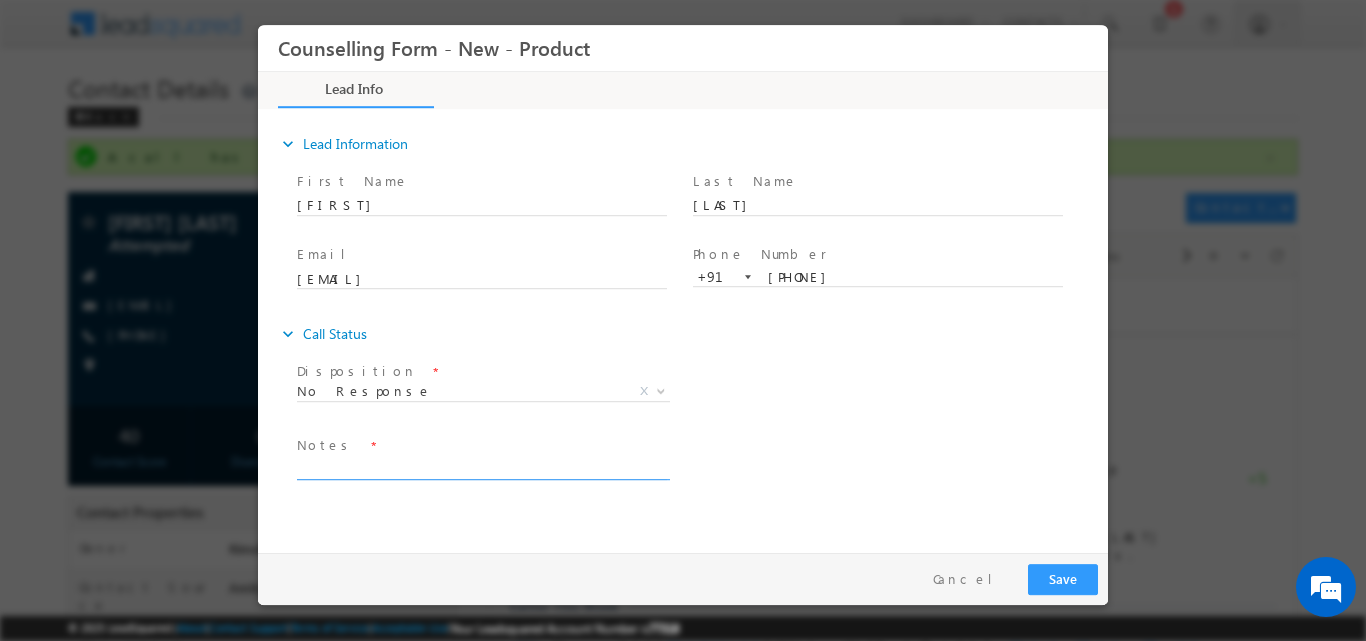click at bounding box center (482, 467) 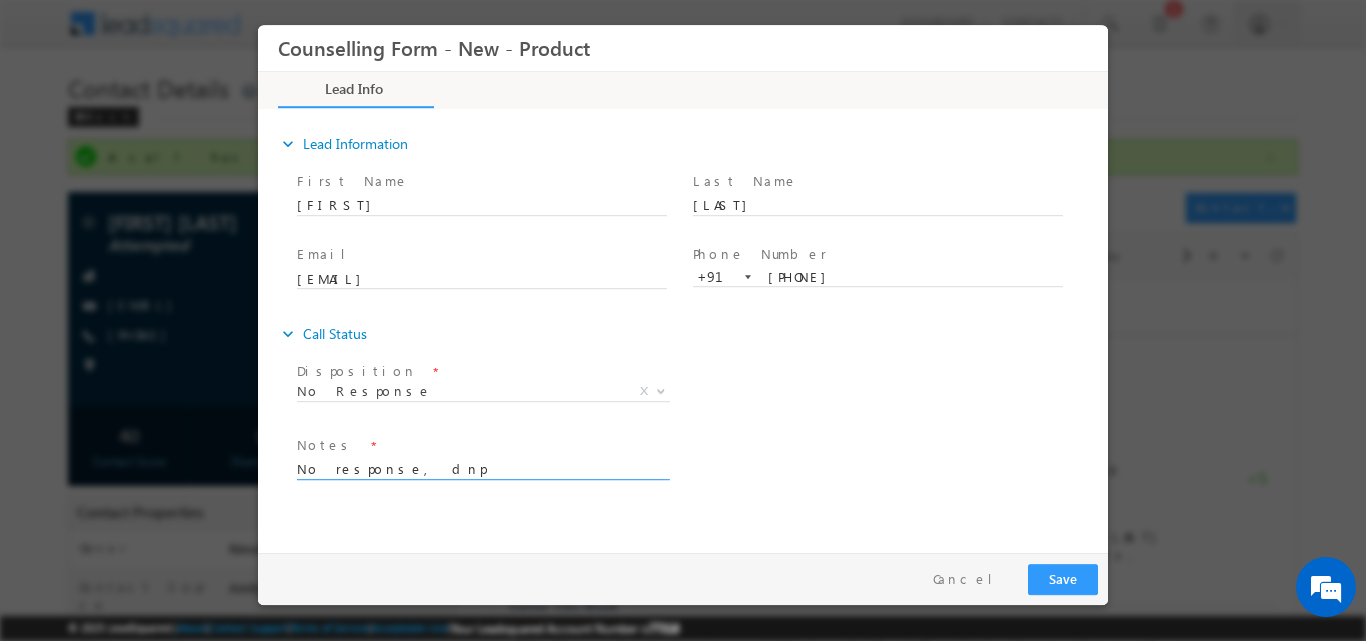type on "No response, dnp" 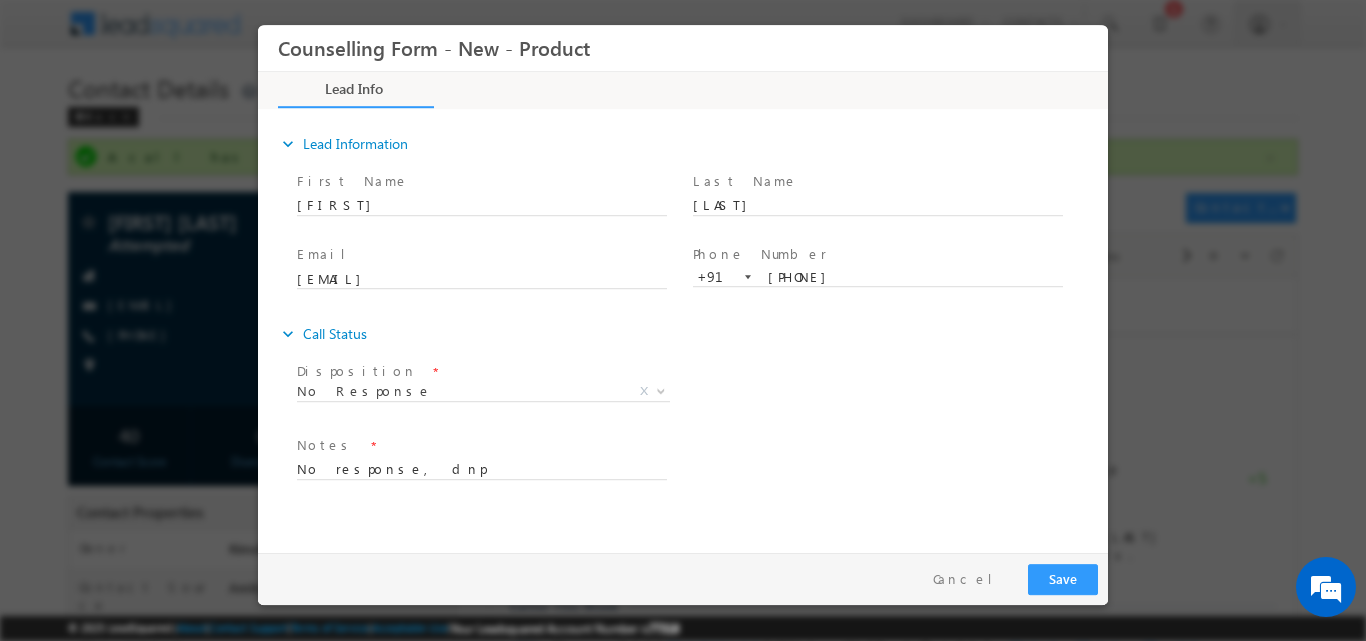 click on "Follow Up Date
*
Notes
*
No response, dnp" at bounding box center [700, 467] 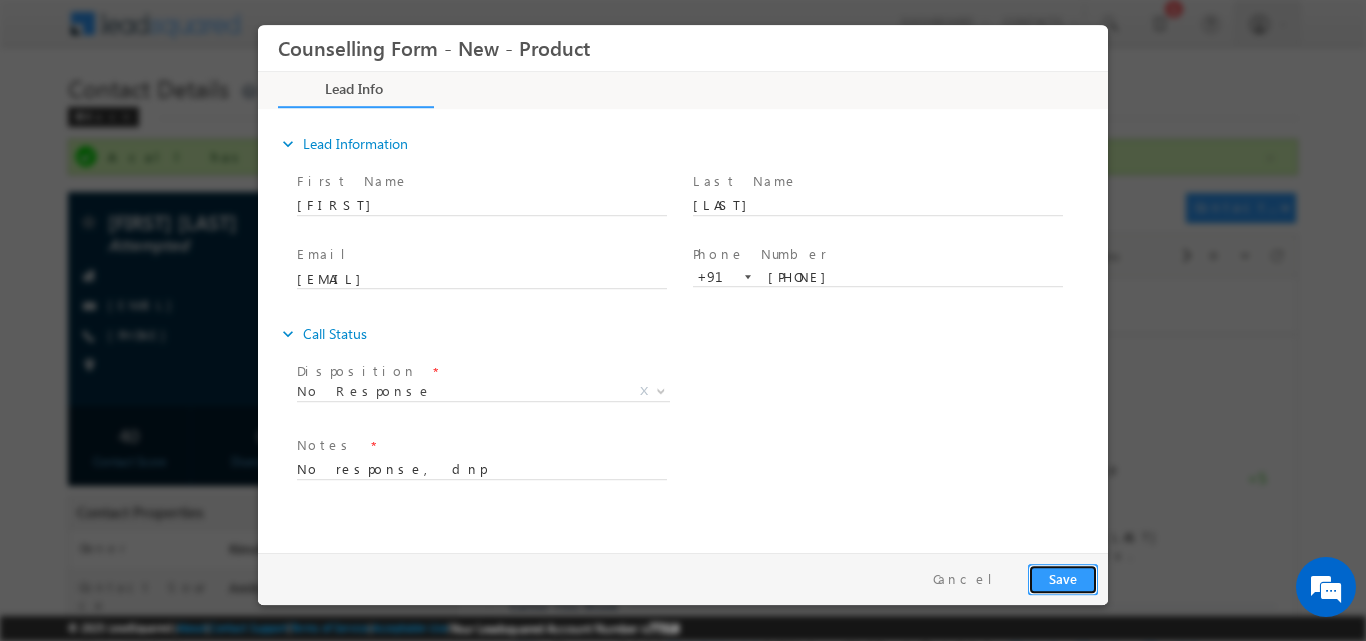 click on "Save" at bounding box center (1063, 578) 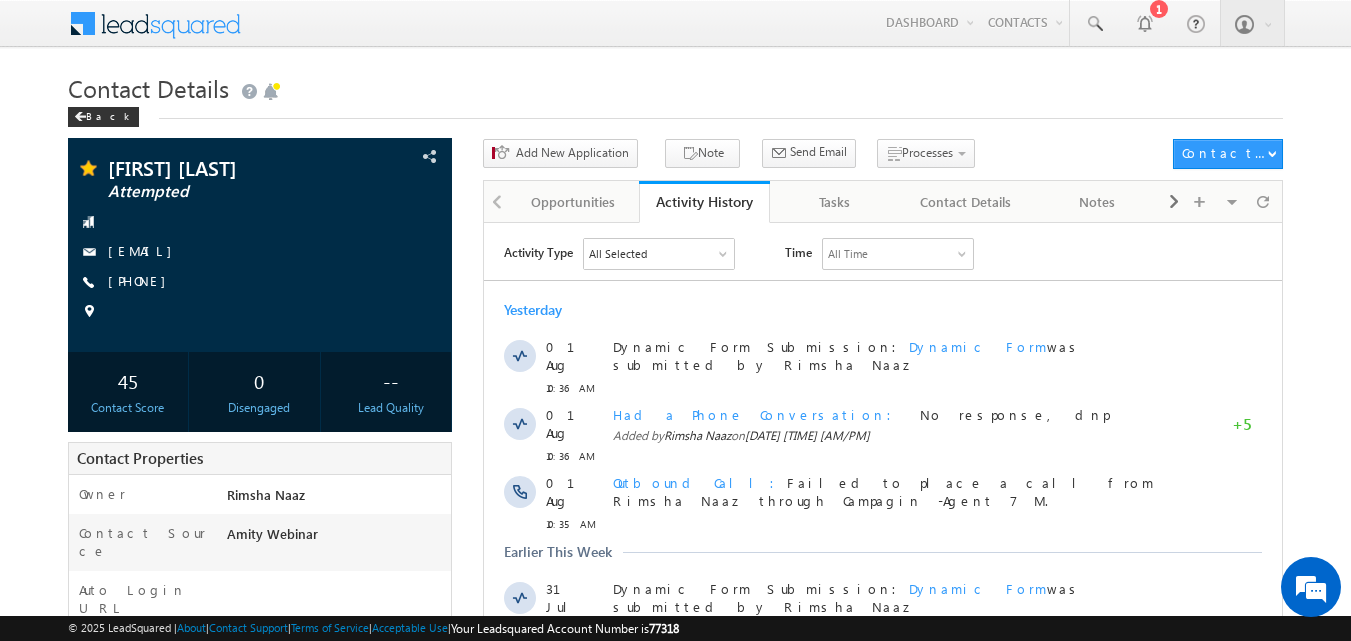 scroll, scrollTop: 0, scrollLeft: 0, axis: both 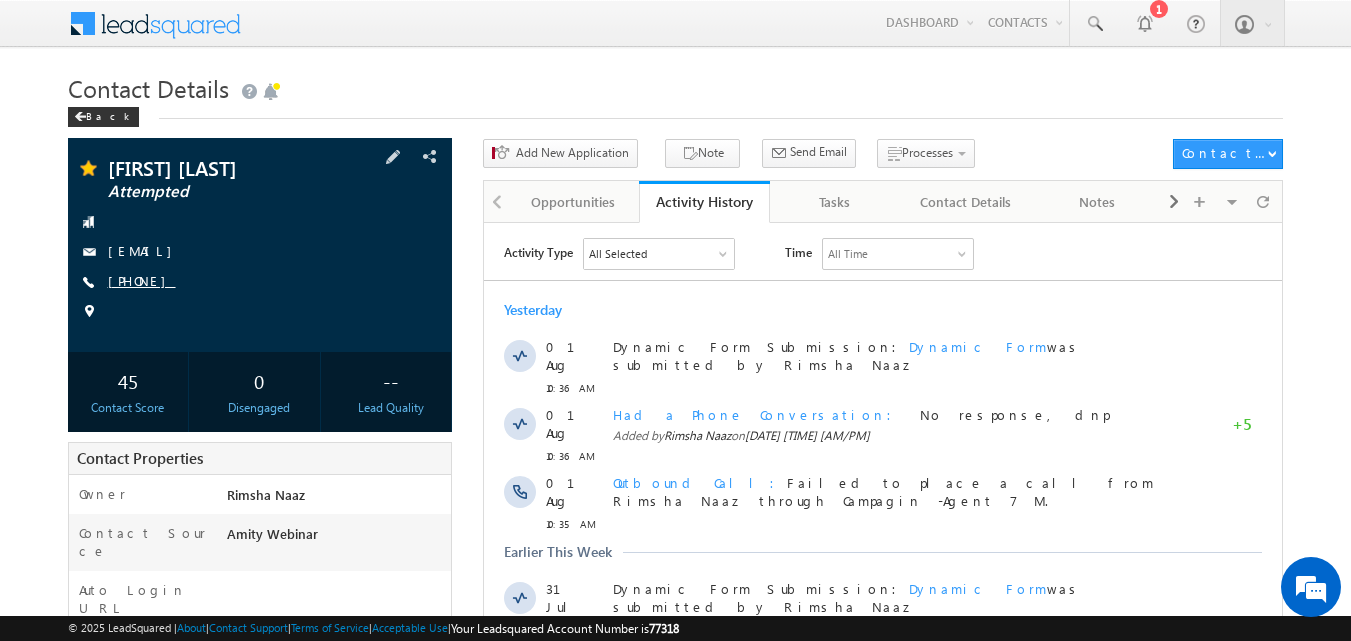 click on "[PHONE]" at bounding box center (142, 280) 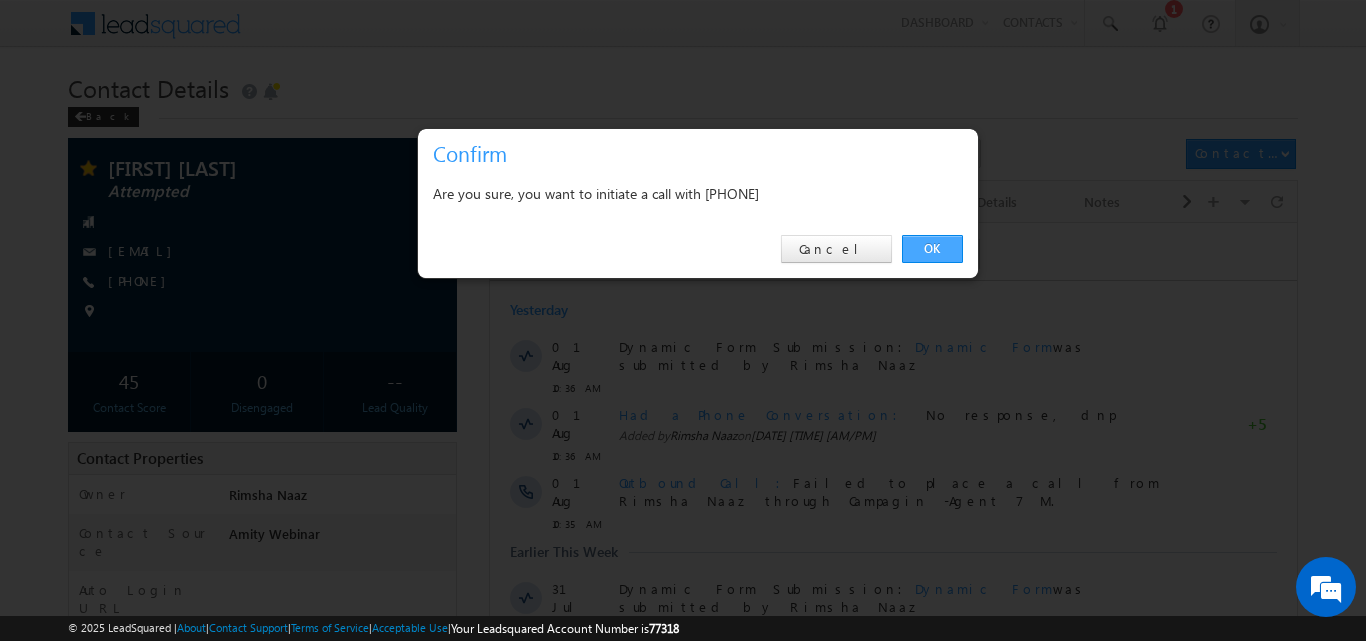 click on "OK" at bounding box center [932, 249] 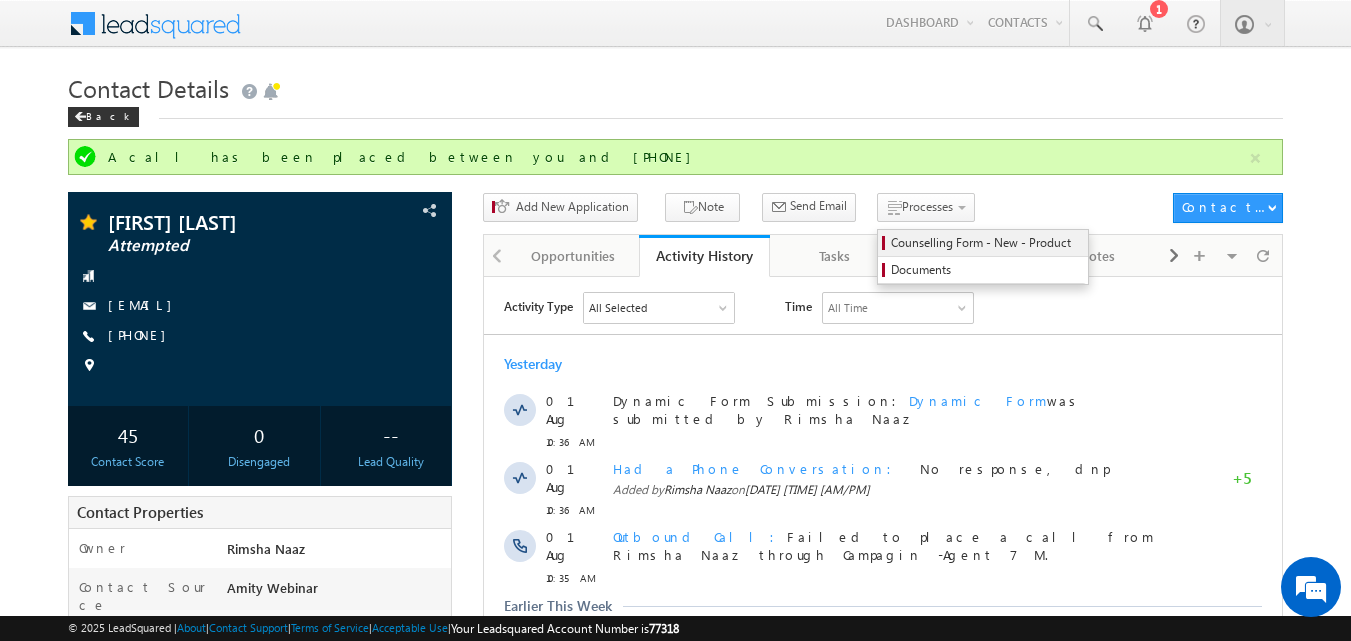 click on "Counselling Form - New - Product" at bounding box center [986, 243] 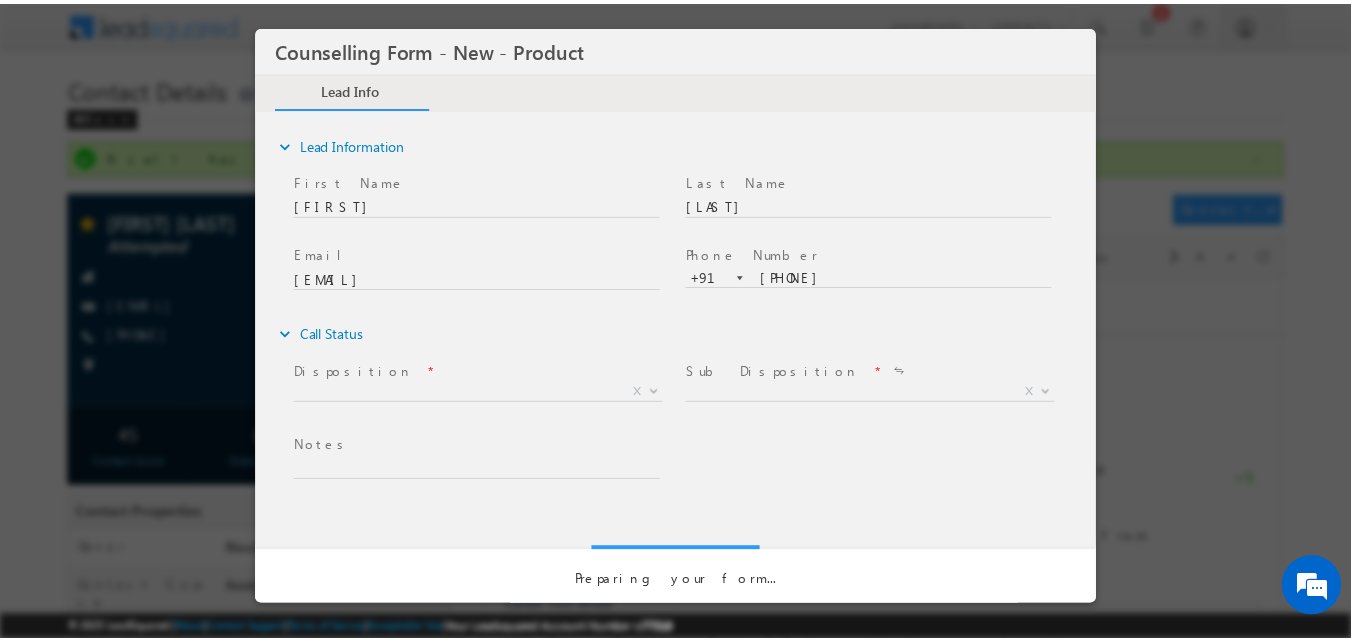 scroll, scrollTop: 0, scrollLeft: 0, axis: both 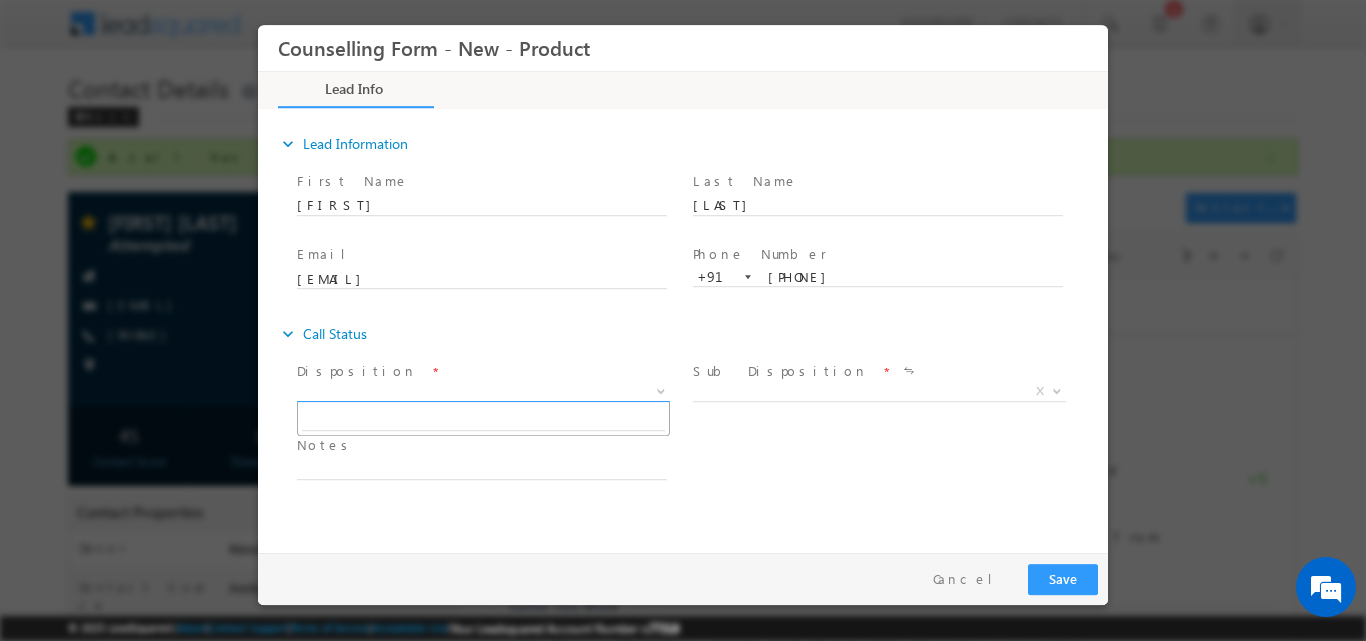 click at bounding box center (661, 389) 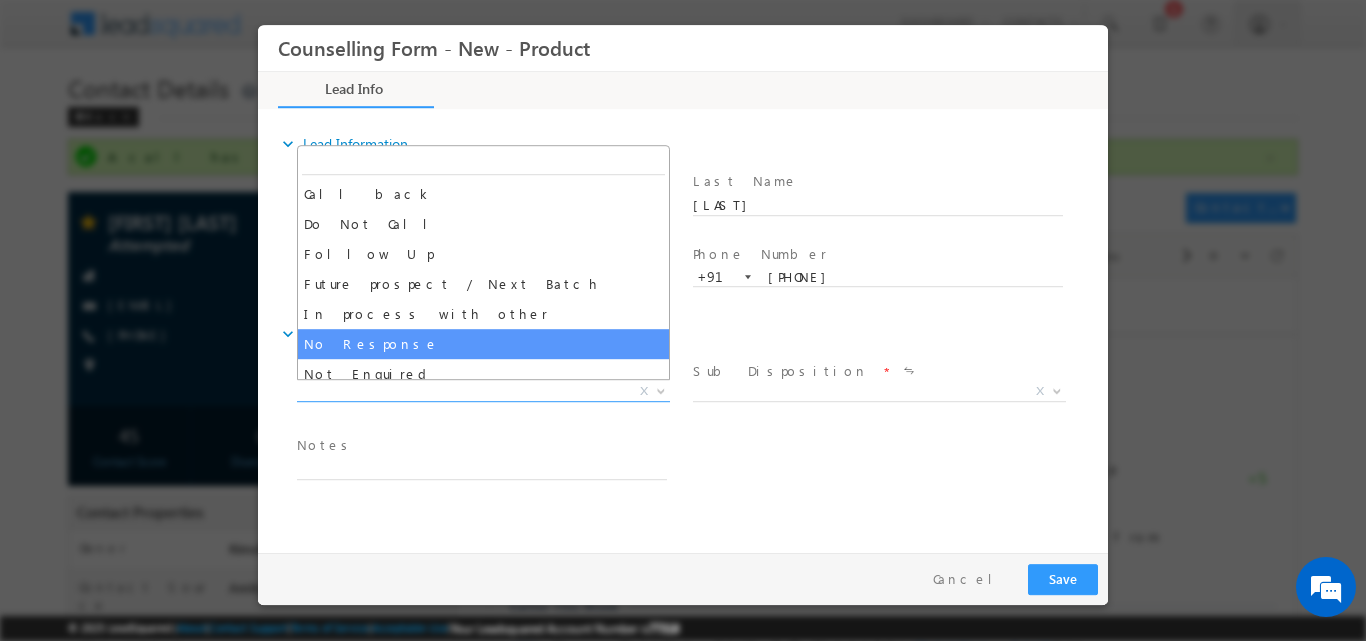 select on "No Response" 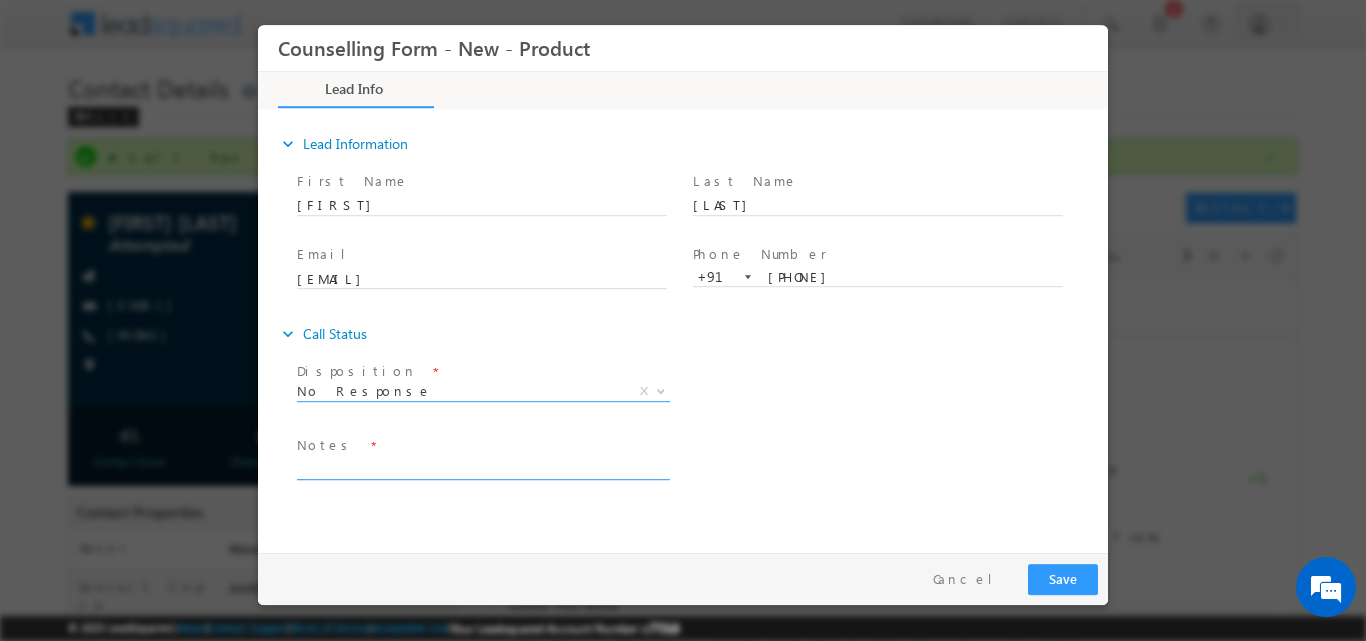 click at bounding box center (482, 467) 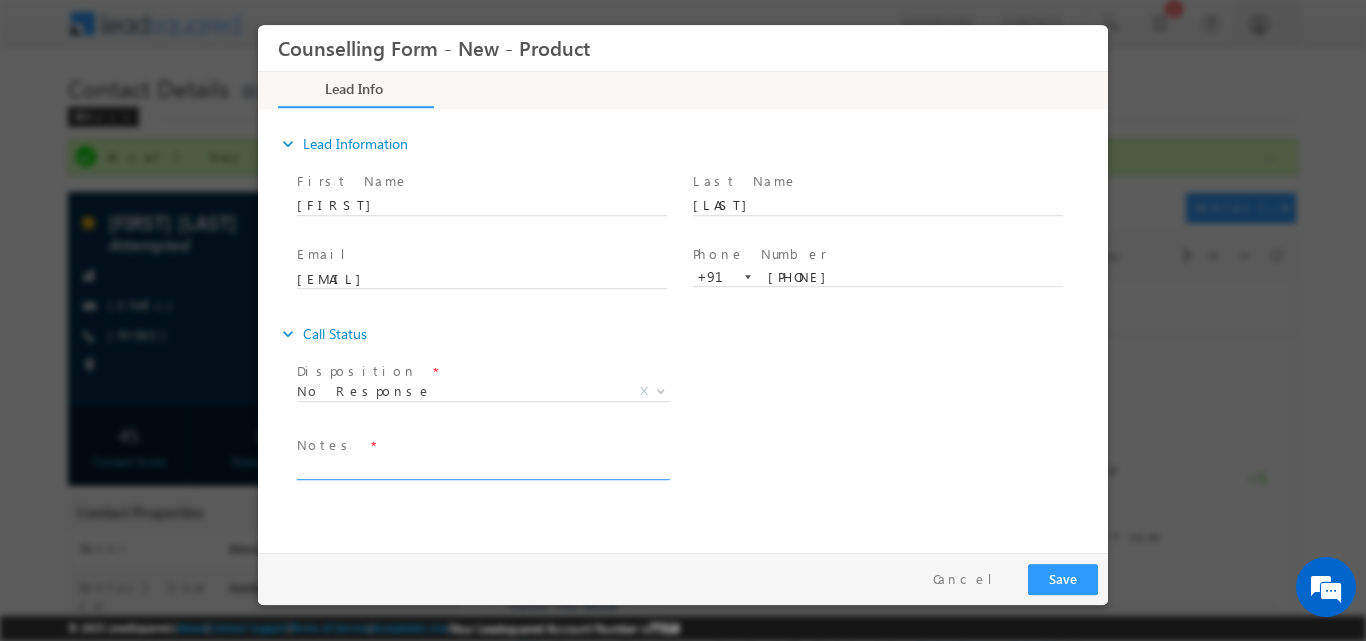 paste on "No response, dnp" 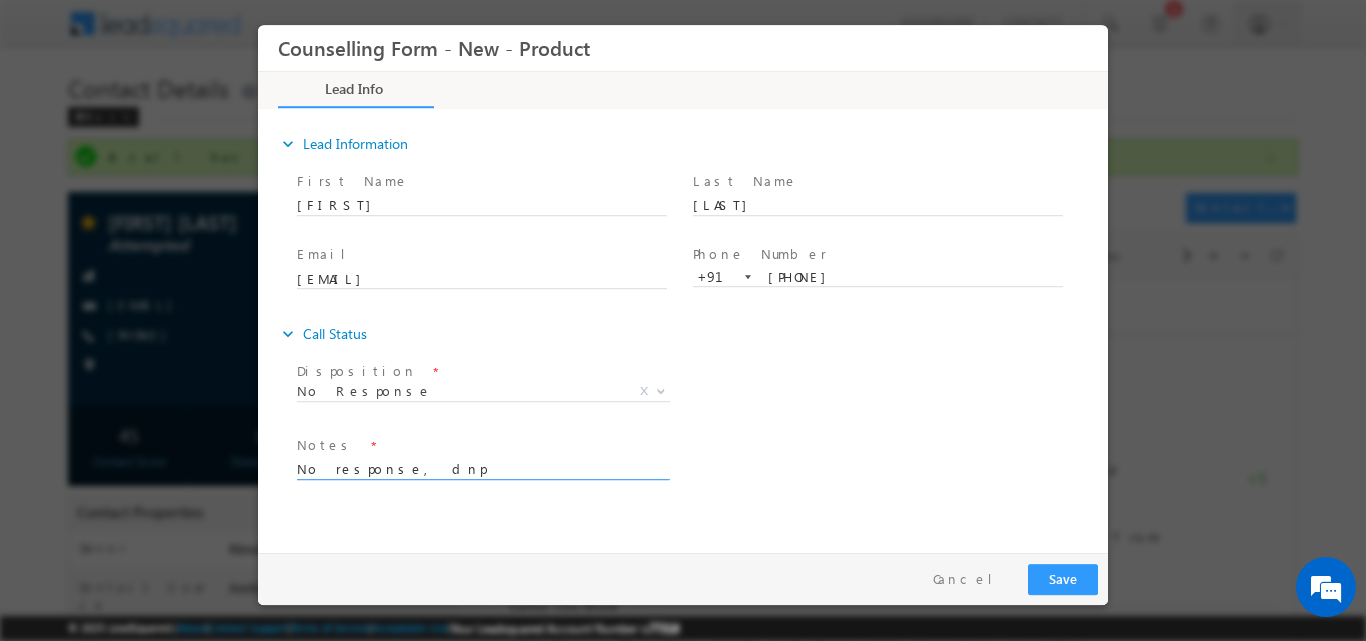 type on "No response, dnp" 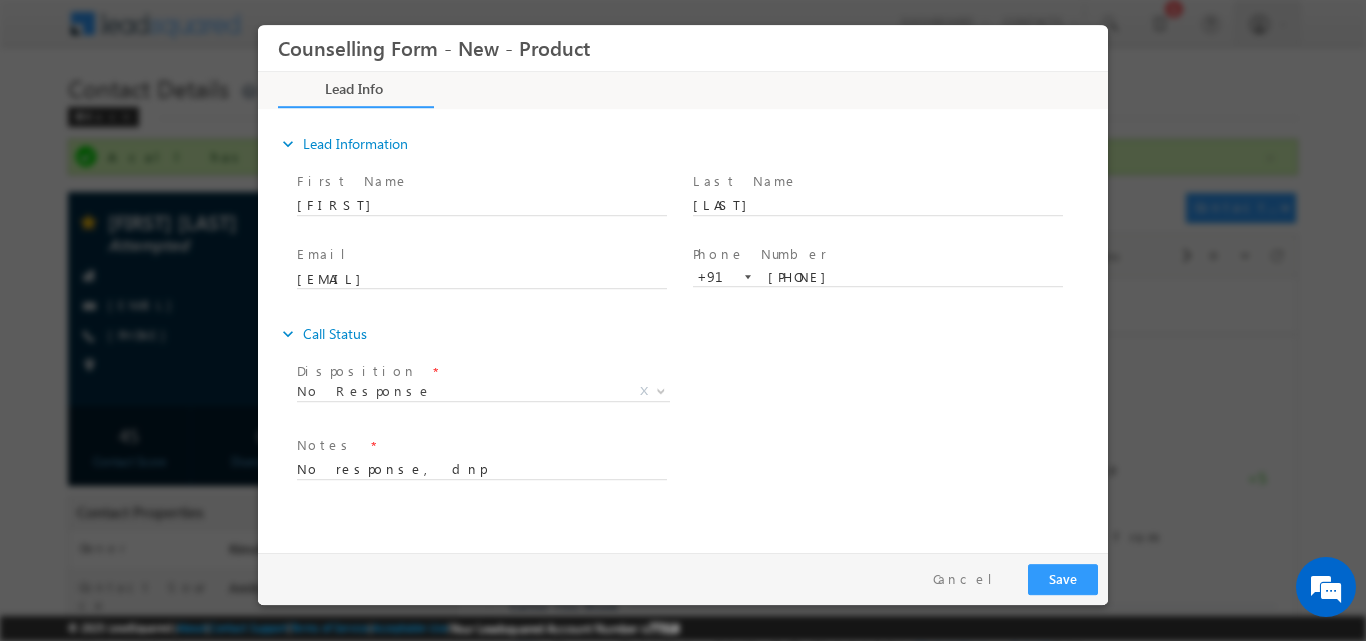 click on "expand_more Call Status" at bounding box center [693, 333] 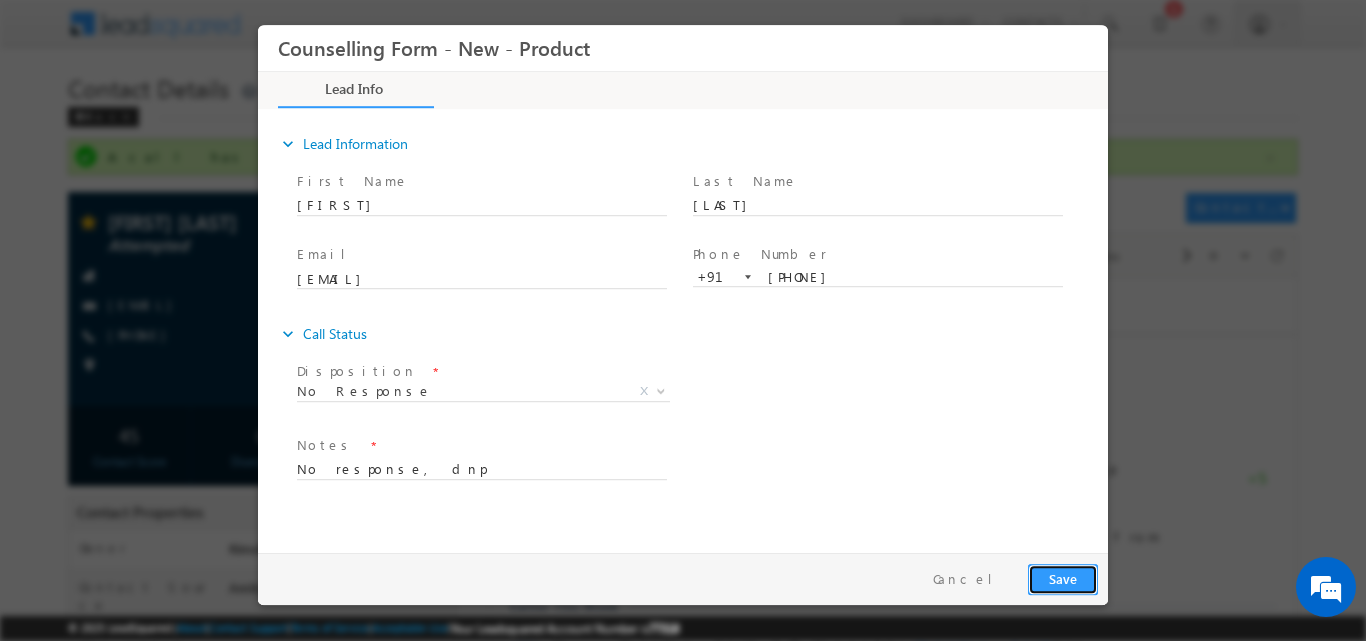 click on "Save" at bounding box center [1063, 578] 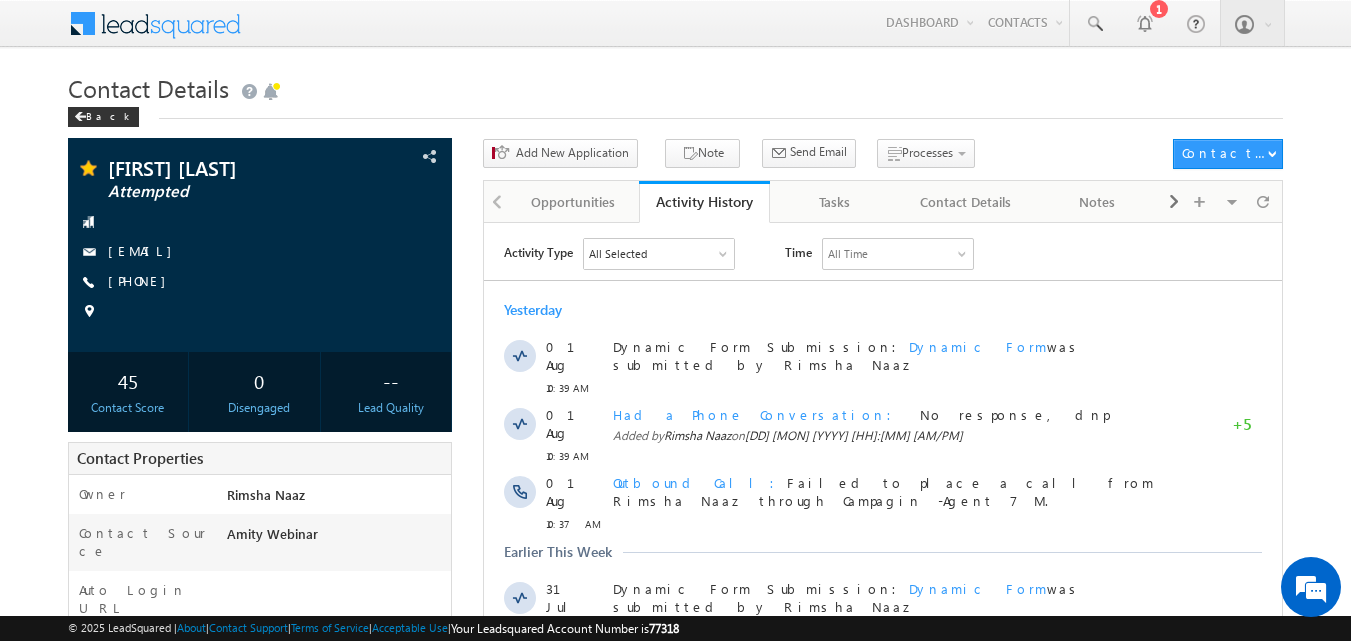 scroll, scrollTop: 0, scrollLeft: 0, axis: both 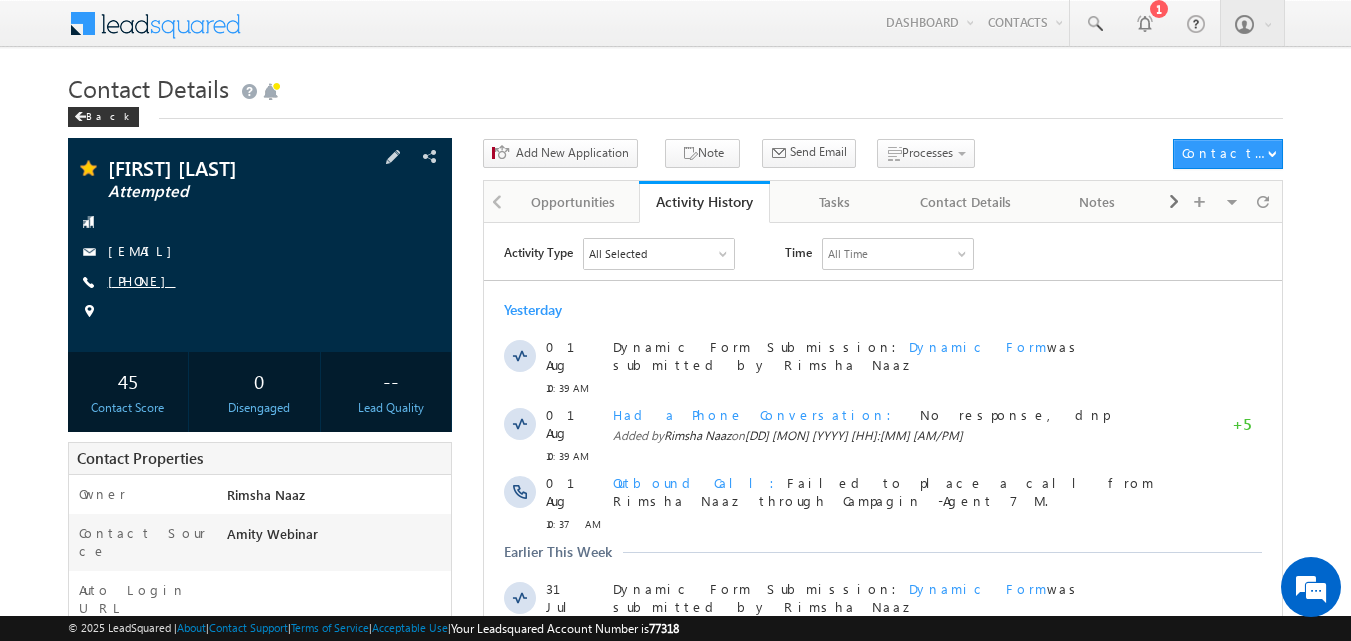 click on "[PHONE]" at bounding box center (142, 280) 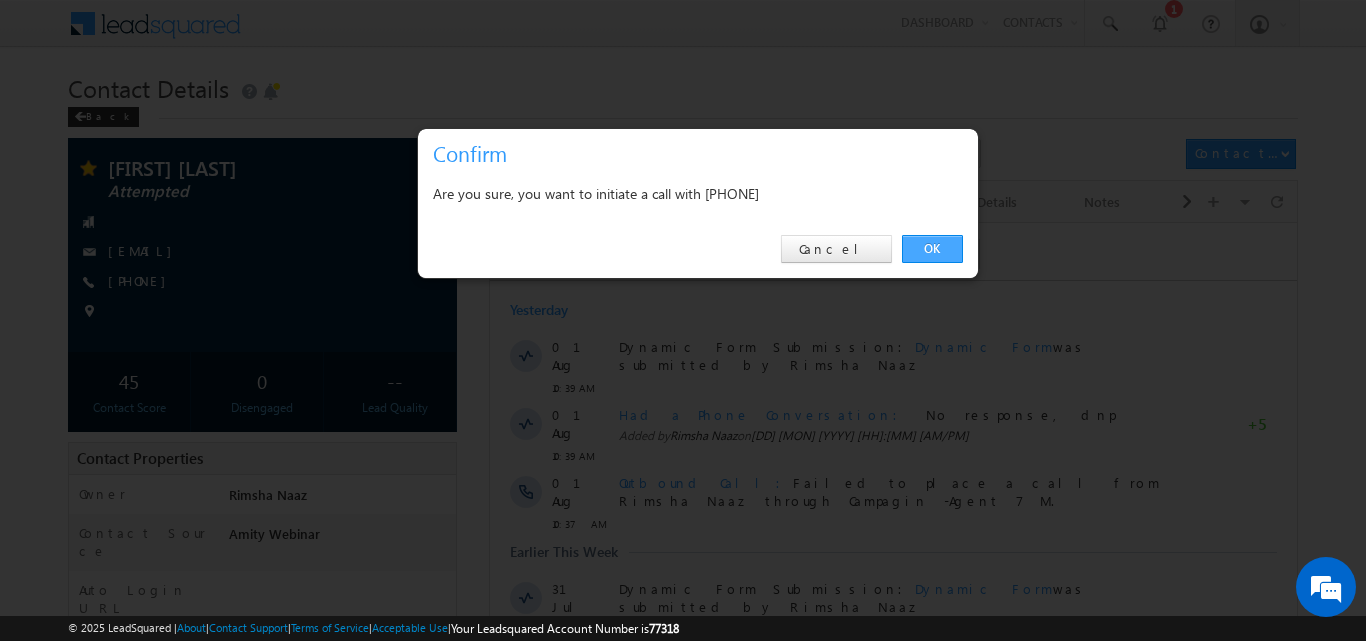 click on "OK" at bounding box center (932, 249) 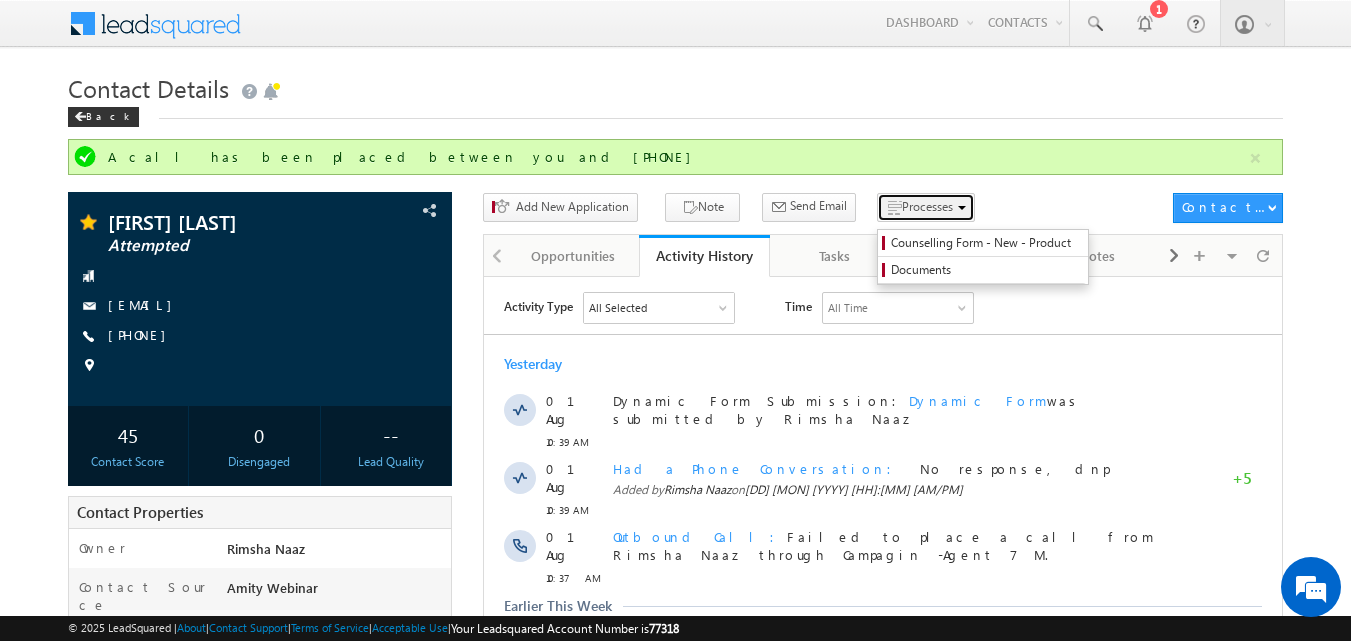 click on "Processes" at bounding box center (927, 206) 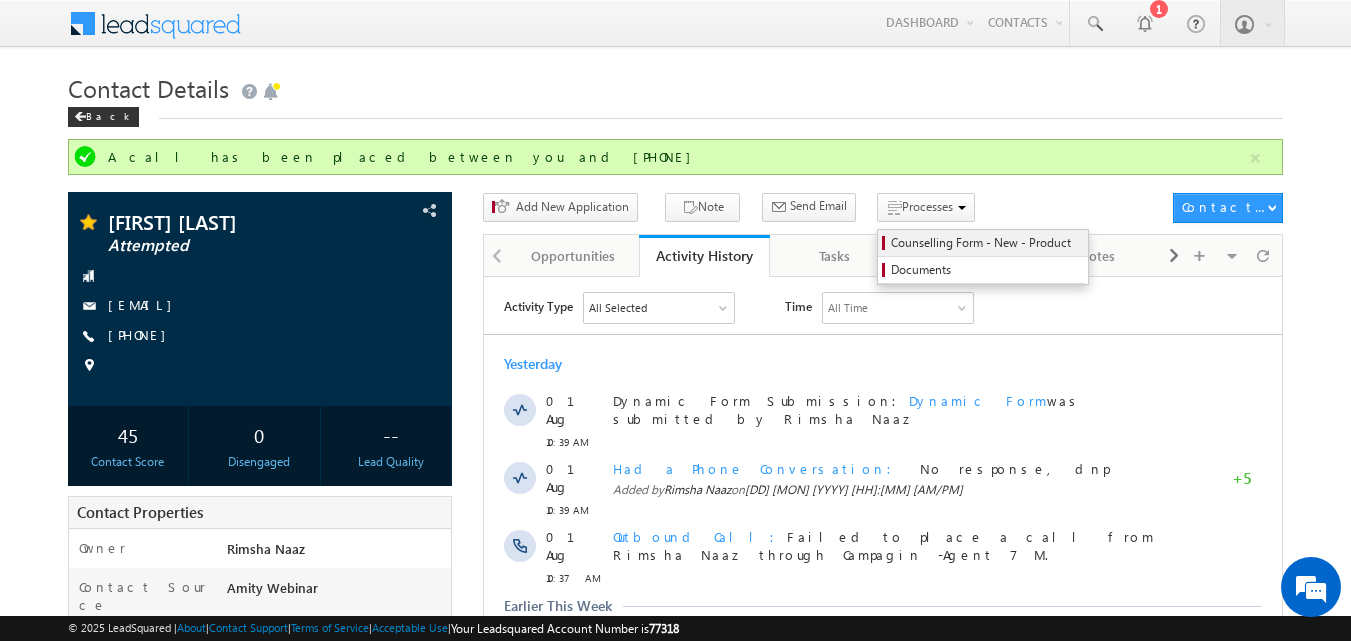 click on "Counselling Form - New - Product" at bounding box center [986, 243] 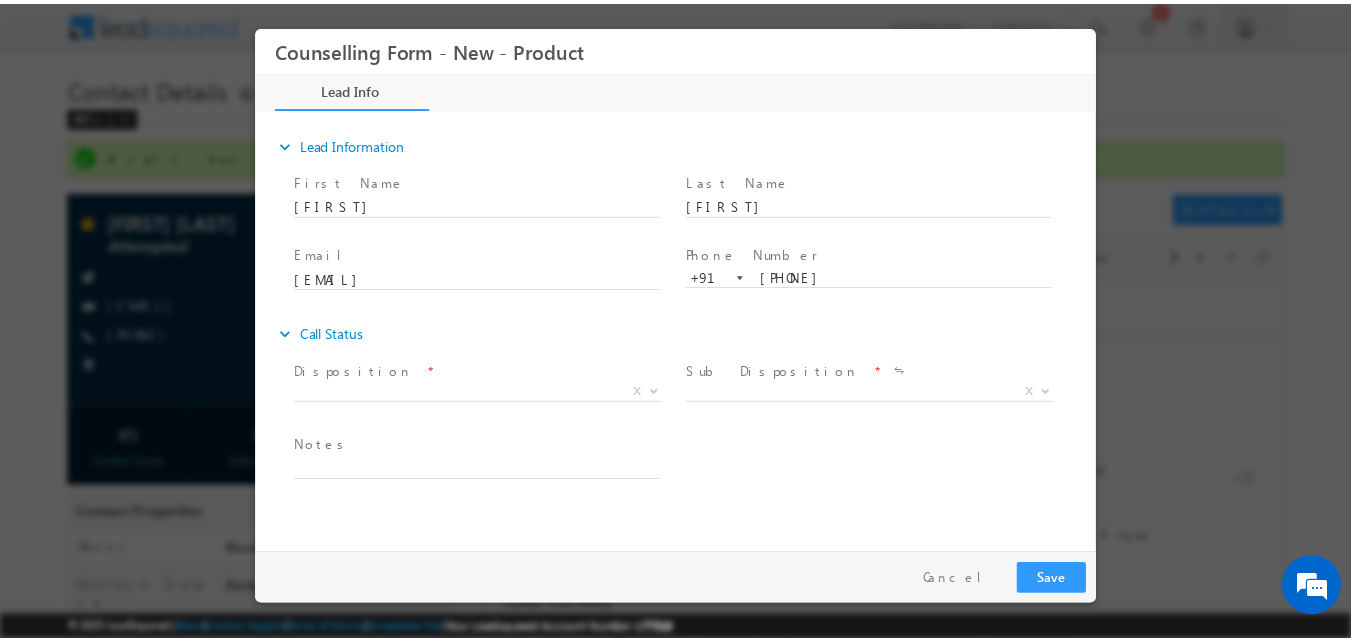 scroll, scrollTop: 0, scrollLeft: 0, axis: both 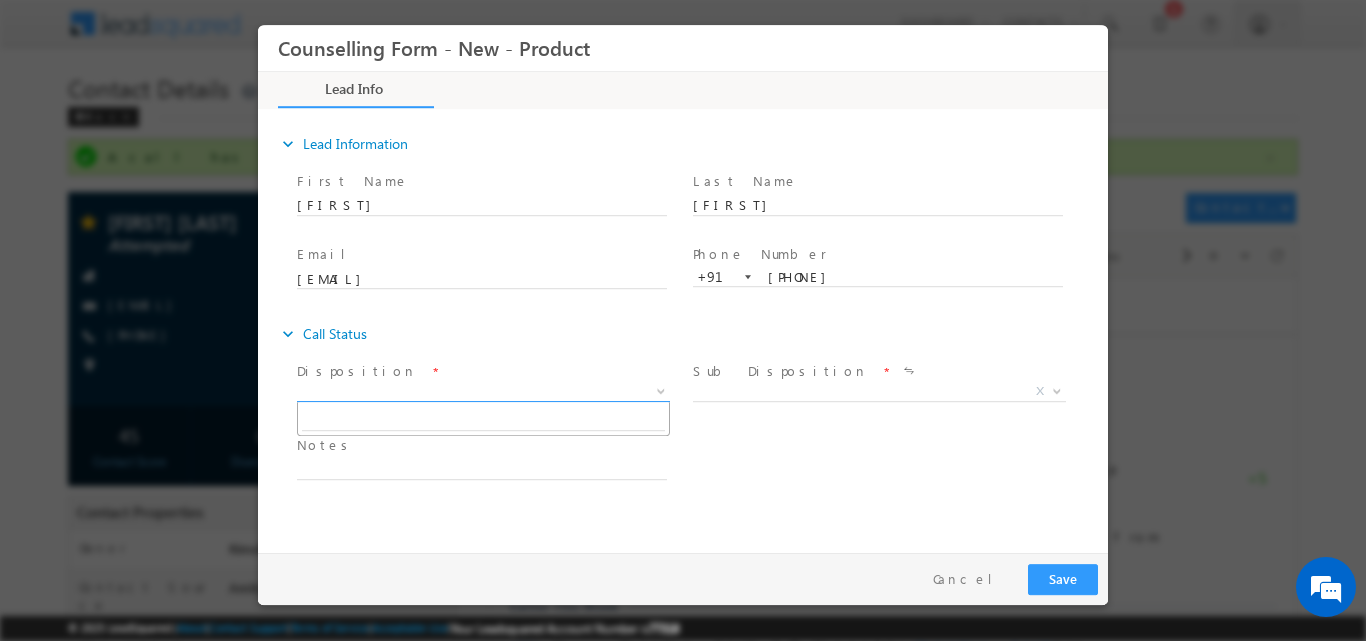 click at bounding box center (661, 389) 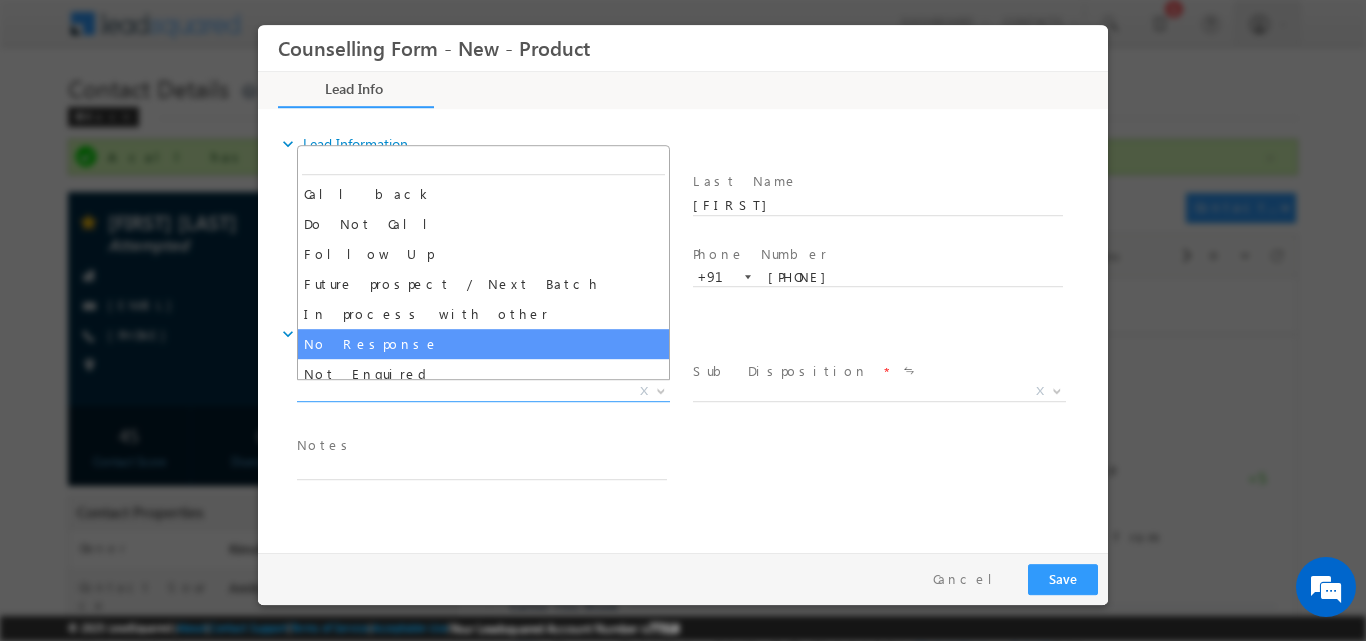 select on "No Response" 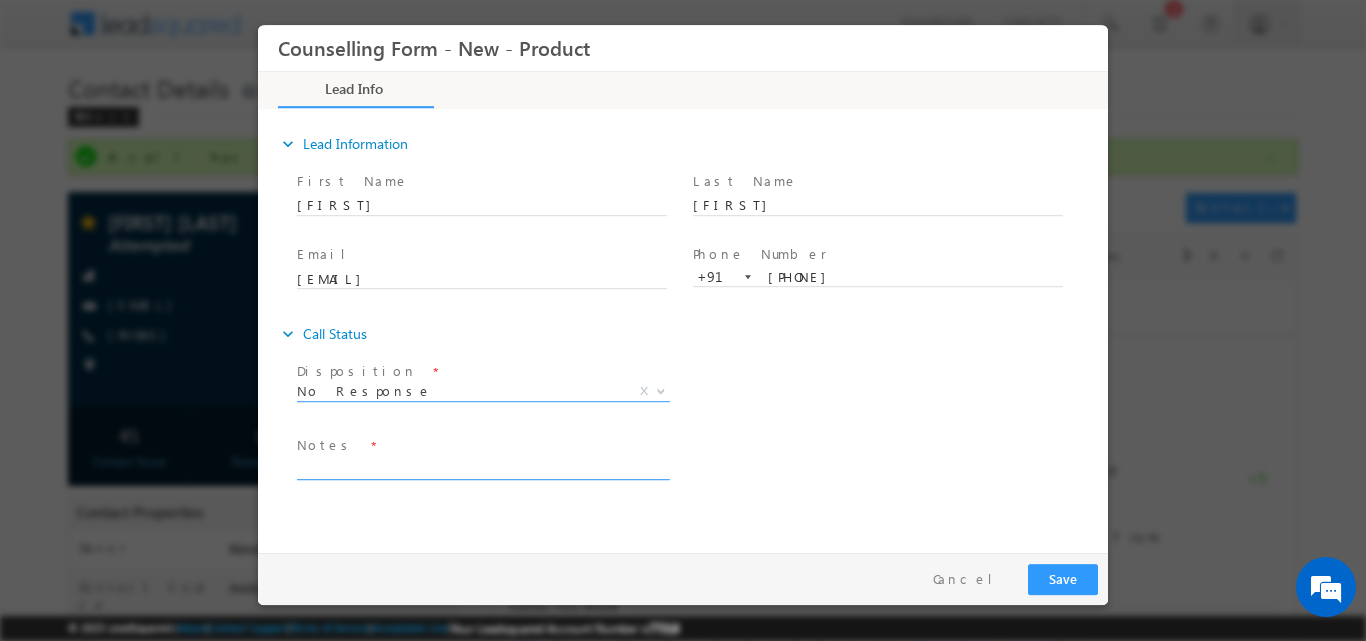 click at bounding box center (482, 467) 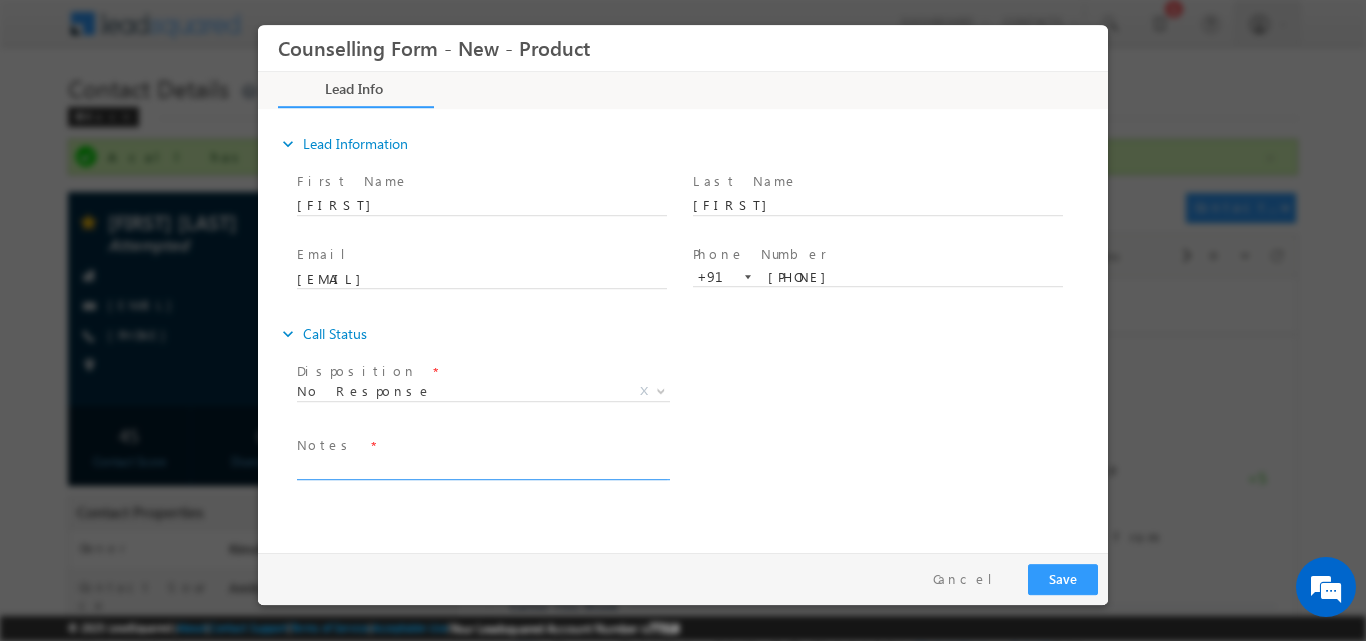 paste on "No response, dnp" 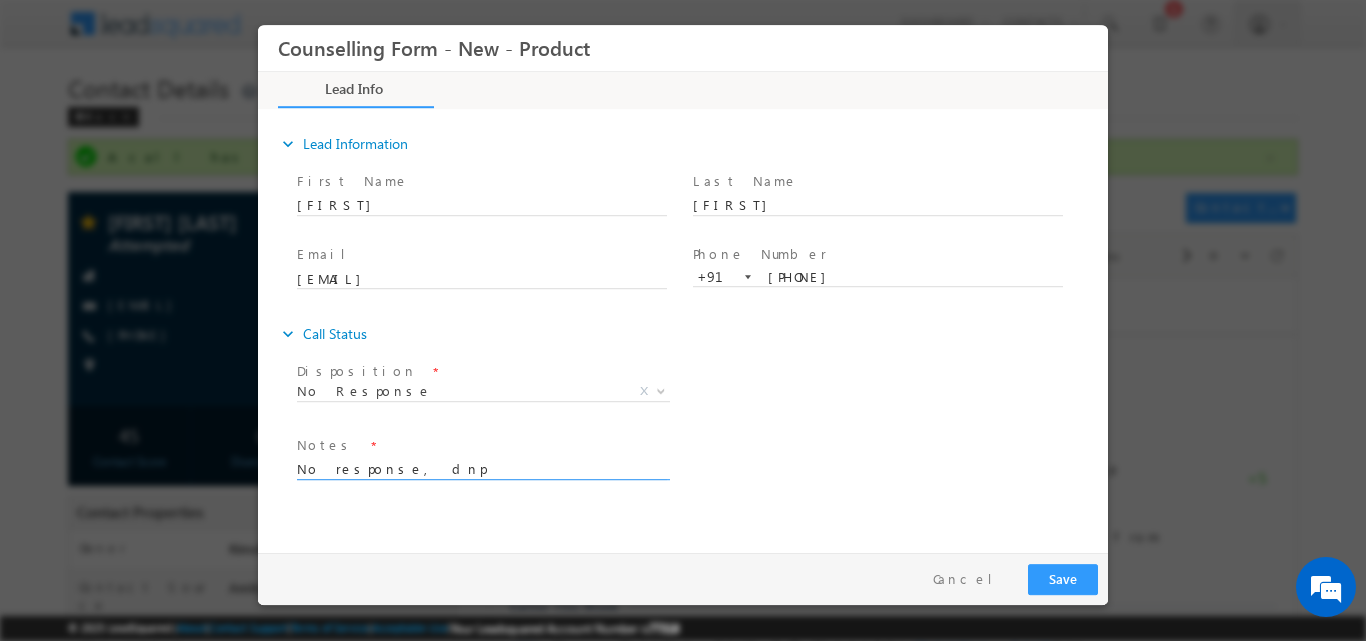 type on "No response, dnp" 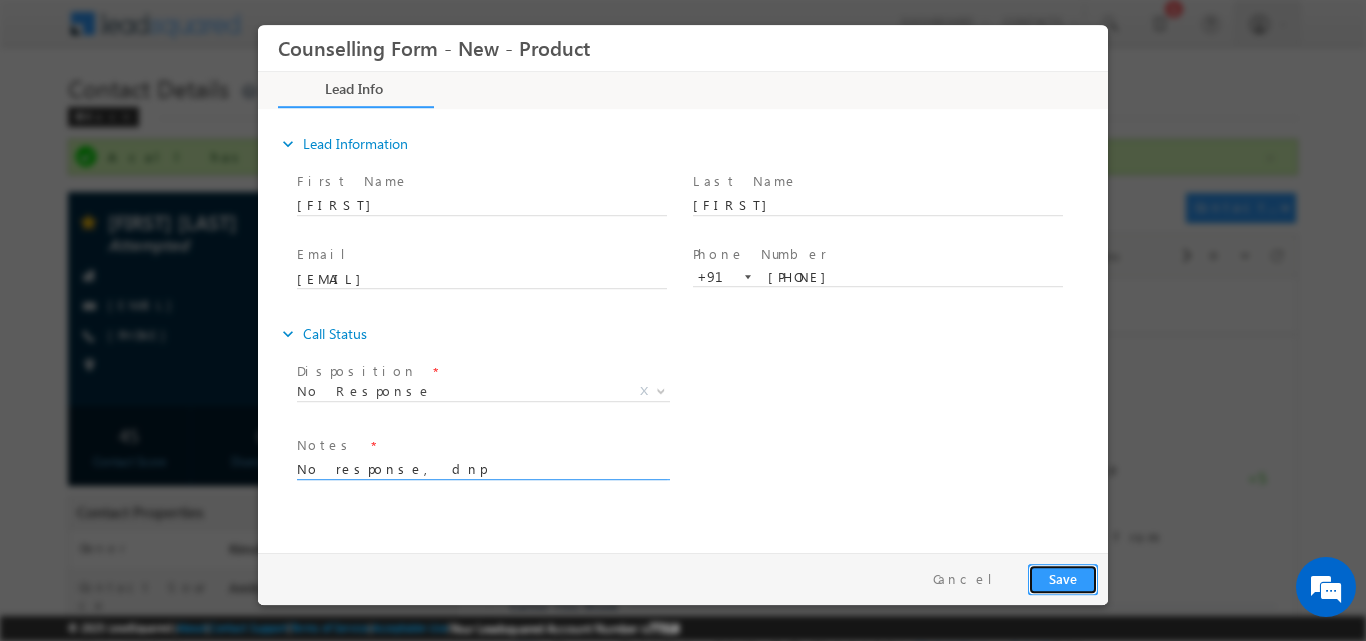 click on "Save" at bounding box center [1063, 578] 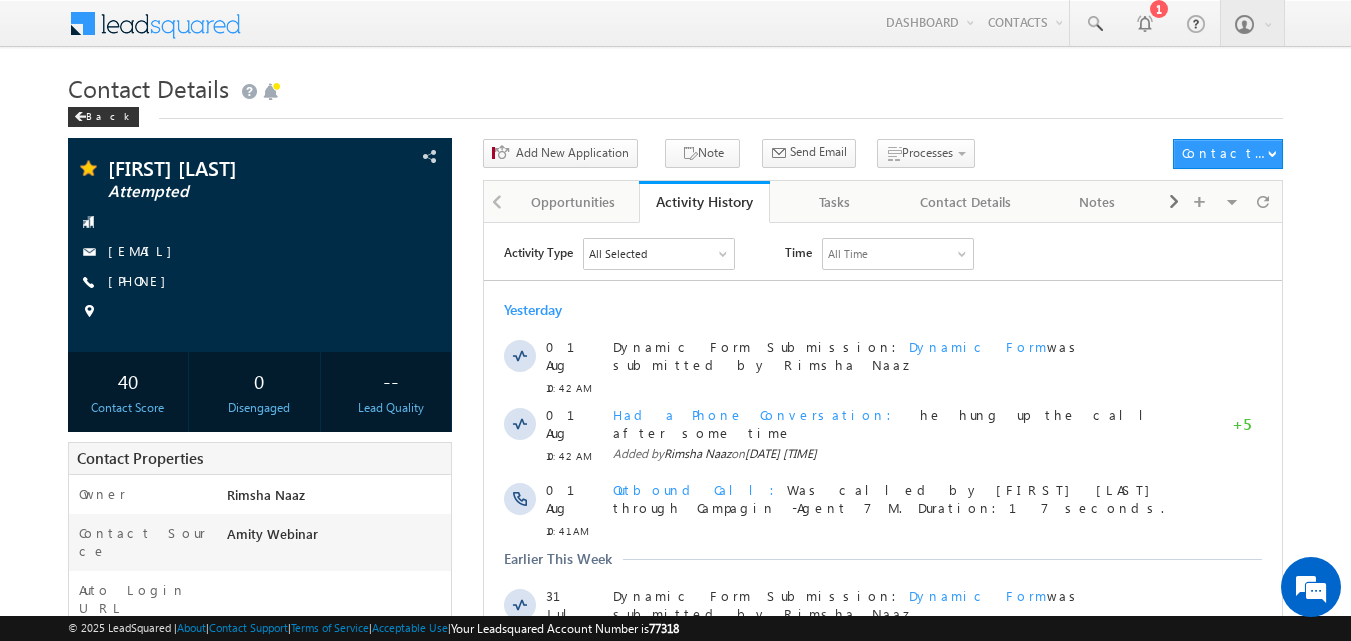 scroll, scrollTop: 0, scrollLeft: 0, axis: both 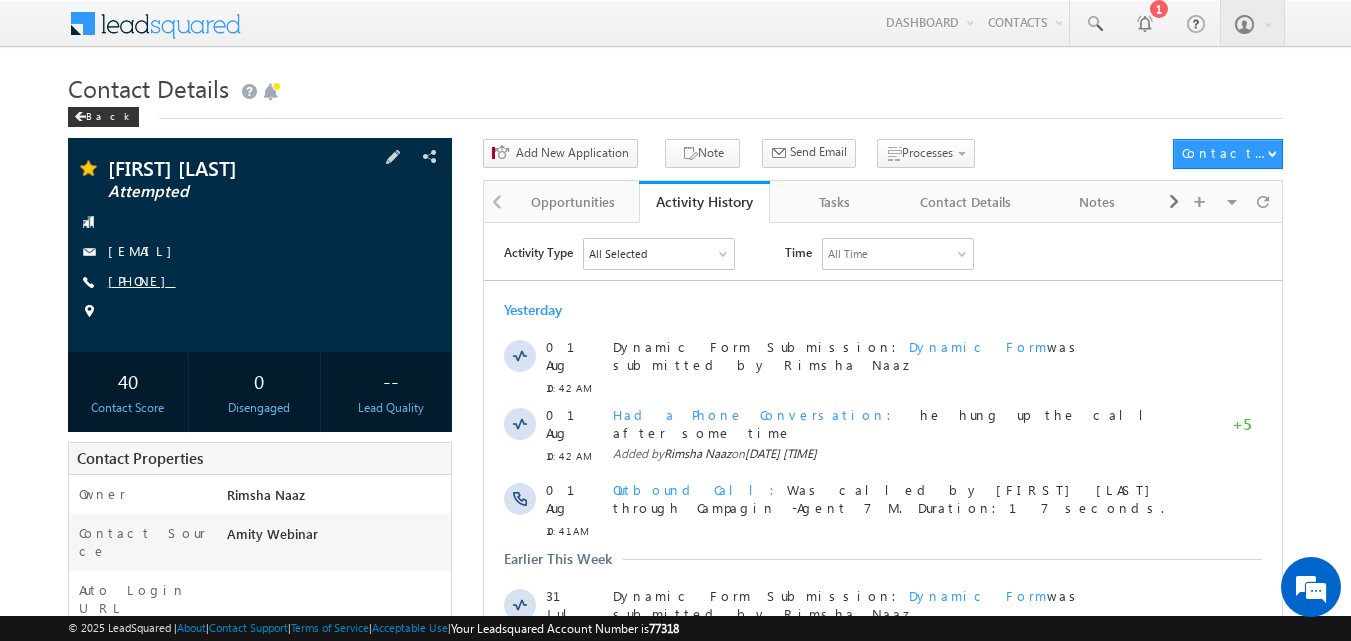 click on "+91-9977415308" at bounding box center [142, 280] 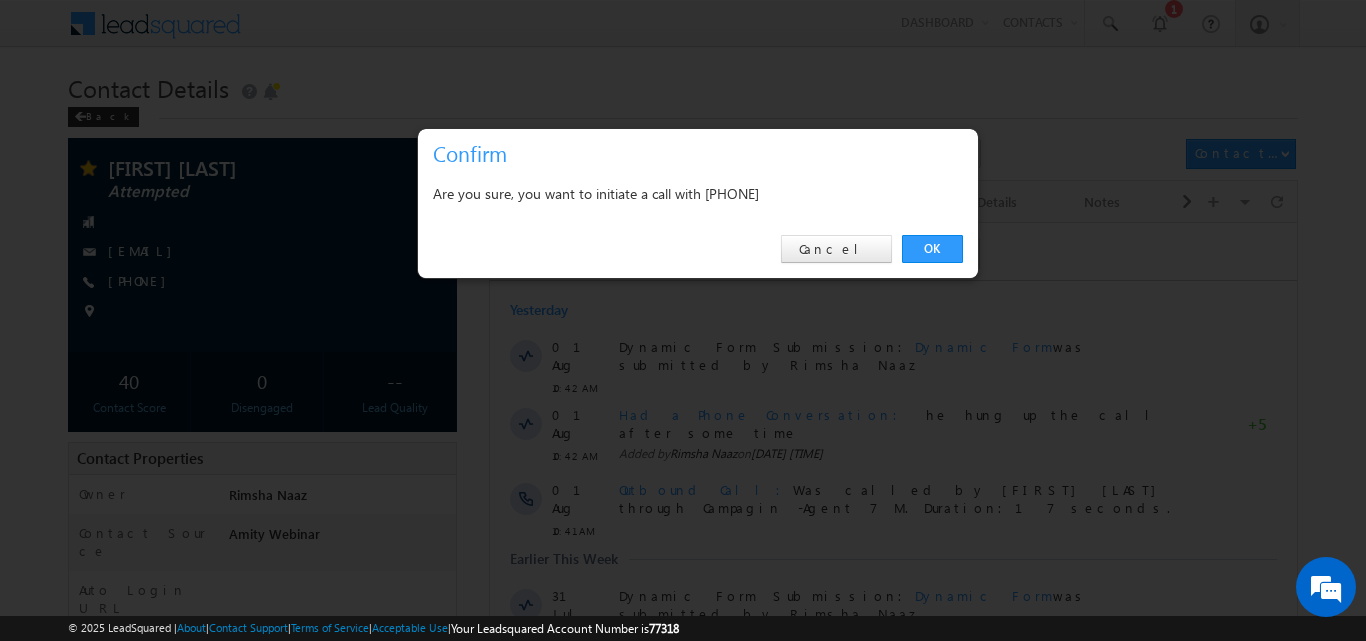 click on "OK Cancel" at bounding box center [698, 249] 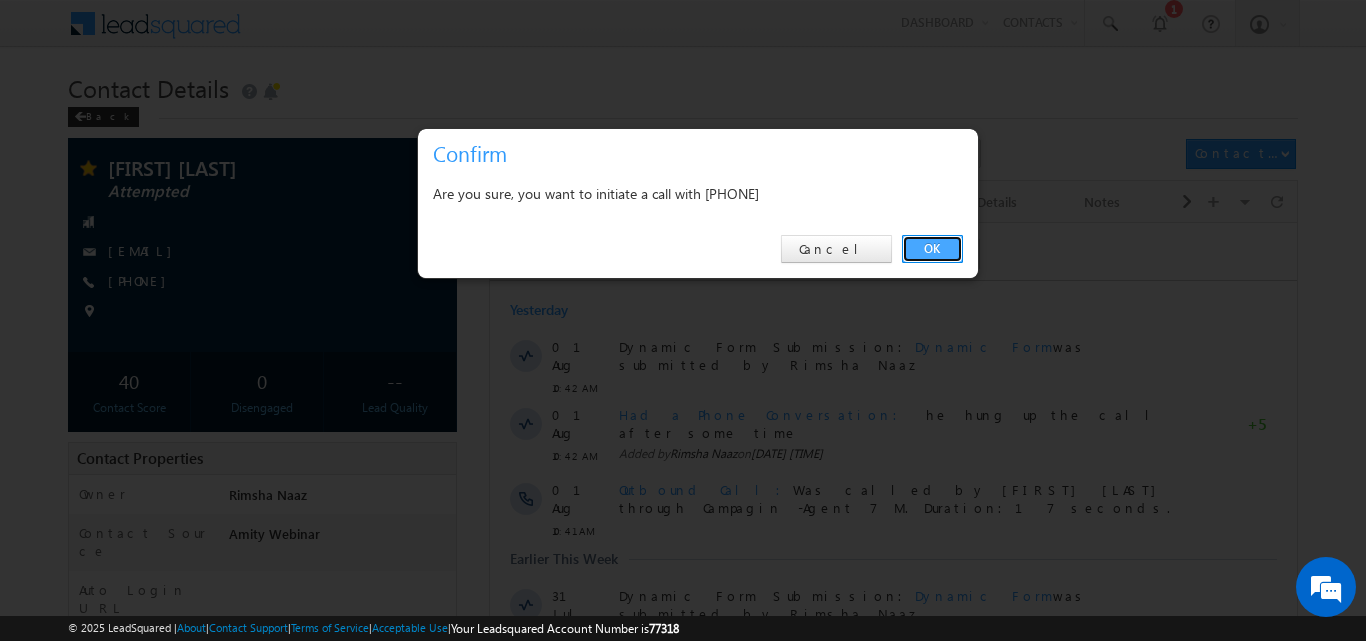 click on "OK" at bounding box center (932, 249) 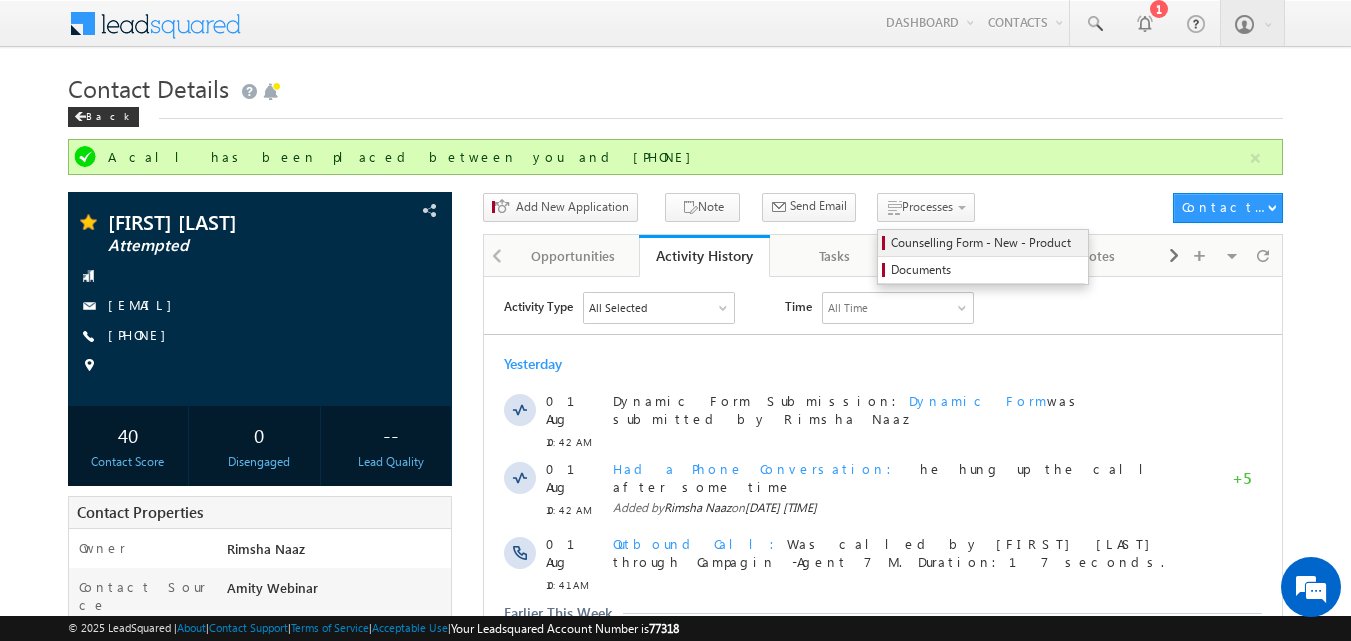 click on "Counselling Form - New - Product" at bounding box center [986, 243] 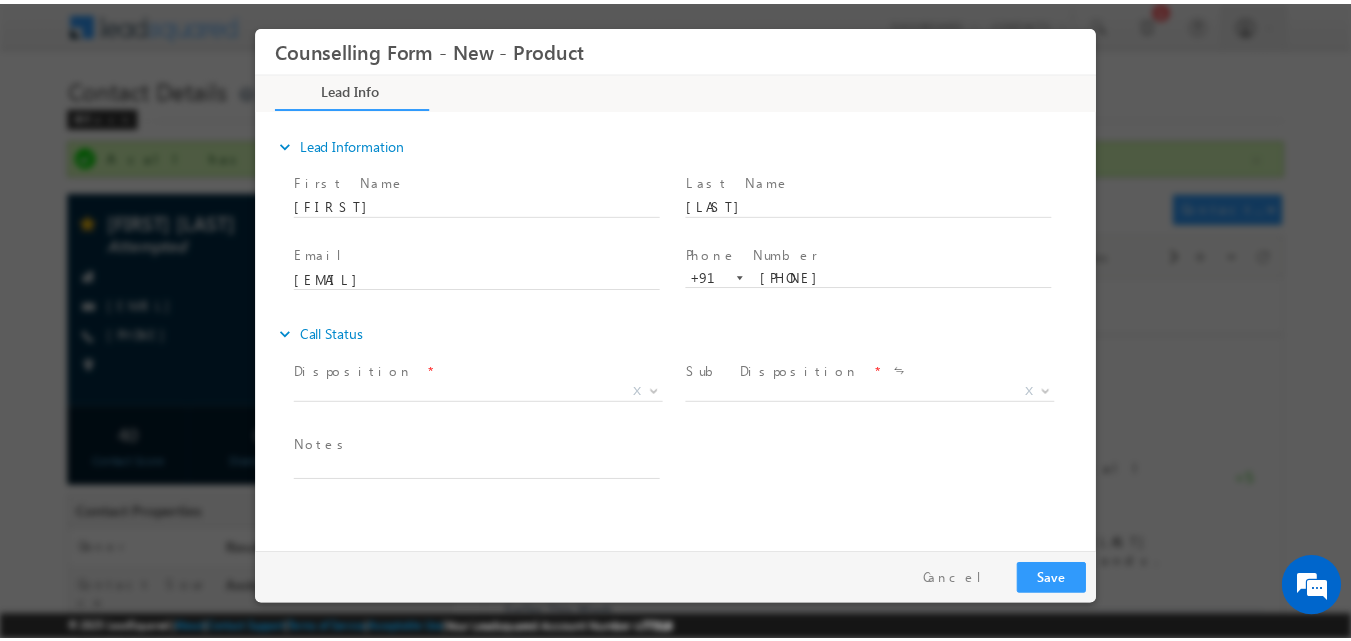 scroll, scrollTop: 0, scrollLeft: 0, axis: both 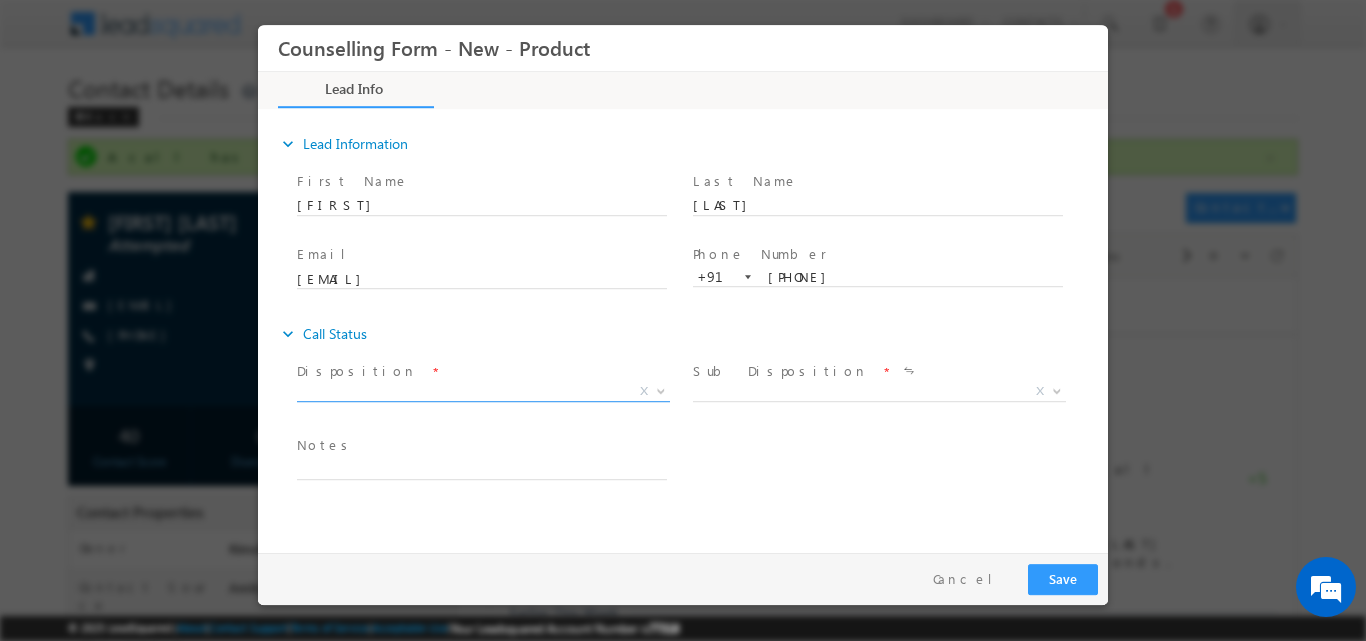 click at bounding box center (661, 389) 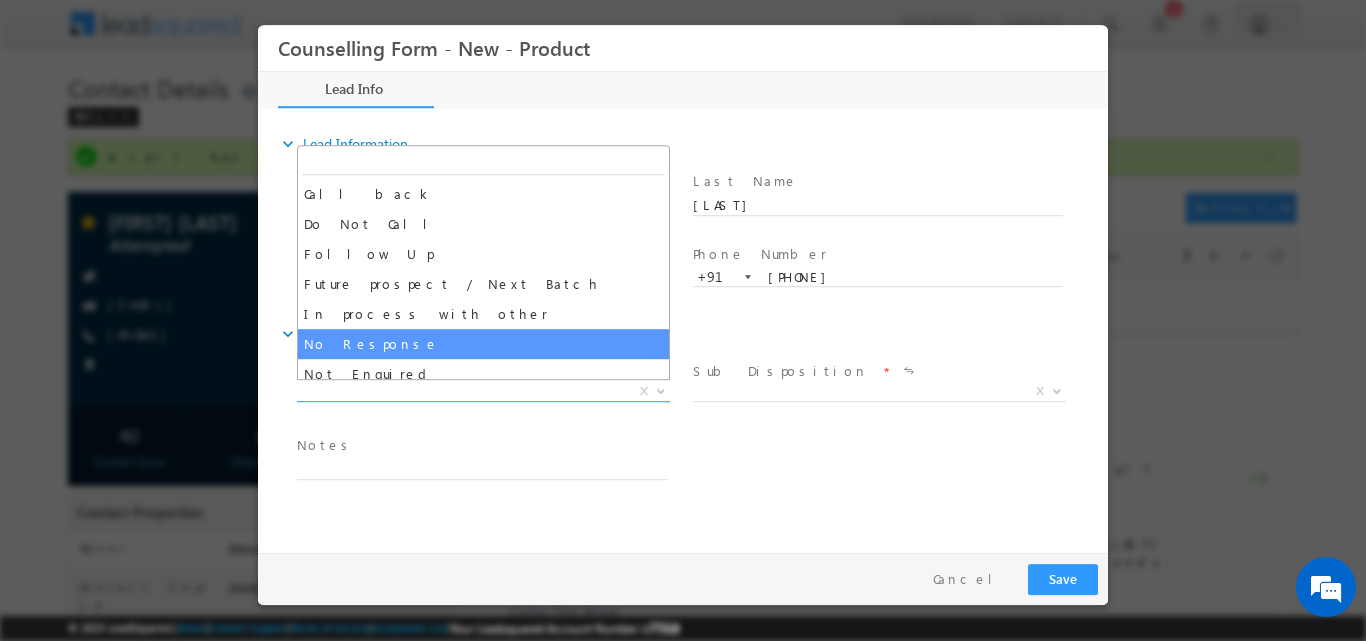 select on "No Response" 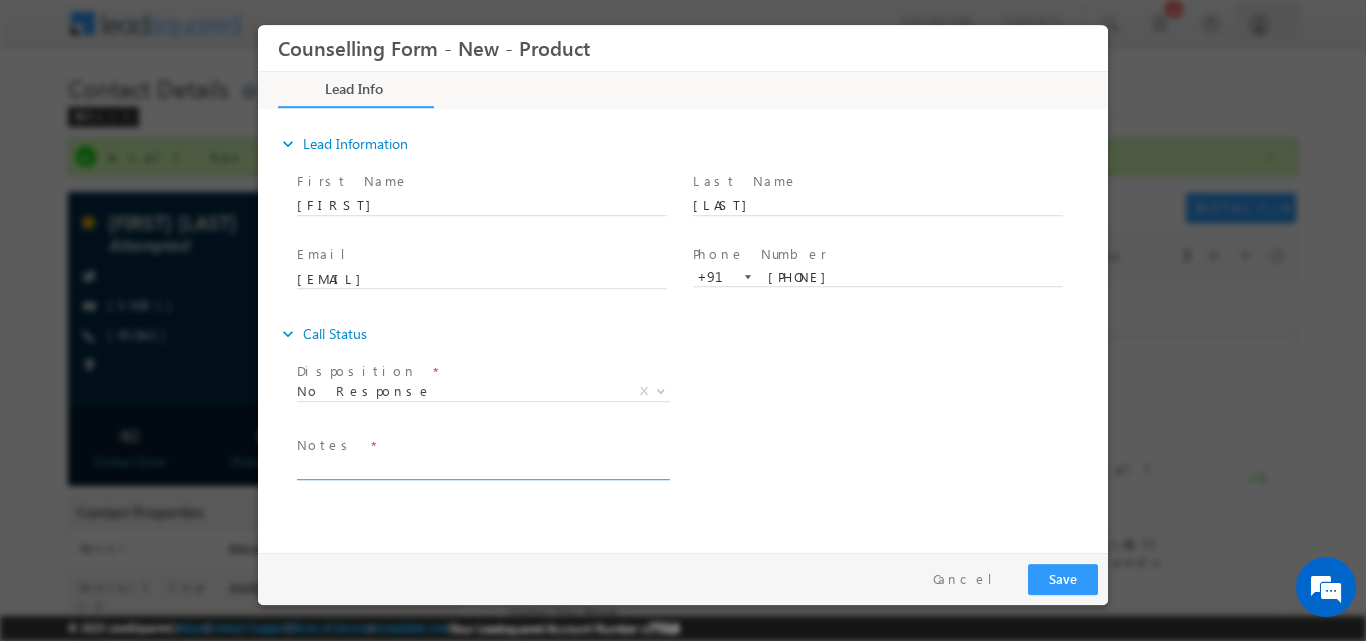 click at bounding box center (482, 467) 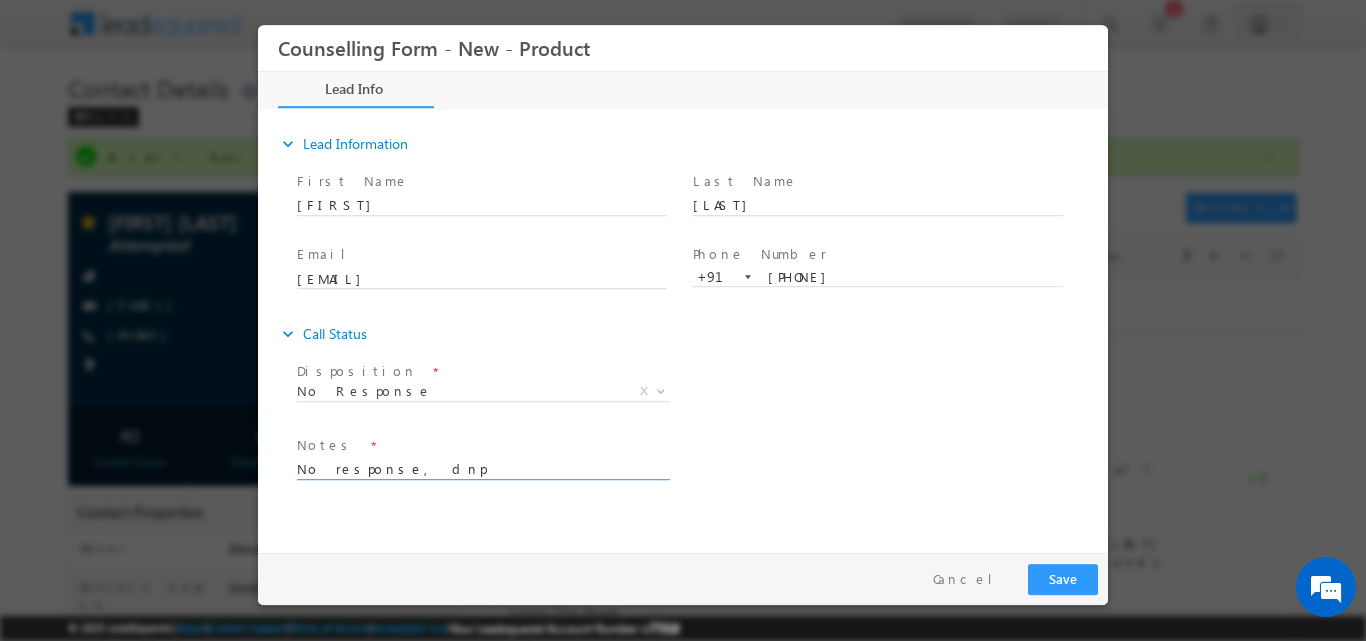 type on "No response, dnp" 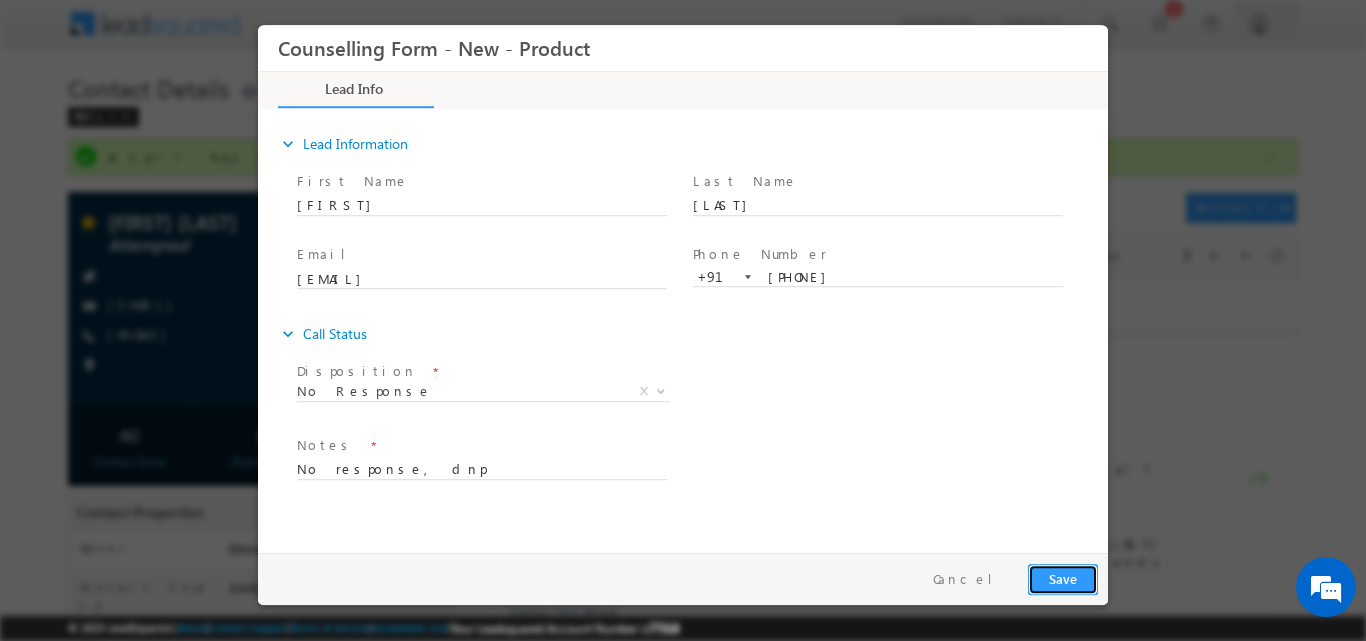 click on "Save" at bounding box center (1063, 578) 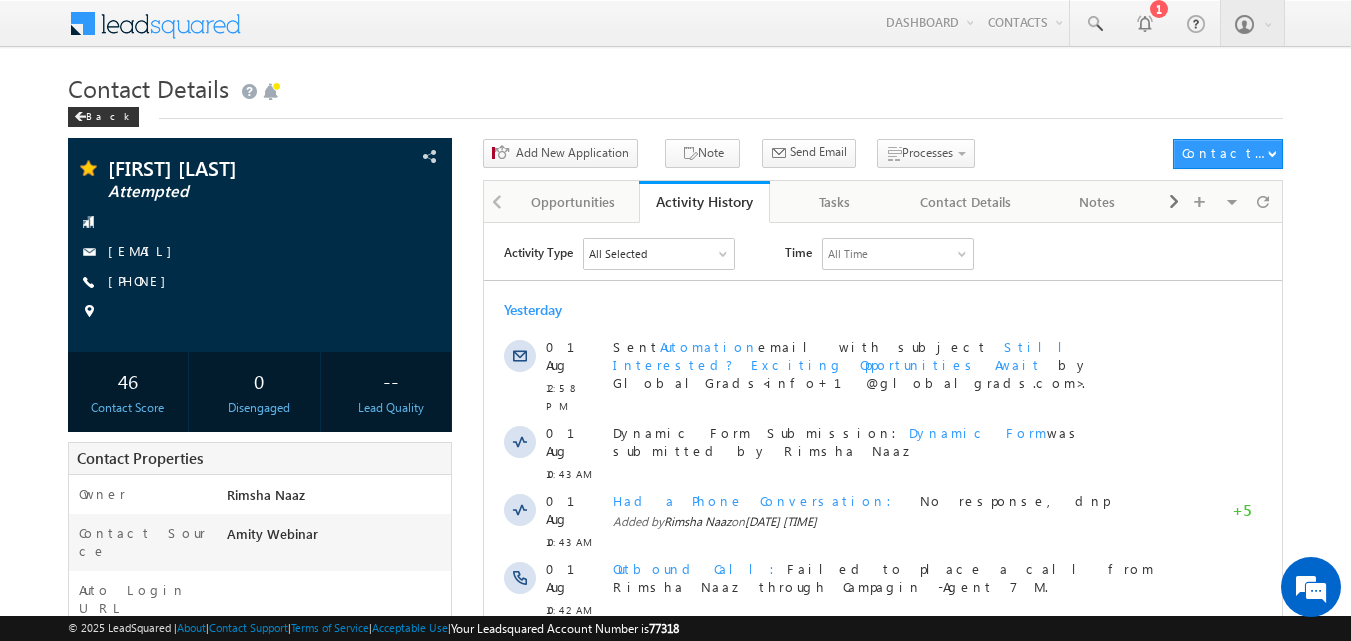 scroll, scrollTop: 0, scrollLeft: 0, axis: both 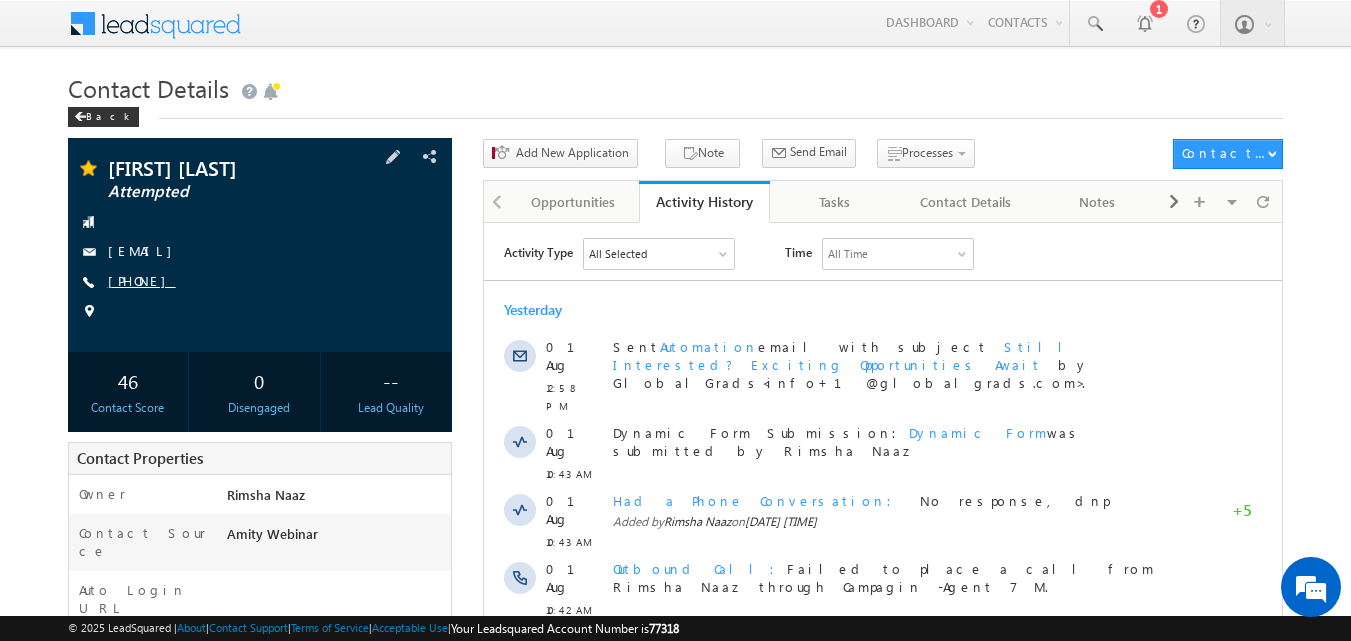 click on "[PHONE]" at bounding box center [142, 280] 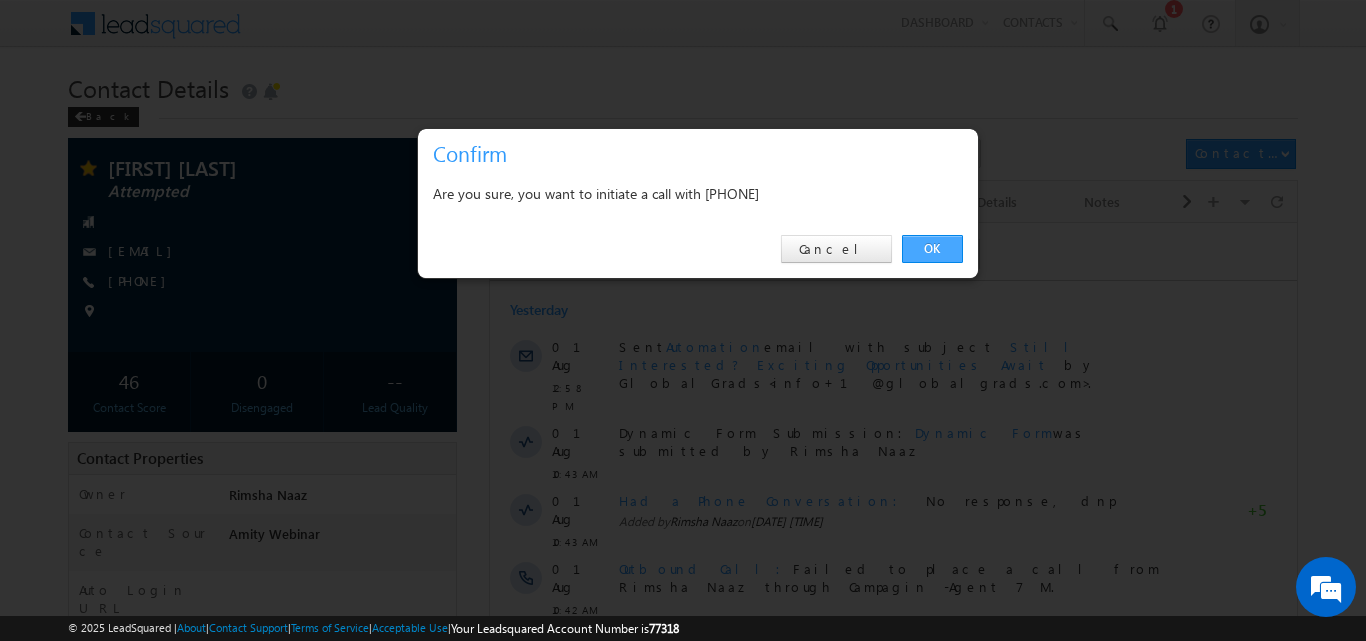 click on "OK" at bounding box center [932, 249] 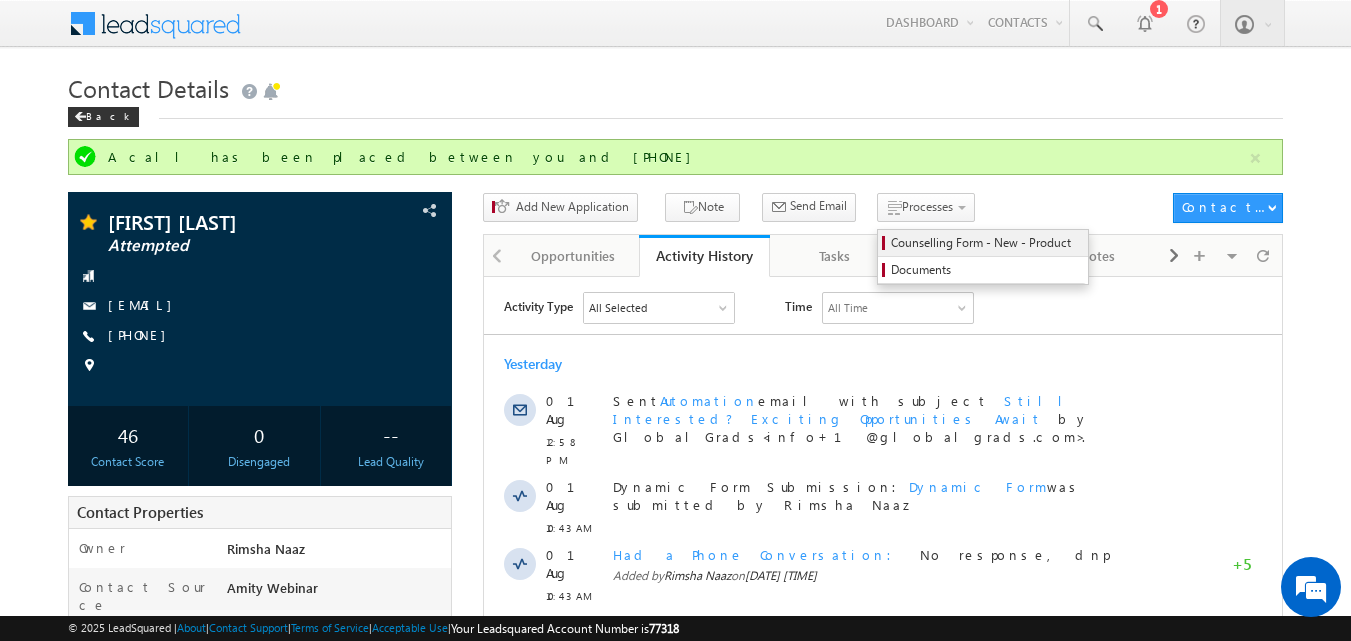 click on "Counselling Form - New - Product" at bounding box center (986, 243) 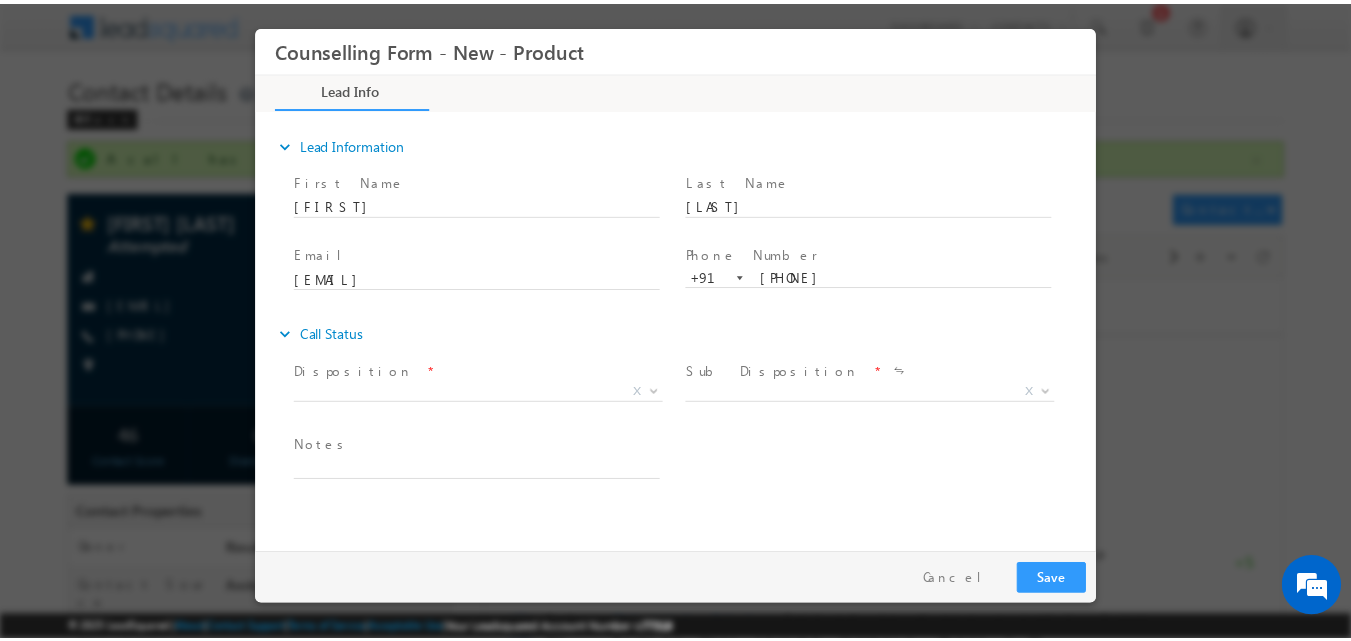 scroll, scrollTop: 0, scrollLeft: 0, axis: both 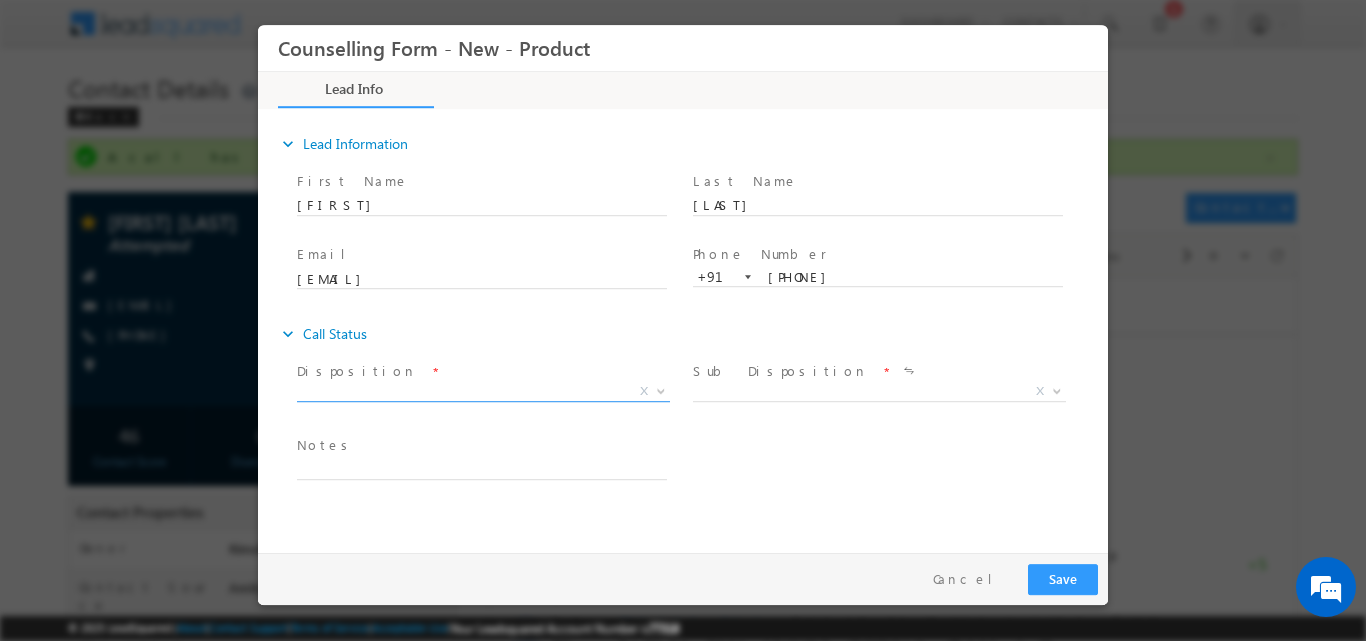 click at bounding box center [661, 389] 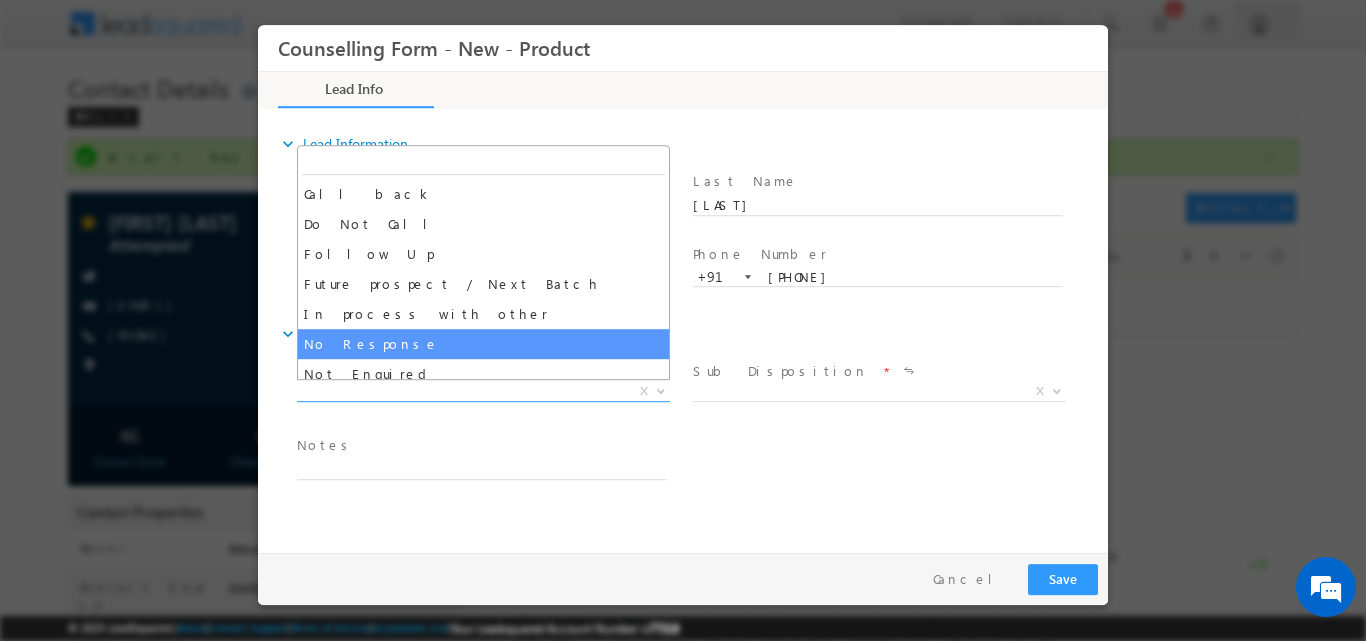 select on "No Response" 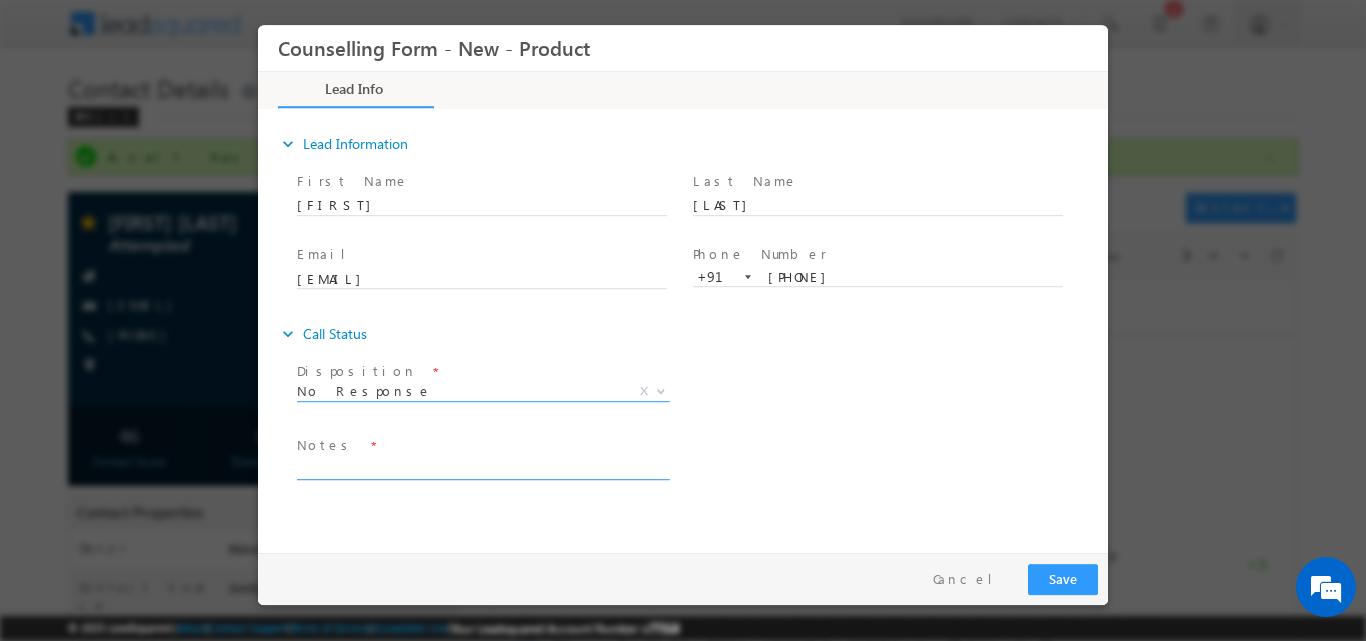click at bounding box center (482, 467) 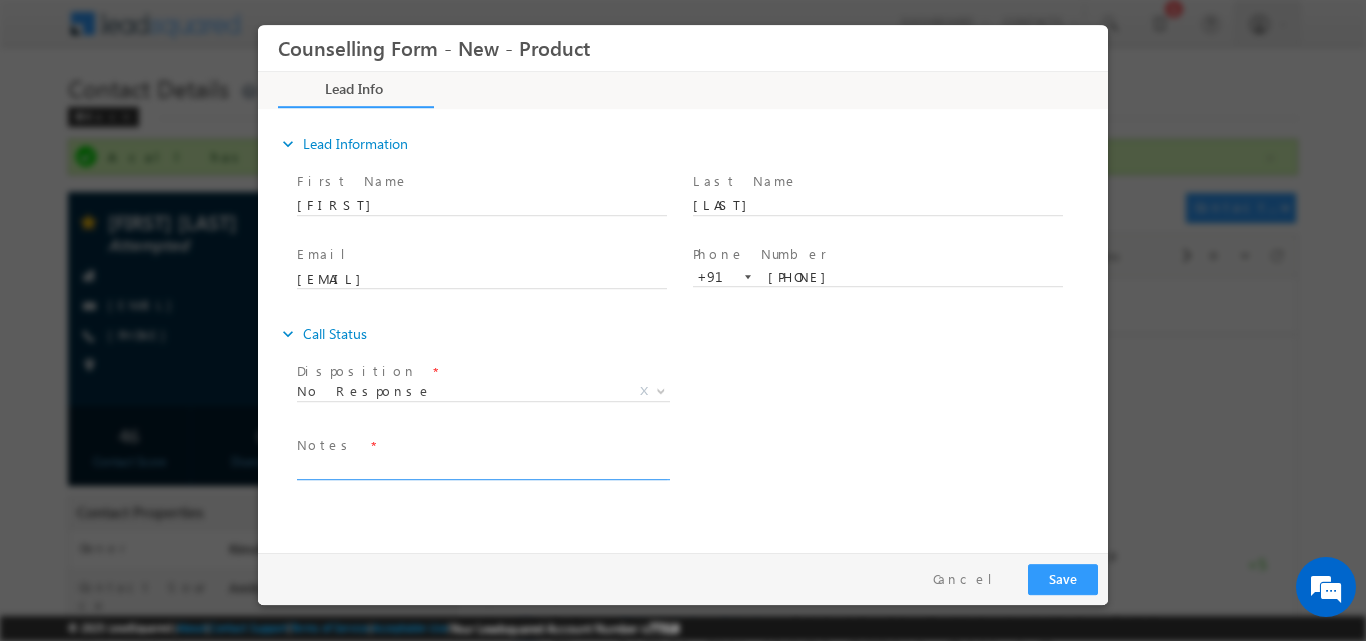 paste on "[PHONE]" 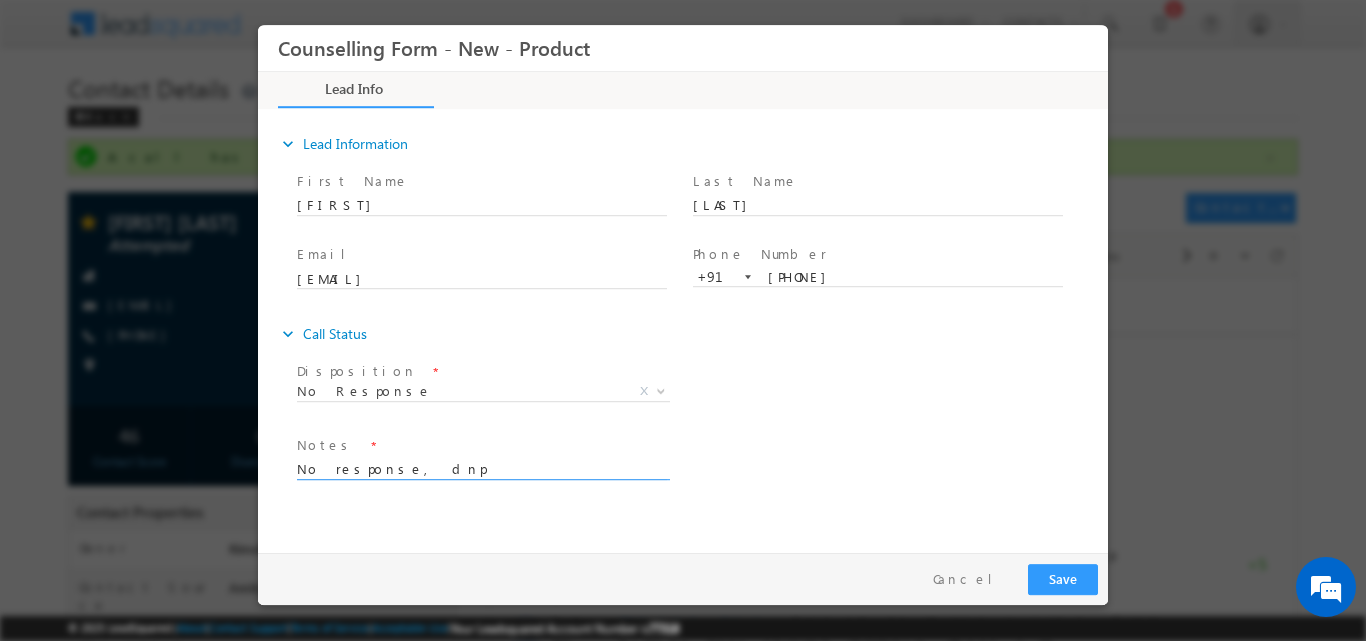 drag, startPoint x: 454, startPoint y: 466, endPoint x: 478, endPoint y: 536, distance: 74 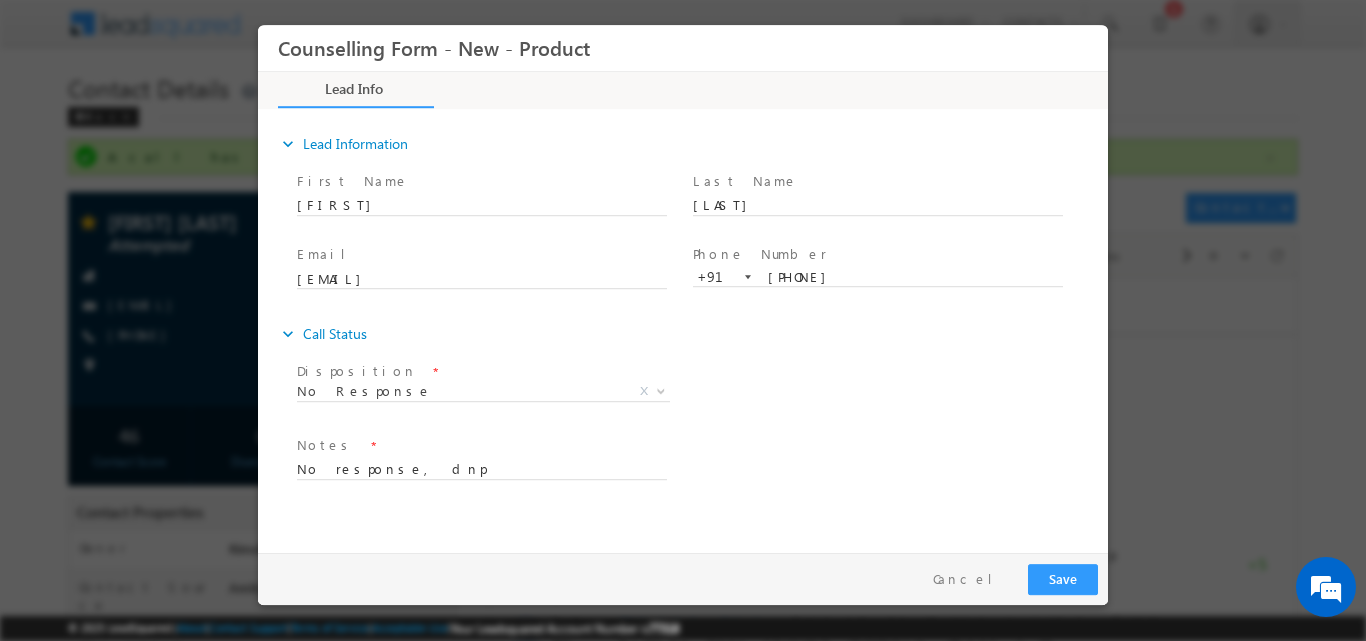 click on "Notes
*" at bounding box center [481, 445] 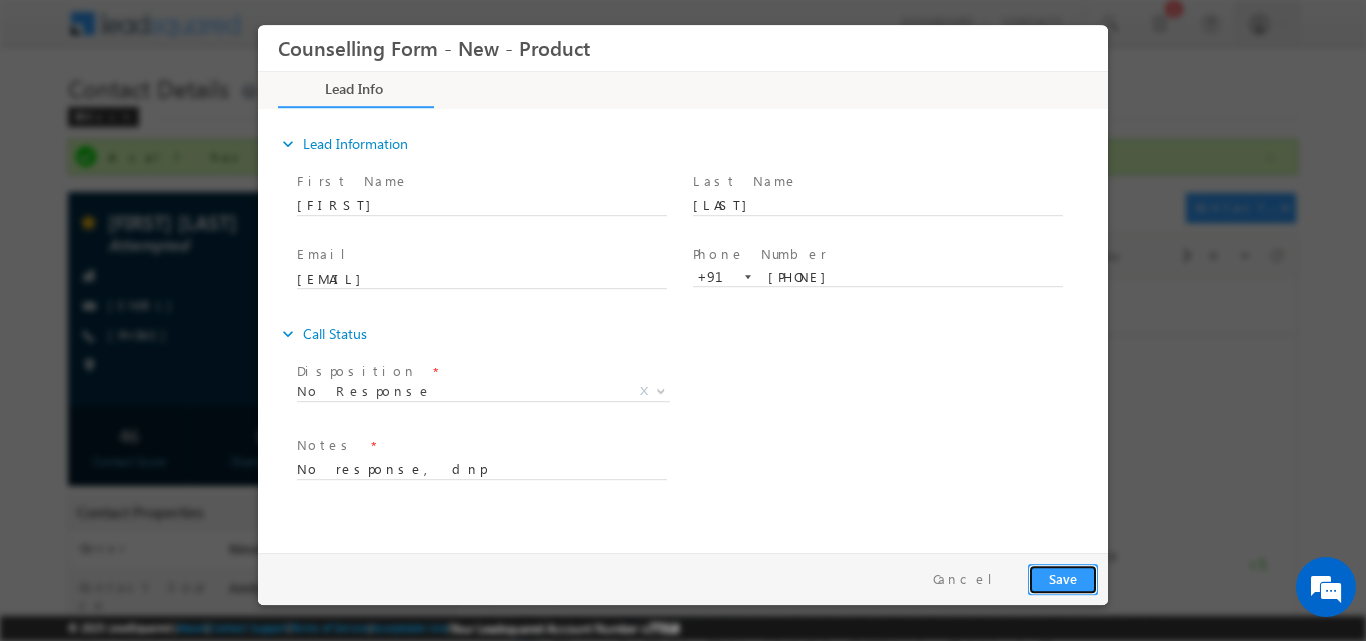click on "Save" at bounding box center (1063, 578) 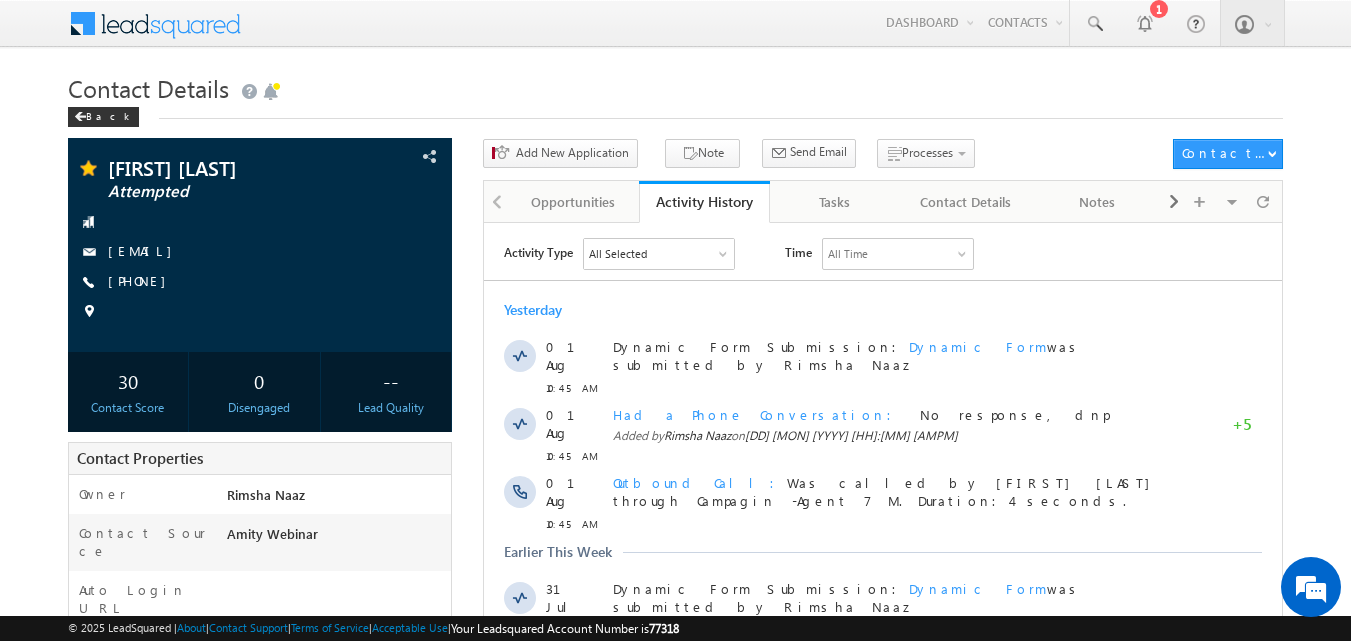 scroll, scrollTop: 0, scrollLeft: 0, axis: both 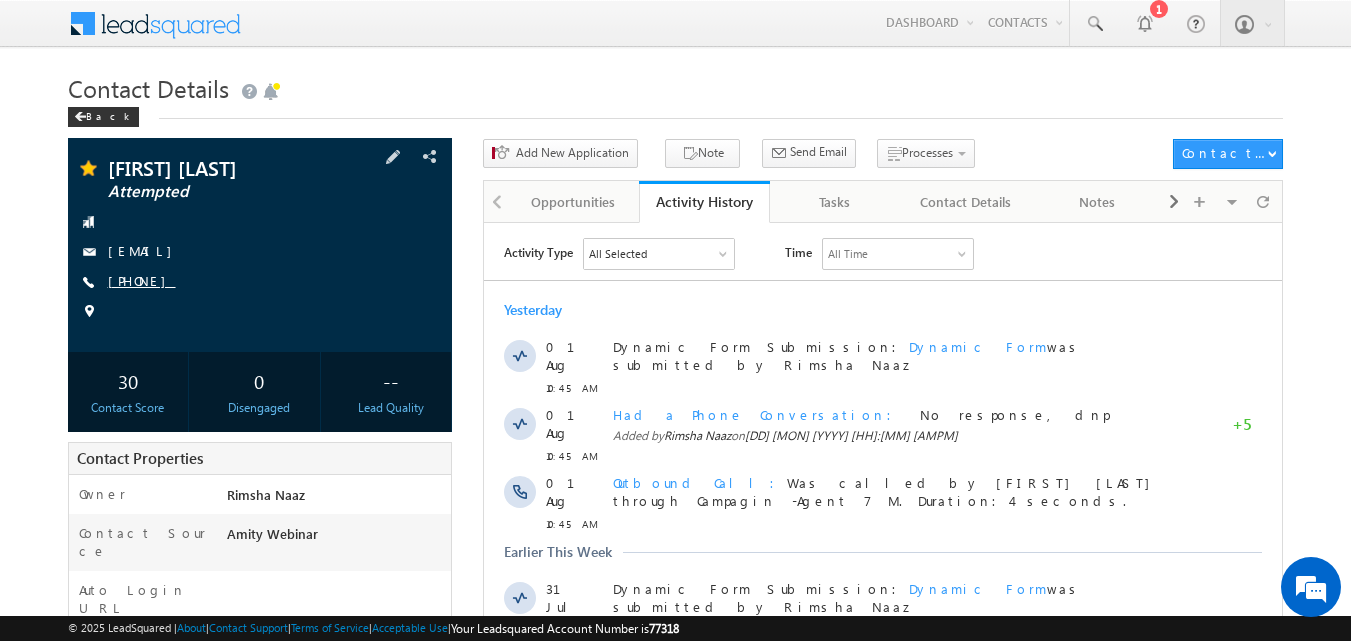click on "[PHONE]" at bounding box center [142, 280] 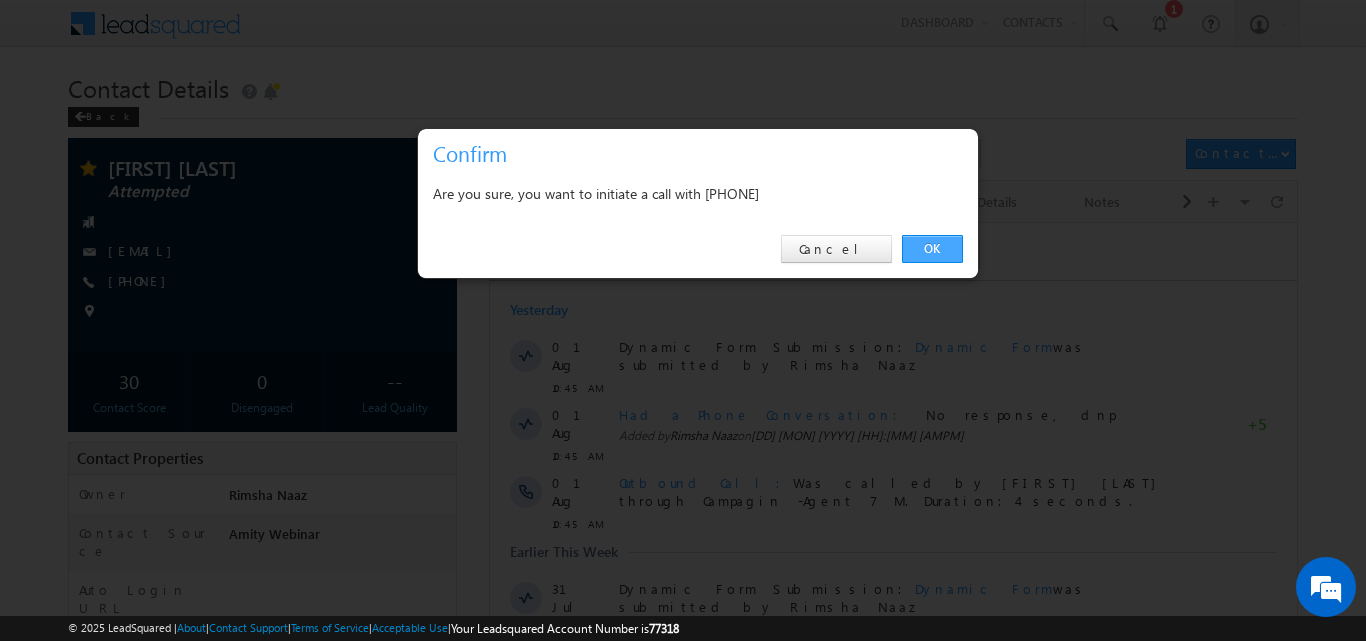 click on "OK" at bounding box center (932, 249) 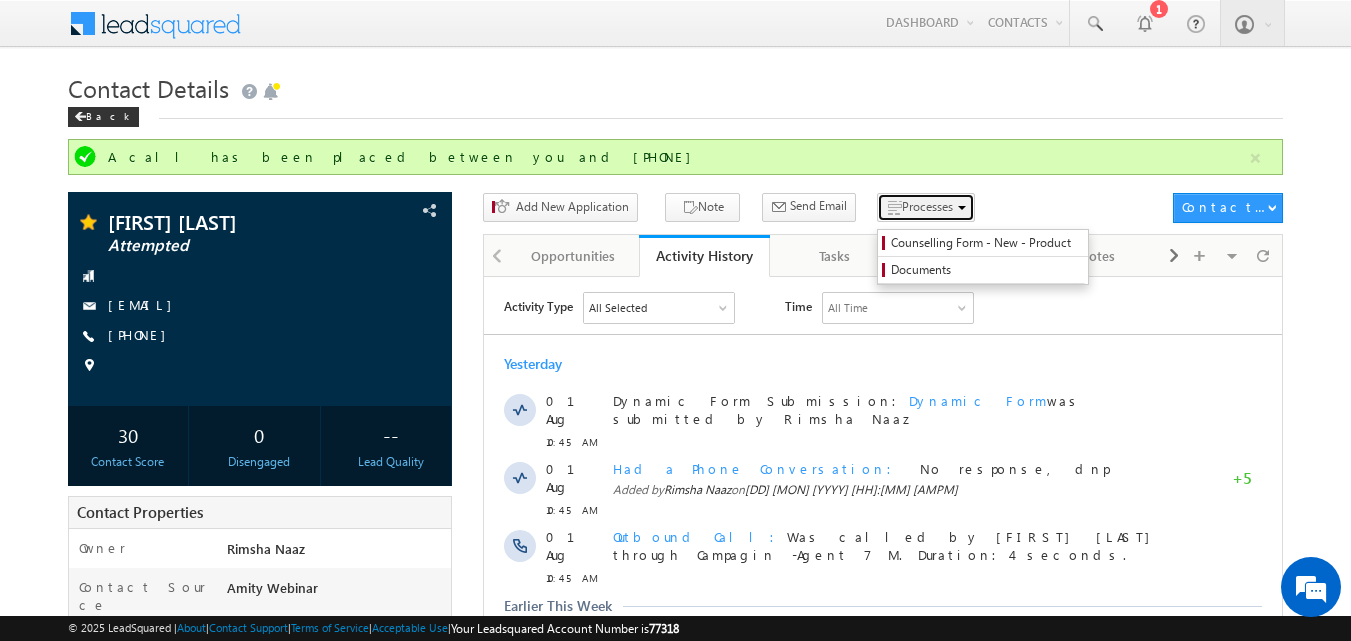 click on "Processes" at bounding box center [926, 207] 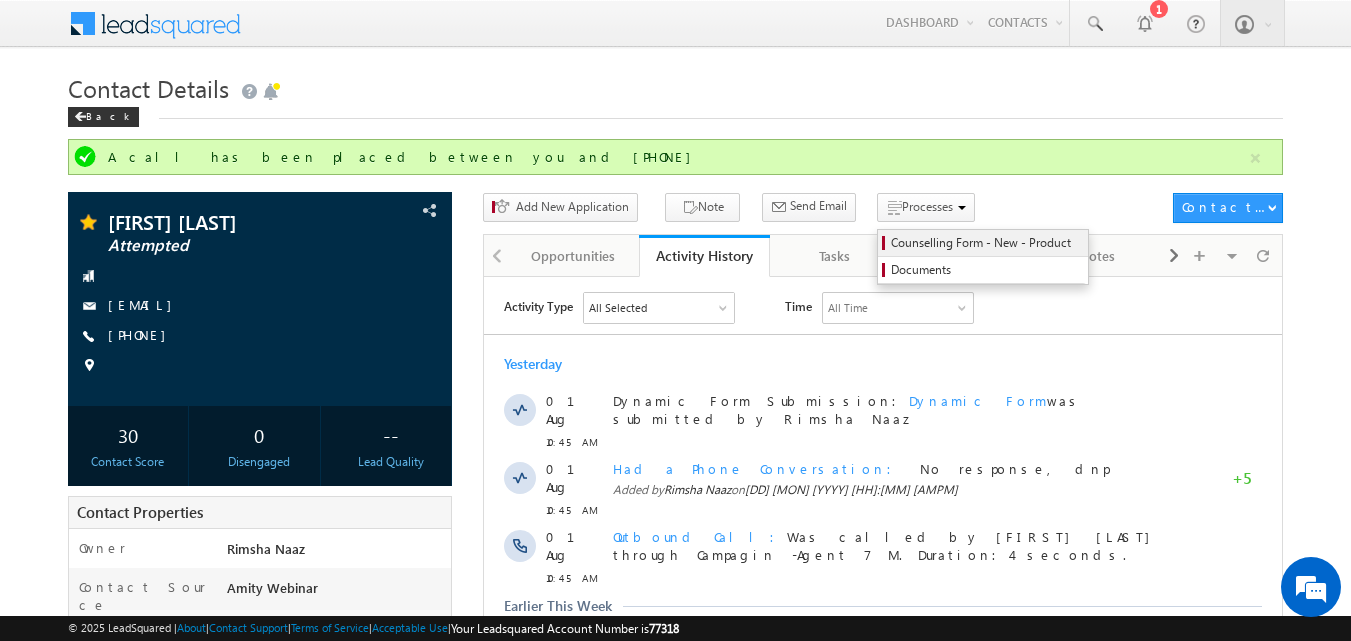 click on "Counselling Form - New - Product" at bounding box center [986, 243] 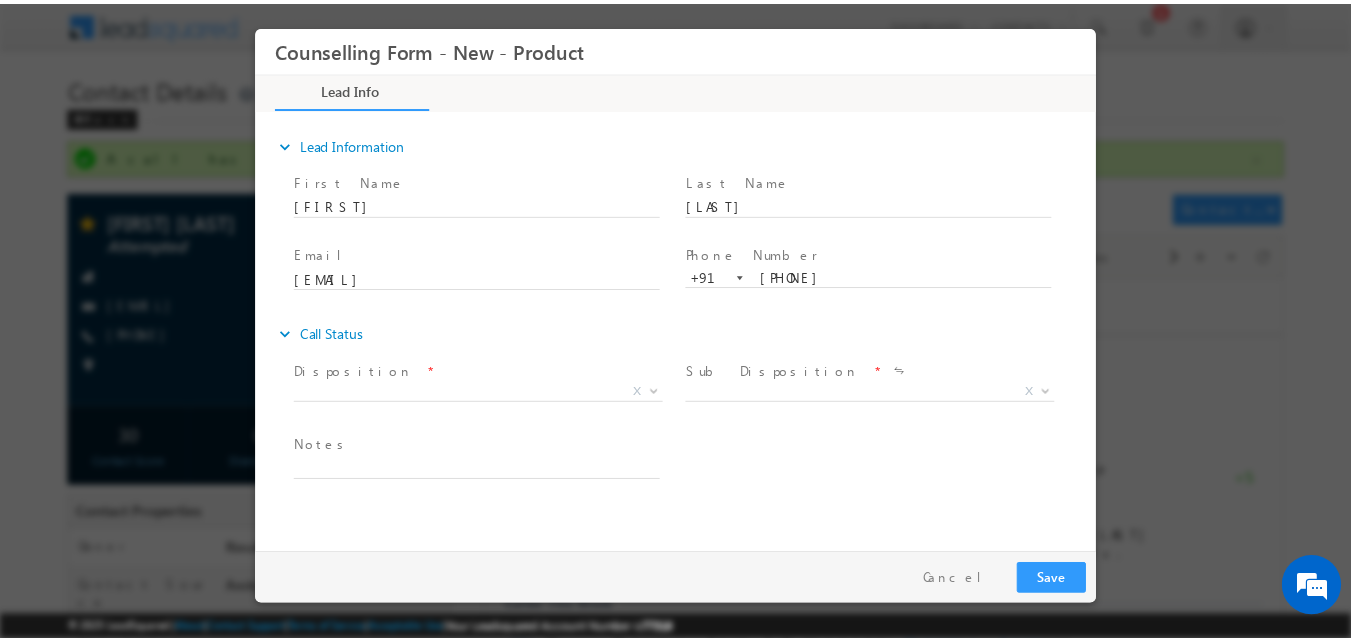 scroll, scrollTop: 0, scrollLeft: 0, axis: both 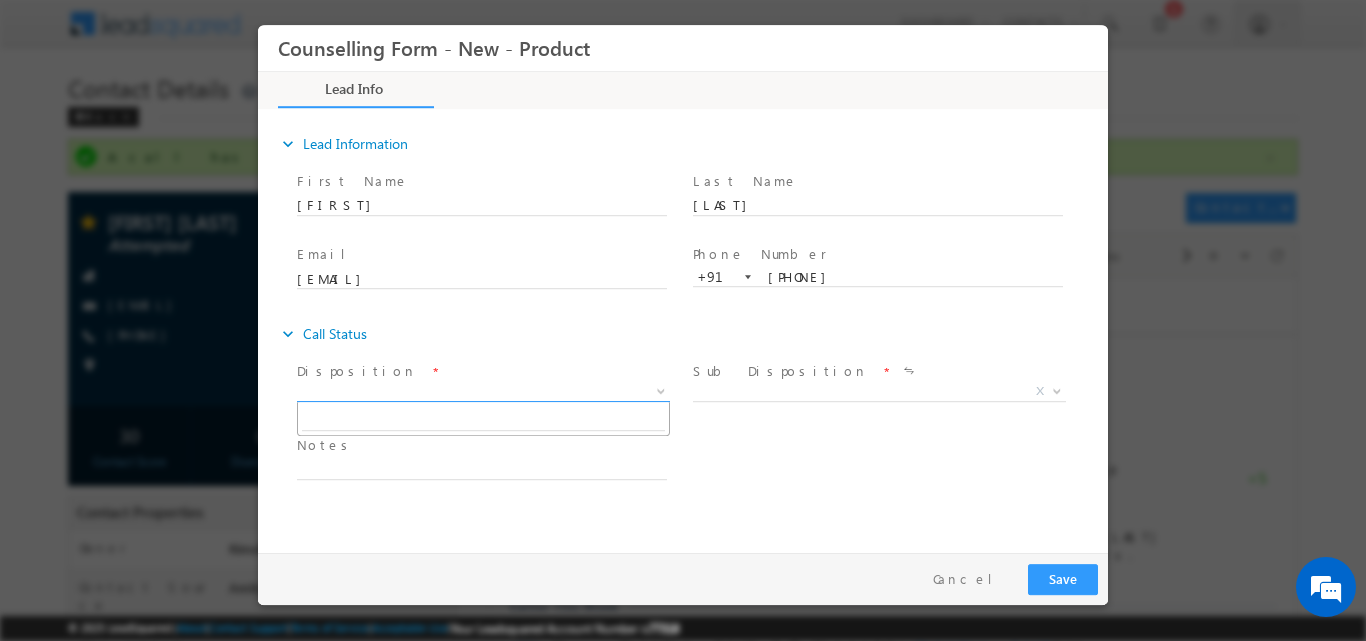 click at bounding box center (661, 389) 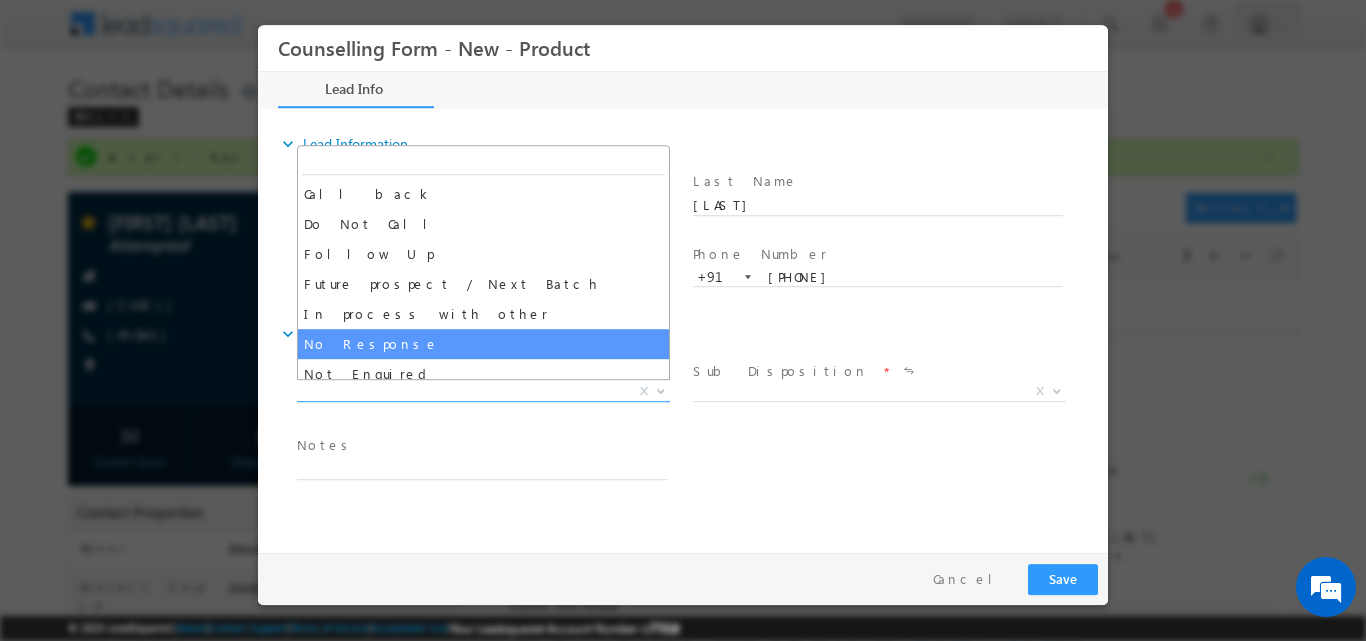 select on "No Response" 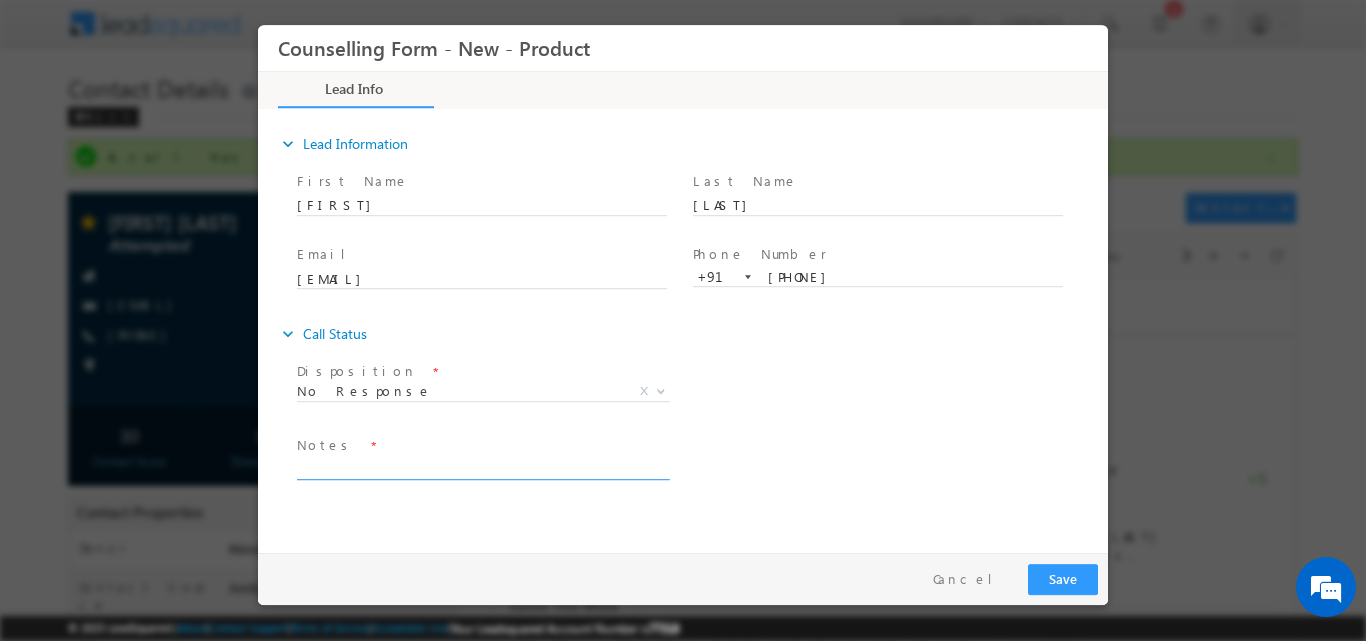 click at bounding box center (482, 467) 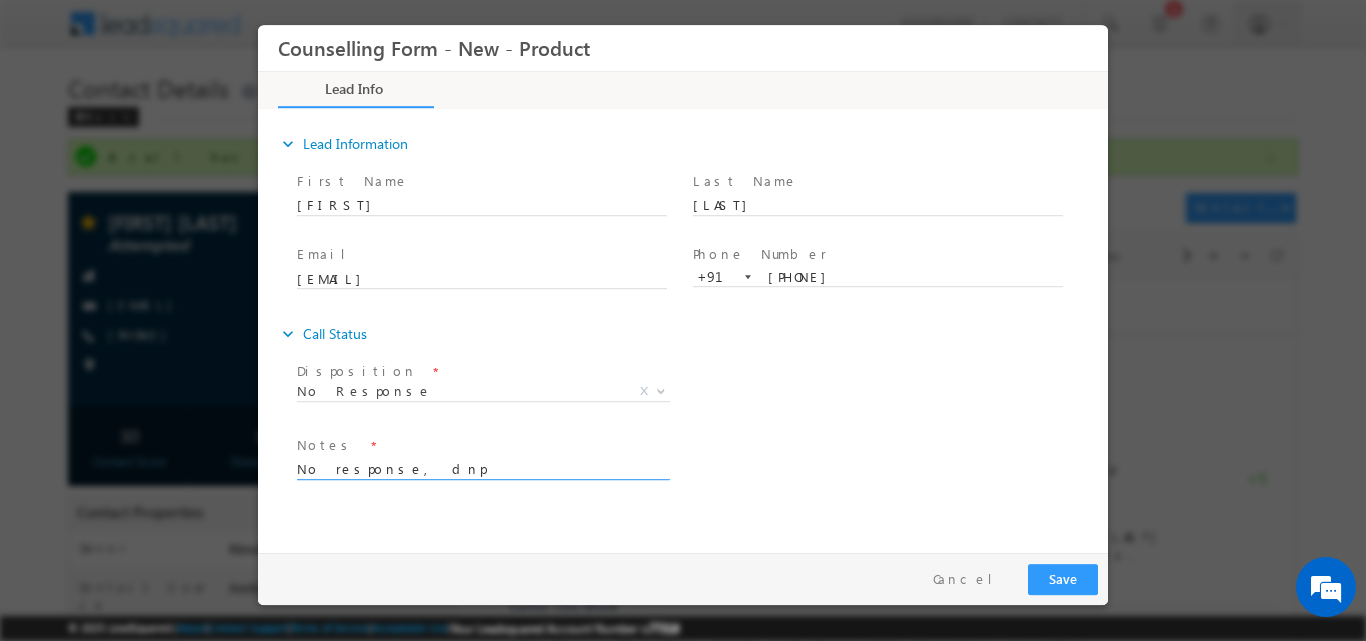 type on "No response, dnp" 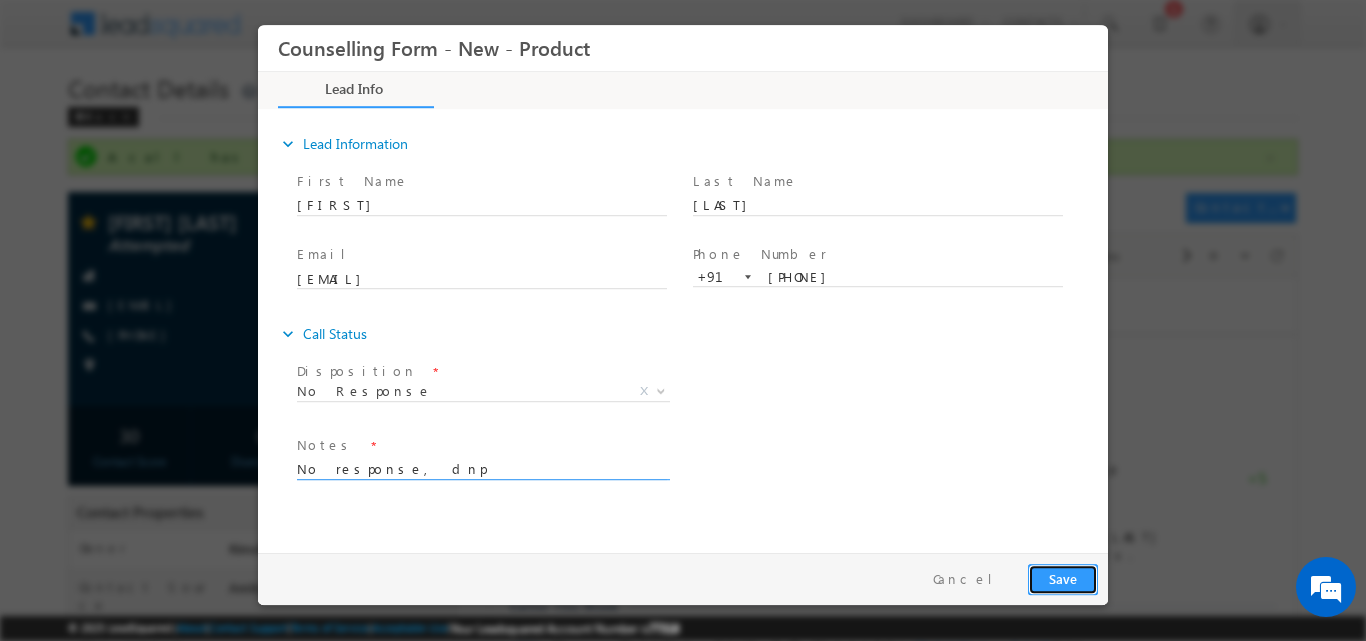click on "Save" at bounding box center [1063, 578] 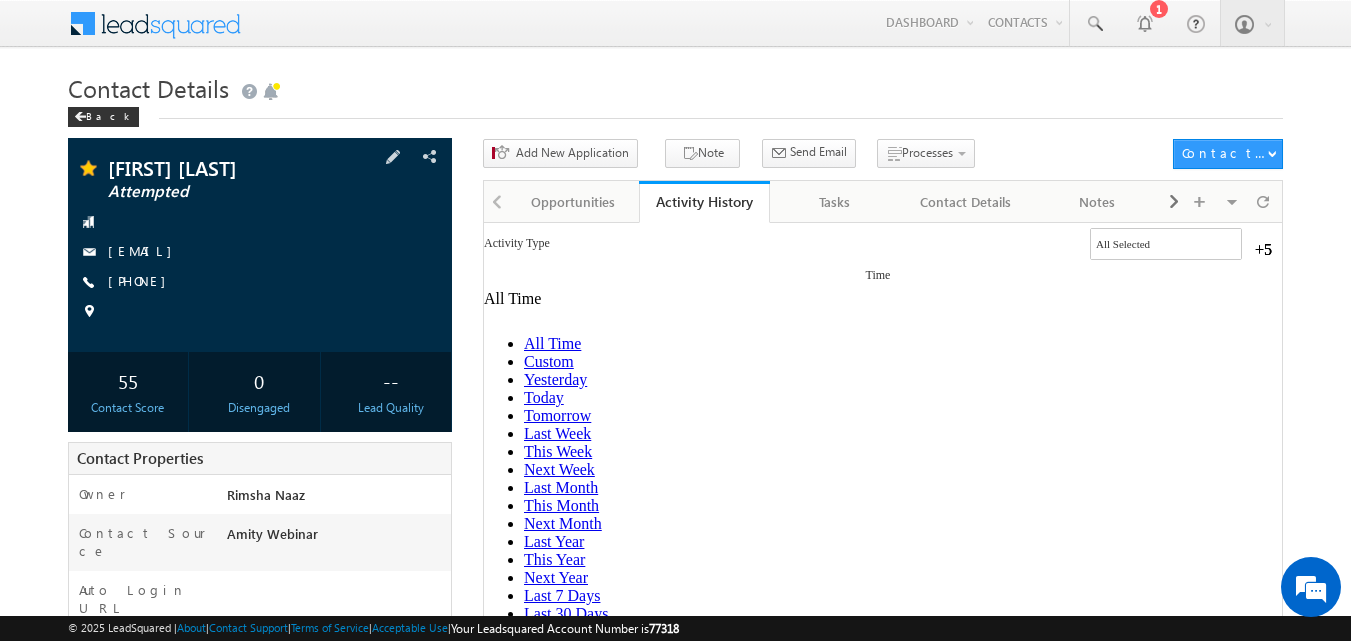 scroll, scrollTop: 0, scrollLeft: 0, axis: both 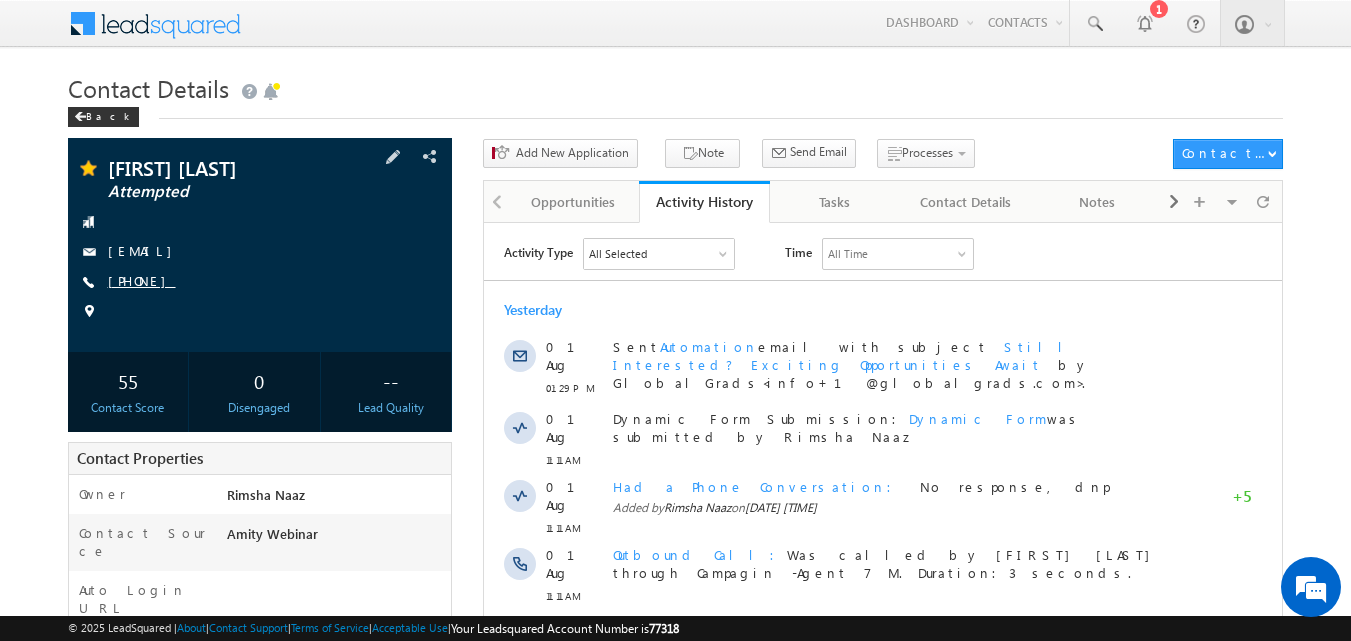 click on "+91-9969389187" at bounding box center [142, 280] 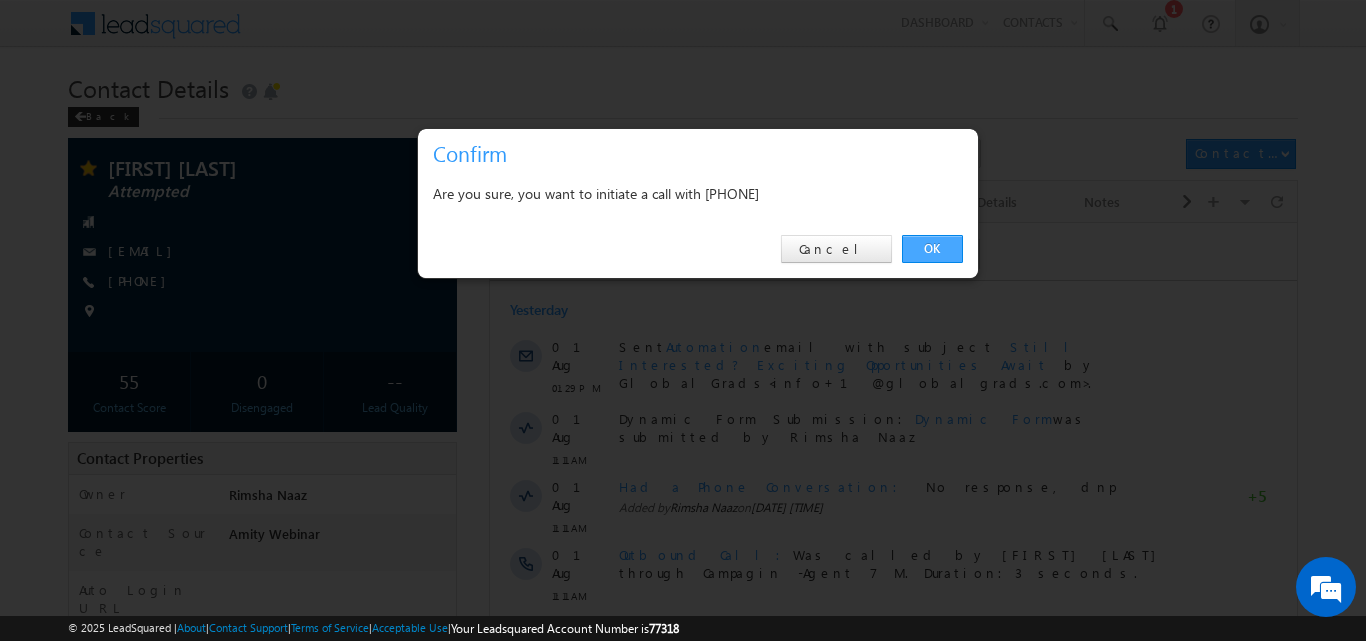 click on "OK" at bounding box center (932, 249) 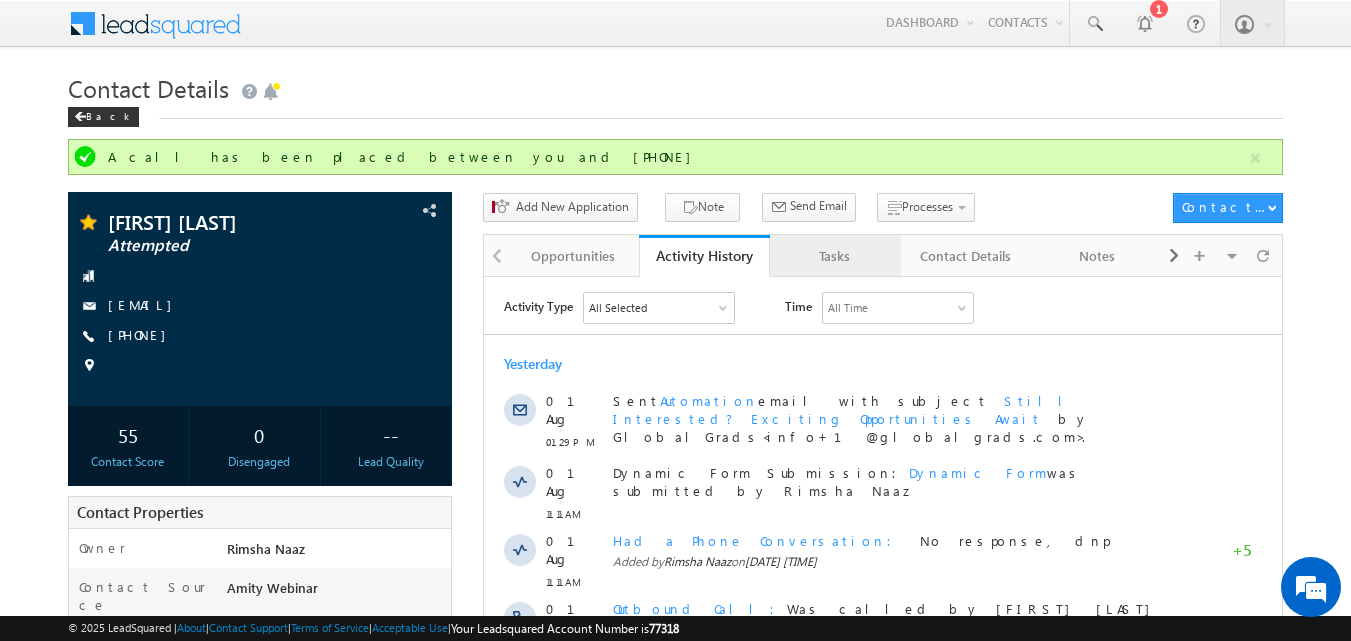 click on "Tasks" at bounding box center (834, 256) 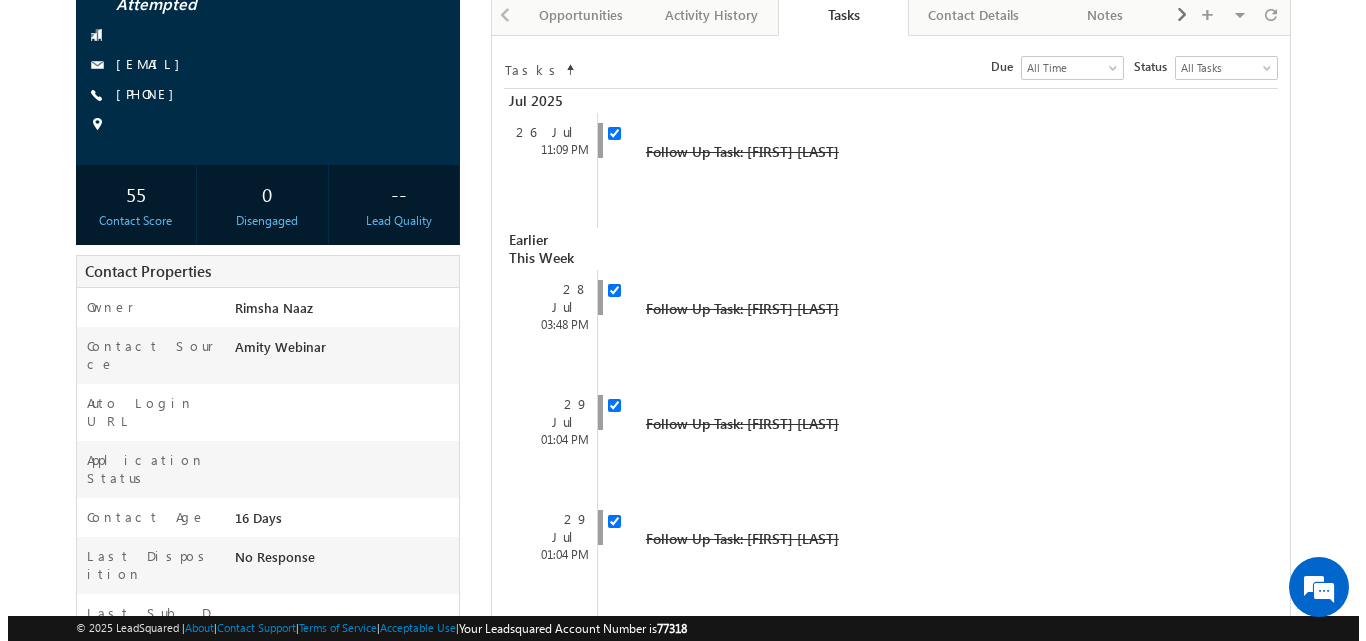 scroll, scrollTop: 497, scrollLeft: 0, axis: vertical 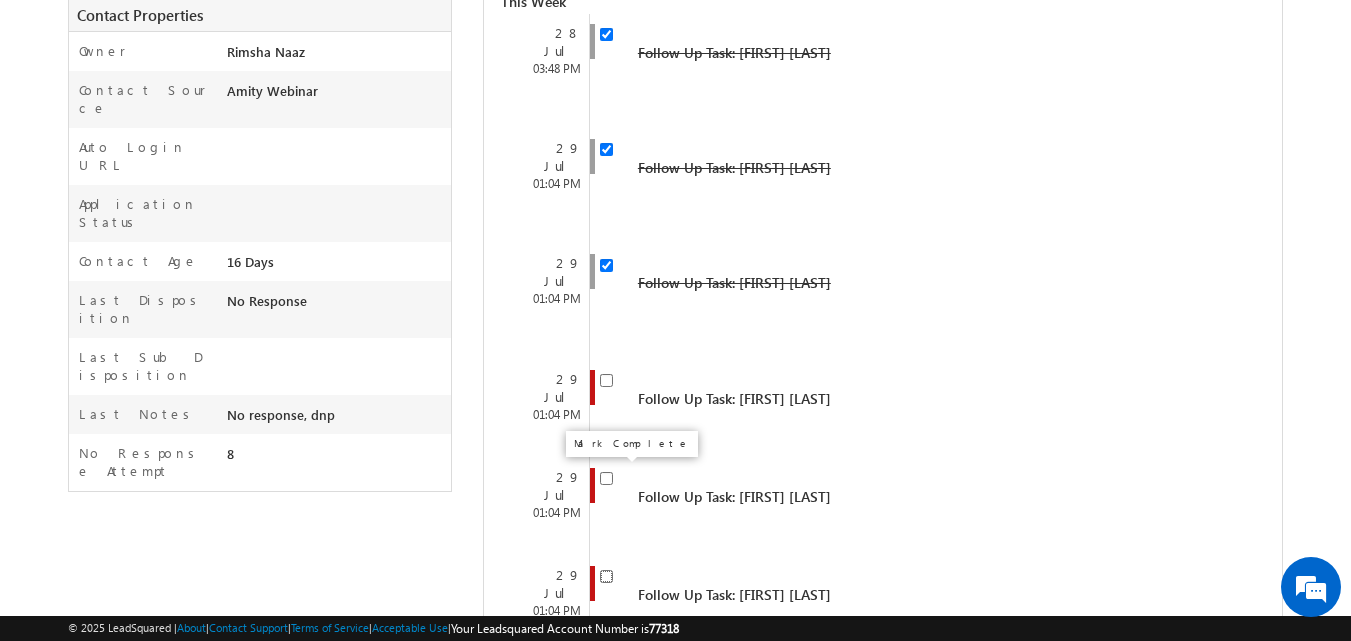 click at bounding box center (606, 576) 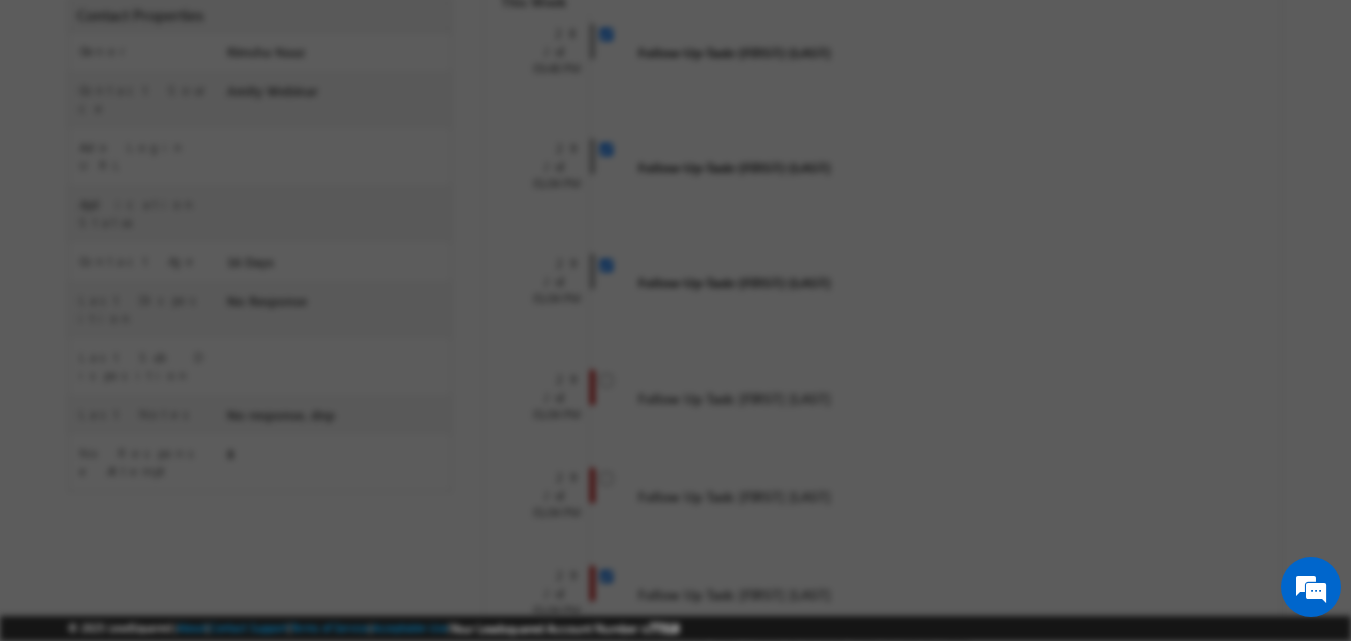 checkbox on "false" 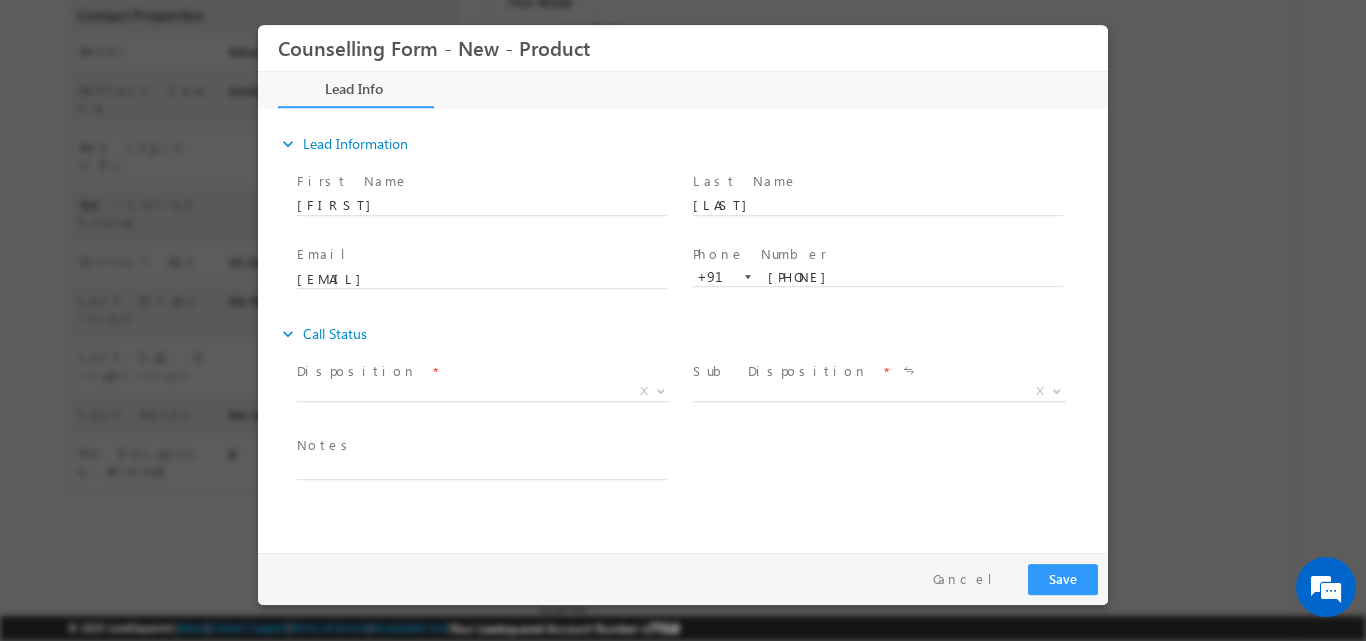 scroll, scrollTop: 0, scrollLeft: 0, axis: both 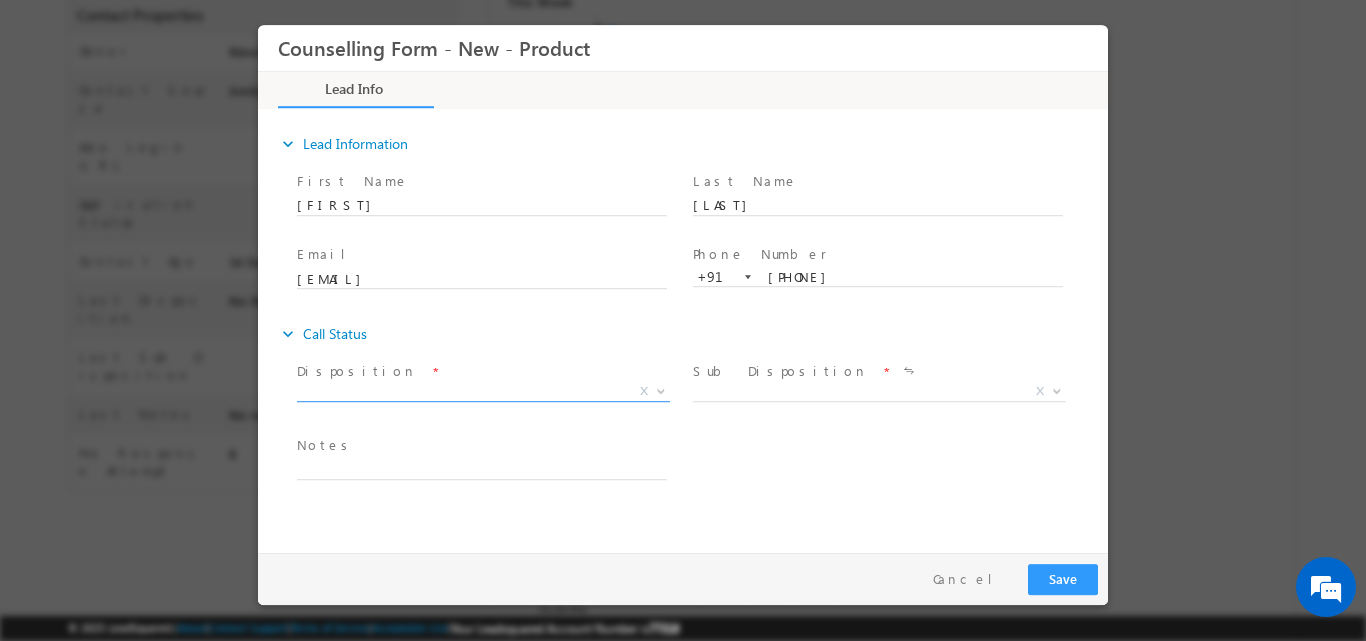click at bounding box center (661, 389) 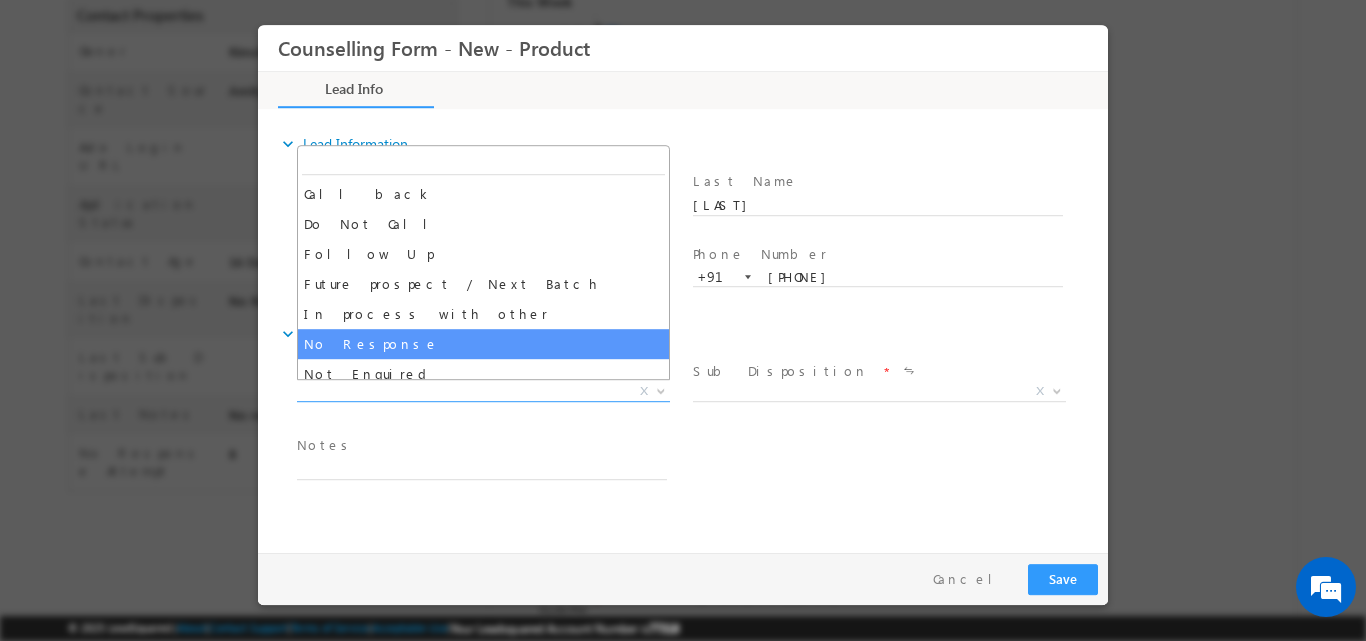 select on "No Response" 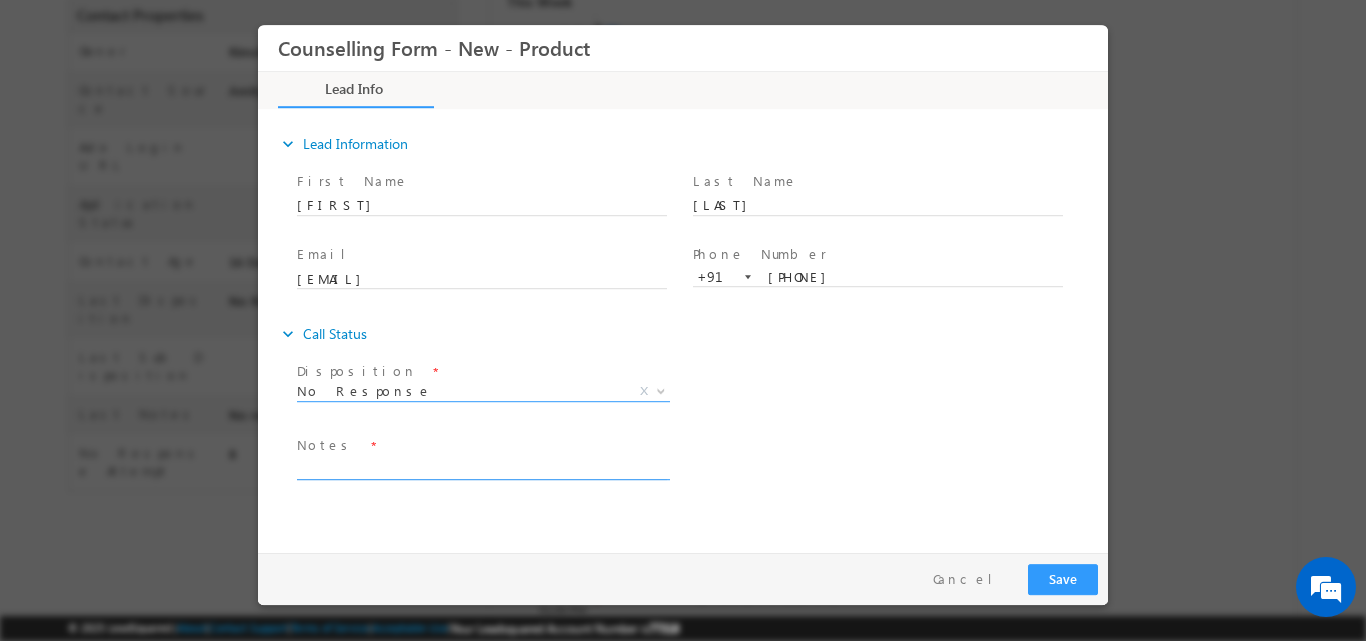 click at bounding box center (482, 467) 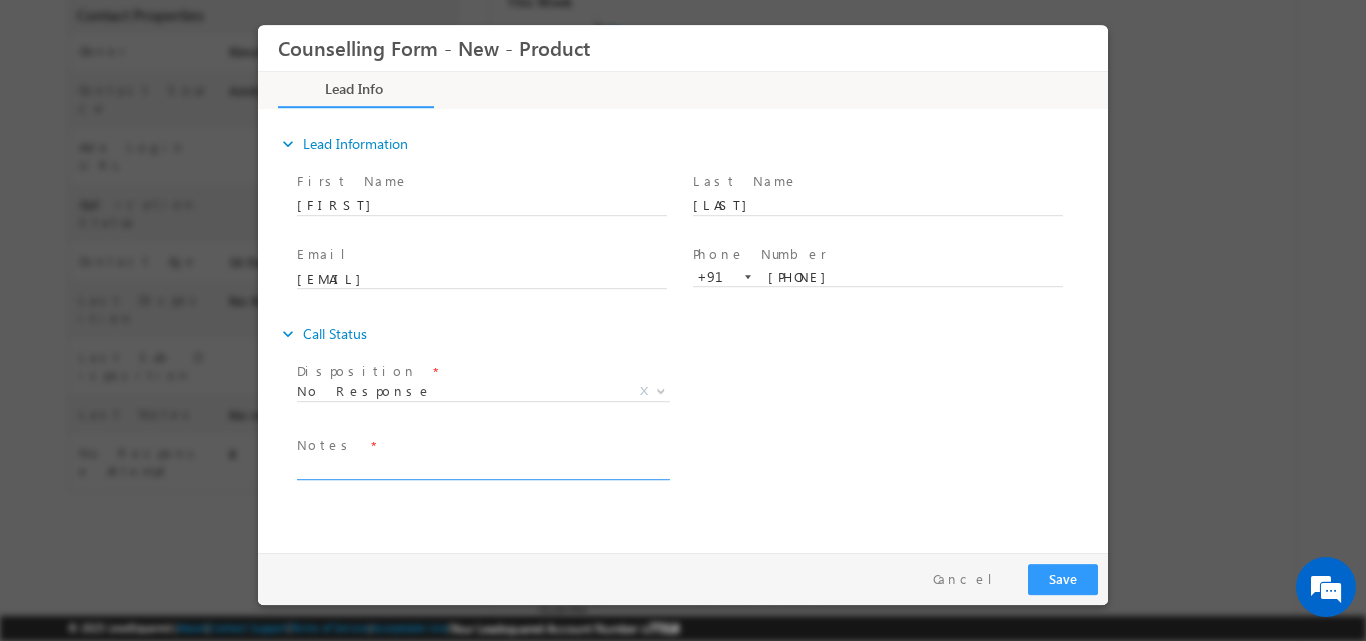 paste on "No response, dnp" 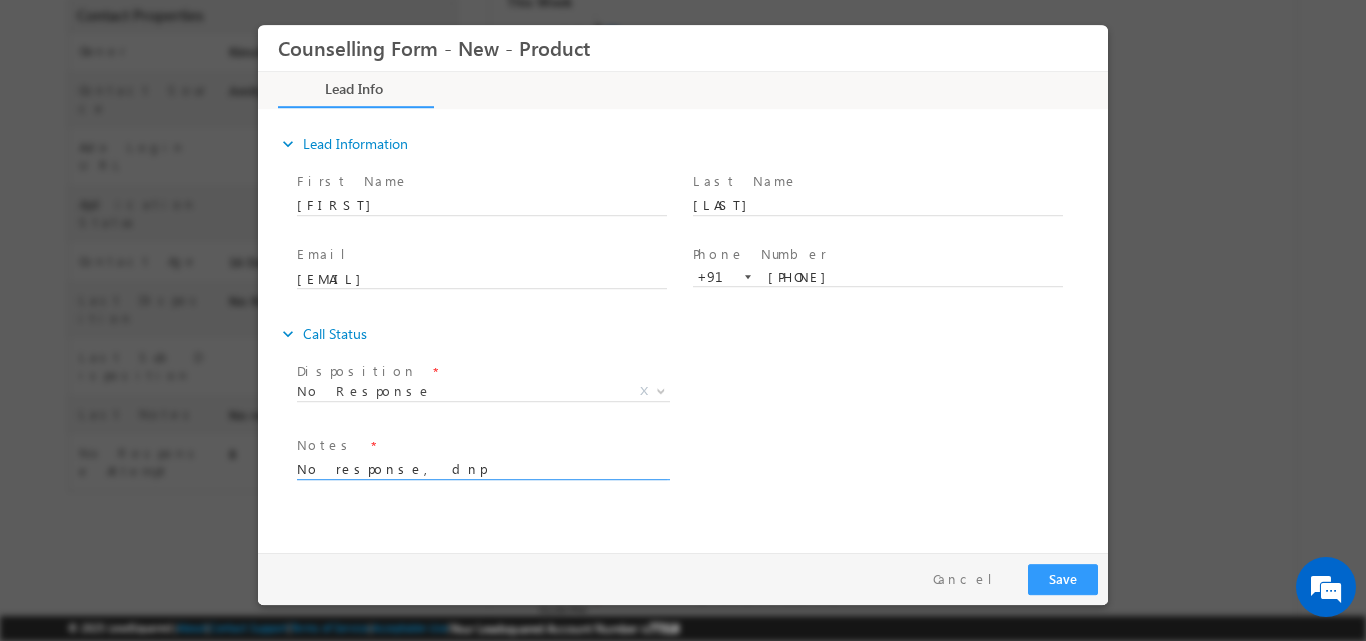 type on "No response, dnp" 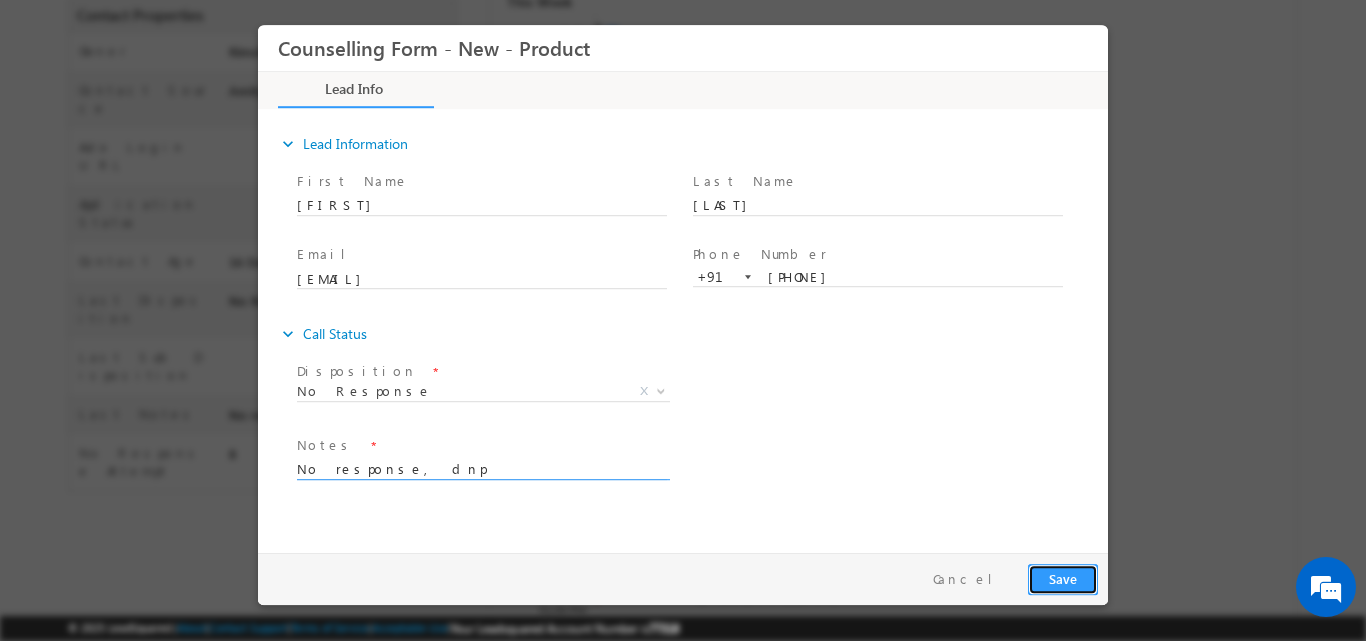 click on "Save" at bounding box center (1063, 578) 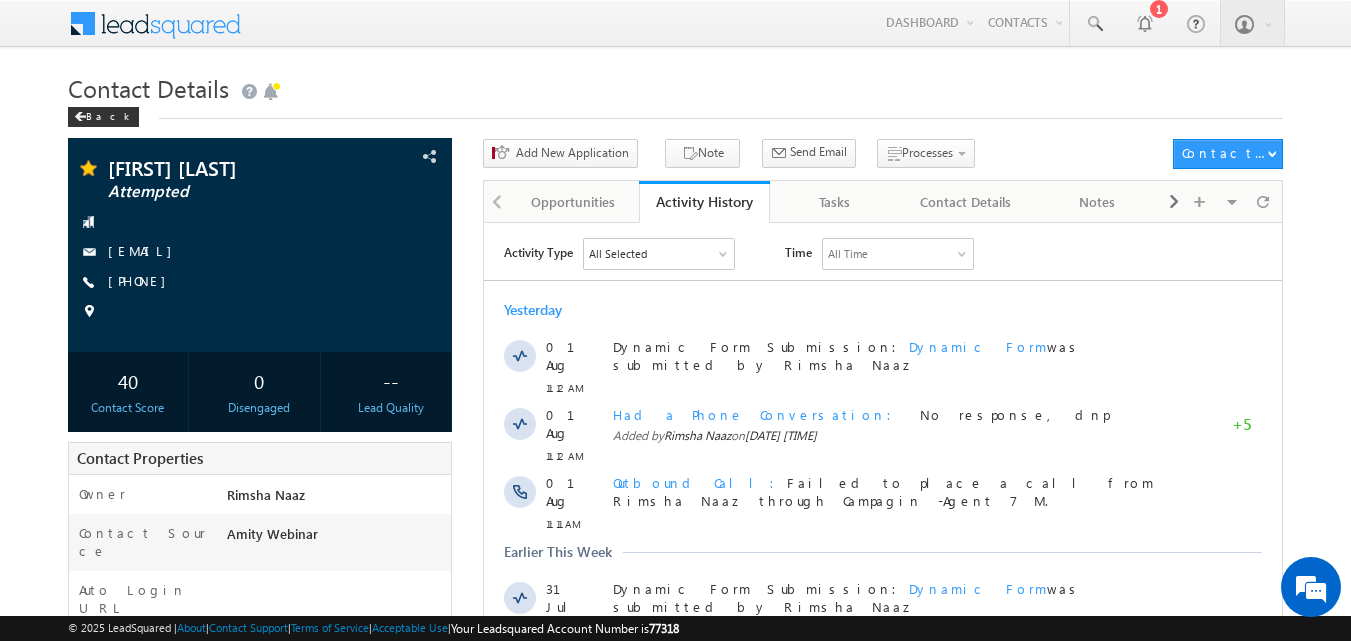 scroll, scrollTop: 0, scrollLeft: 0, axis: both 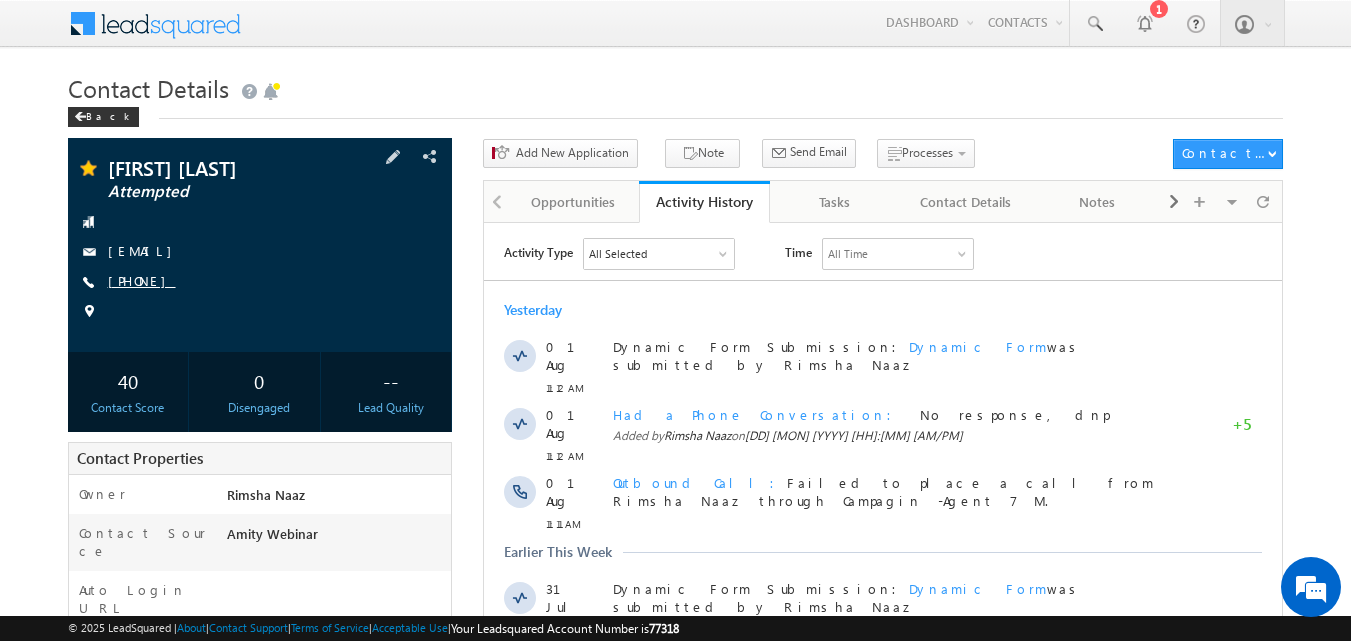 click on "[PHONE]" at bounding box center (142, 280) 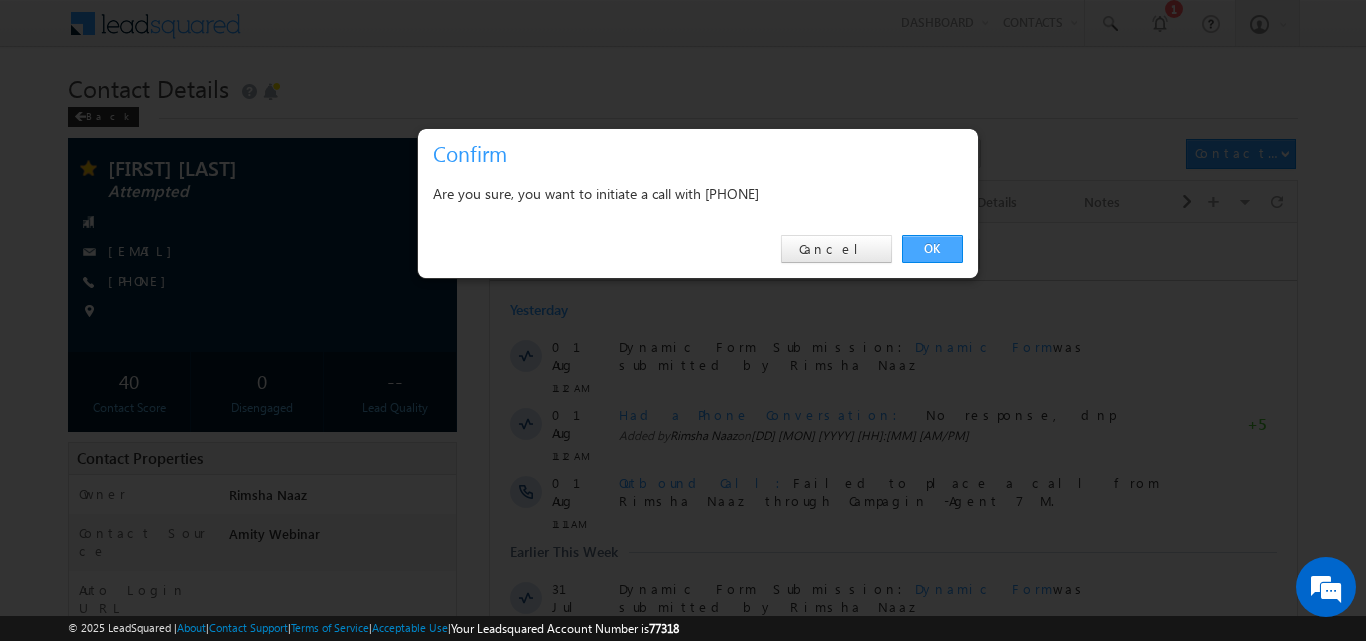 drag, startPoint x: 923, startPoint y: 250, endPoint x: 438, endPoint y: 23, distance: 535.49414 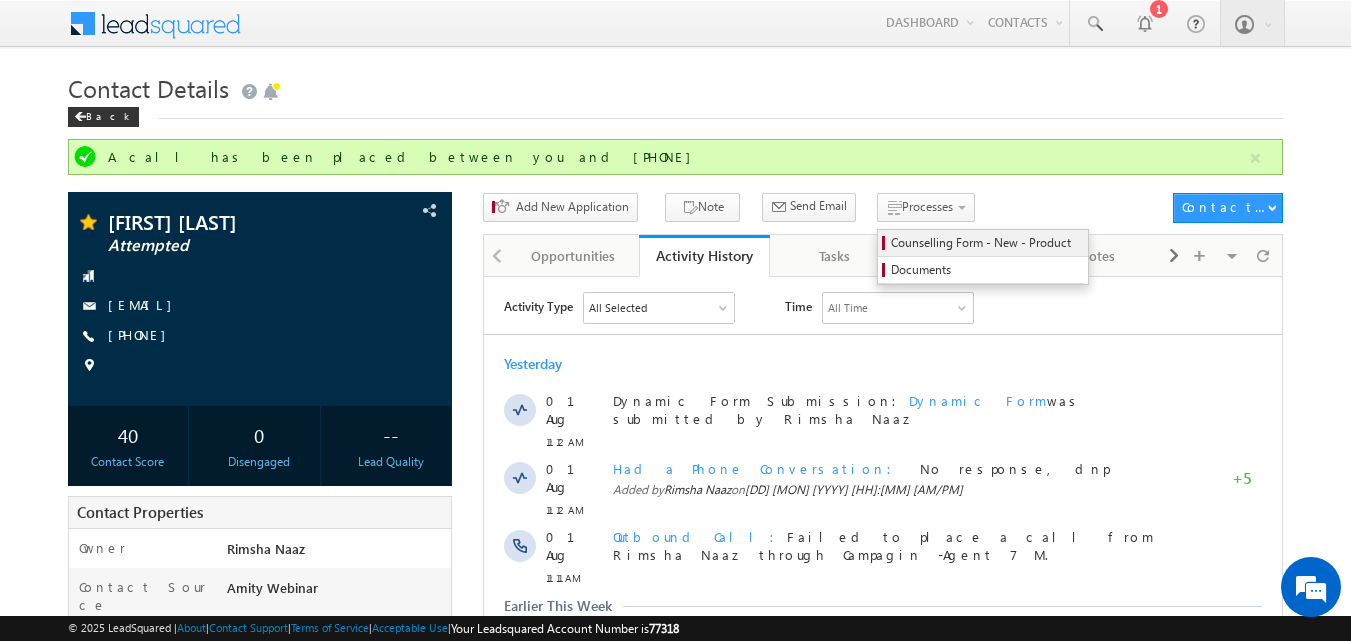 click on "Counselling Form - New - Product" at bounding box center (986, 243) 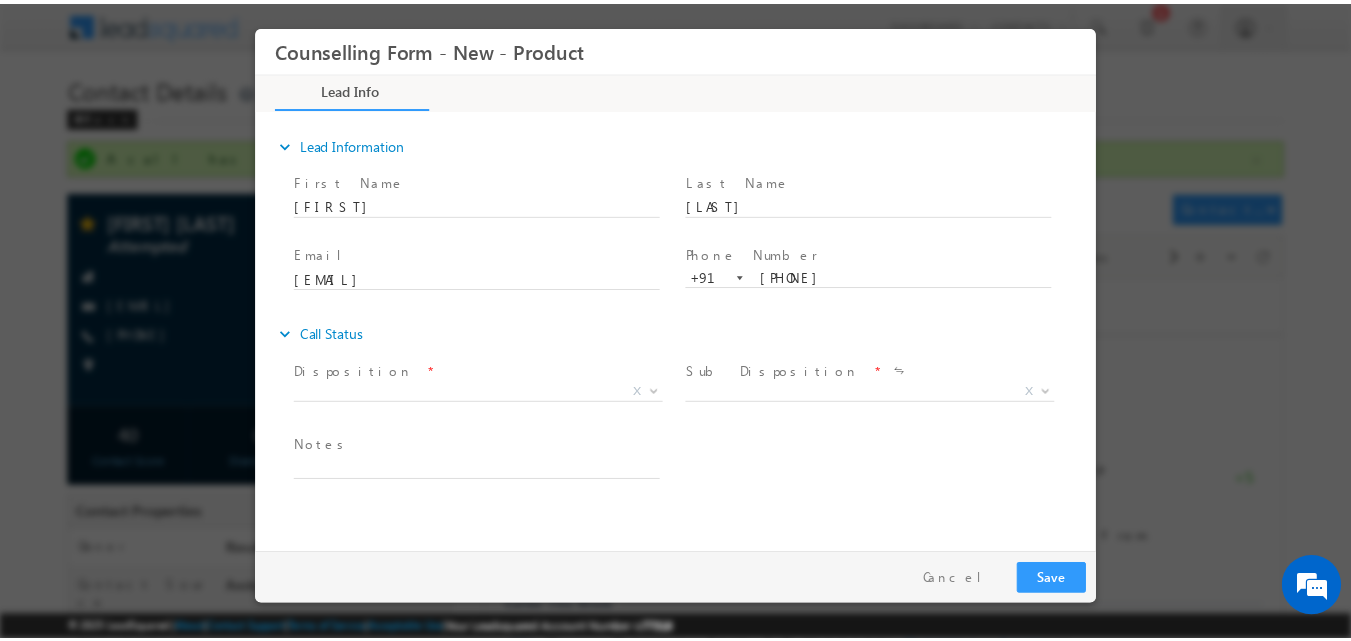 scroll, scrollTop: 0, scrollLeft: 0, axis: both 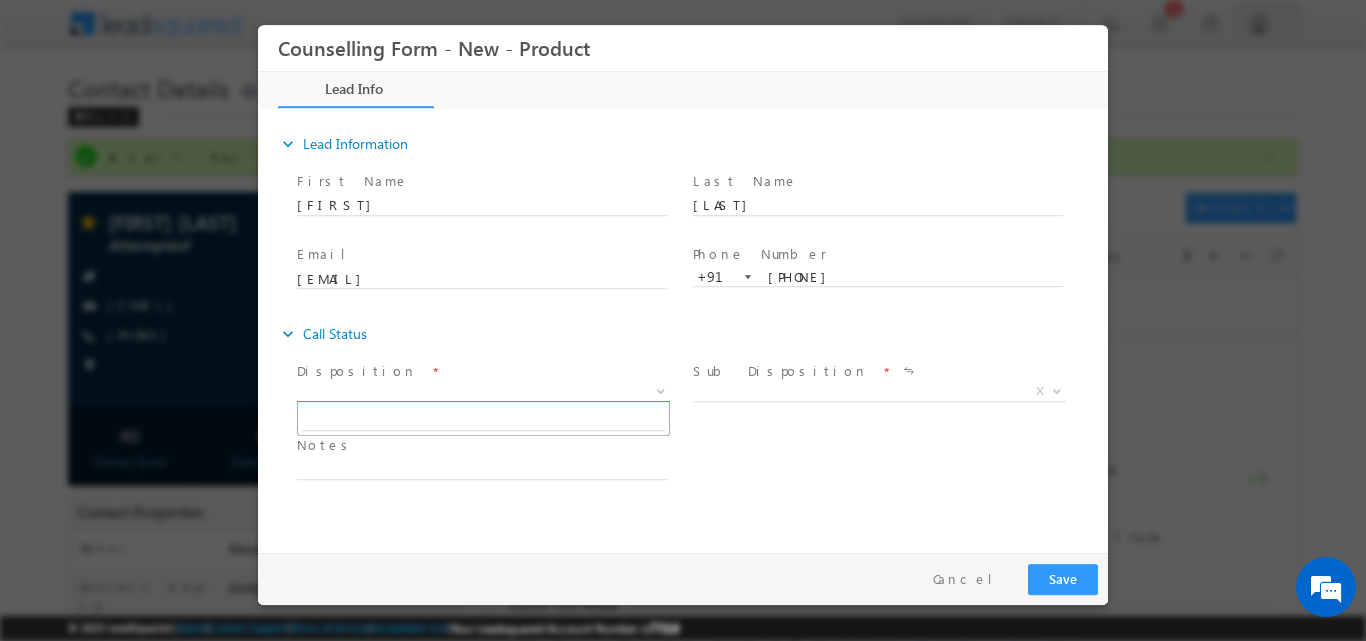 click at bounding box center [661, 389] 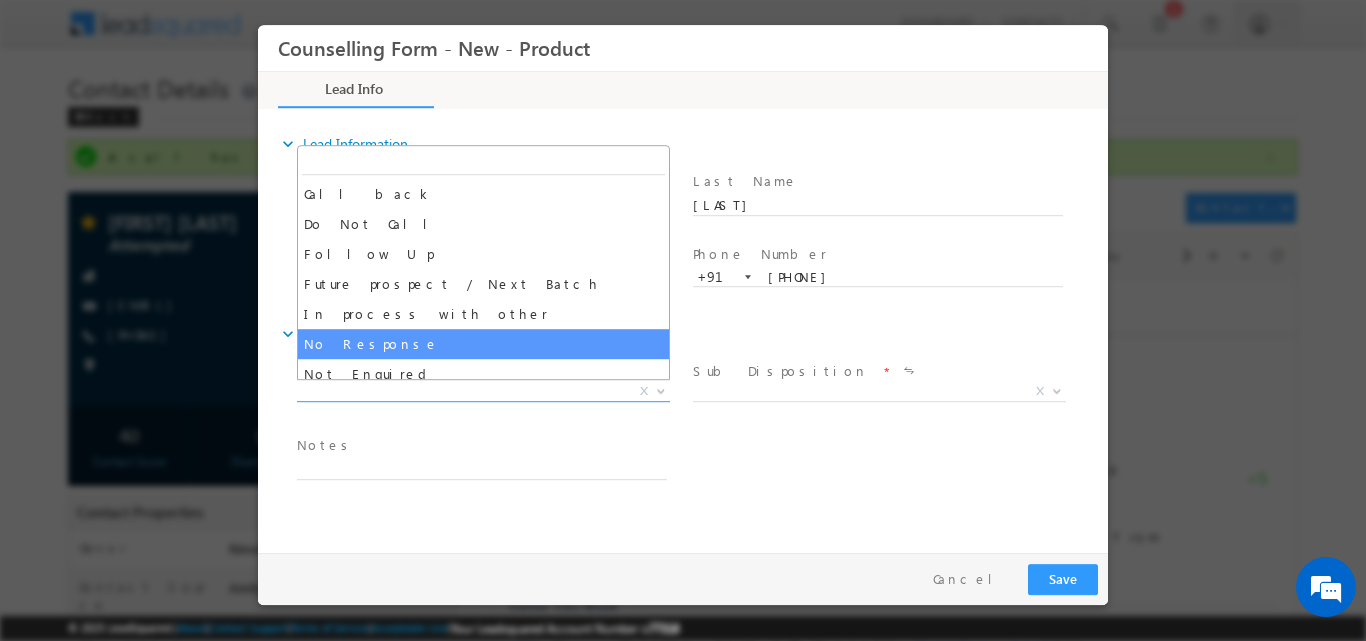 select on "No Response" 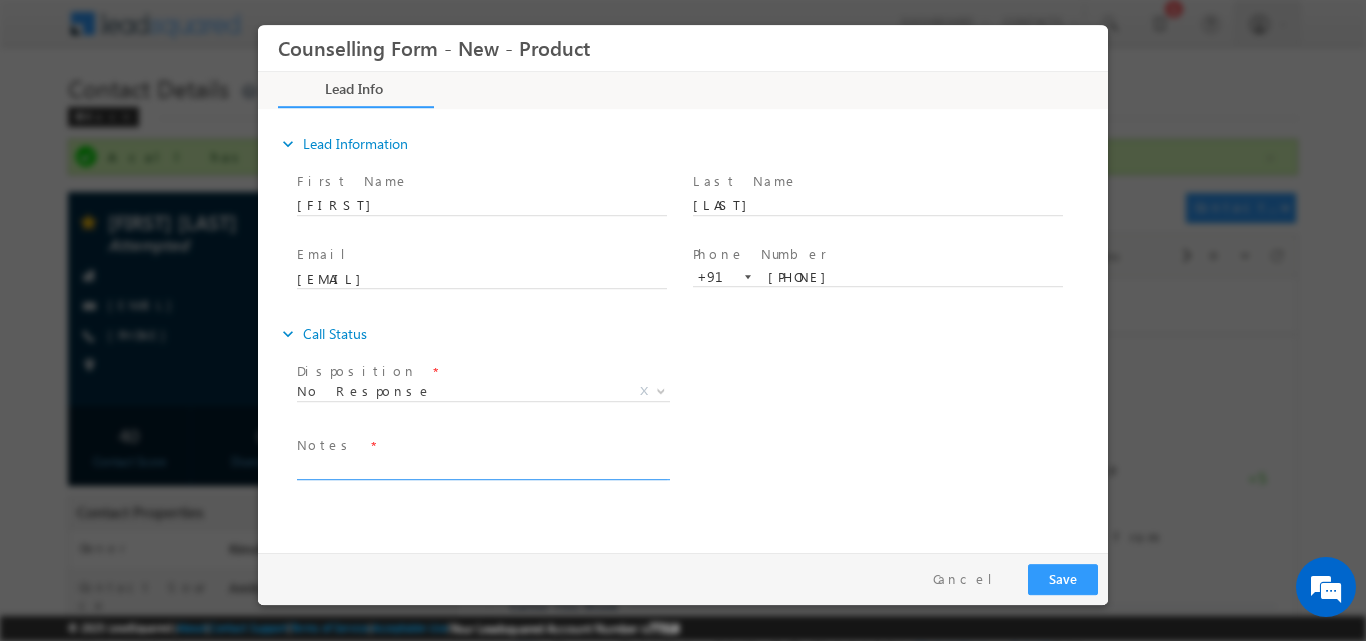 click at bounding box center (482, 467) 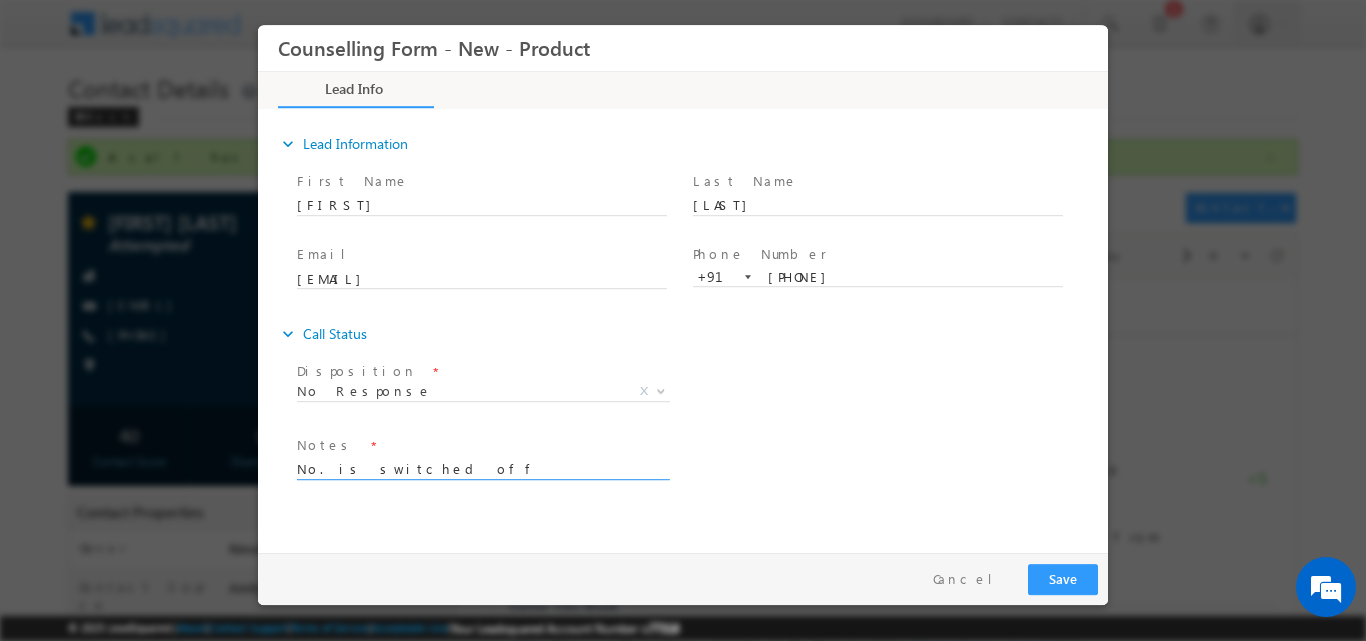 type on "No. is switched off" 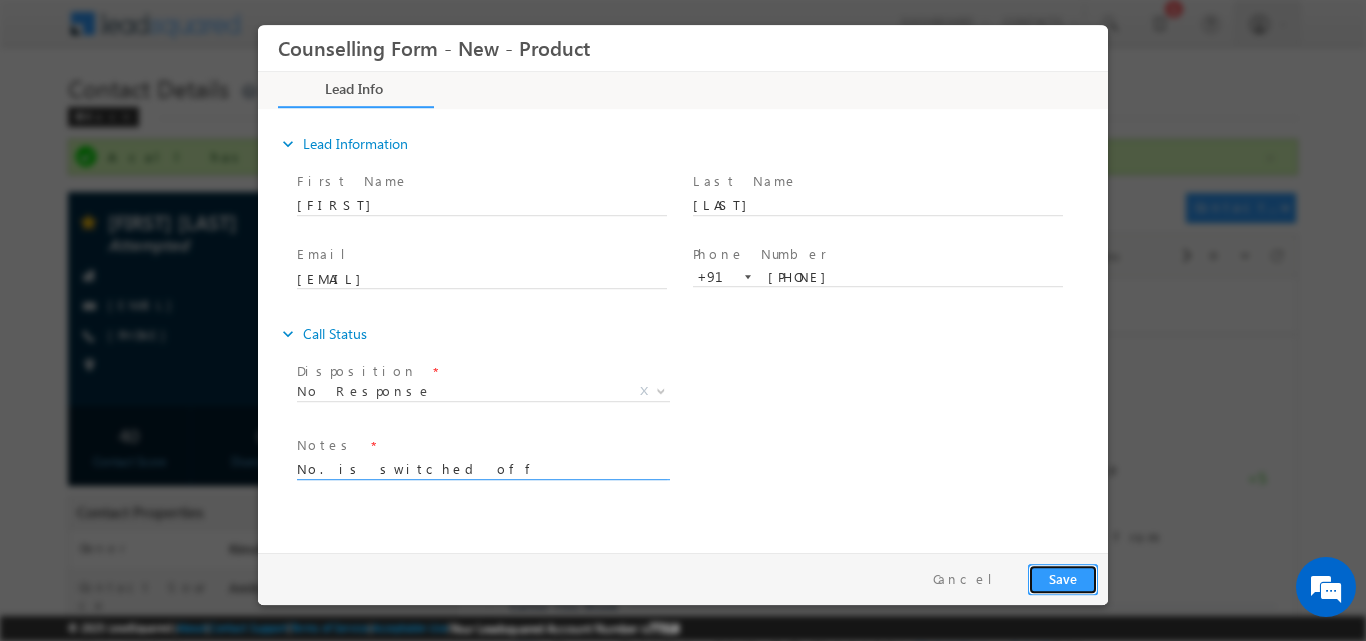 click on "Save" at bounding box center (1063, 578) 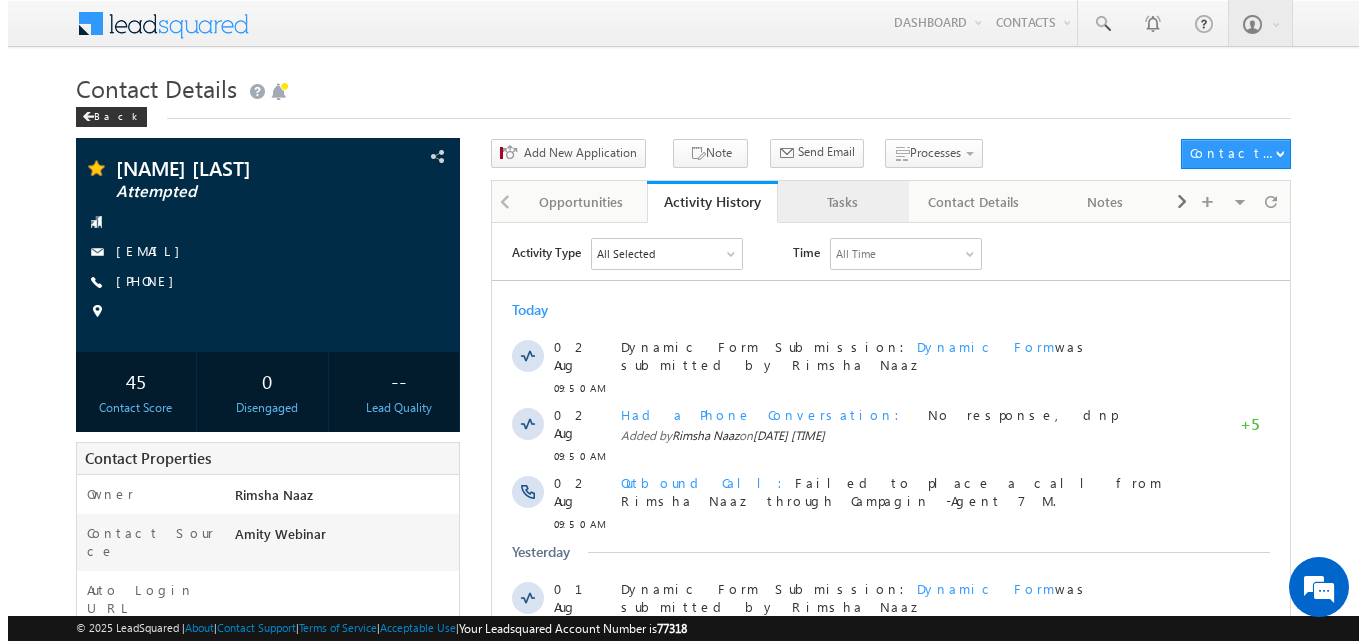 scroll, scrollTop: 0, scrollLeft: 0, axis: both 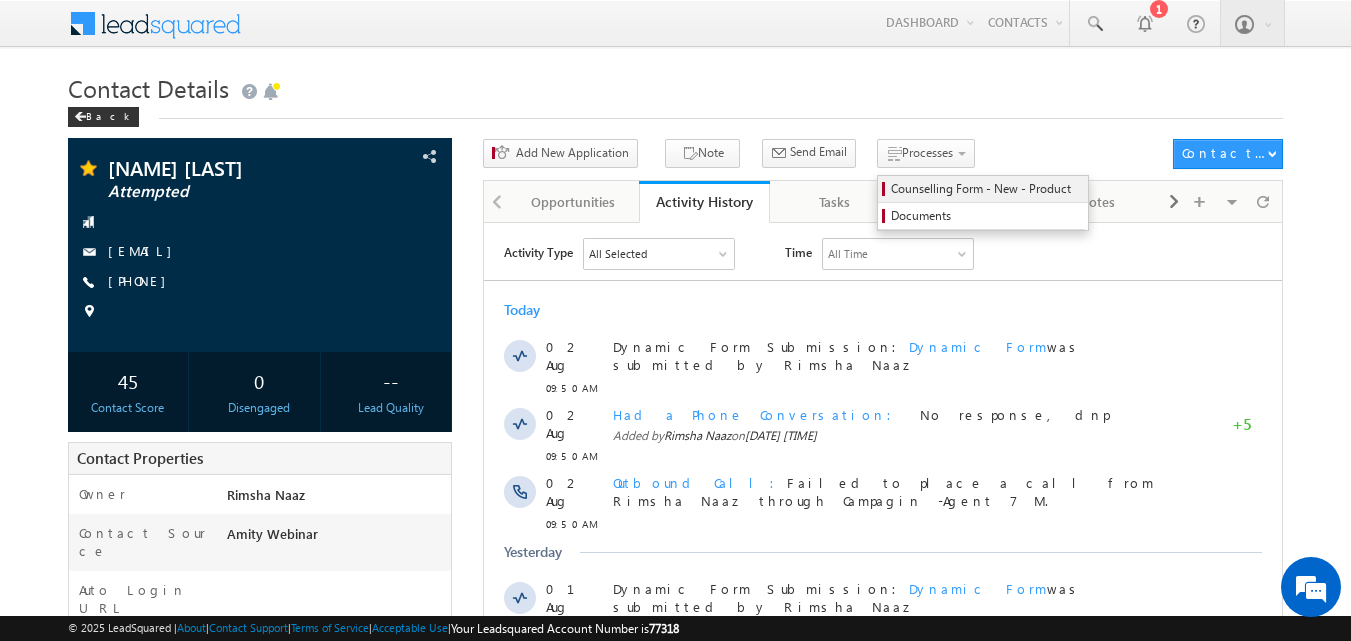 click on "Counselling Form - New - Product" at bounding box center (986, 189) 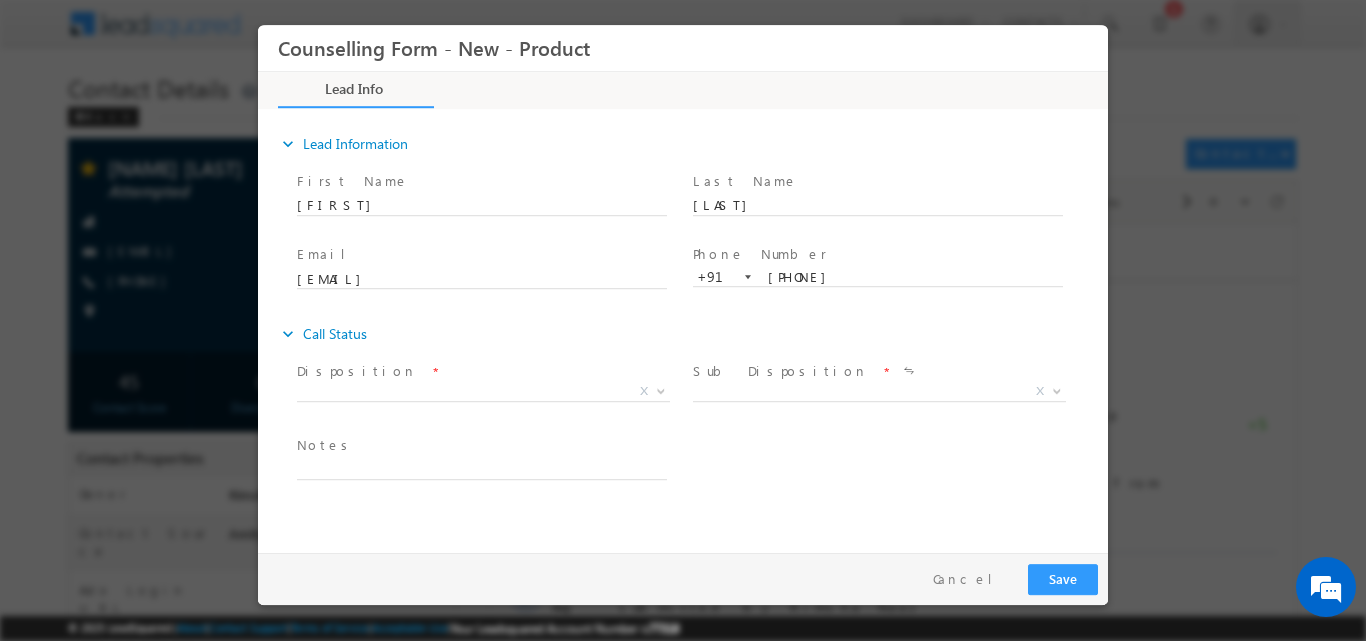 scroll, scrollTop: 0, scrollLeft: 0, axis: both 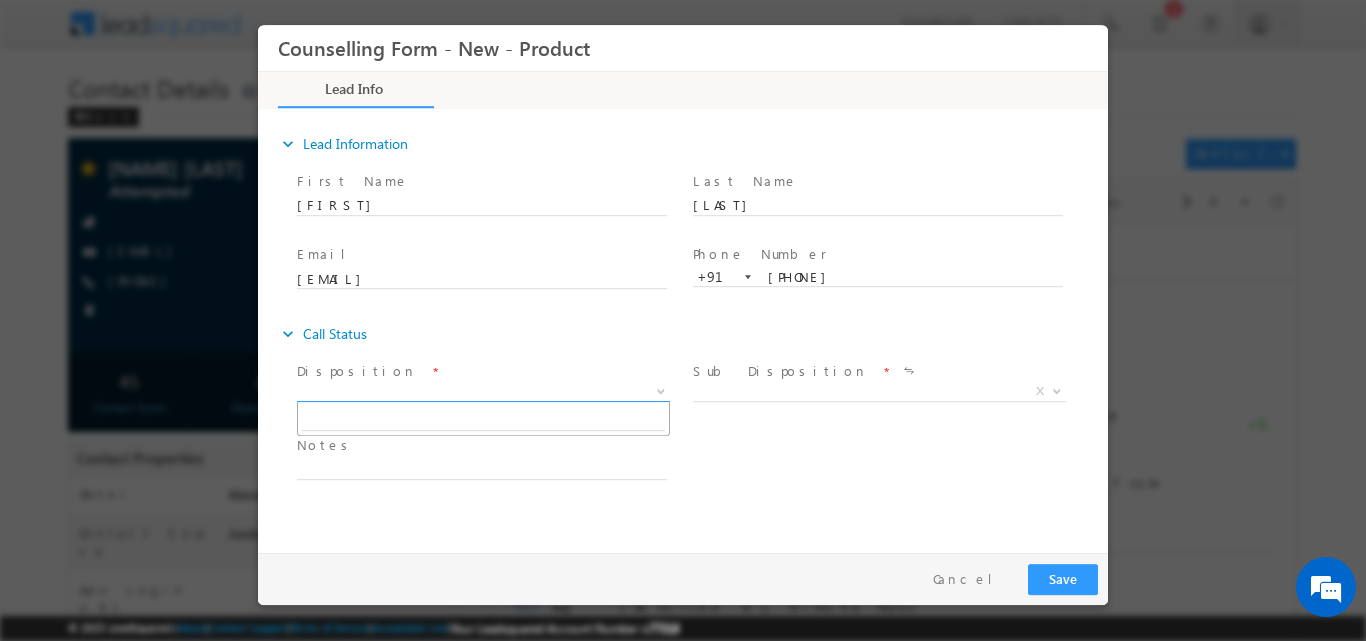 click at bounding box center [661, 389] 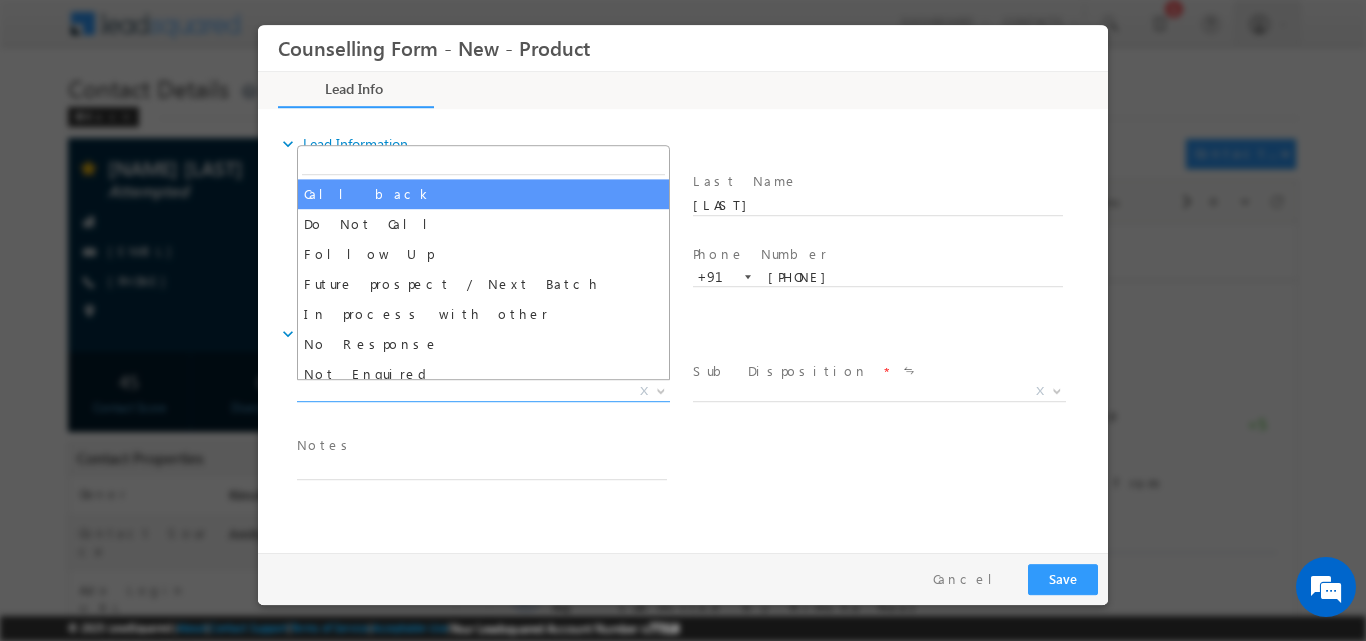 select on "Call back" 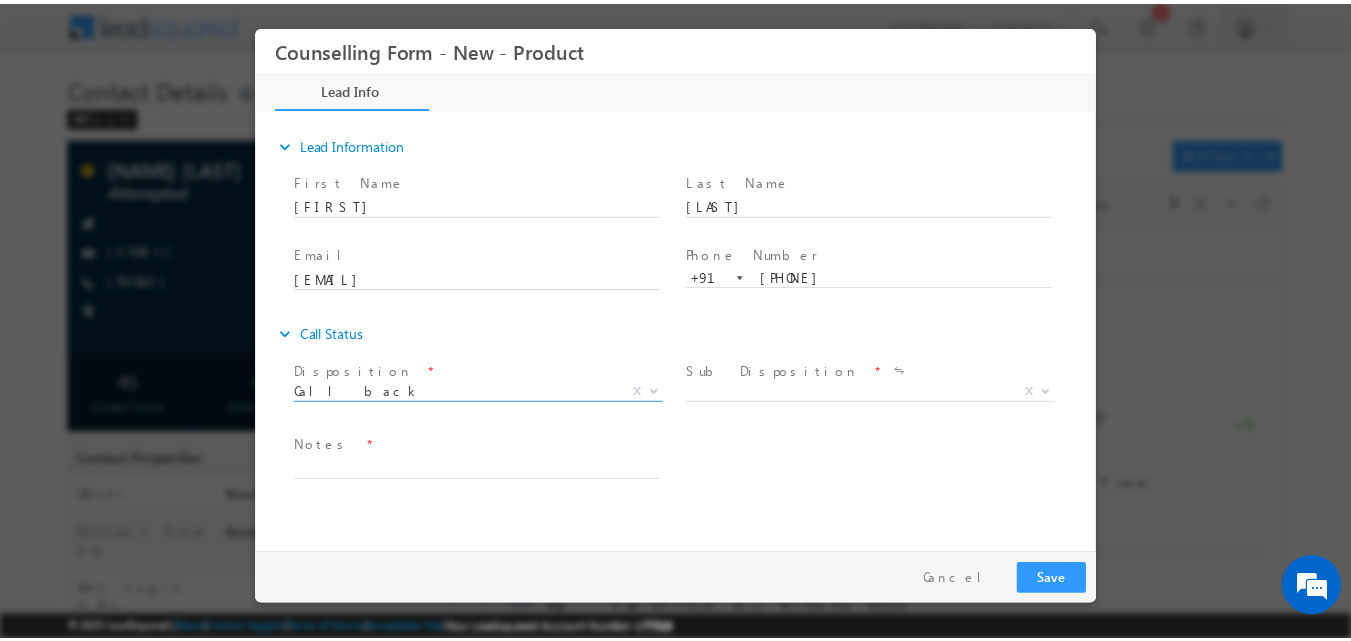scroll, scrollTop: 0, scrollLeft: 0, axis: both 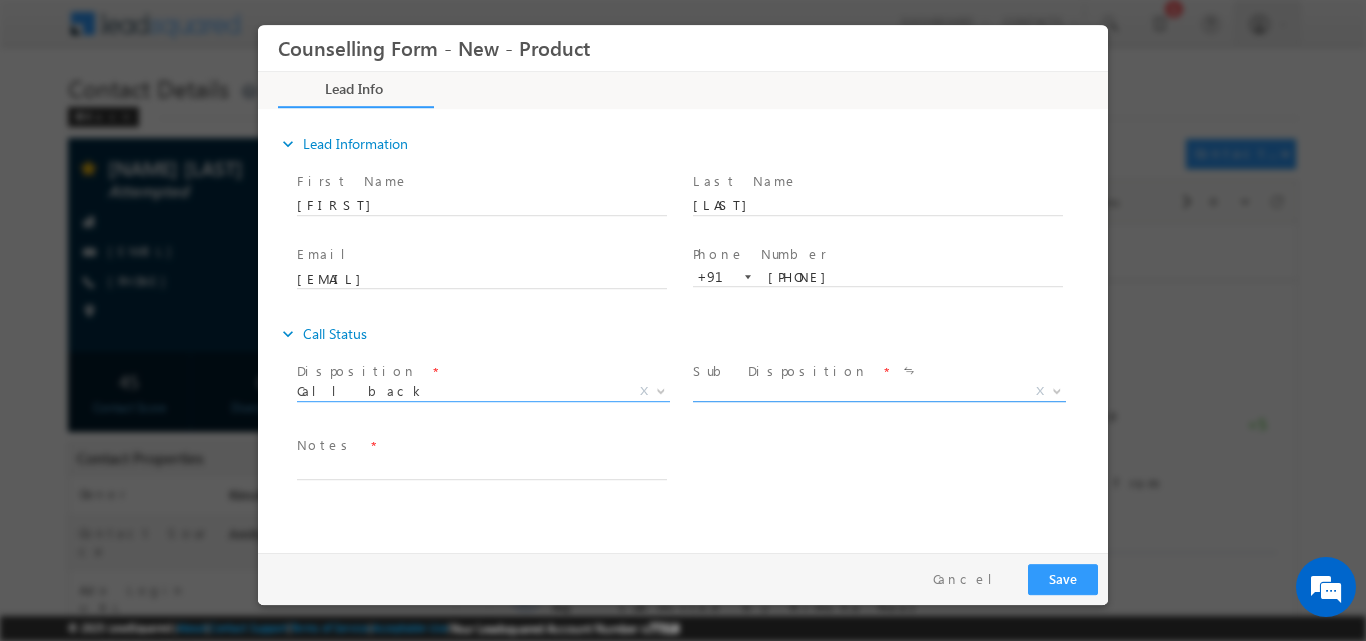 click at bounding box center [1055, 390] 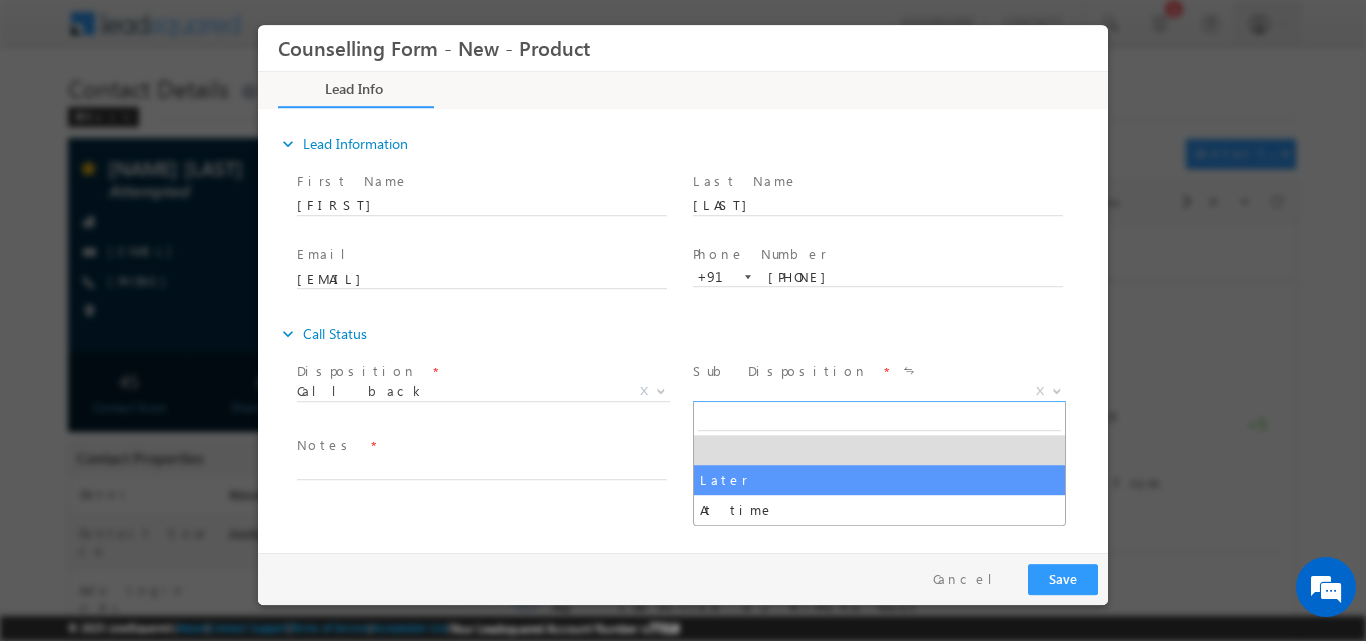 select on "Later" 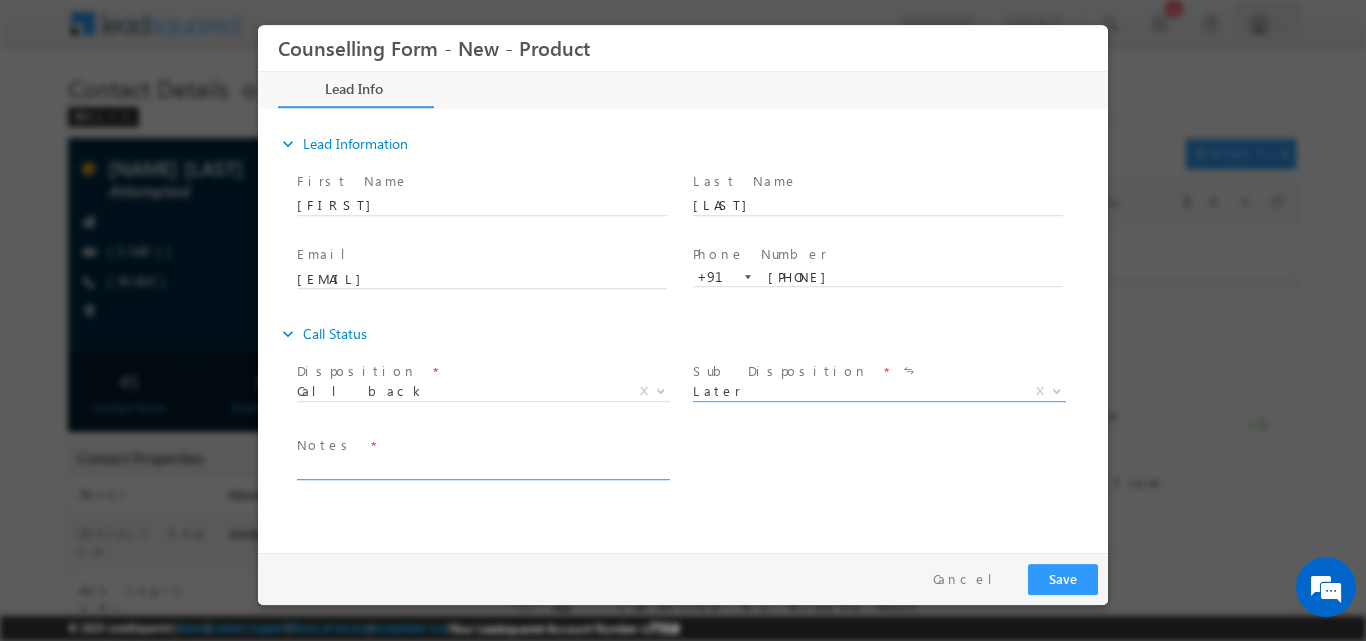 click at bounding box center [482, 467] 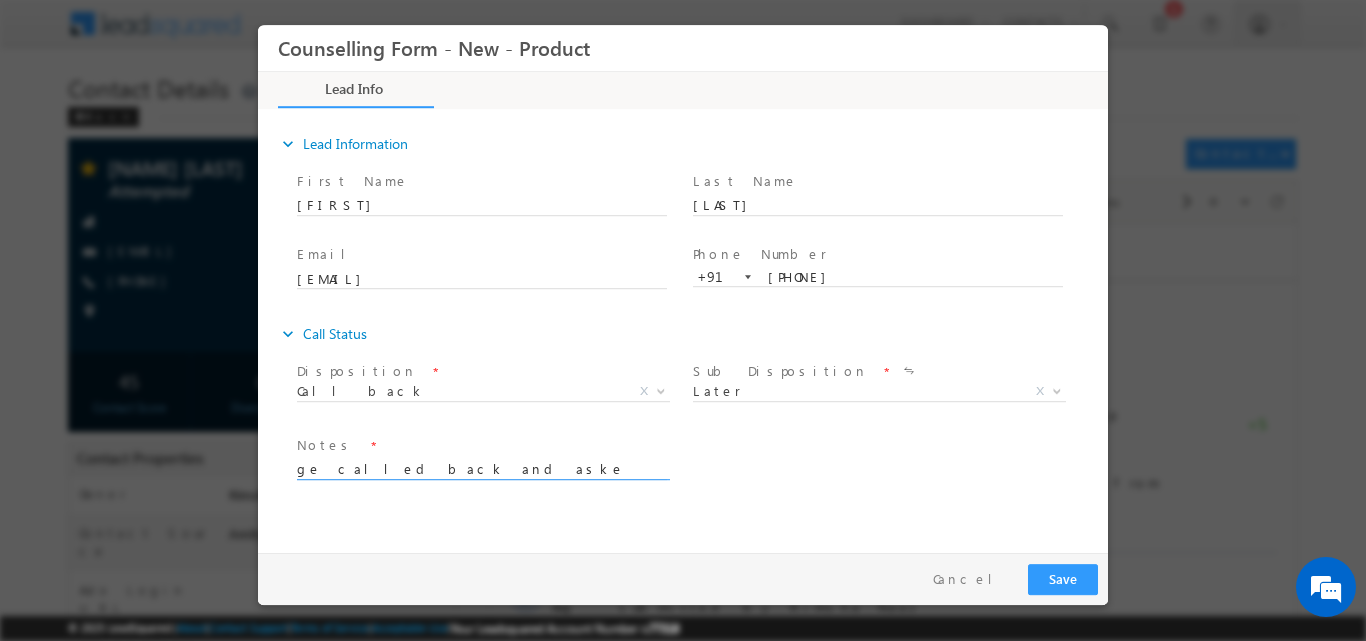 click on "ge called back and aske" at bounding box center (482, 467) 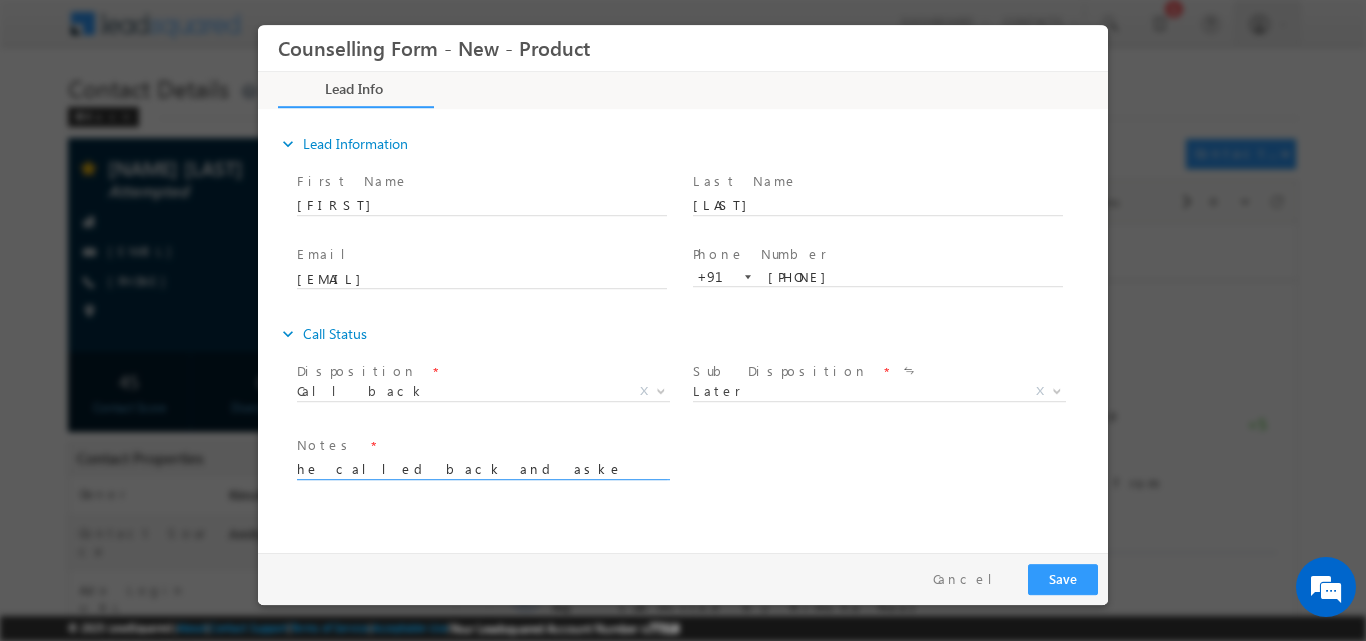 click on "he called back and aske" at bounding box center [482, 467] 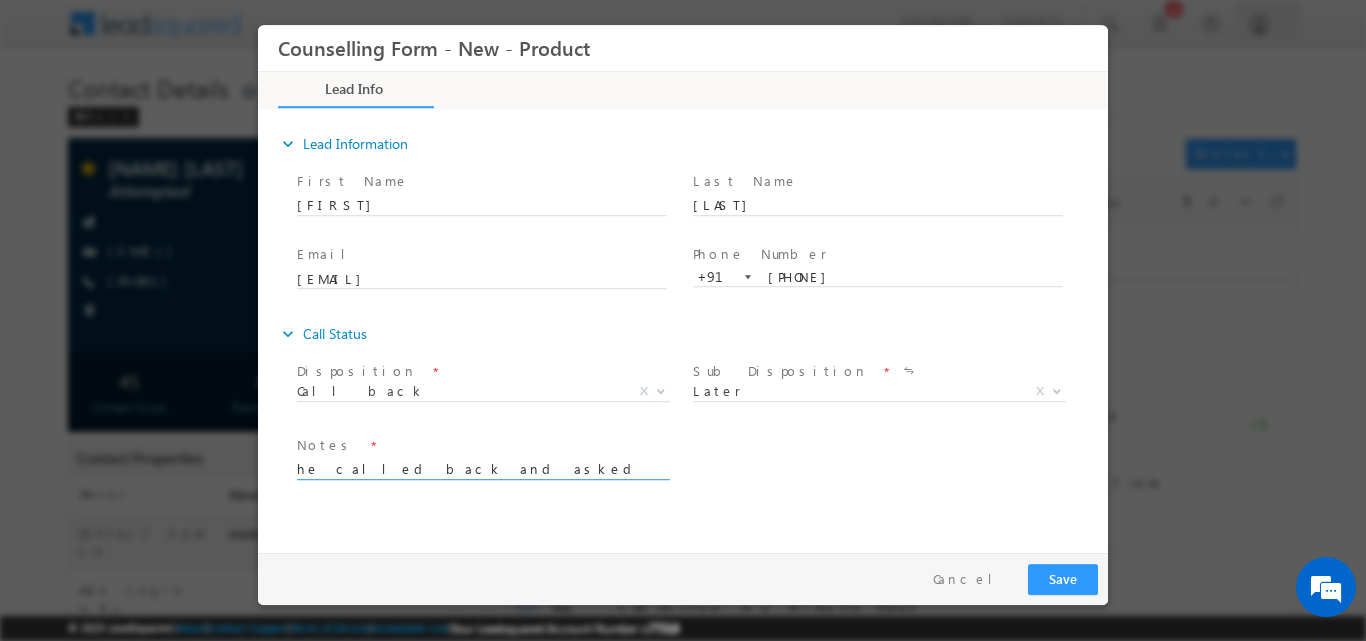 click on "he called back and asked" at bounding box center [482, 467] 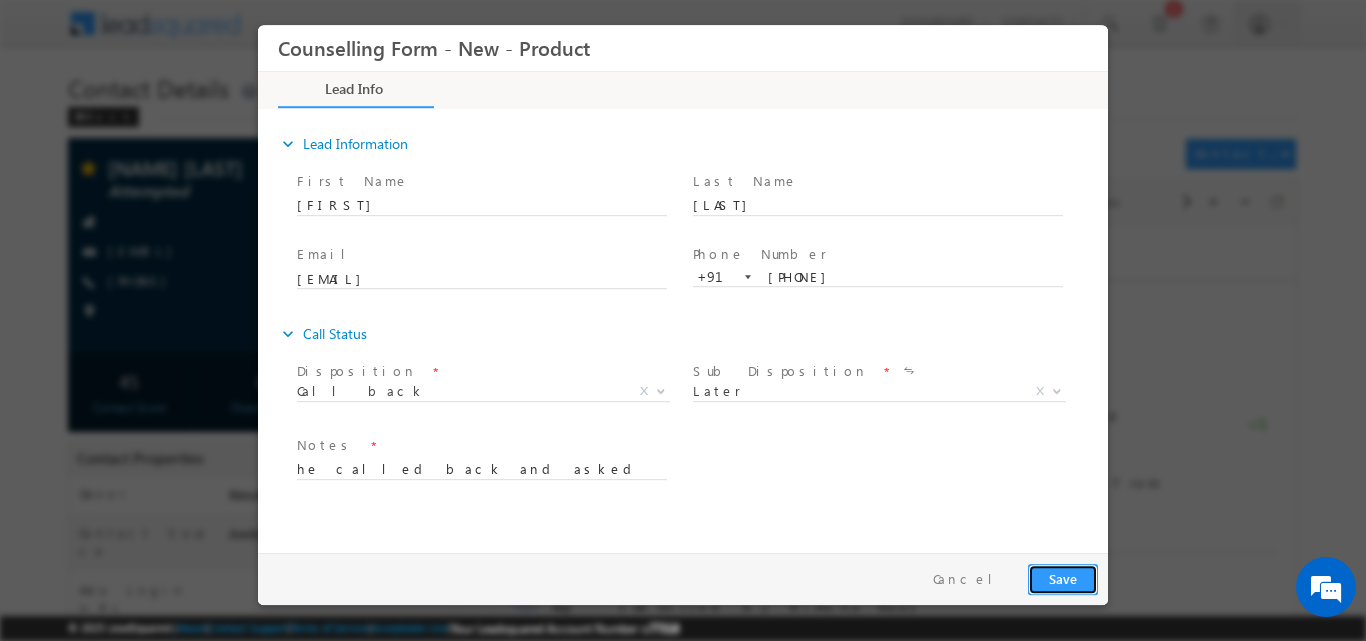 click on "Save" at bounding box center (1063, 578) 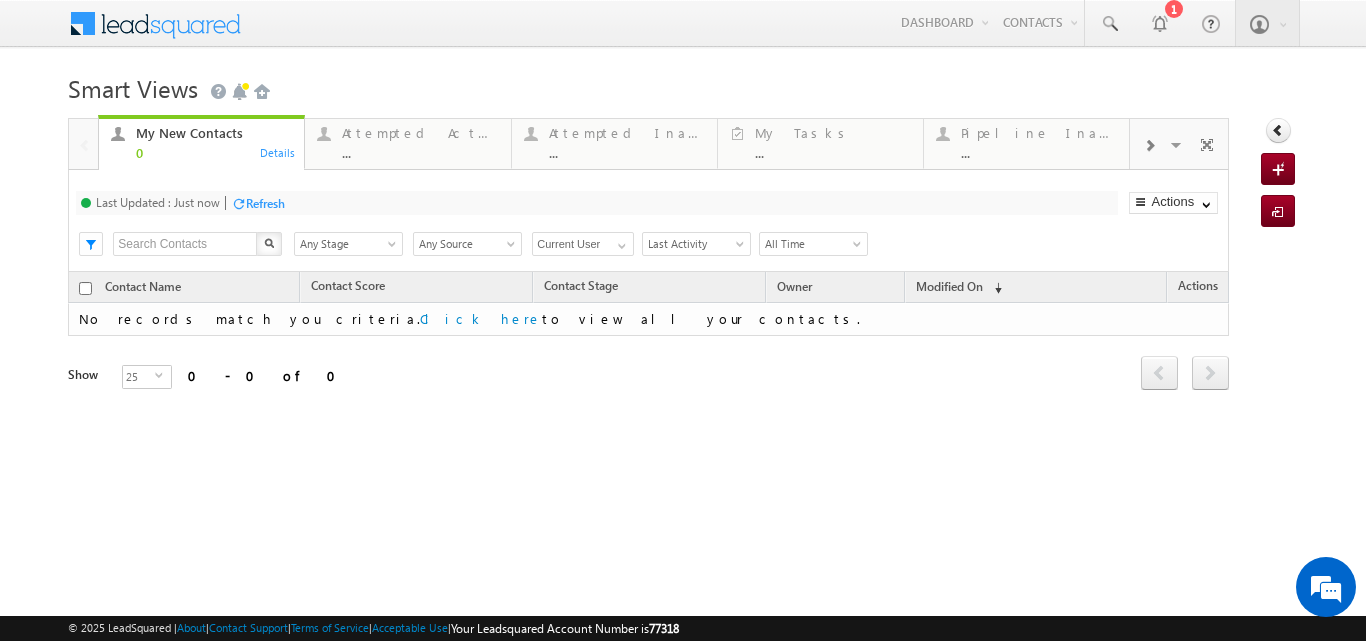 scroll, scrollTop: 0, scrollLeft: 0, axis: both 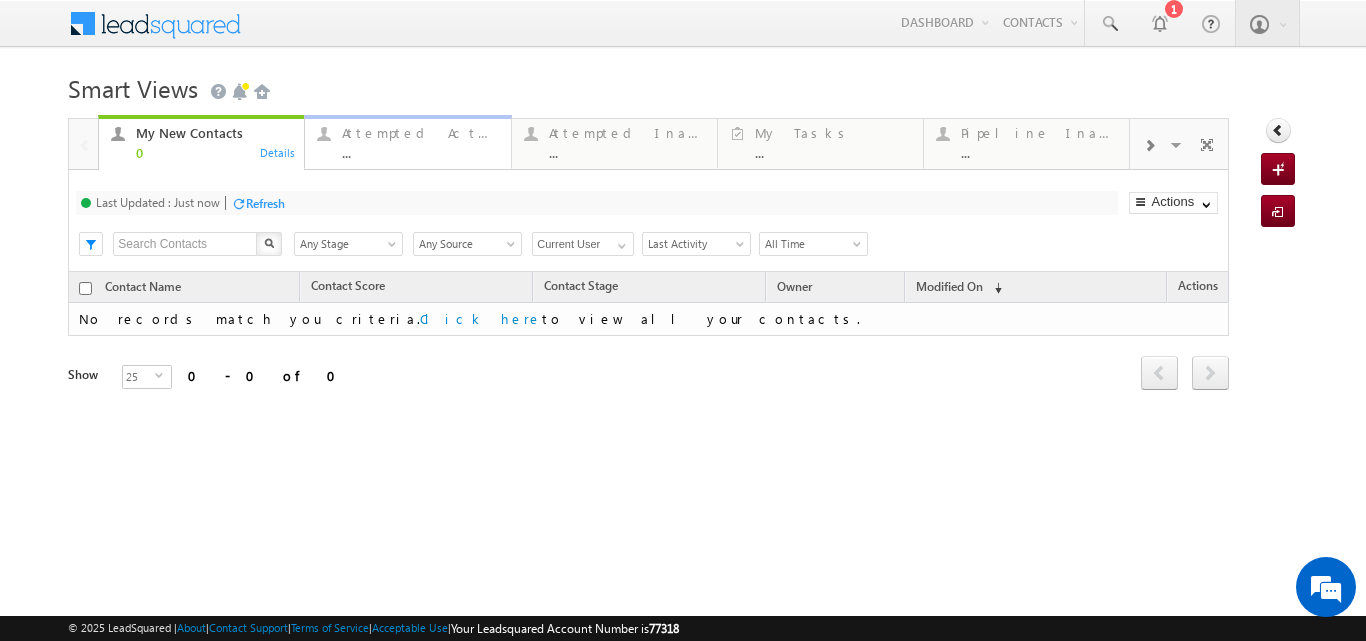click on "Attempted Active" at bounding box center (420, 133) 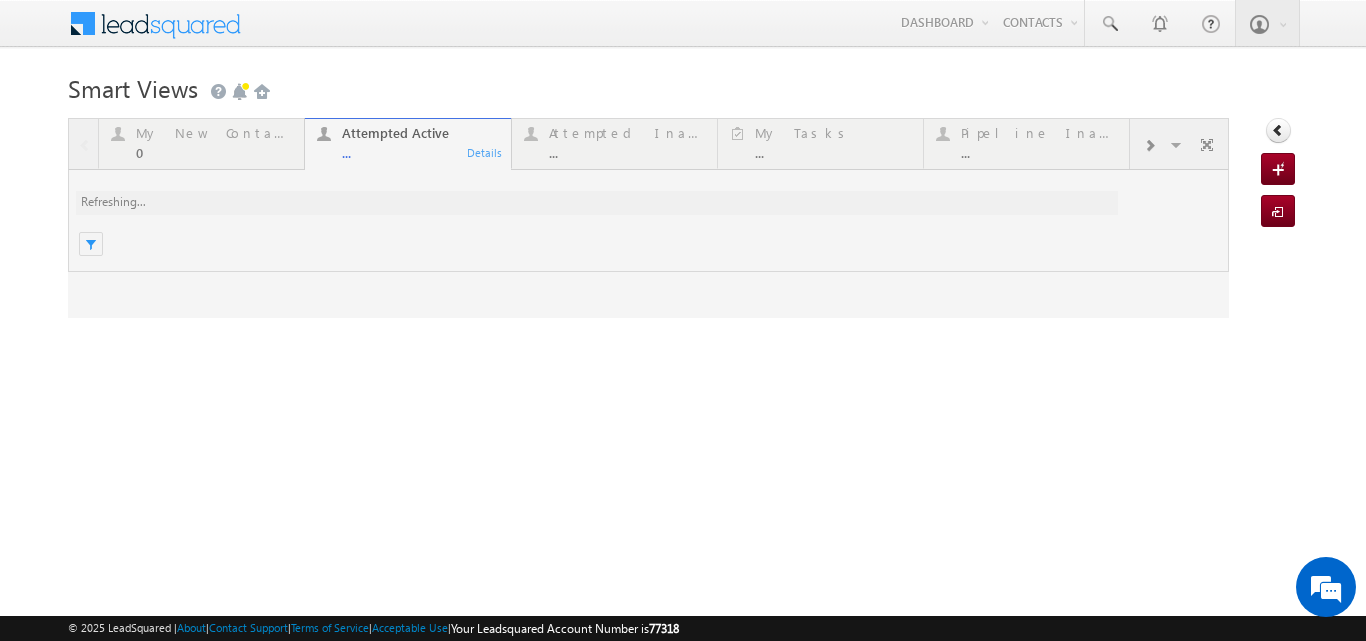 scroll, scrollTop: 0, scrollLeft: 0, axis: both 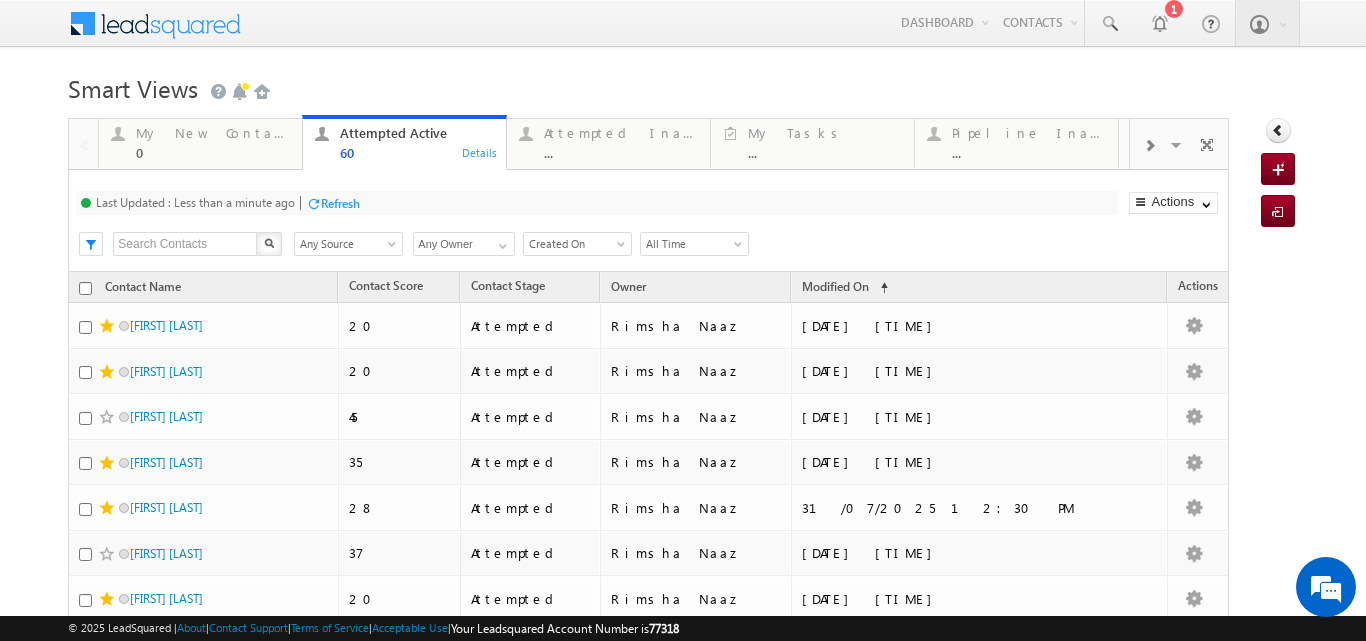 click on "My New Contact 0 Details Attempted Active 60 Details Attempted Inactive ... Details My Tasks ... Details Pipeline Inactive ... Details Pipeline Active ... Details Pathway Active ... Details University Applications ... Details Dropped - All ... Details DNP 9++ ... Details Post Sale Stage ... Details Visible Tabs My New Contacts Default Attempted Active Default Attempted Inactive Default My Tasks Default Pipeline Inactive Default Pipeline Active Default Pathway Active Default University Applications Default Dropped - All Default DNP 9++ Default Post Sale Stage Default RESTORE DEFAULT TABS ADD NEW TAB
Last Updated : Less than a minute ago Refresh Refreshing..." at bounding box center (682, 834) 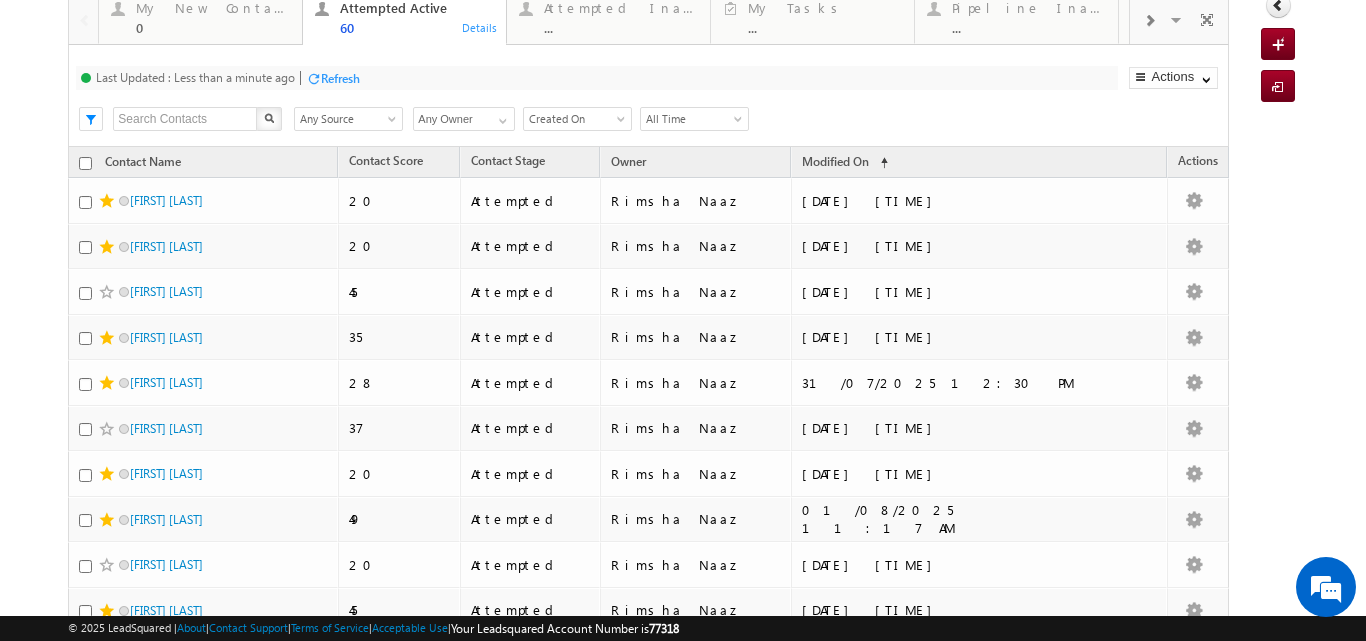 scroll, scrollTop: 136, scrollLeft: 0, axis: vertical 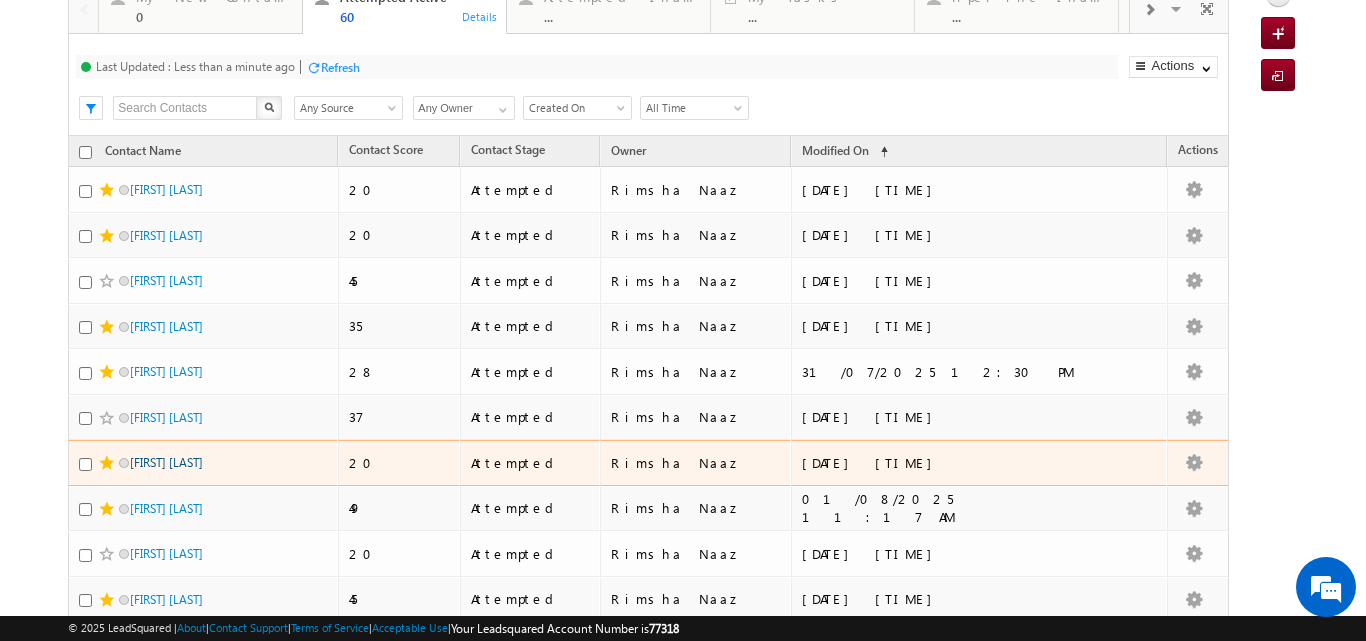 click on "[FIRST] [LAST]" at bounding box center (166, 462) 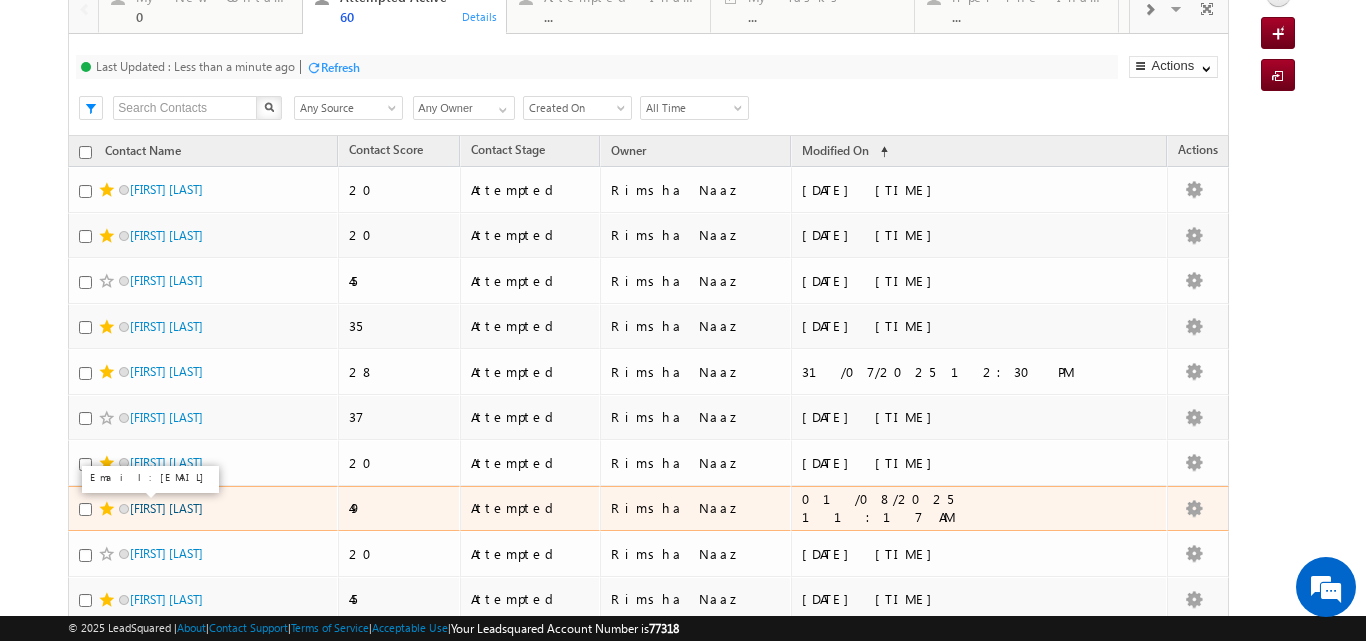 click on "[FIRST] [LAST]" at bounding box center [166, 508] 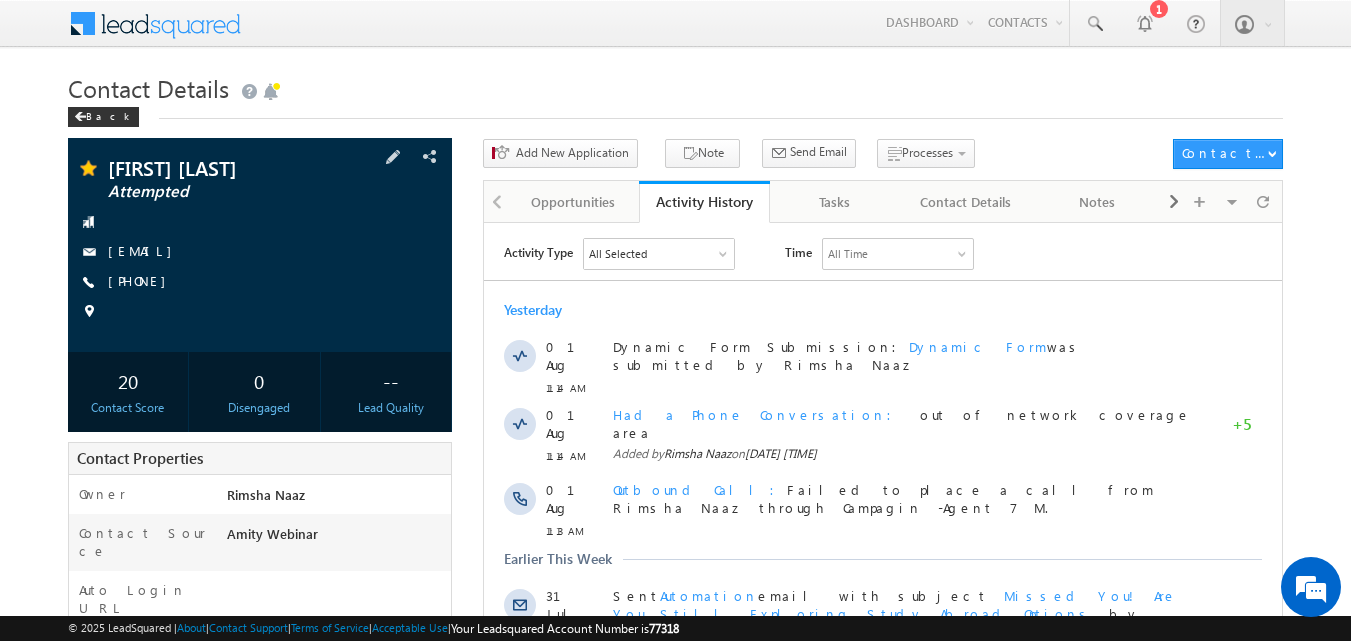 scroll, scrollTop: 0, scrollLeft: 0, axis: both 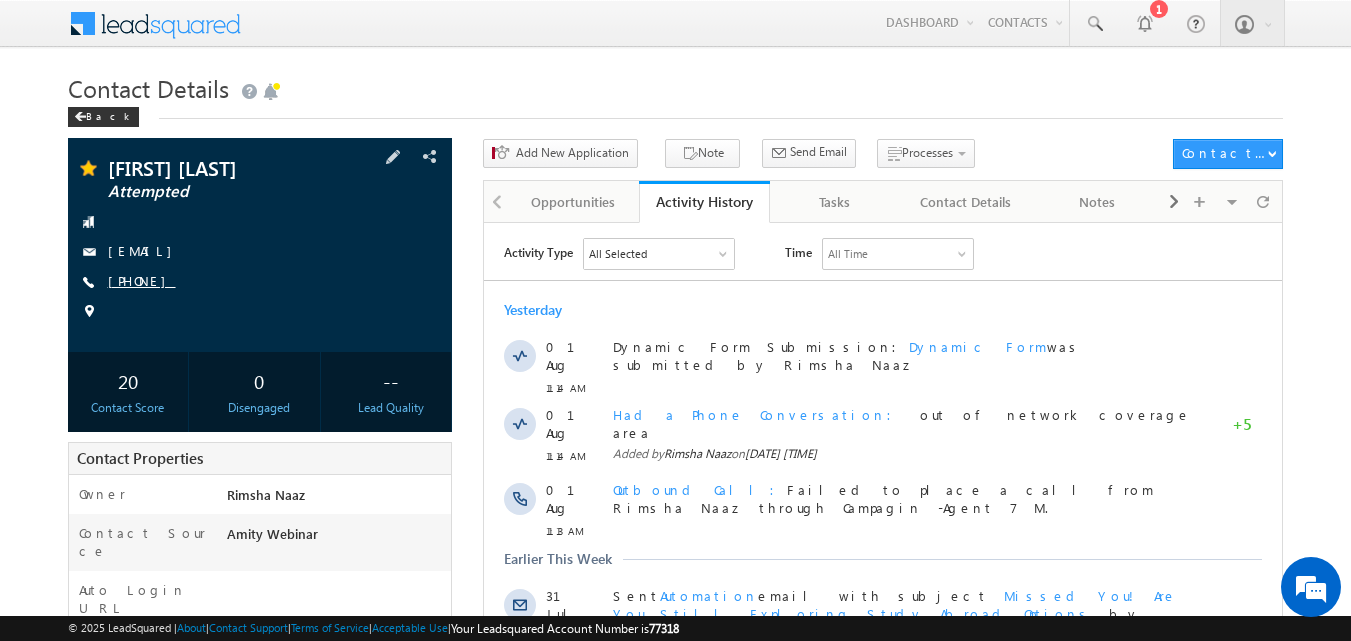 click on "[PHONE]" at bounding box center (142, 280) 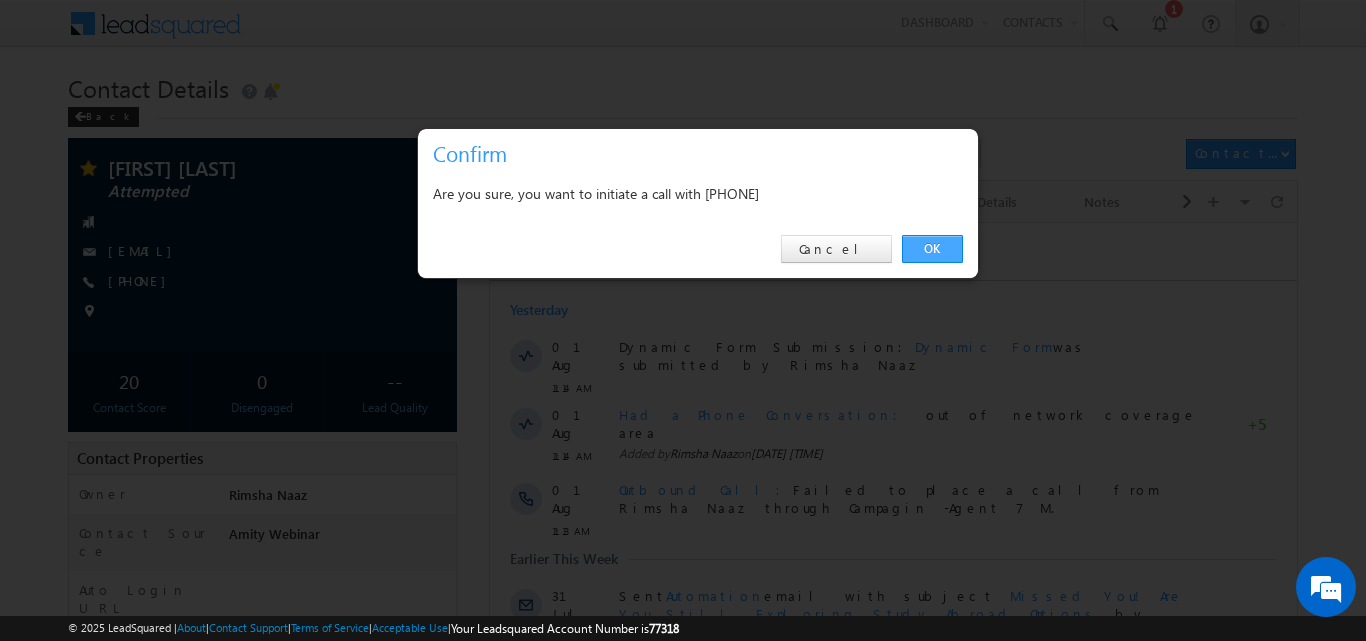 click on "OK" at bounding box center (932, 249) 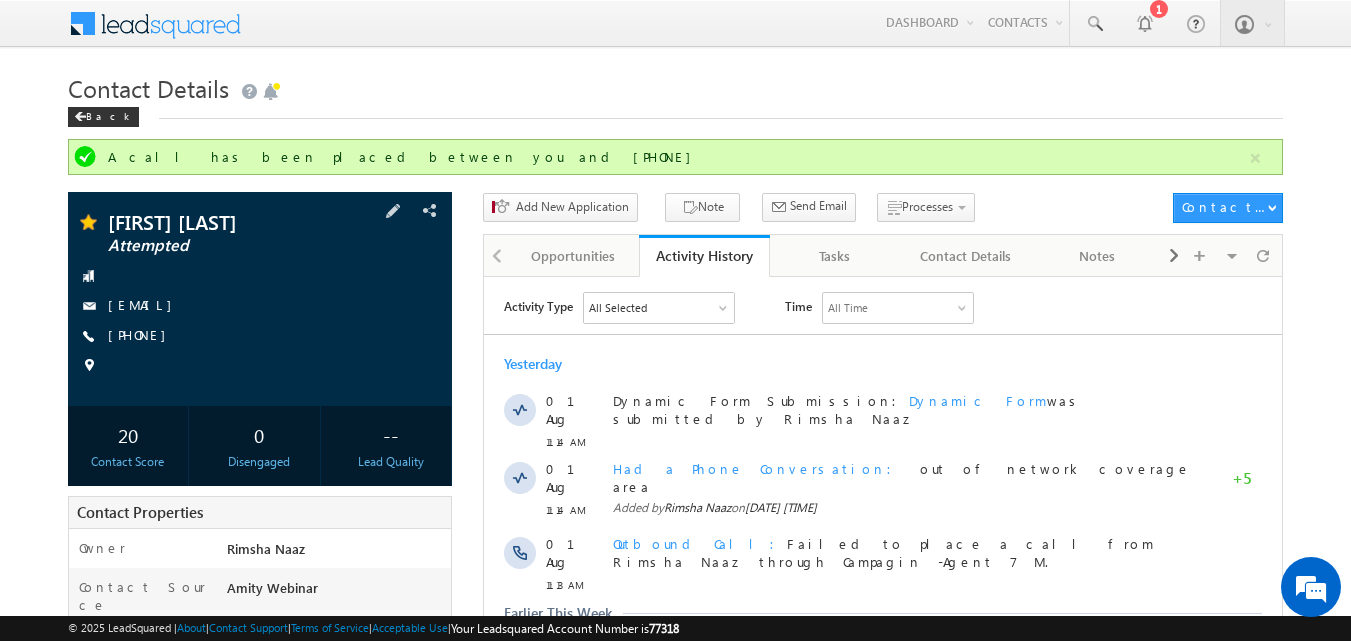 drag, startPoint x: 139, startPoint y: 326, endPoint x: 314, endPoint y: 399, distance: 189.6154 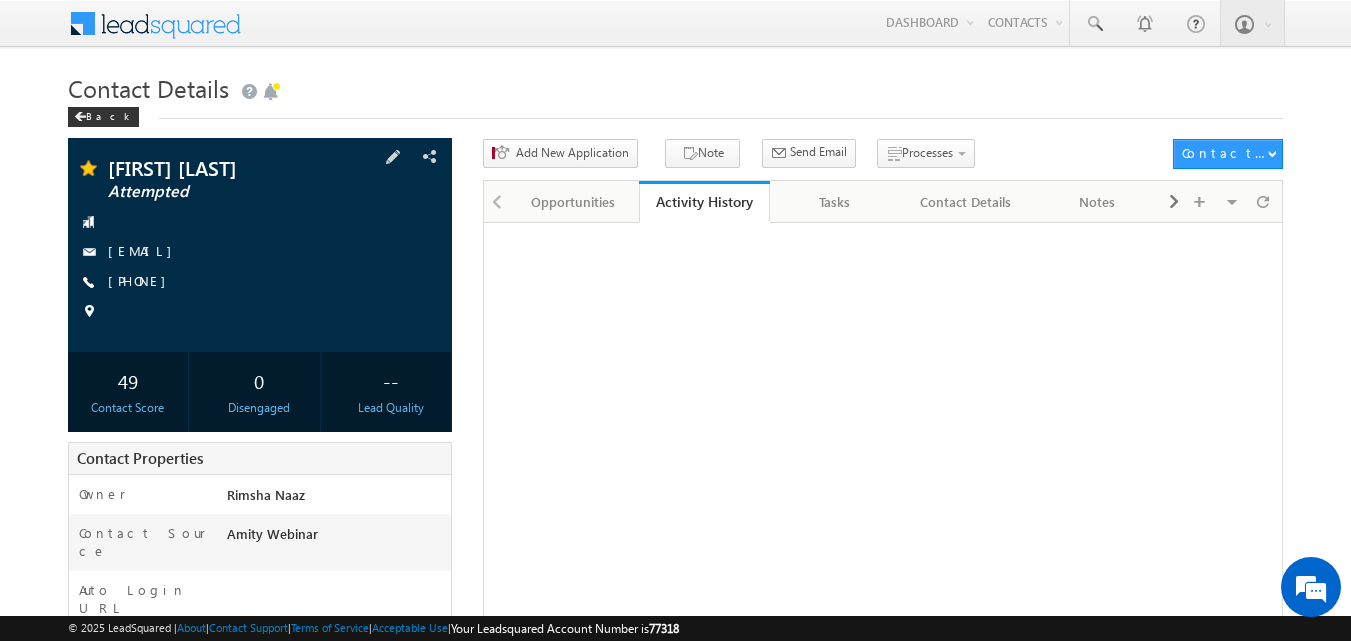 scroll, scrollTop: 0, scrollLeft: 0, axis: both 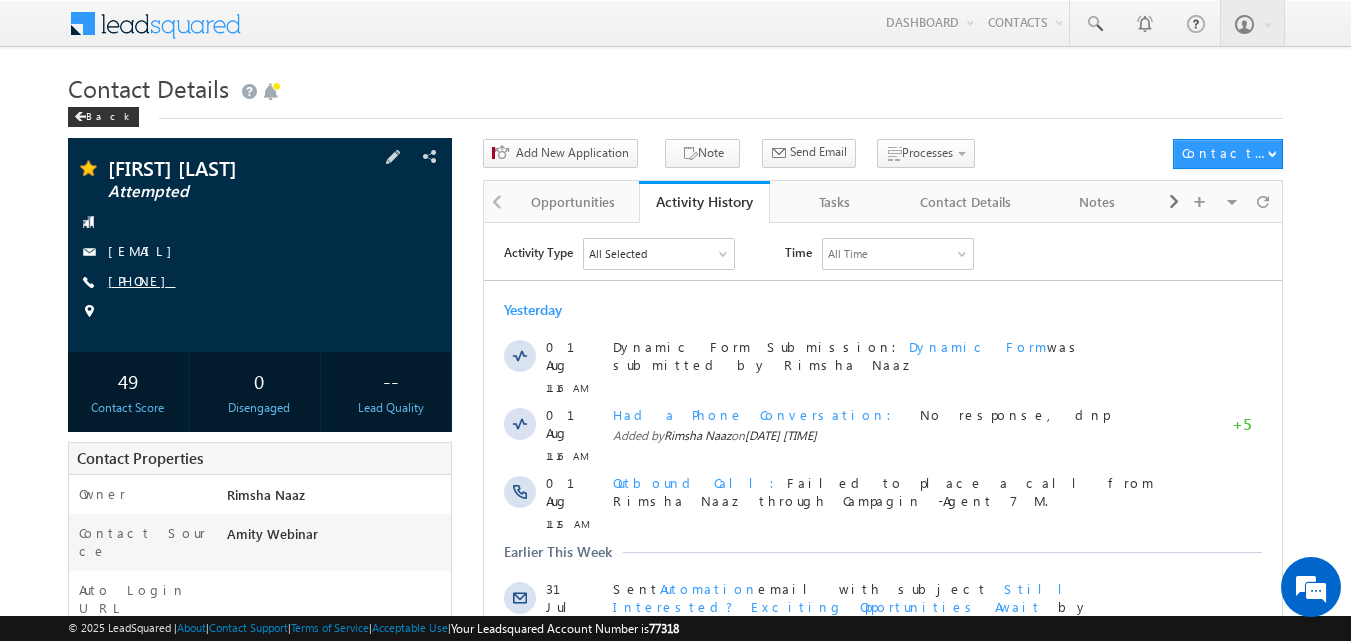 click on "[PHONE]" at bounding box center (142, 280) 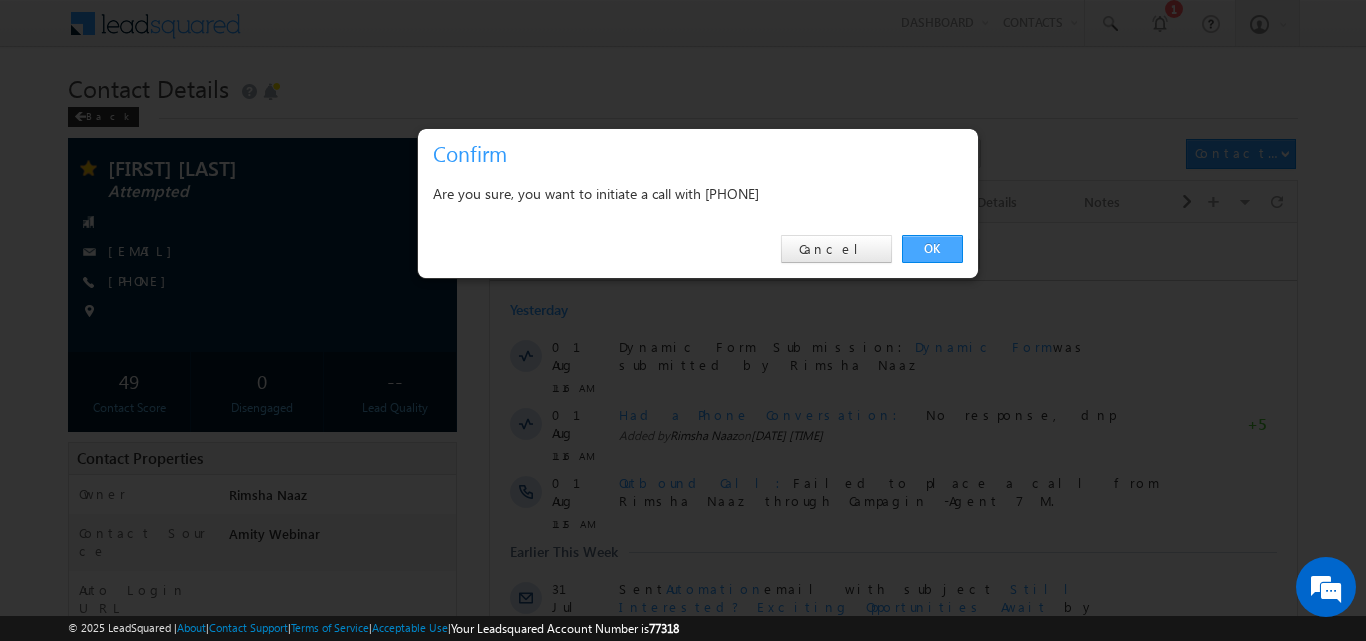click on "OK" at bounding box center [932, 249] 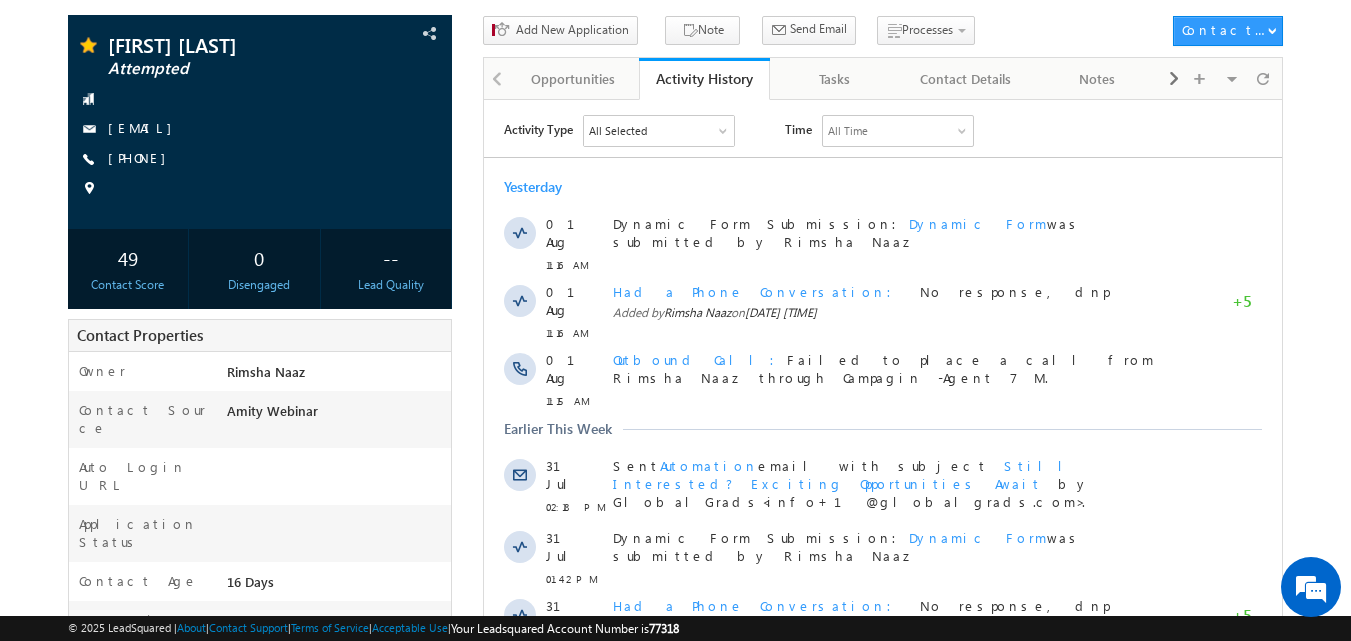 scroll, scrollTop: 546, scrollLeft: 0, axis: vertical 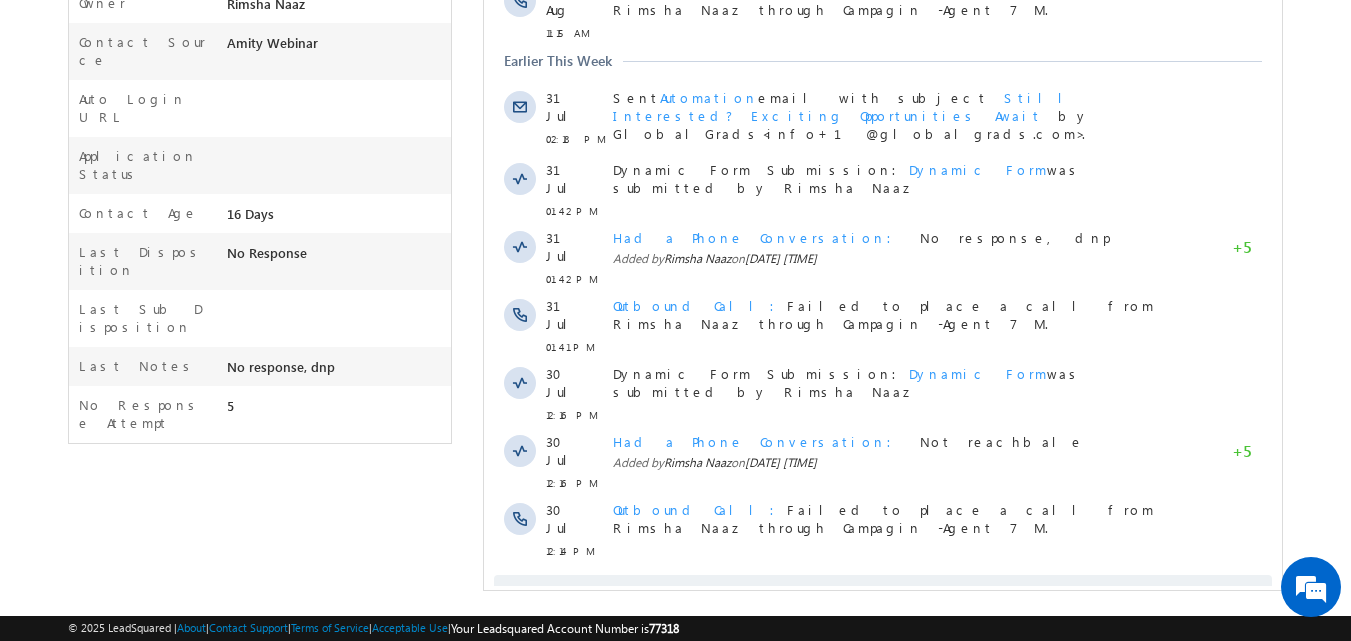 click on "Show More" at bounding box center [883, 595] 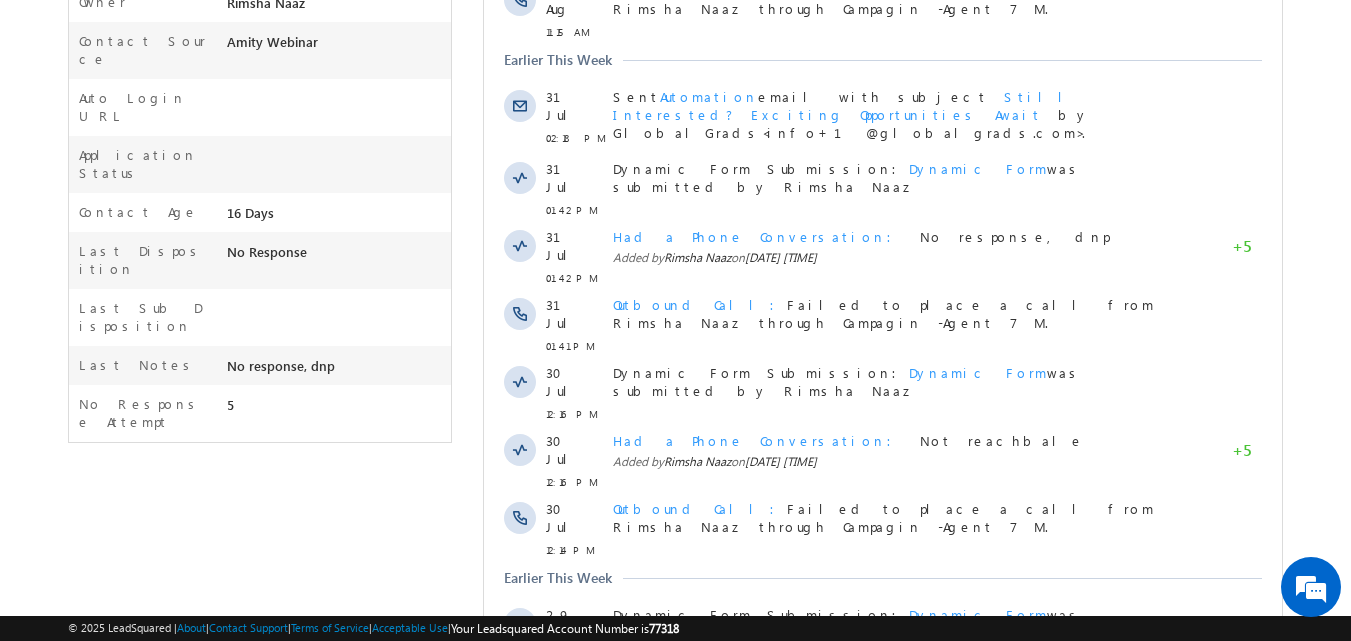 scroll, scrollTop: 0, scrollLeft: 0, axis: both 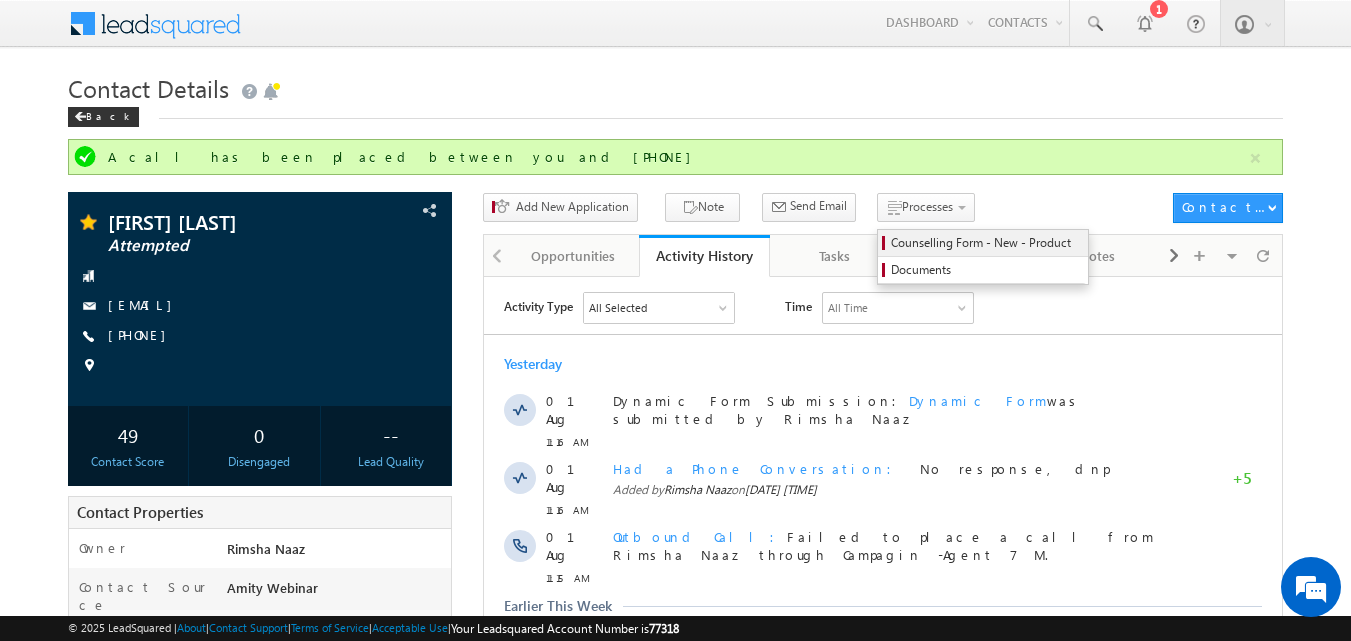 click on "Counselling Form - New - Product" at bounding box center [986, 243] 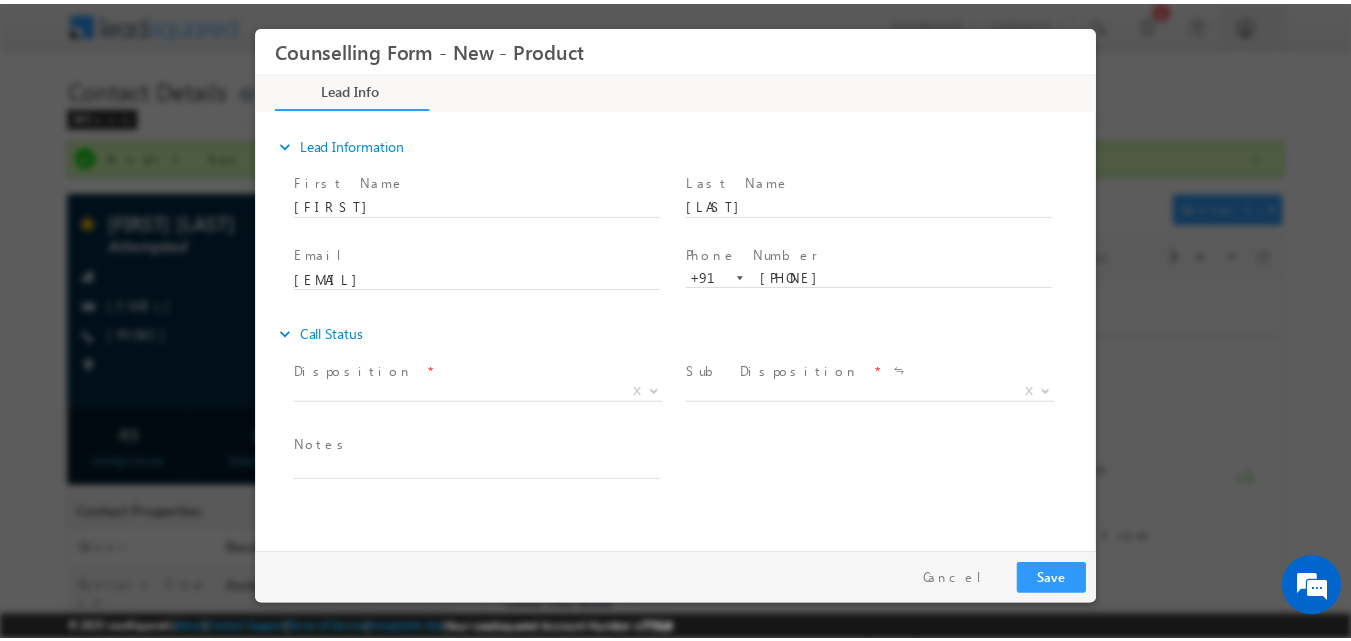 scroll, scrollTop: 0, scrollLeft: 0, axis: both 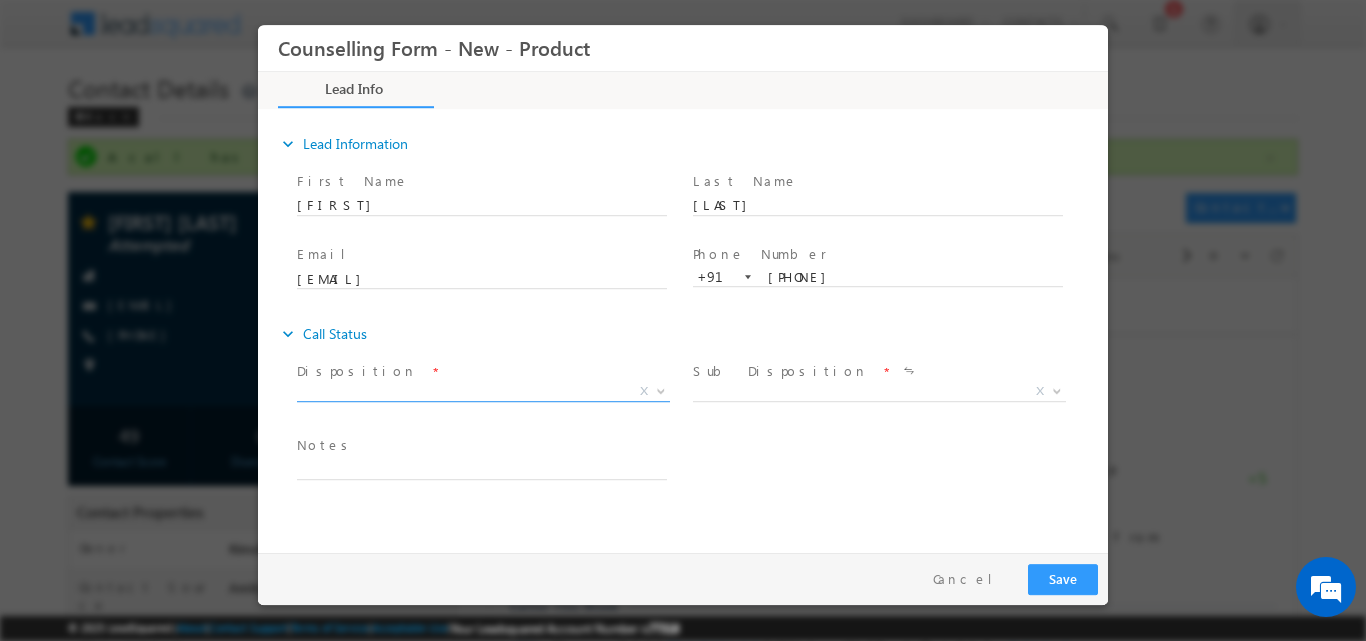 click at bounding box center [659, 390] 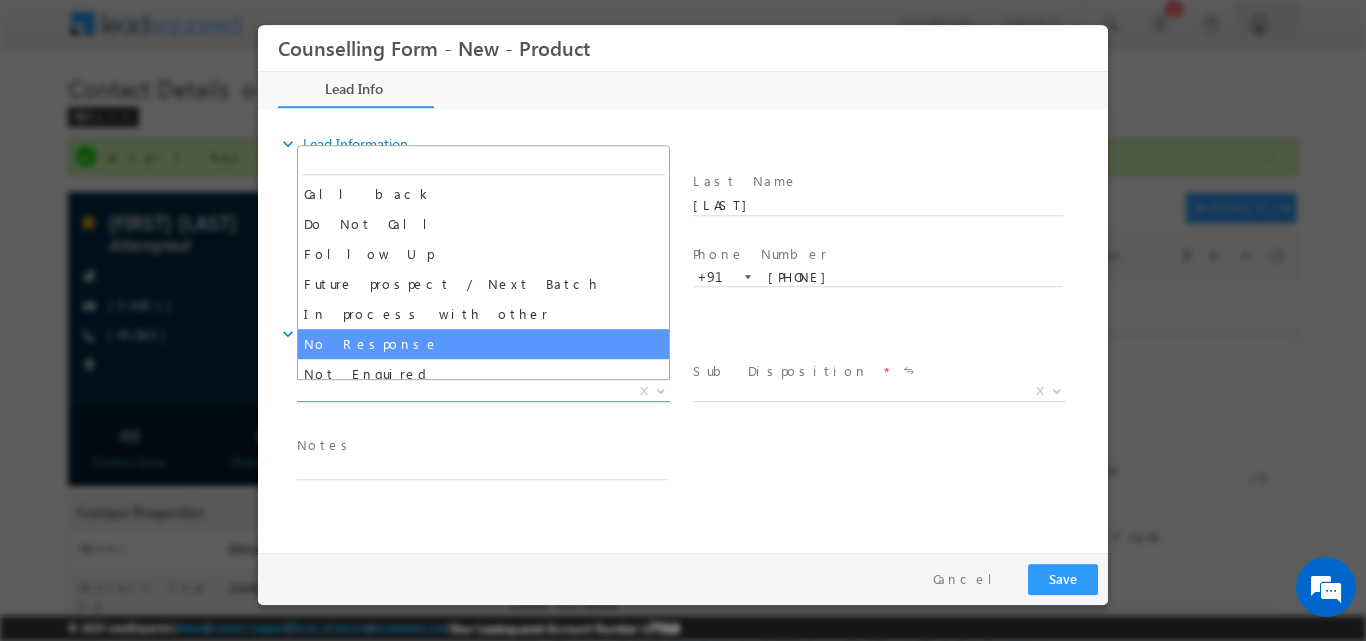 select on "No Response" 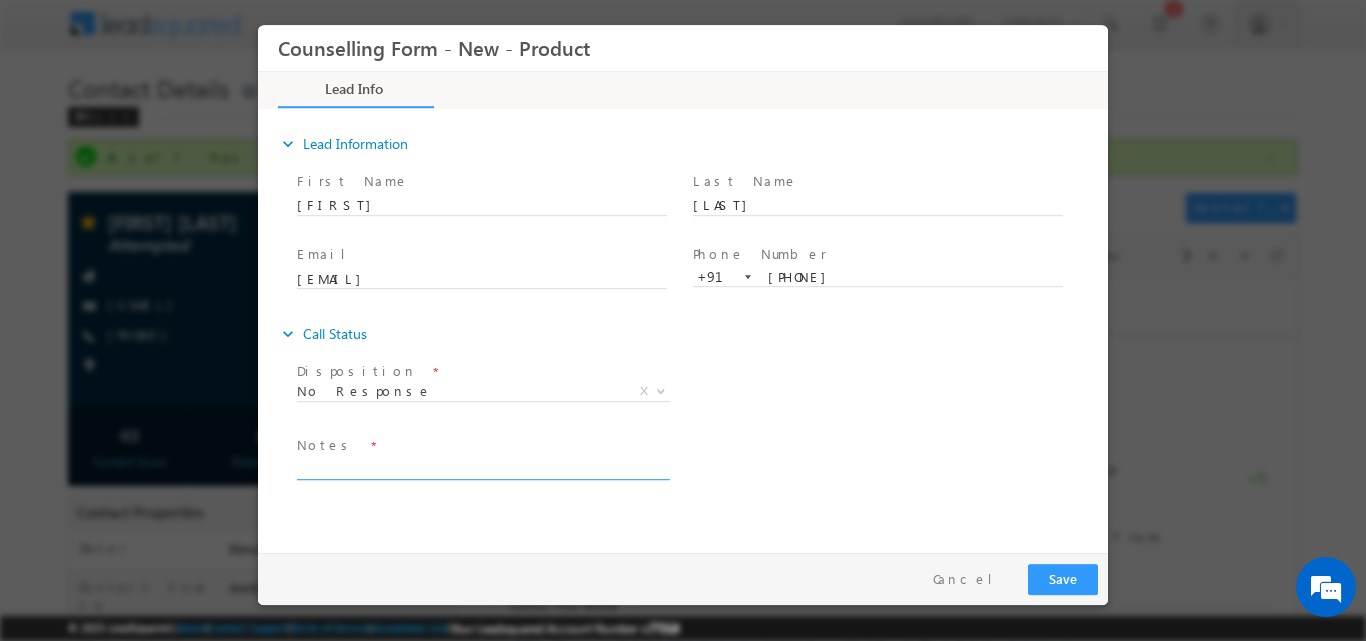 click at bounding box center (482, 467) 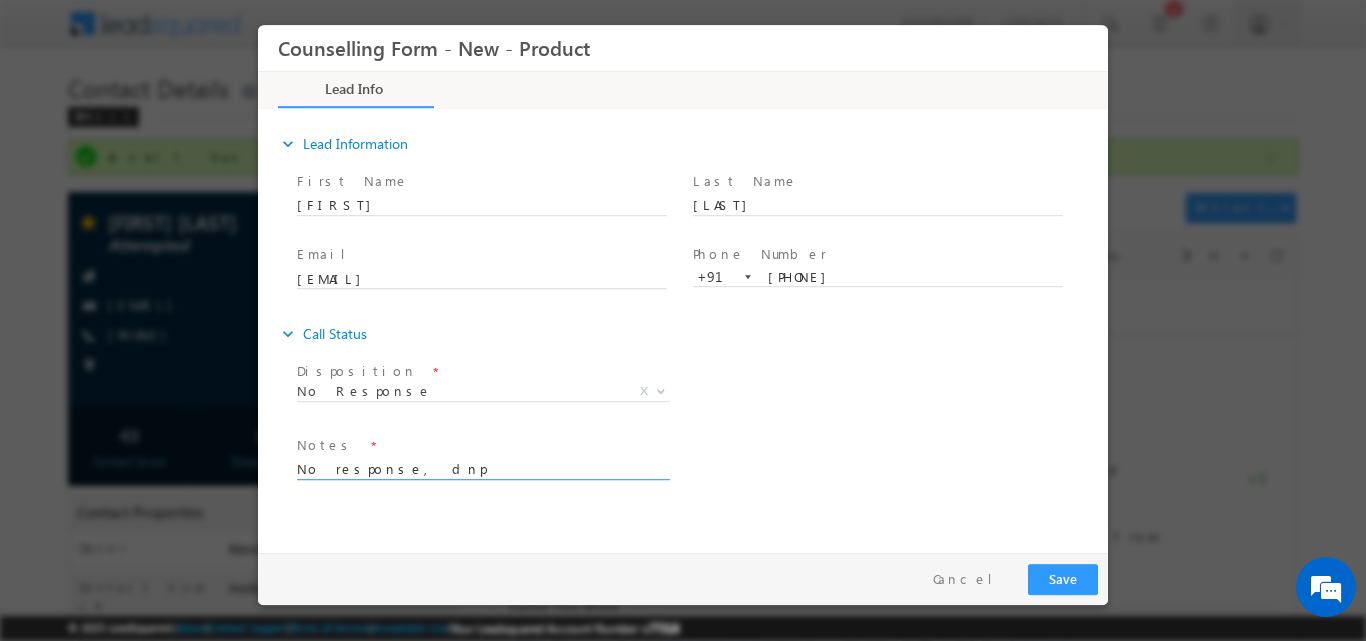 type on "No response, dnp" 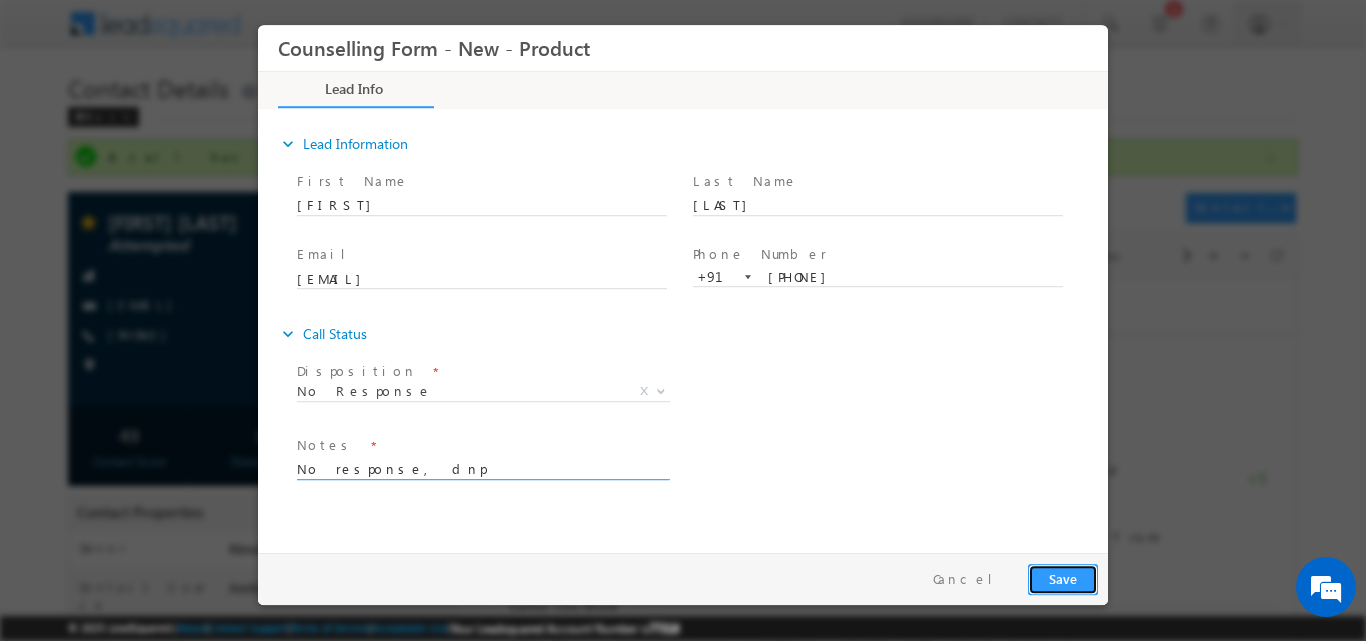 click on "Save" at bounding box center (1063, 578) 